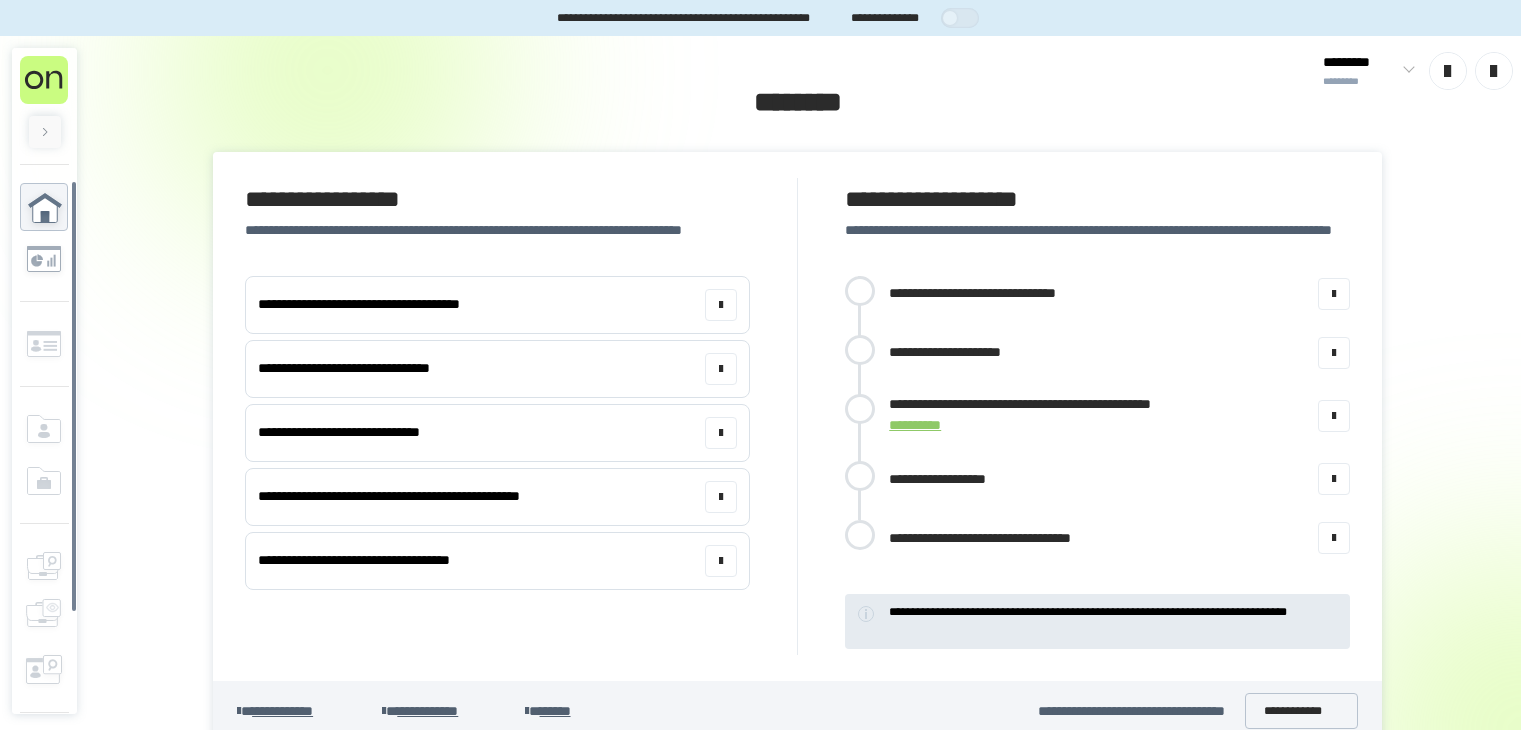 scroll, scrollTop: 0, scrollLeft: 0, axis: both 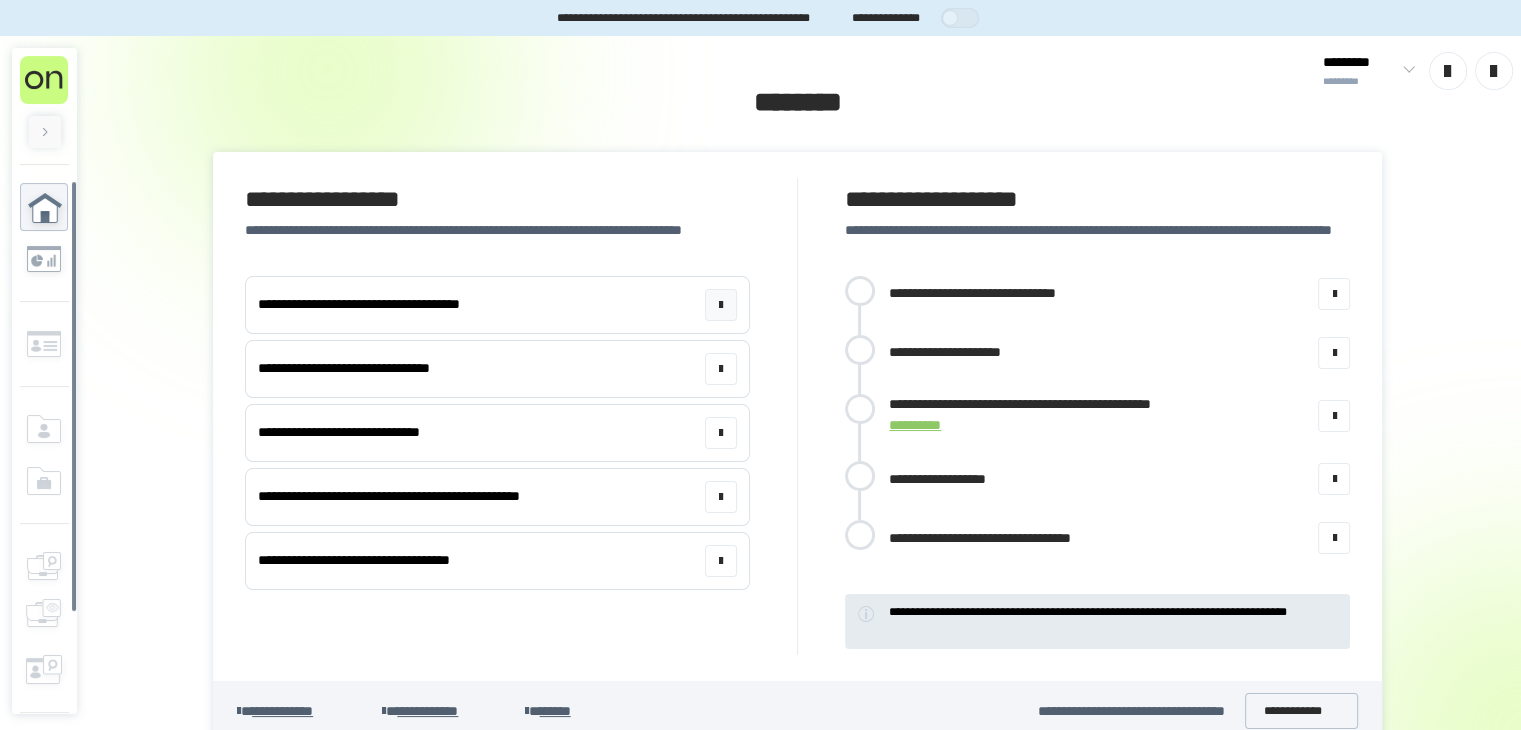 click on "**********" at bounding box center (497, 305) 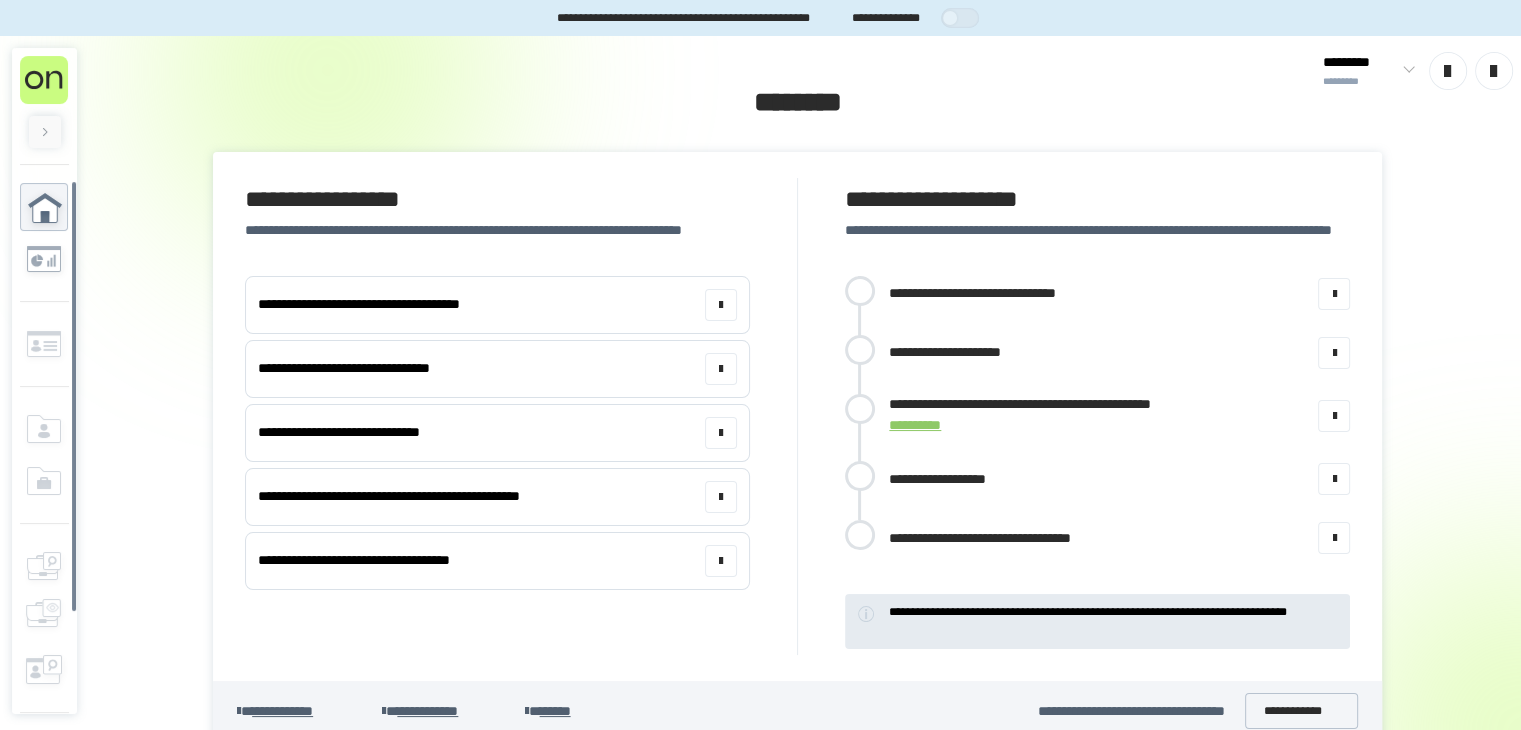 scroll, scrollTop: 19, scrollLeft: 0, axis: vertical 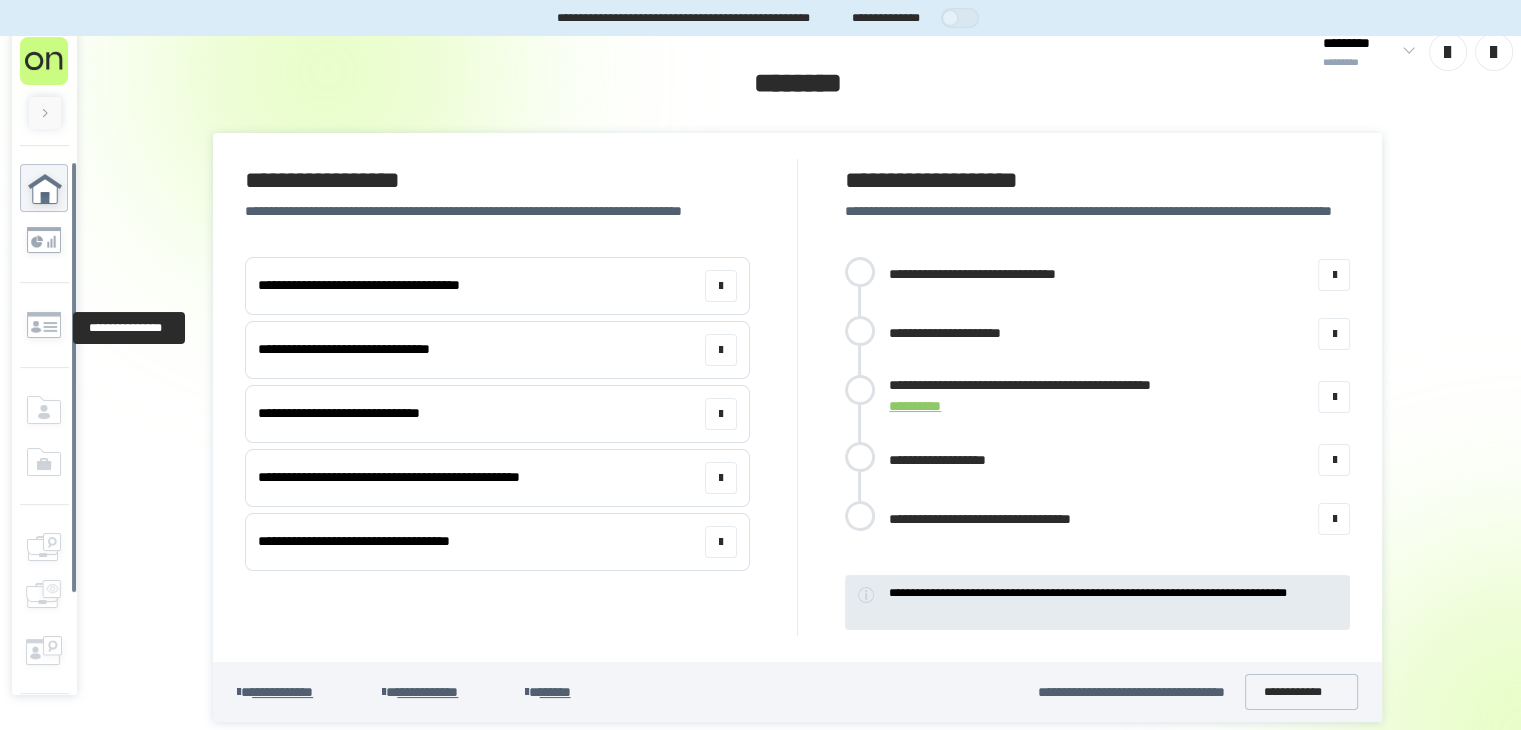 click 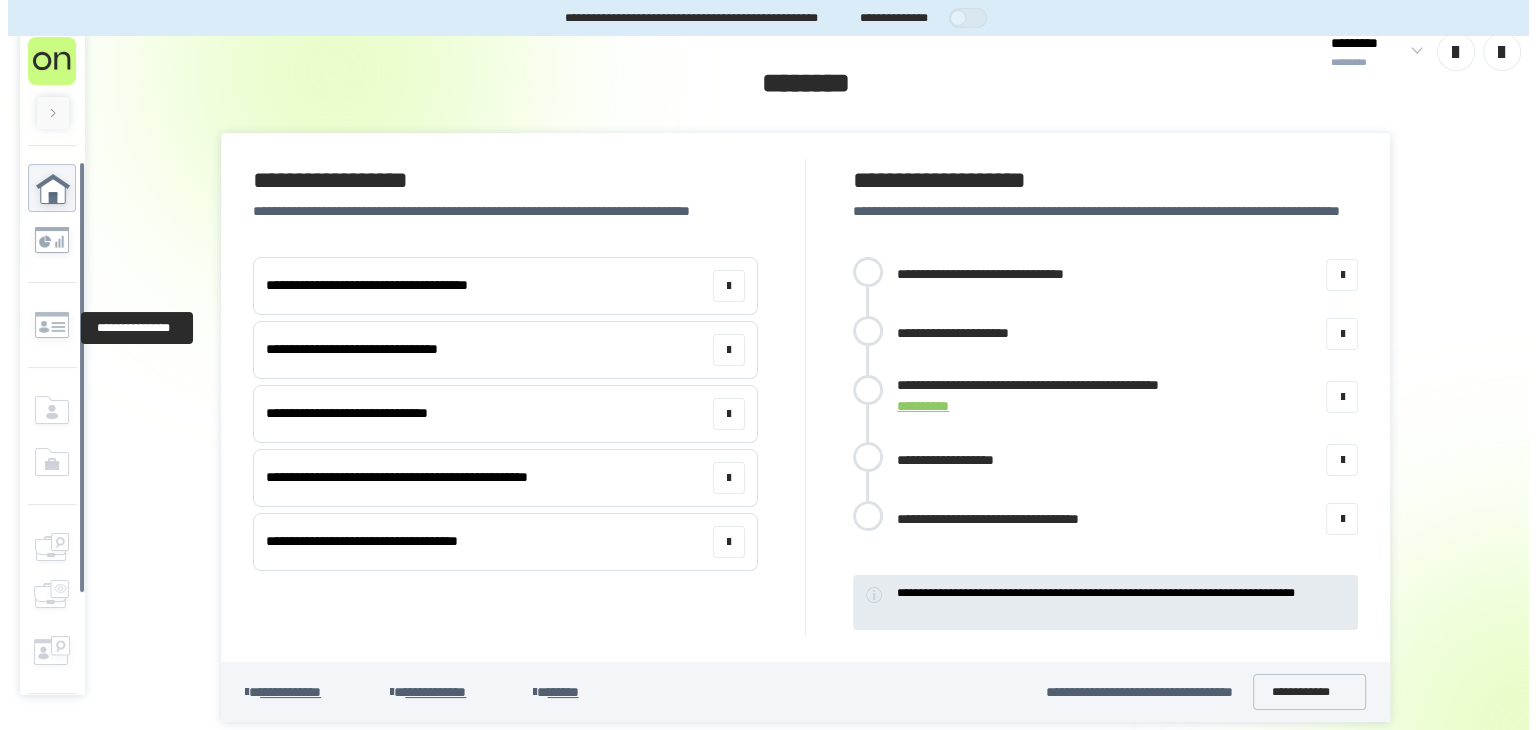 scroll, scrollTop: 0, scrollLeft: 0, axis: both 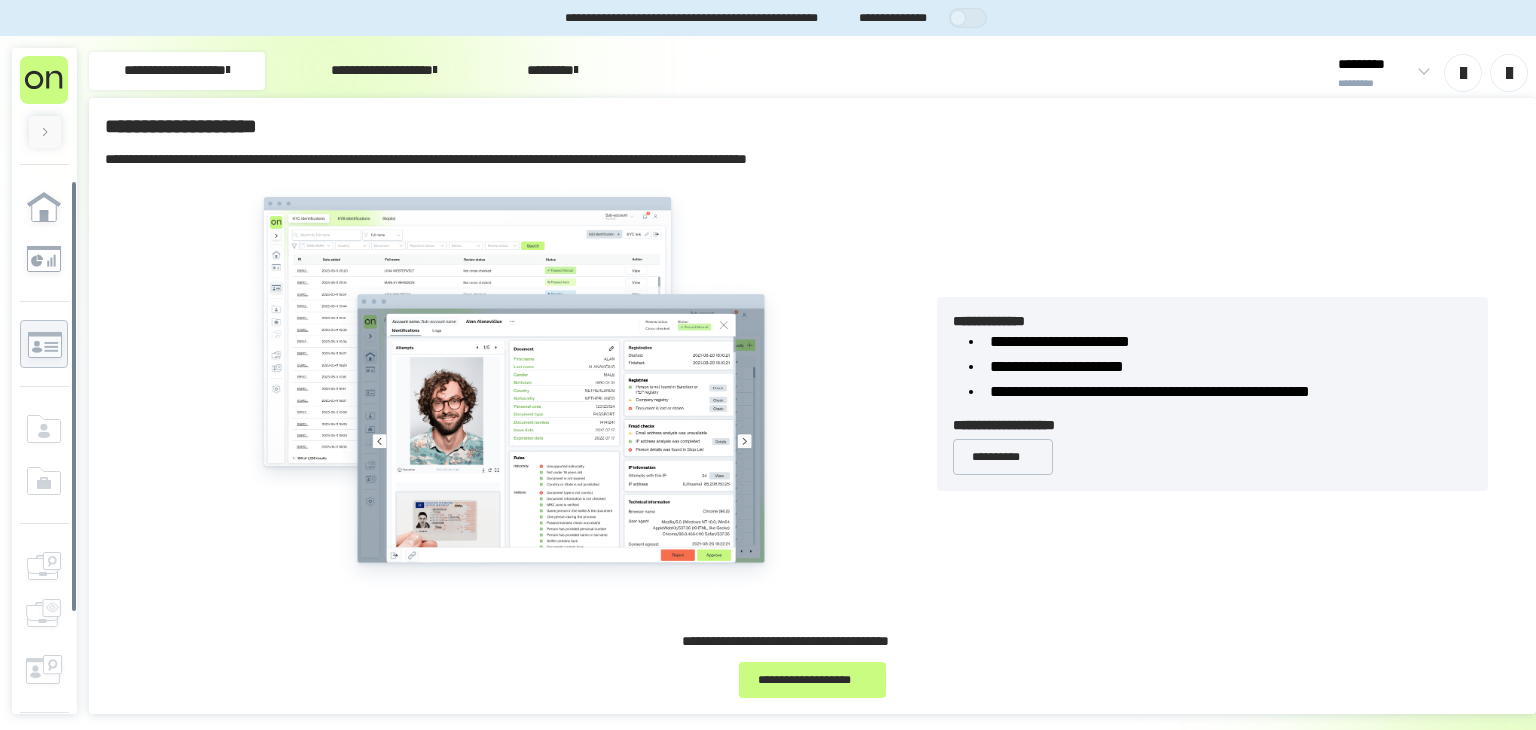 click on "**********" at bounding box center [384, 71] 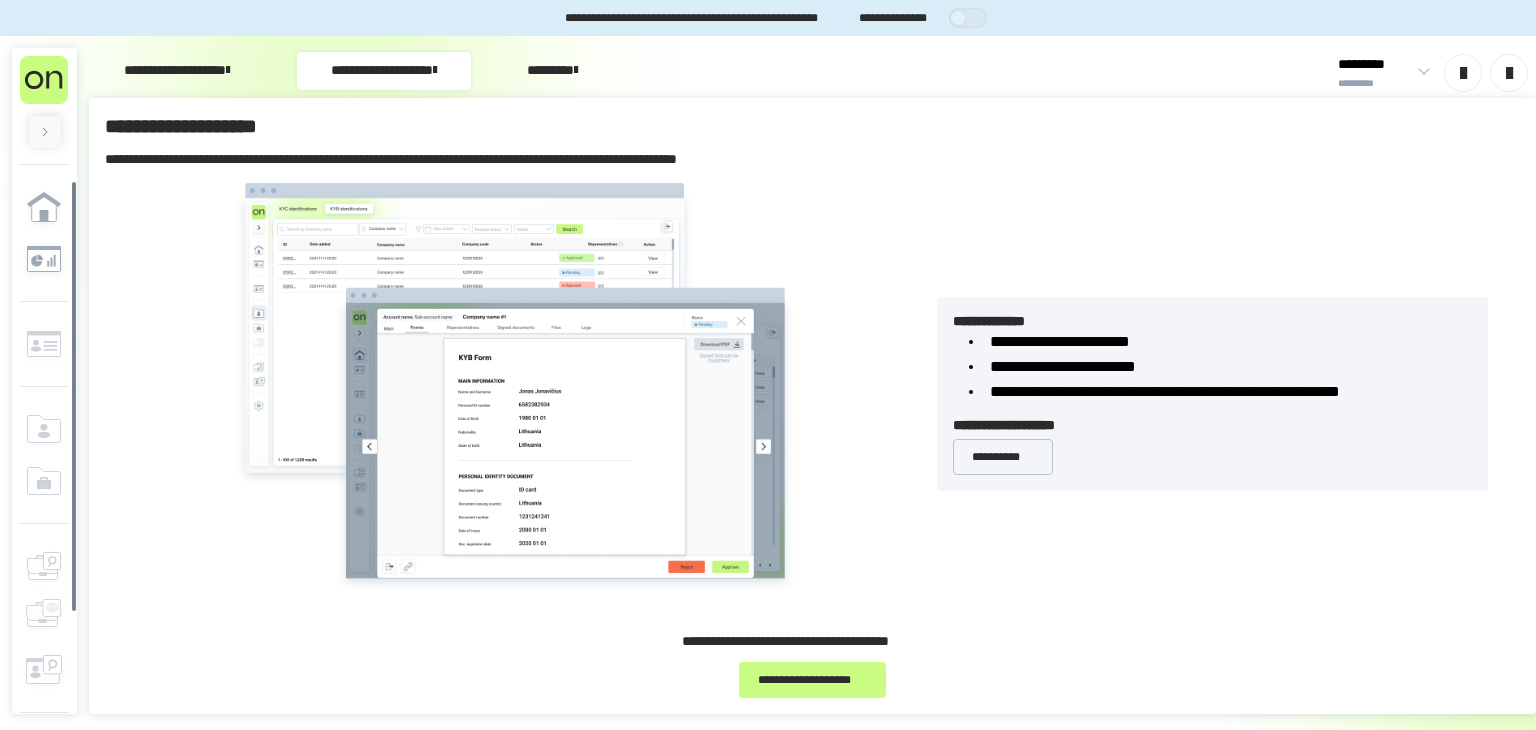 click on "********" at bounding box center (552, 71) 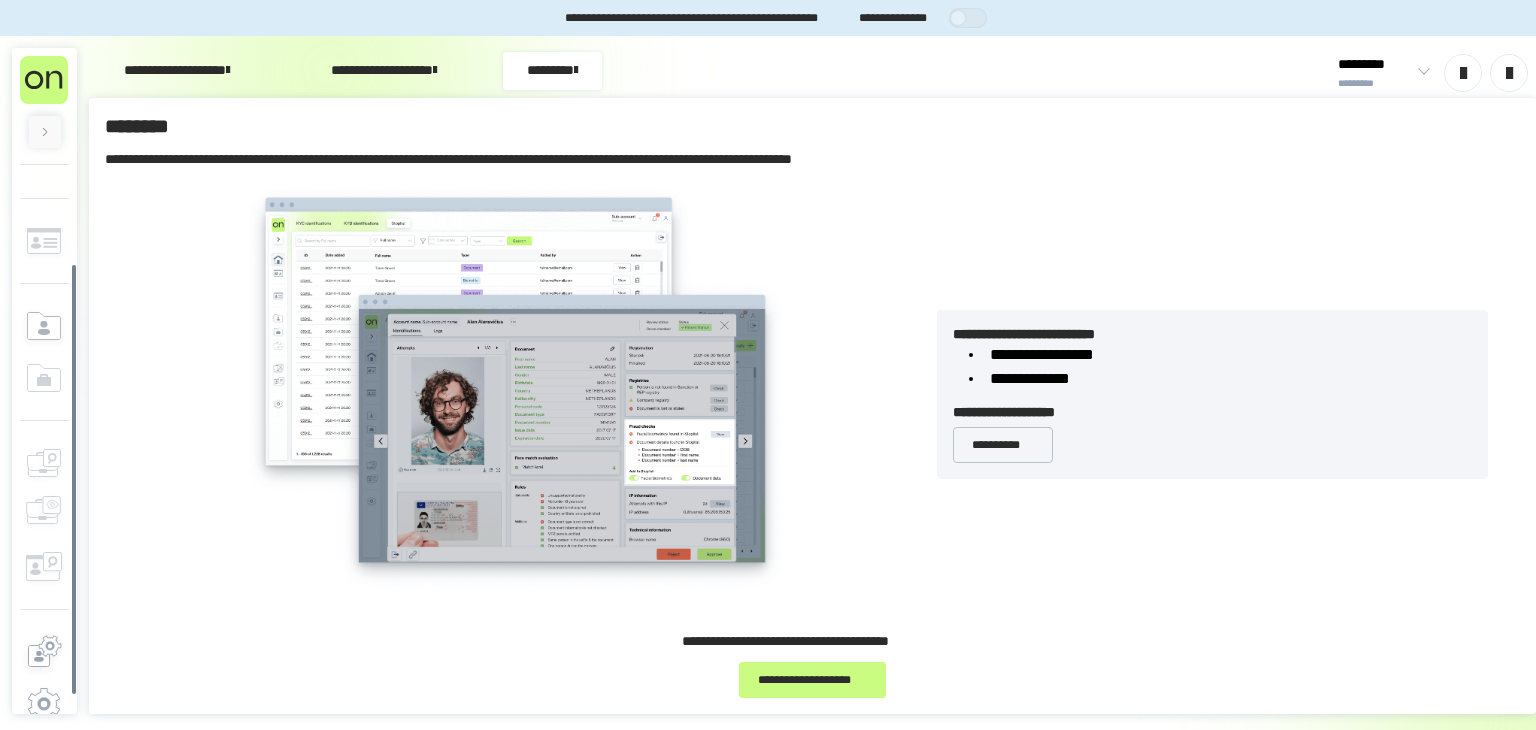 scroll, scrollTop: 119, scrollLeft: 0, axis: vertical 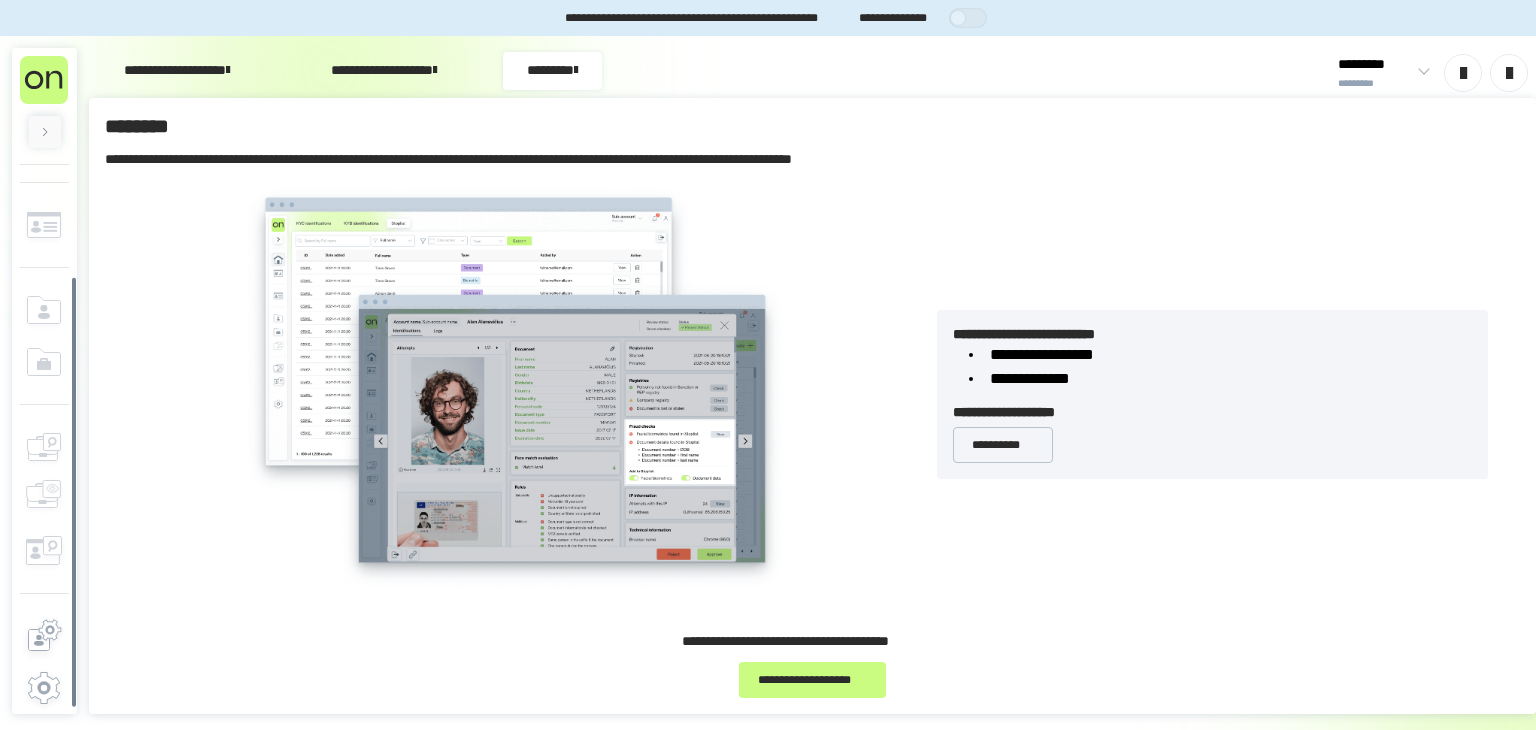 click at bounding box center (45, 132) 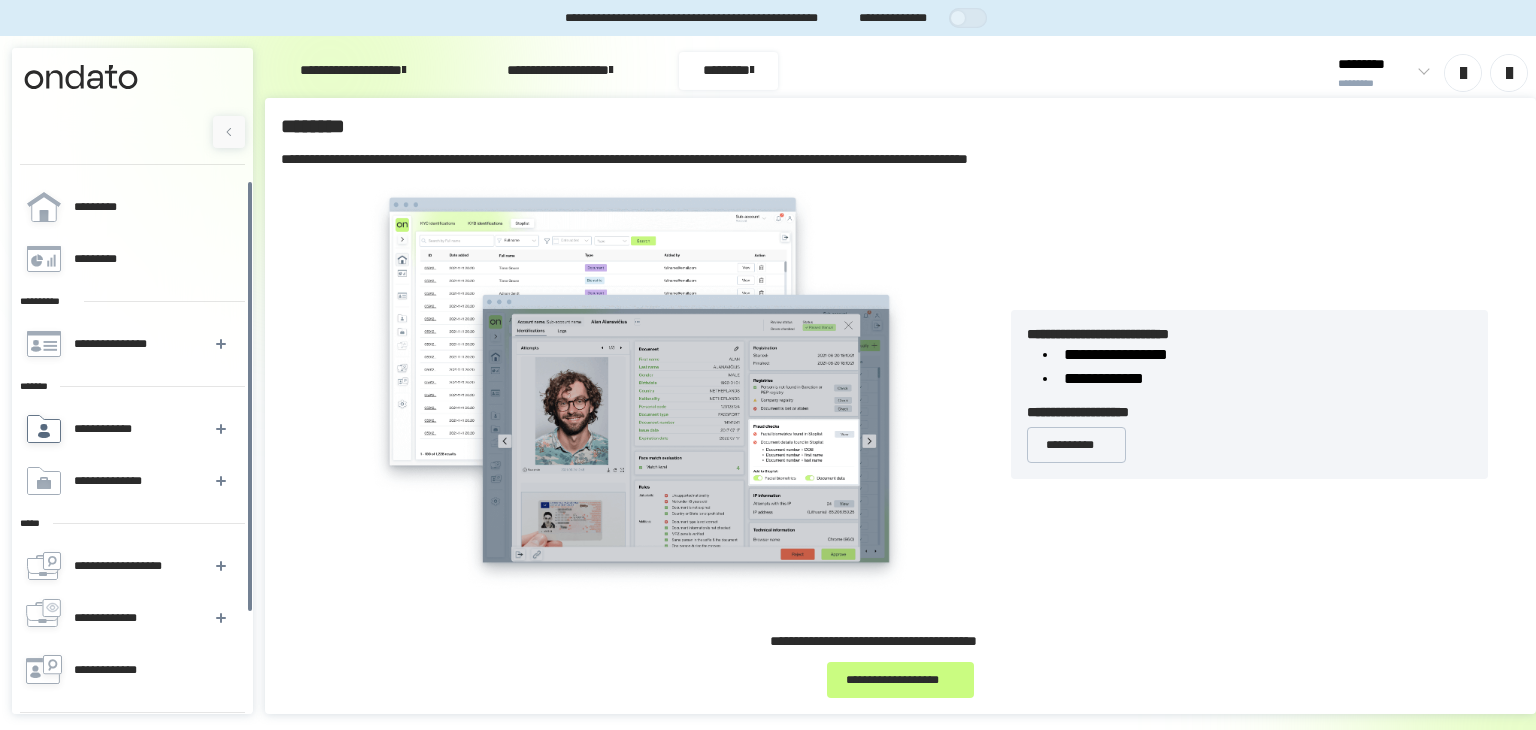 scroll, scrollTop: 119, scrollLeft: 0, axis: vertical 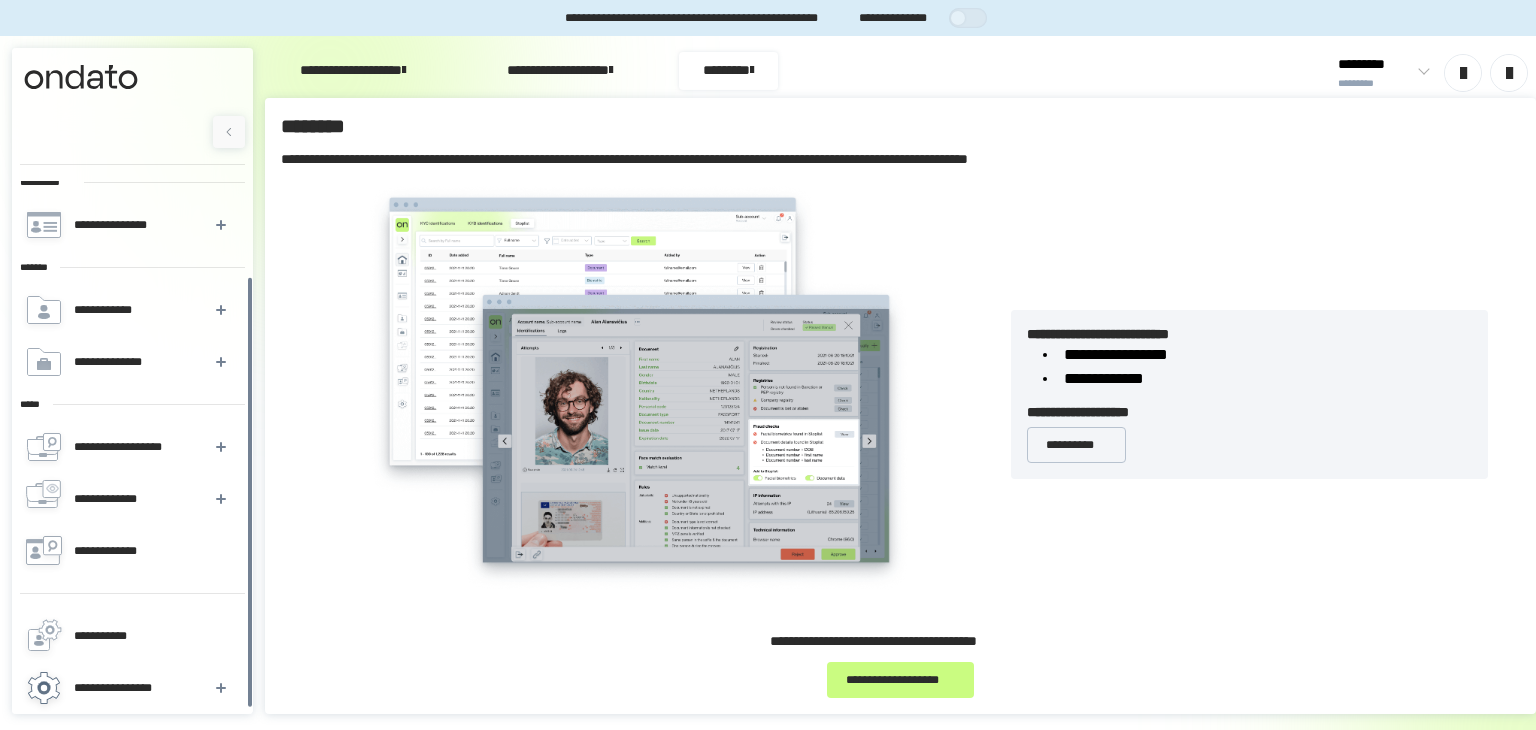 click on "**********" at bounding box center [131, 688] 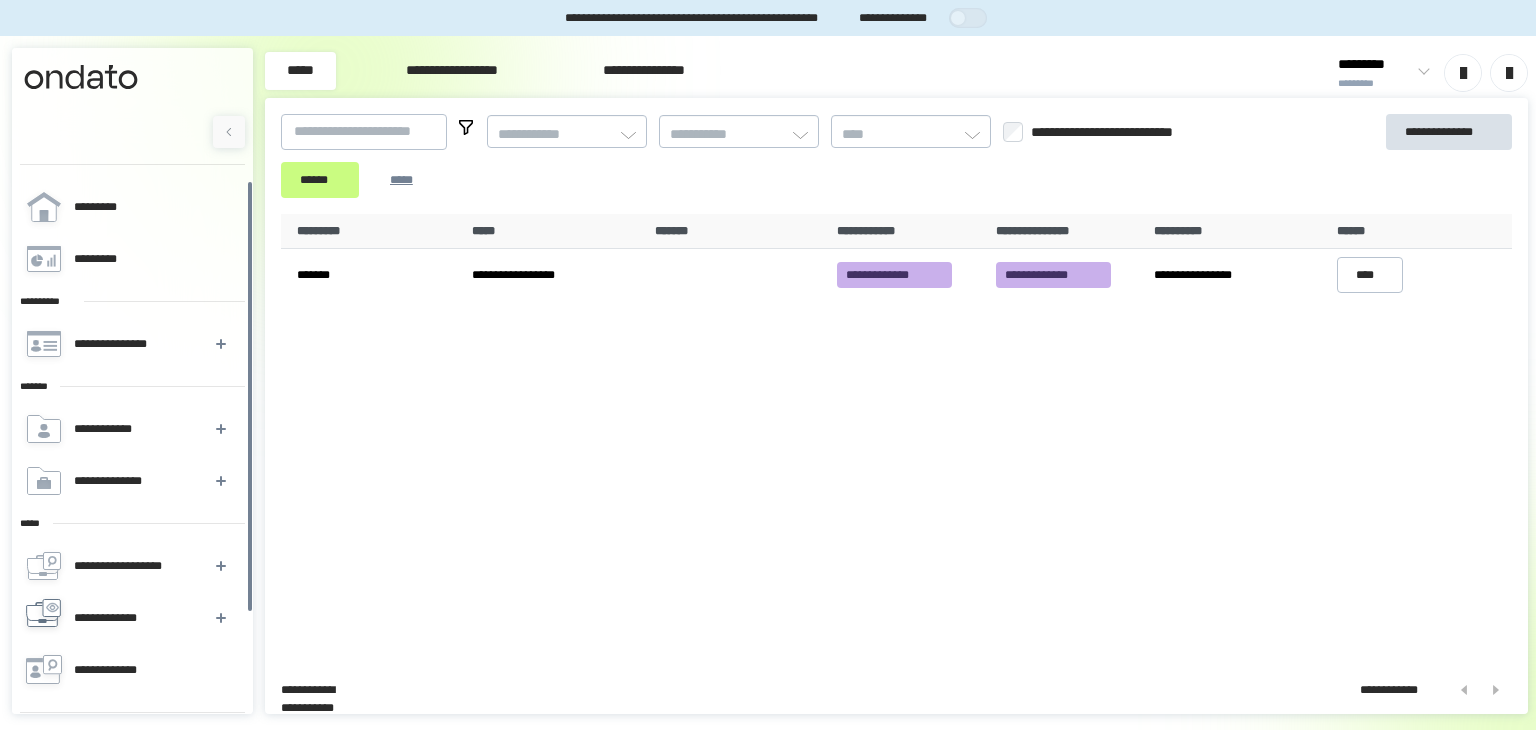 click on "**********" at bounding box center (120, 618) 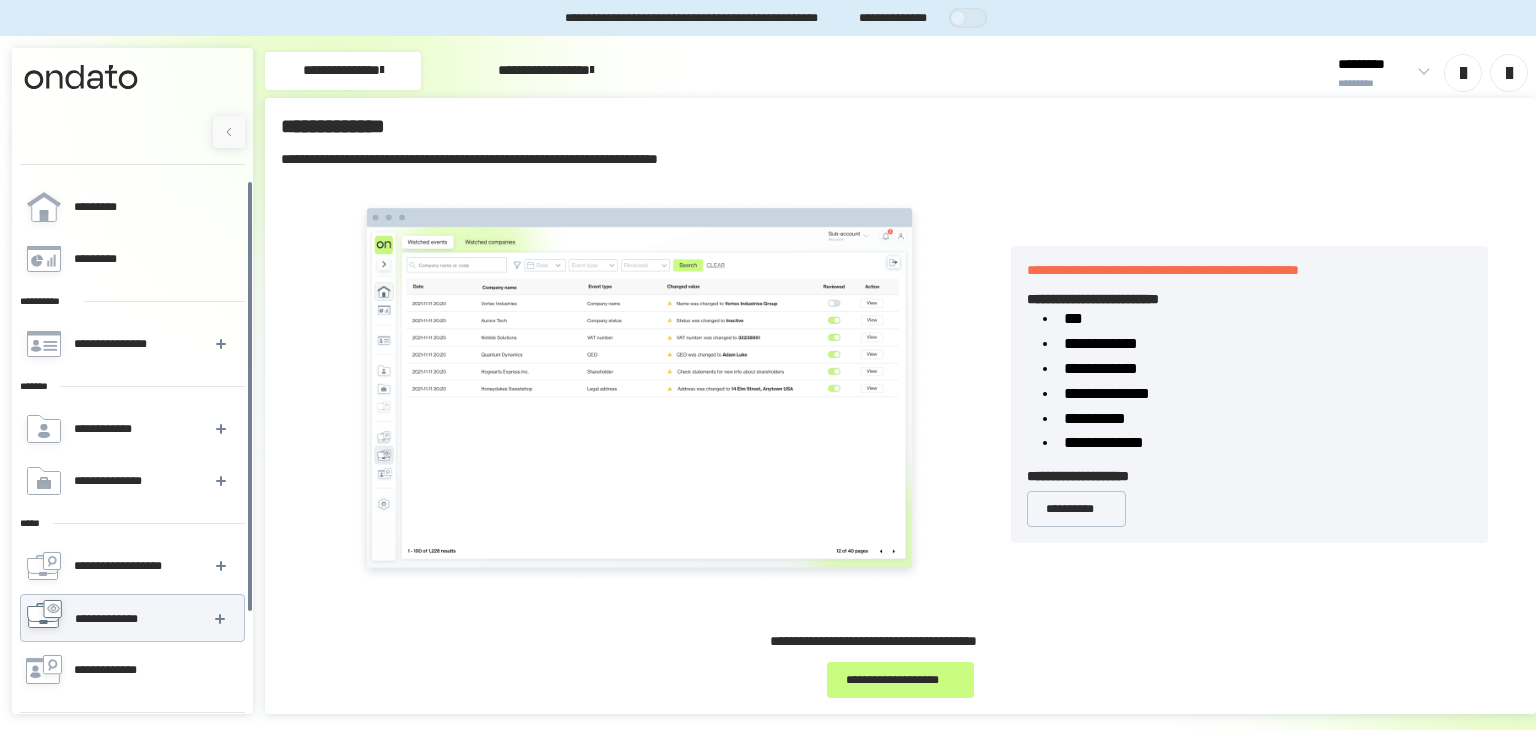 click on "**********" at bounding box center (546, 71) 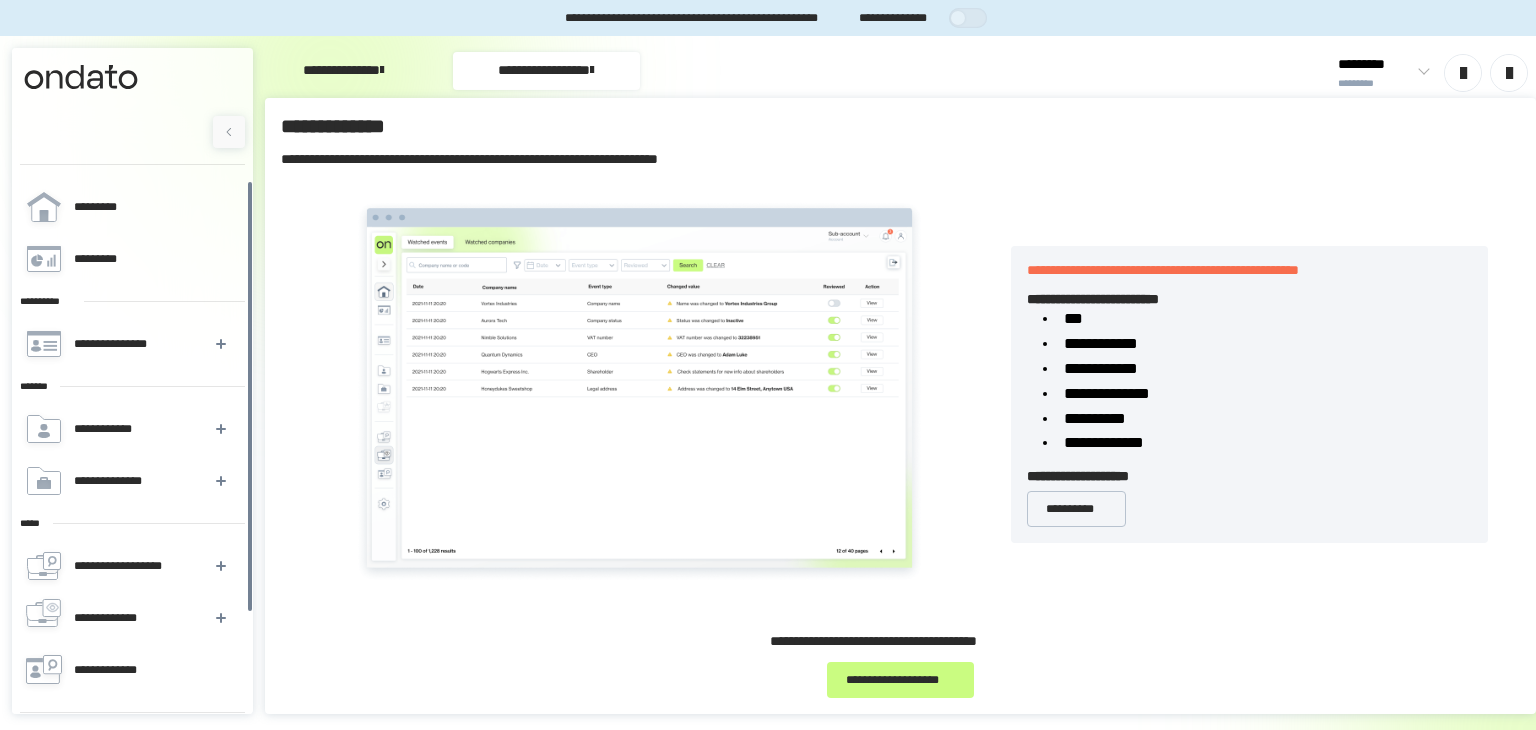 click on "**********" at bounding box center [343, 71] 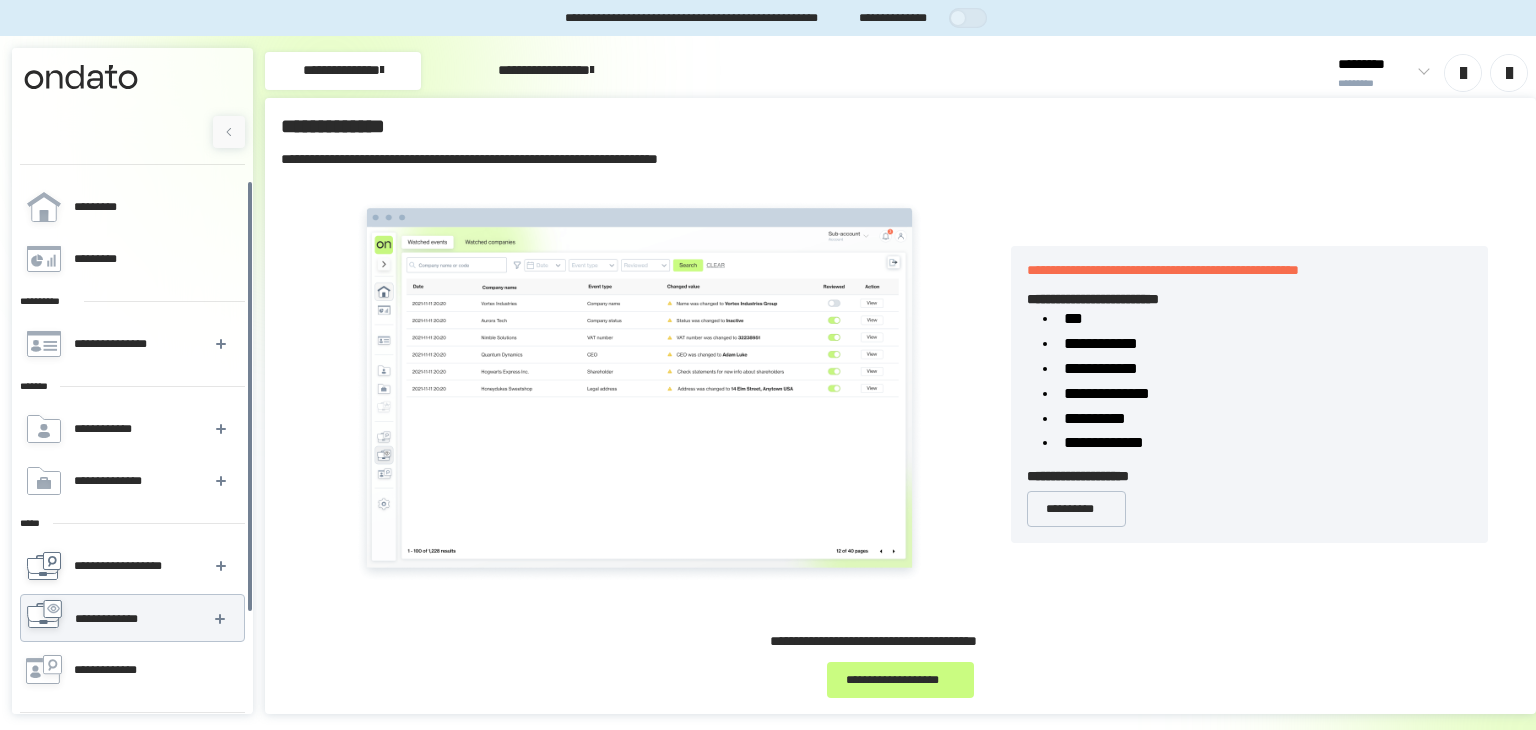 click on "**********" at bounding box center [131, 566] 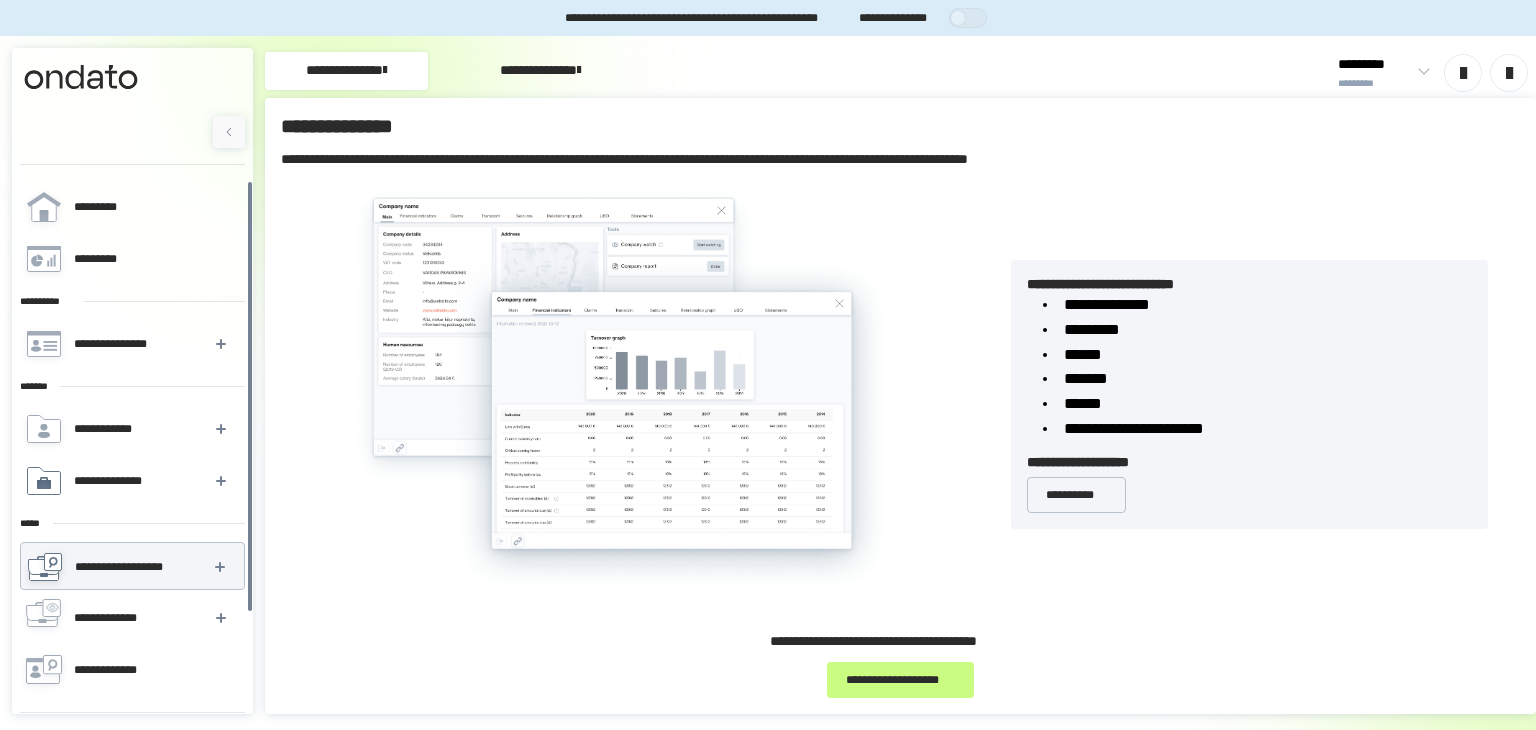 click on "**********" at bounding box center (118, 481) 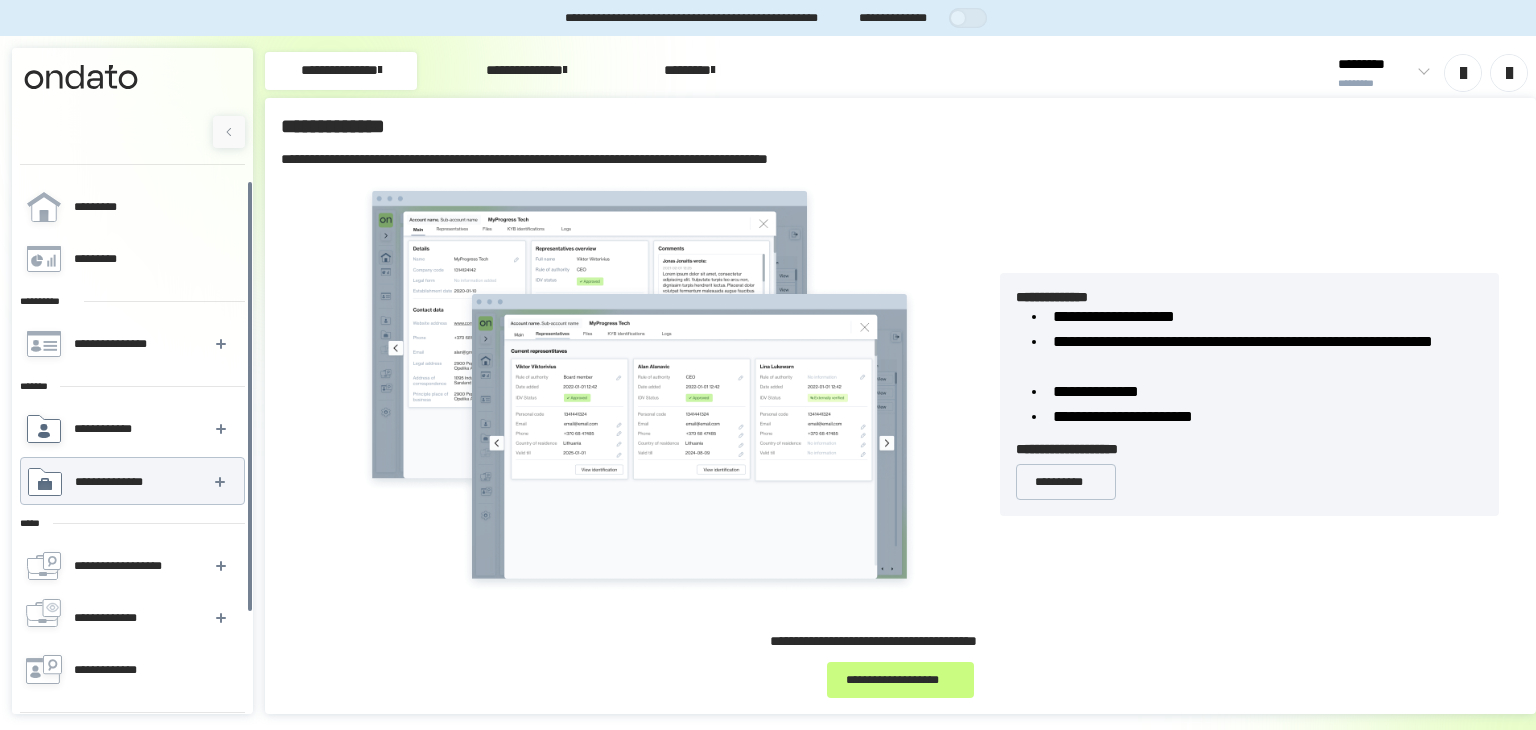click on "**********" at bounding box center (131, 429) 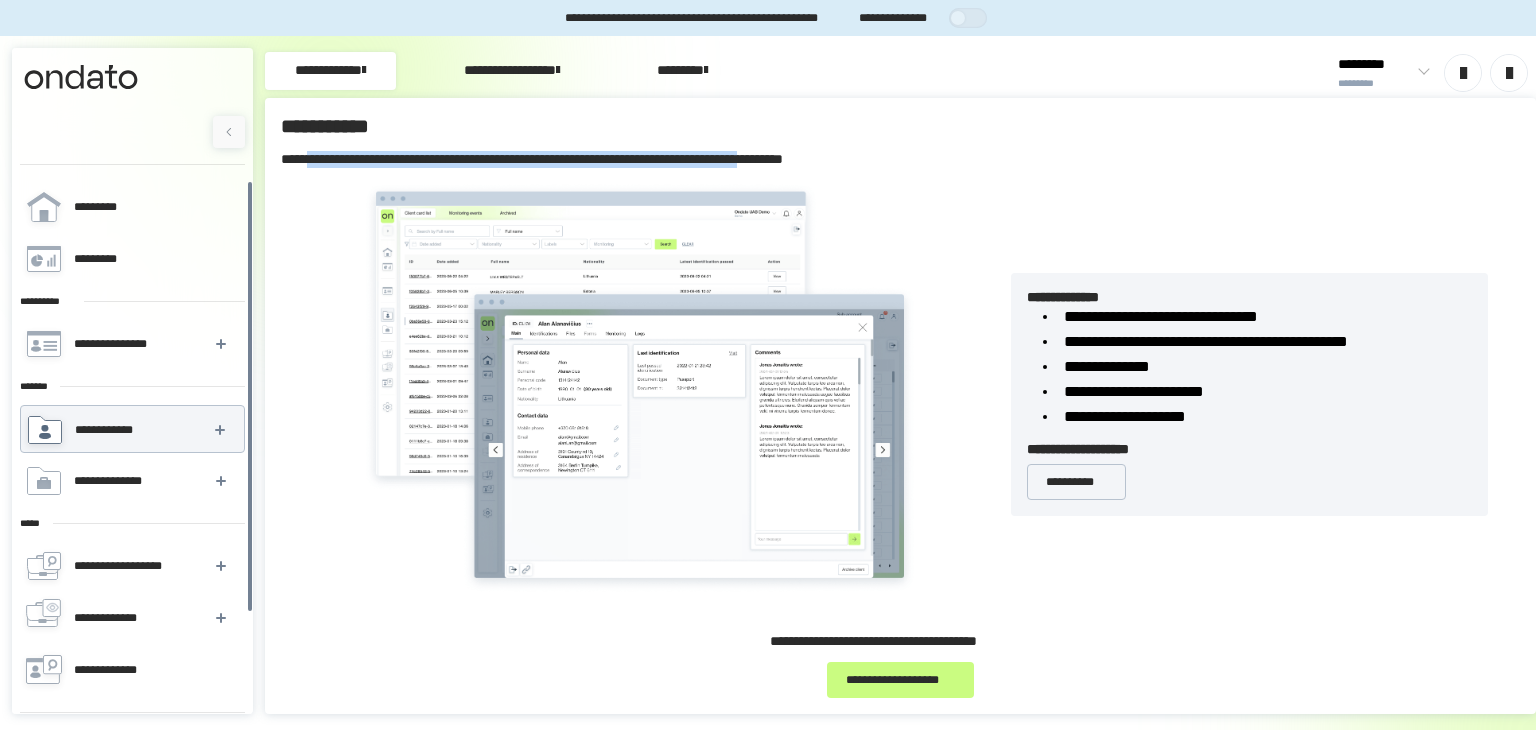 drag, startPoint x: 319, startPoint y: 157, endPoint x: 905, endPoint y: 155, distance: 586.0034 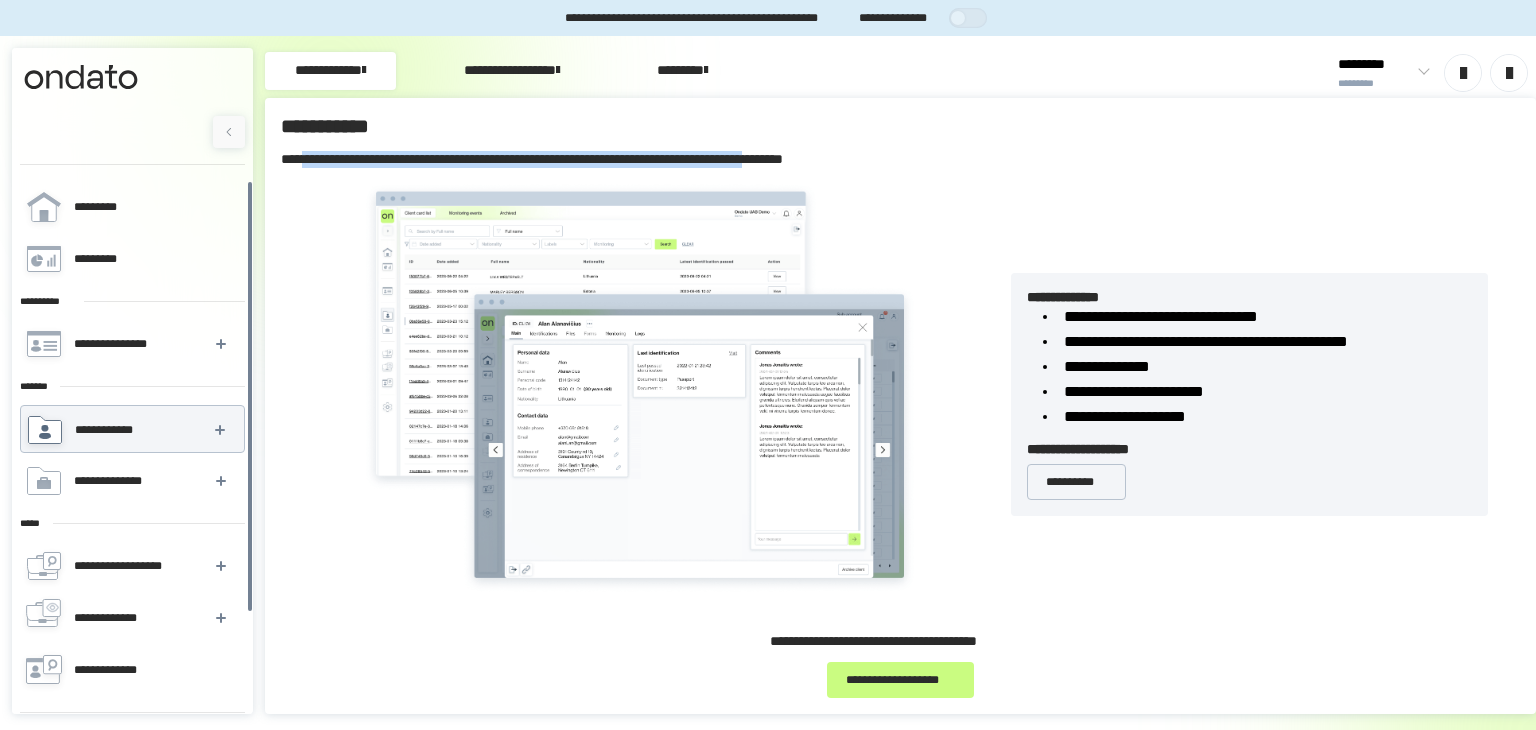 drag, startPoint x: 911, startPoint y: 157, endPoint x: 312, endPoint y: 172, distance: 599.1878 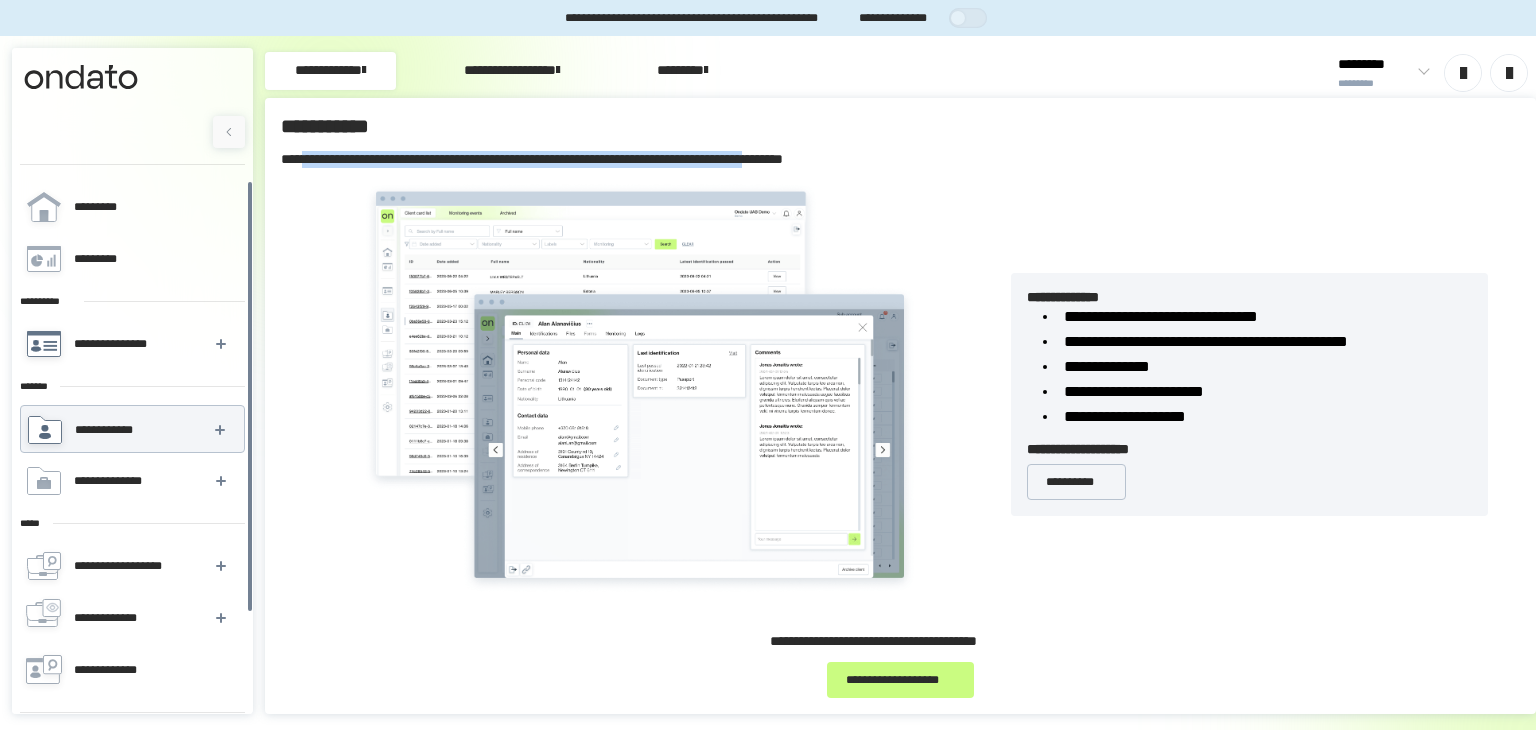 click on "**********" at bounding box center [131, 344] 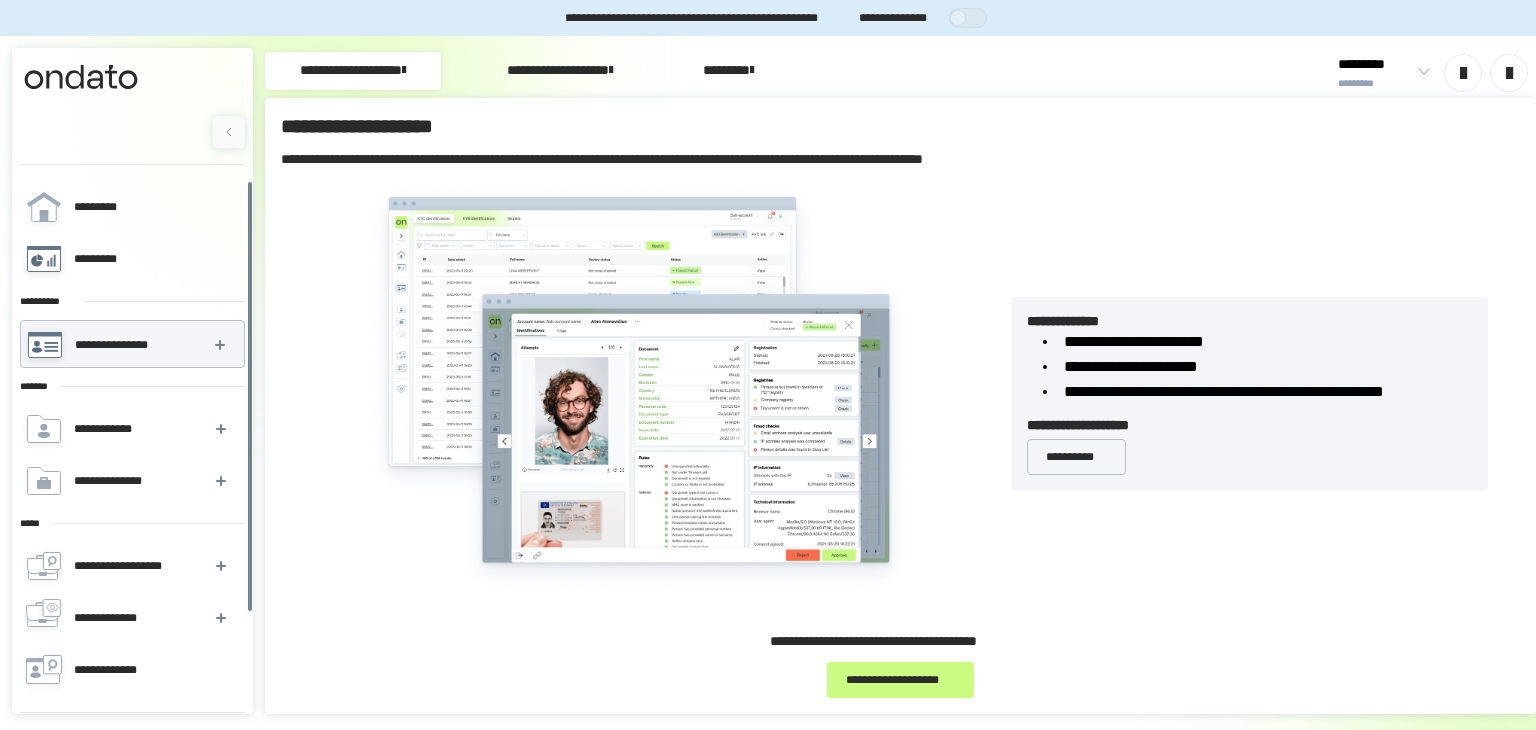 click on "*********" at bounding box center [105, 259] 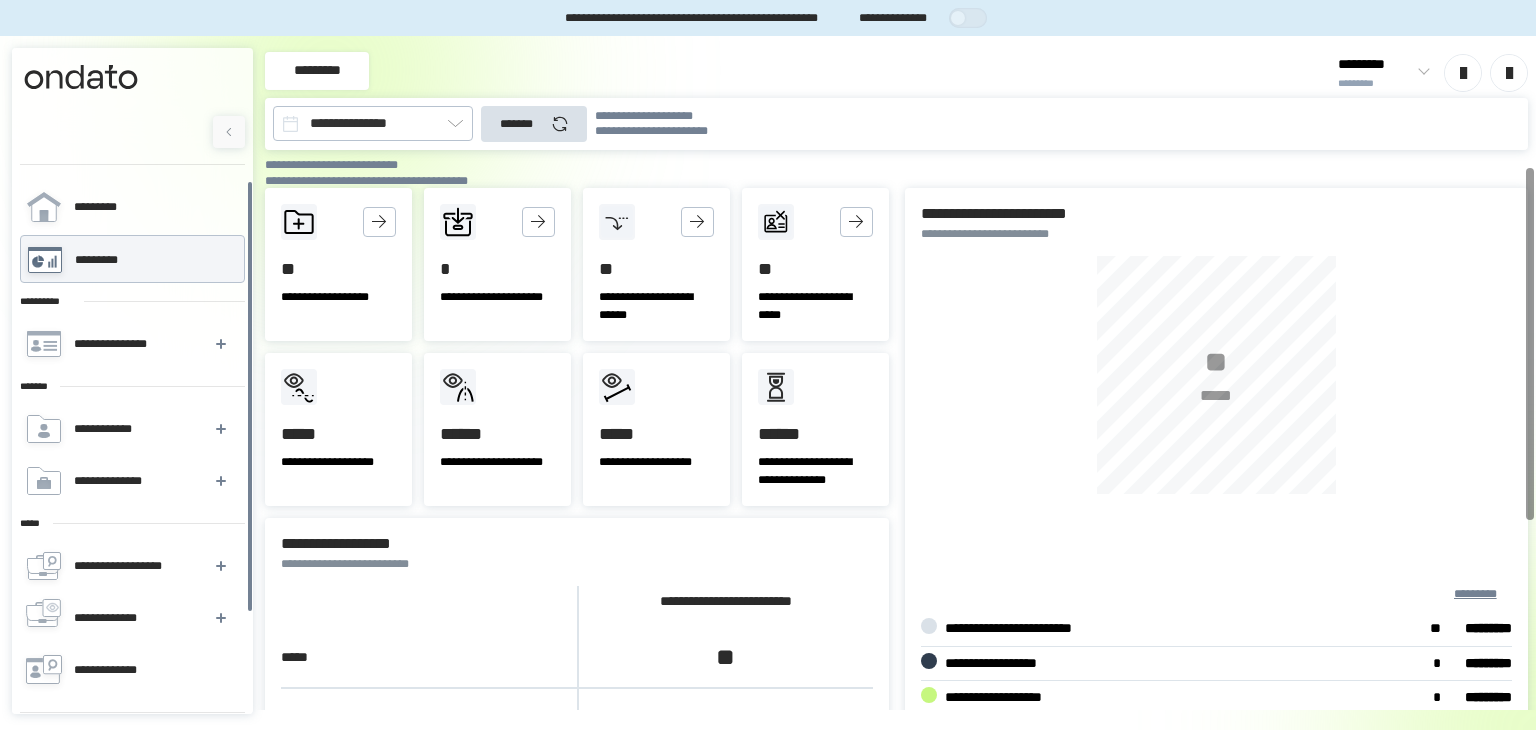 click on "**********" at bounding box center [338, 297] 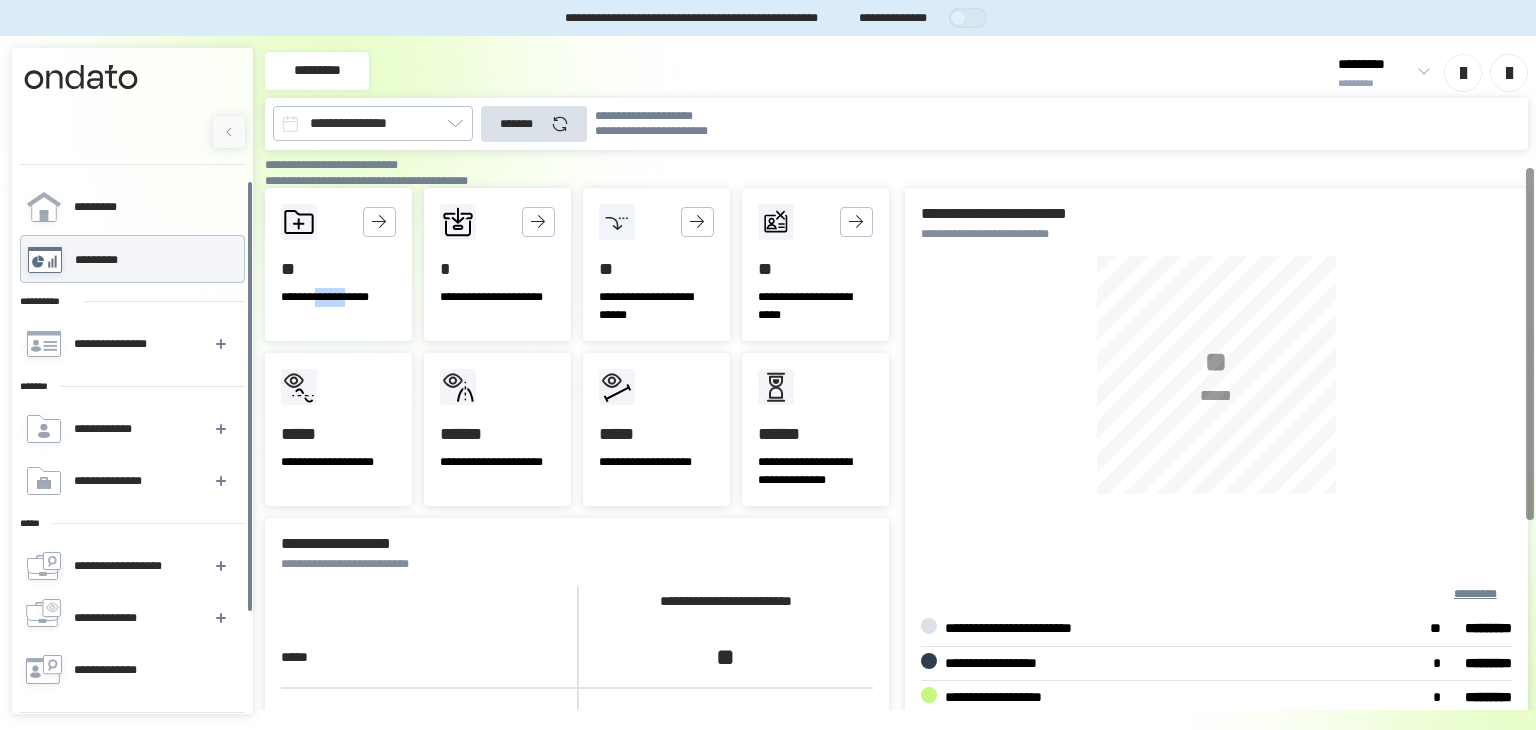 click on "**********" at bounding box center (338, 297) 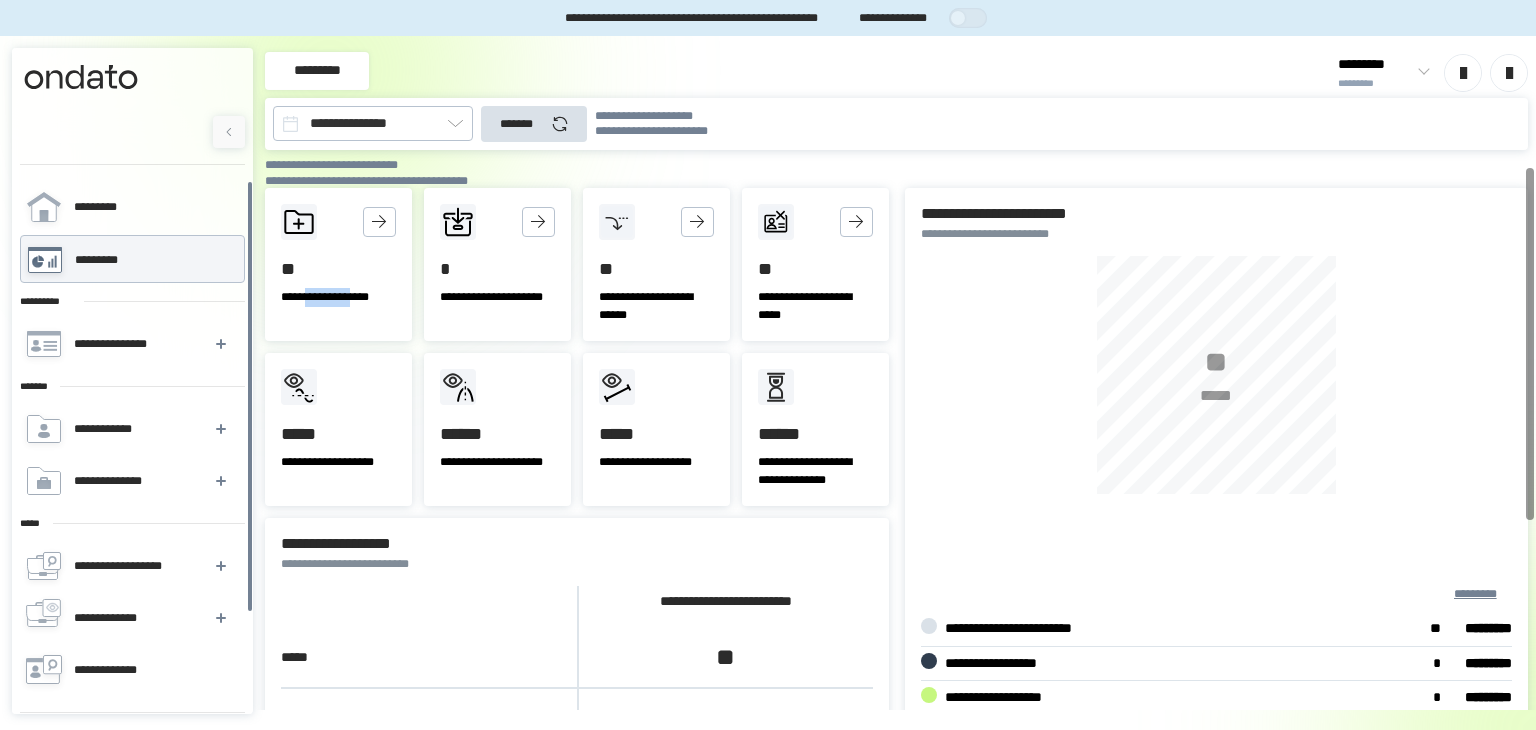 drag, startPoint x: 311, startPoint y: 298, endPoint x: 355, endPoint y: 297, distance: 44.011364 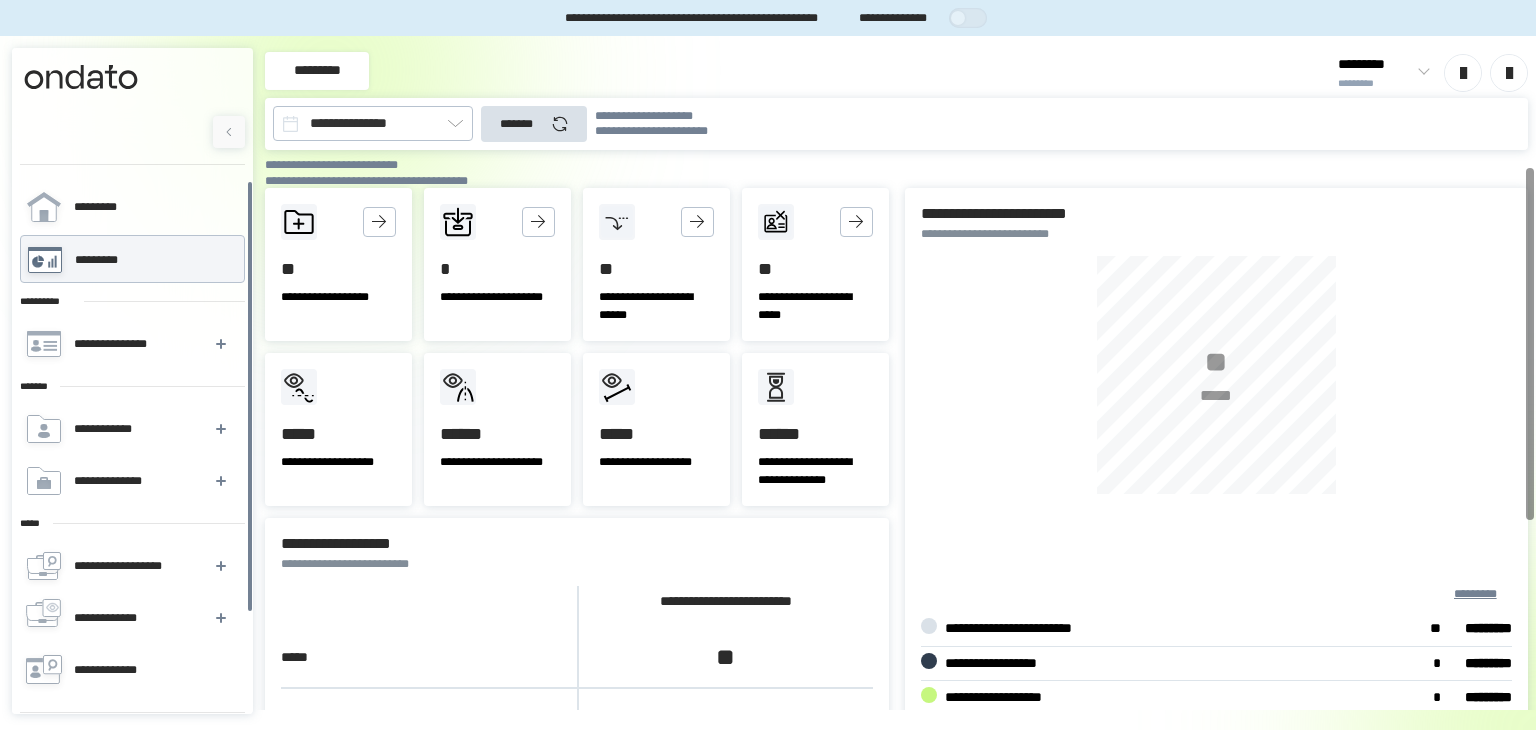 click on "**********" at bounding box center [338, 297] 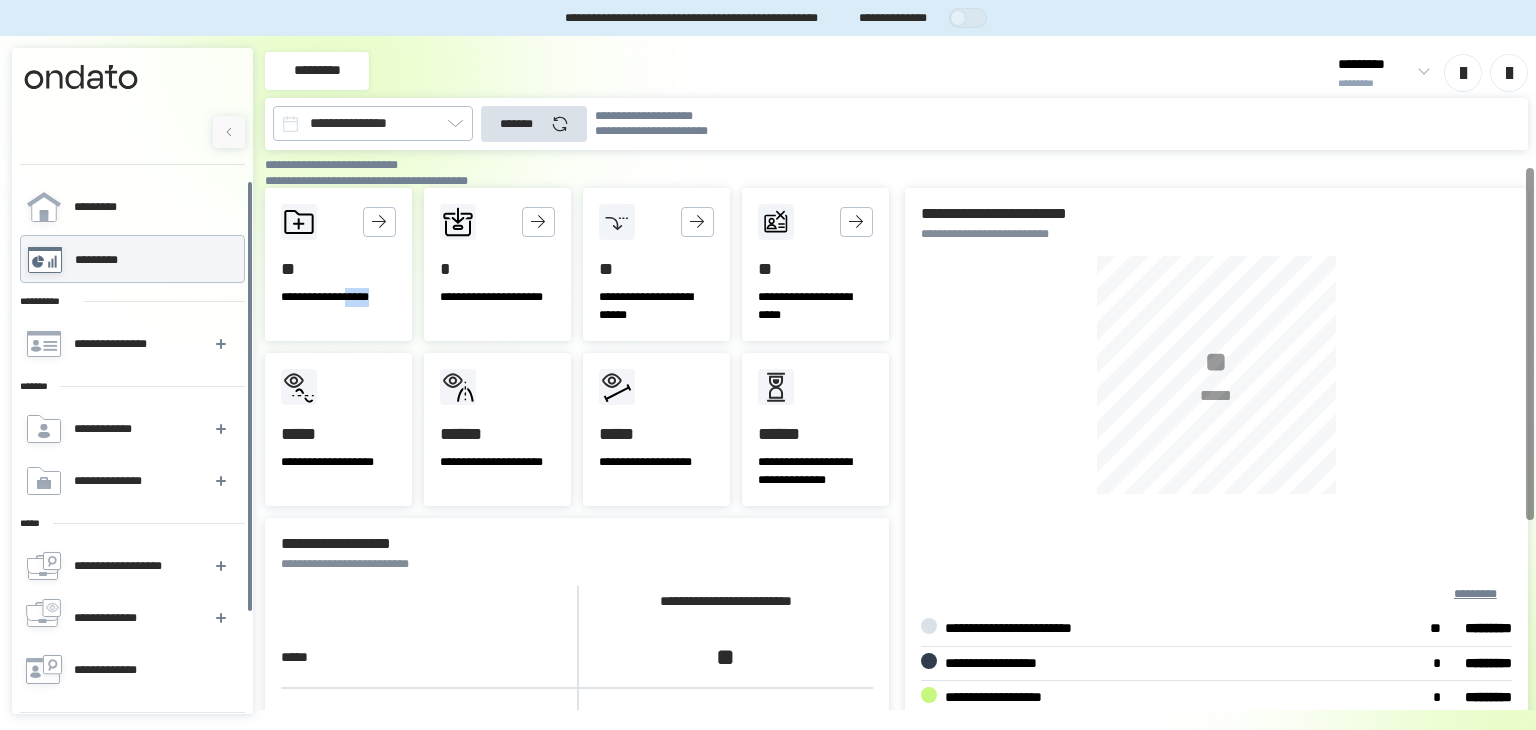 click on "**********" at bounding box center [338, 297] 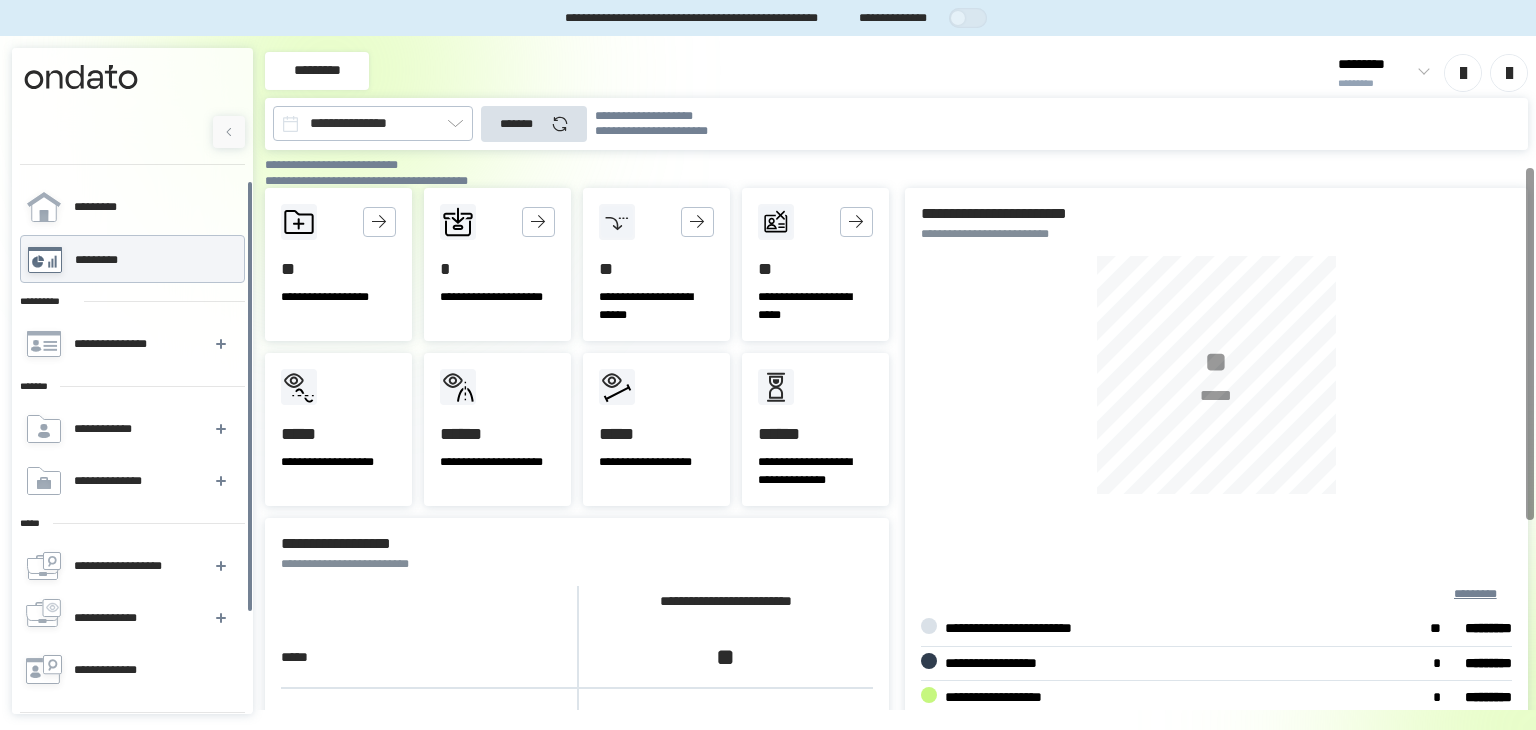 click on "**********" at bounding box center (338, 297) 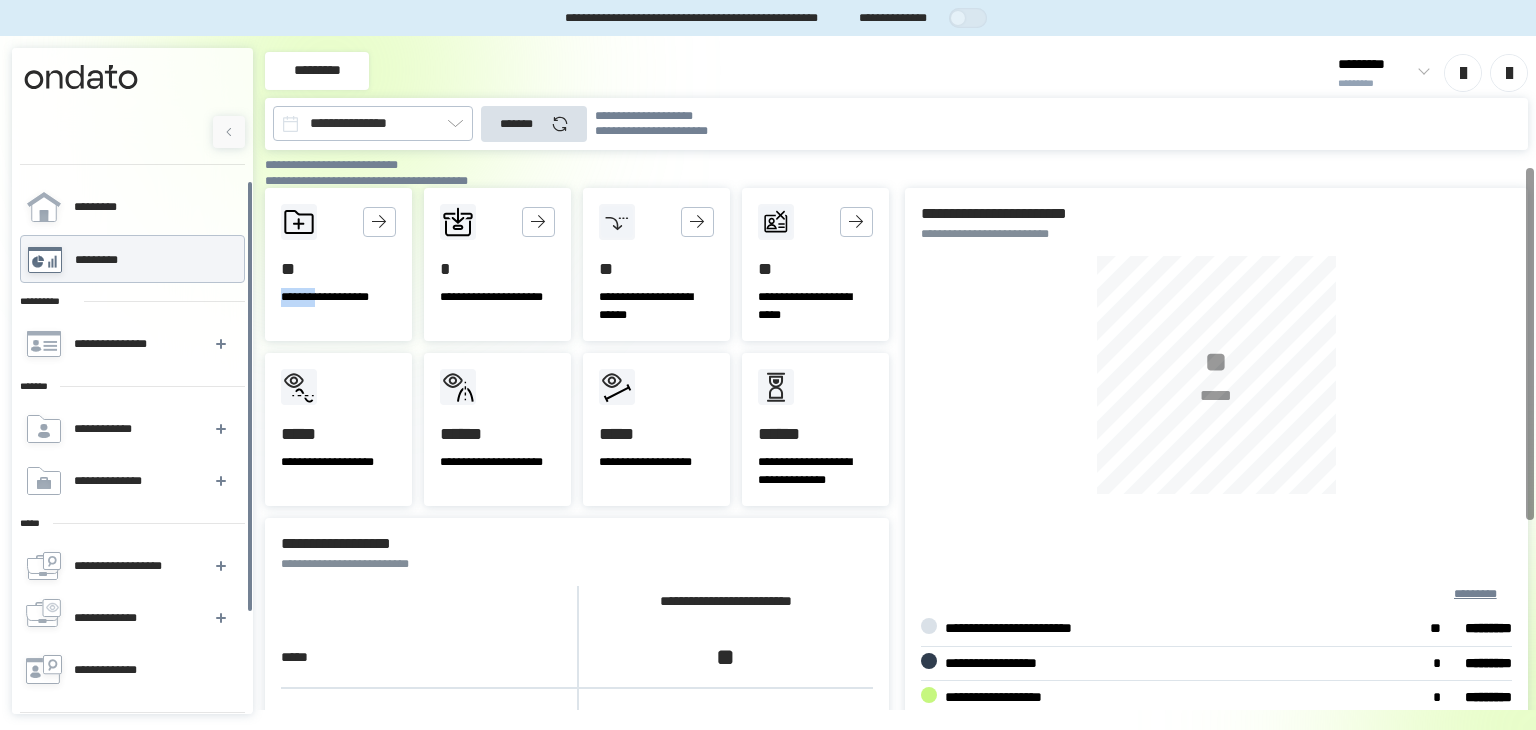 click on "**********" at bounding box center [338, 297] 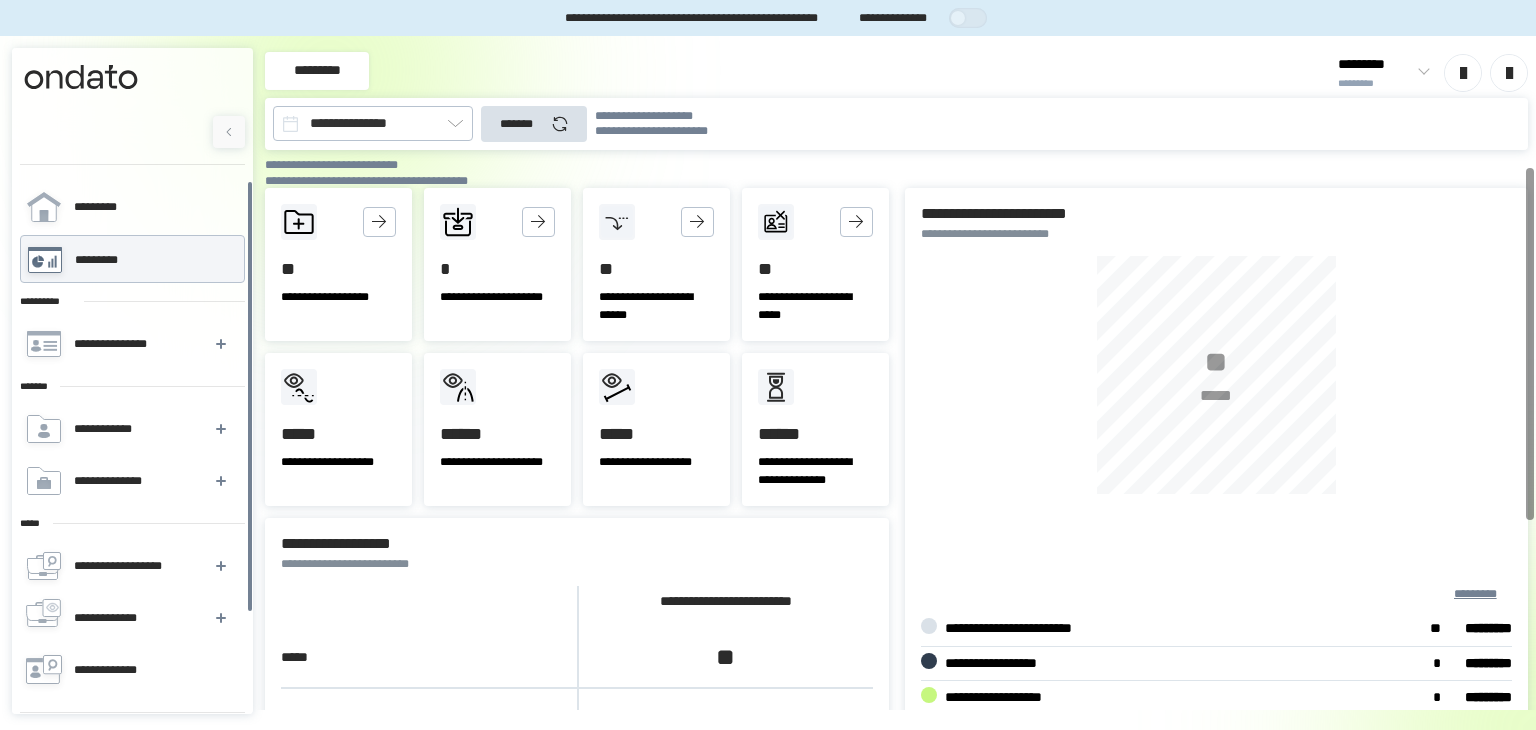 click on "**********" at bounding box center (338, 462) 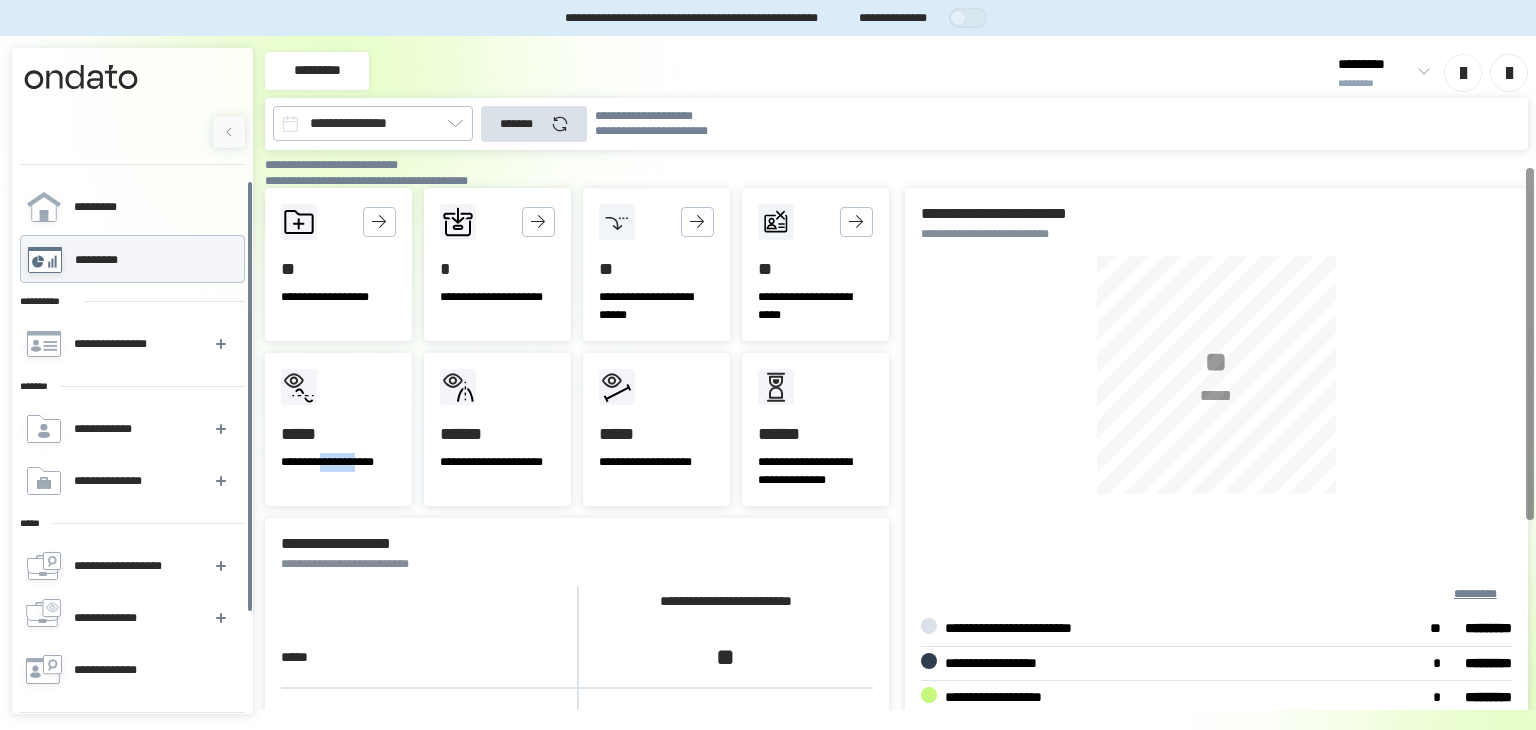 click on "**********" at bounding box center [338, 462] 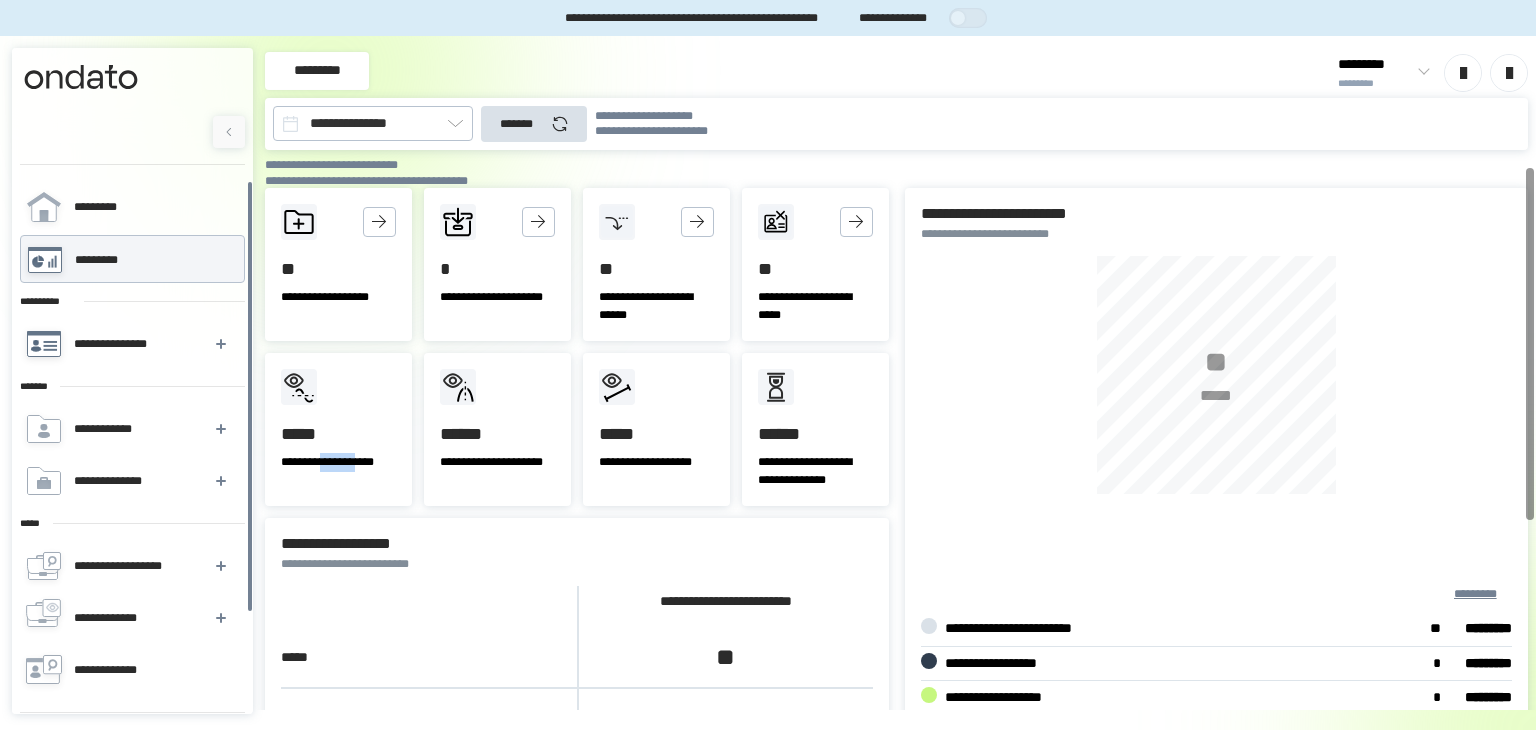 click on "**********" at bounding box center (132, 344) 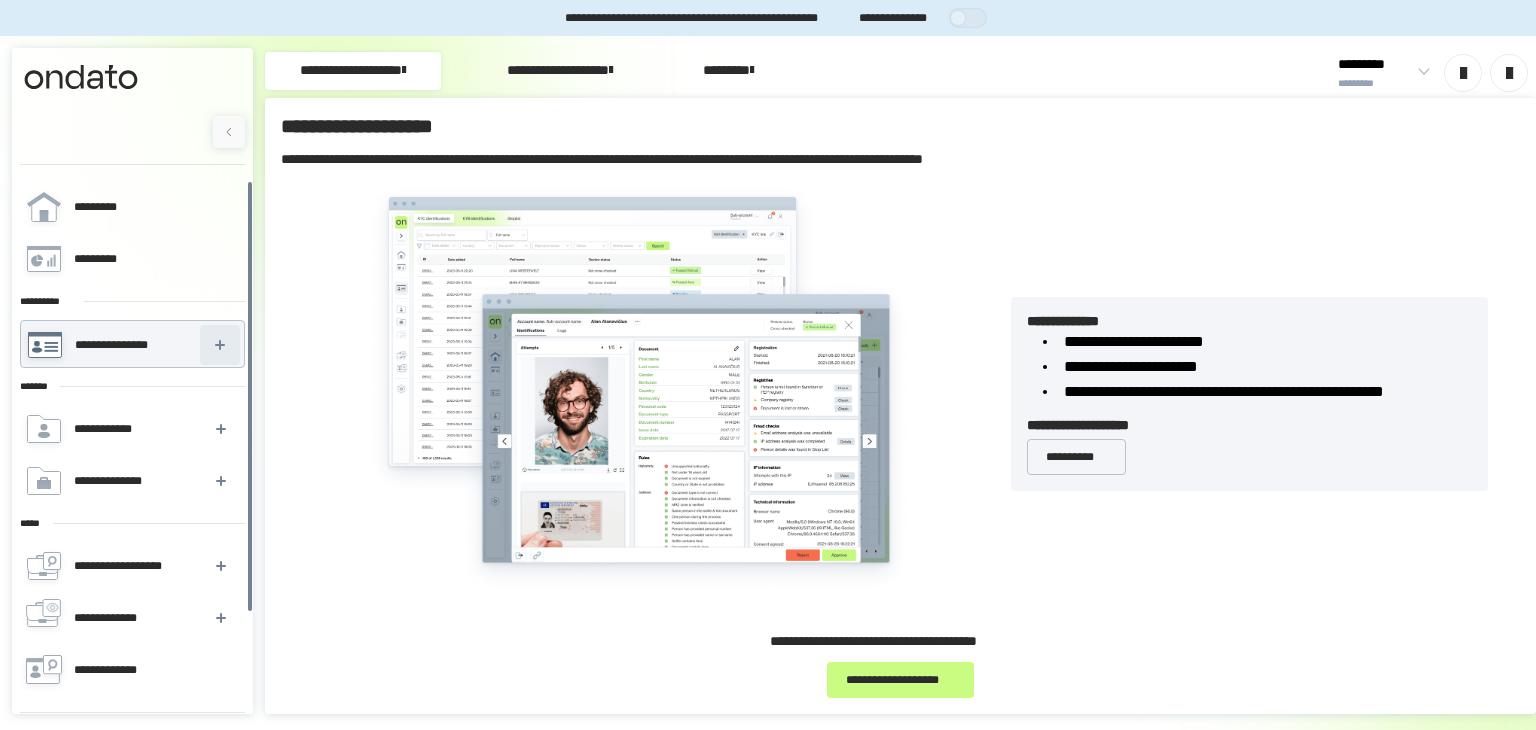 click at bounding box center (220, 345) 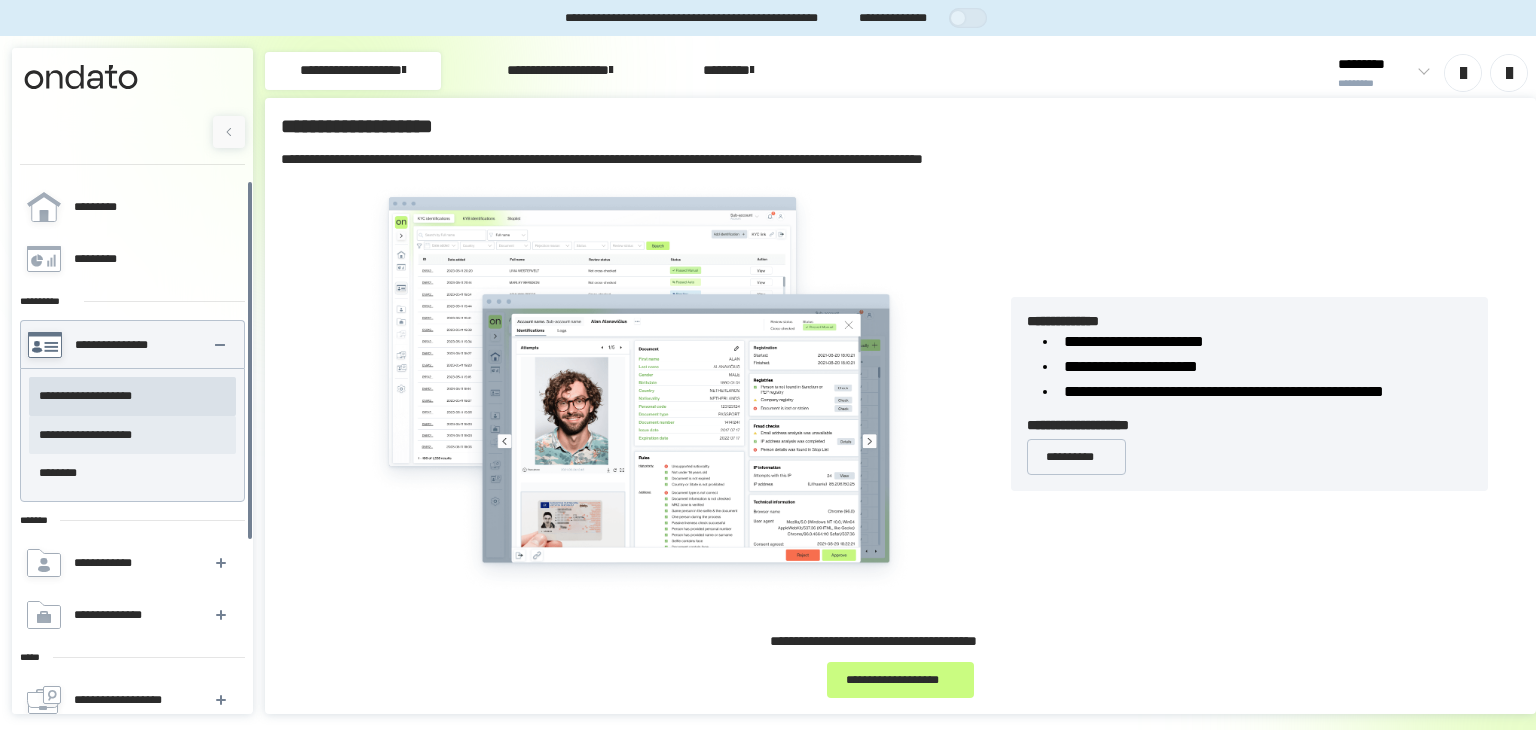 click on "**********" at bounding box center (132, 435) 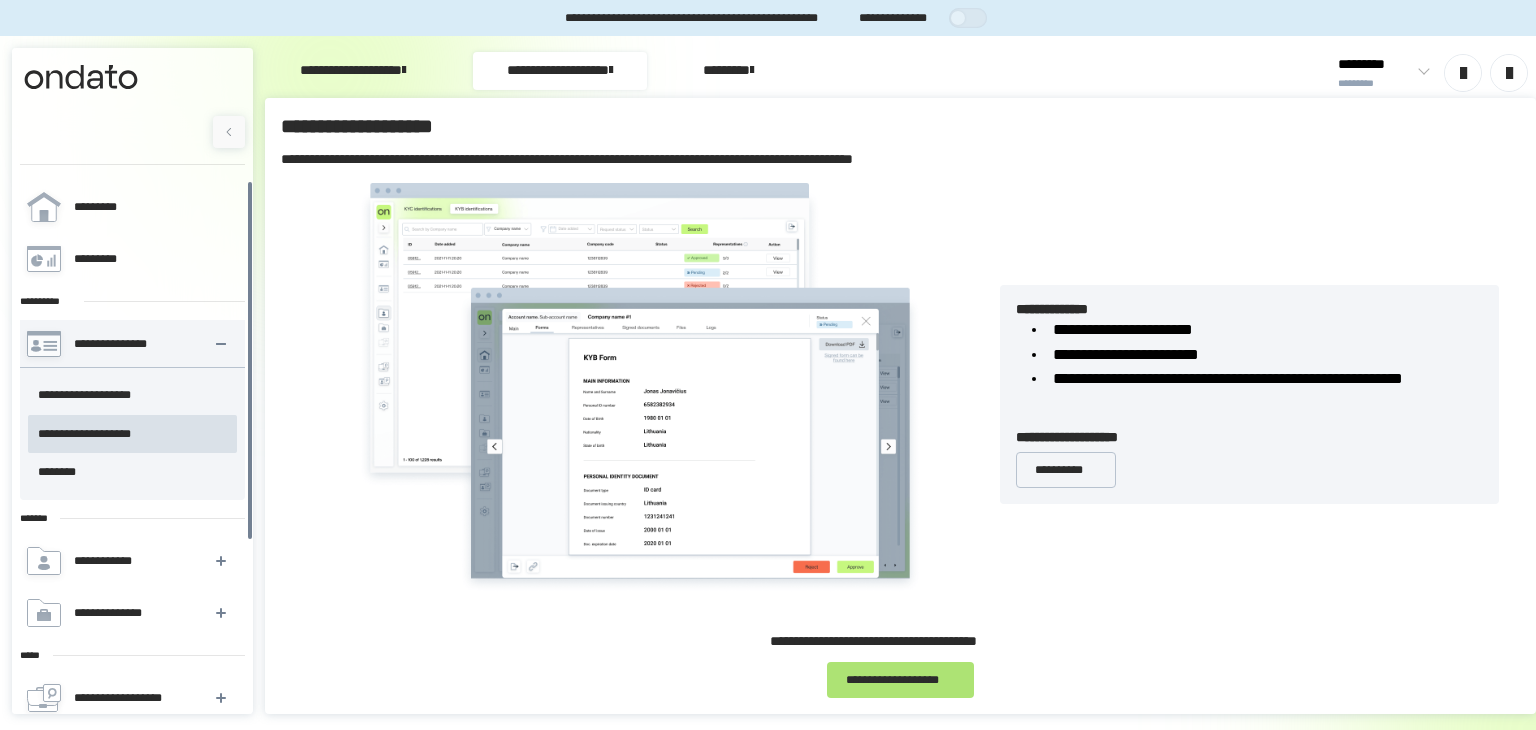 click on "**********" at bounding box center (900, 680) 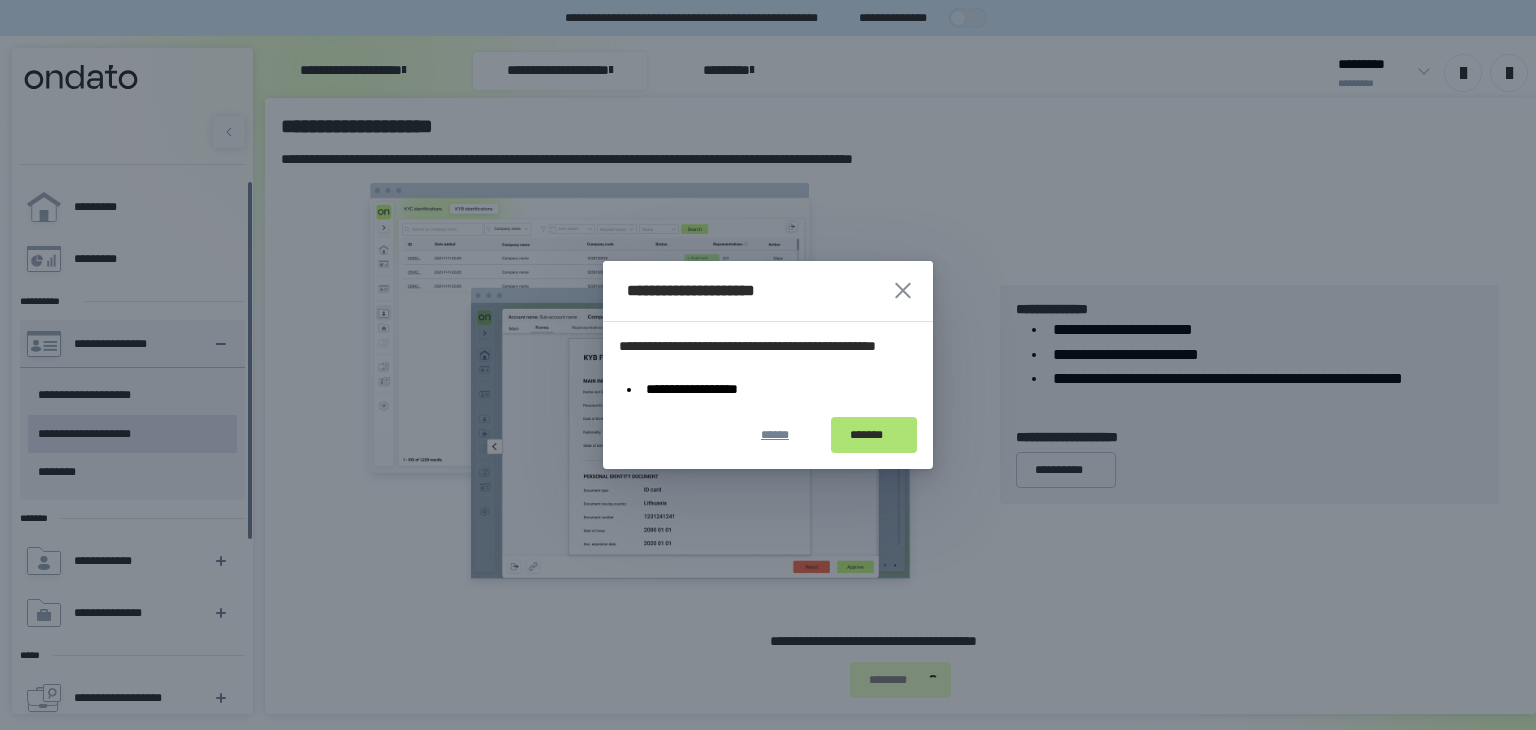 click on "*******" at bounding box center (874, 435) 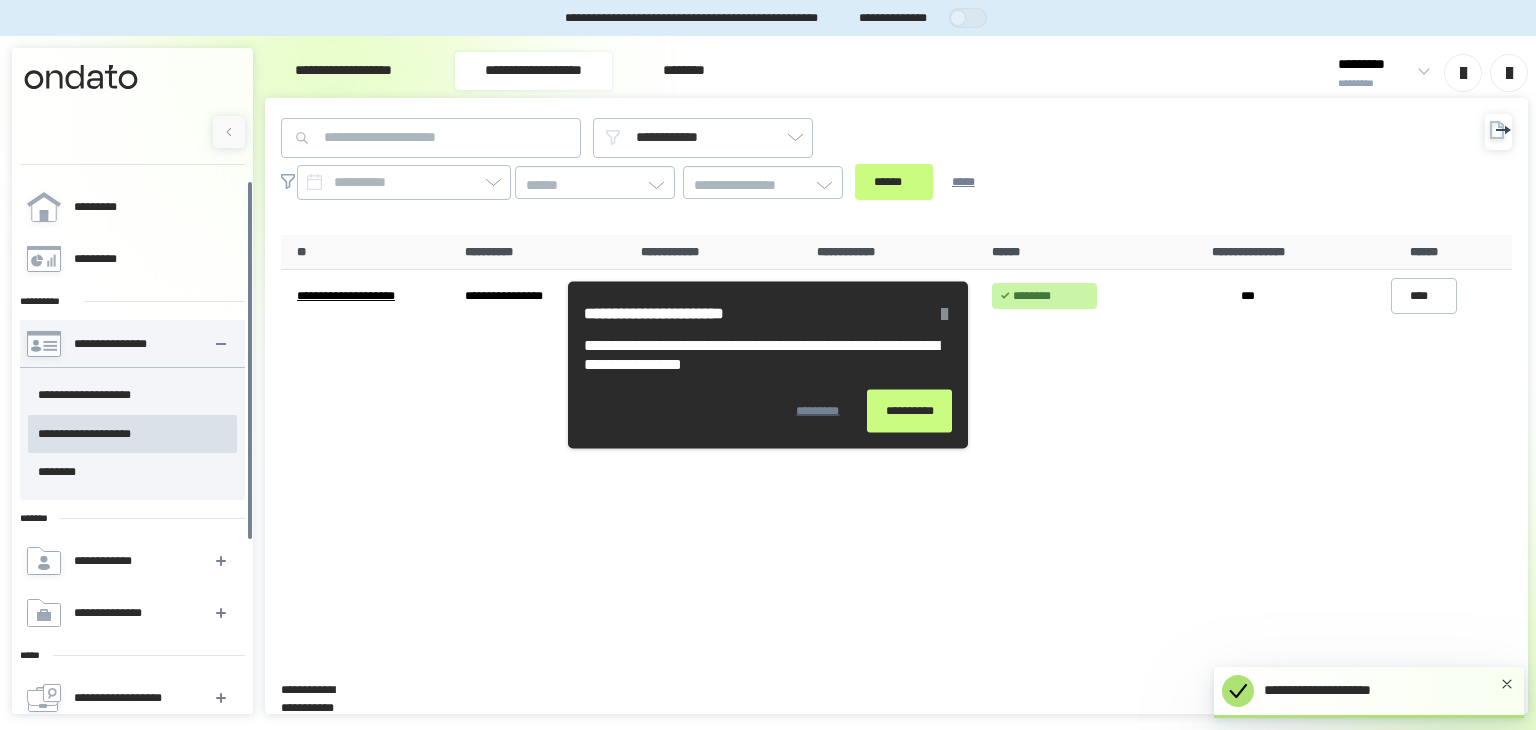 click at bounding box center [944, 314] 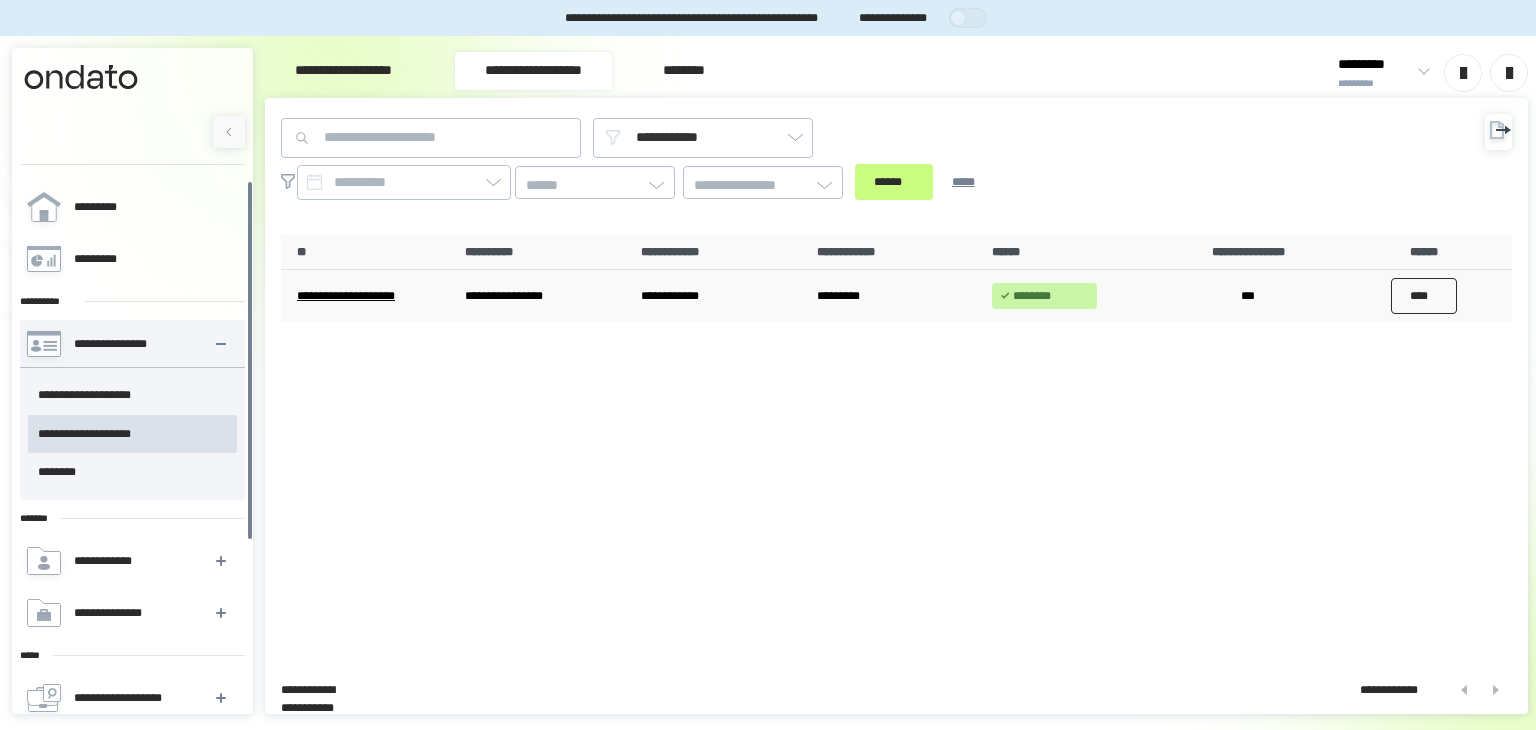 click on "****" at bounding box center (1424, 296) 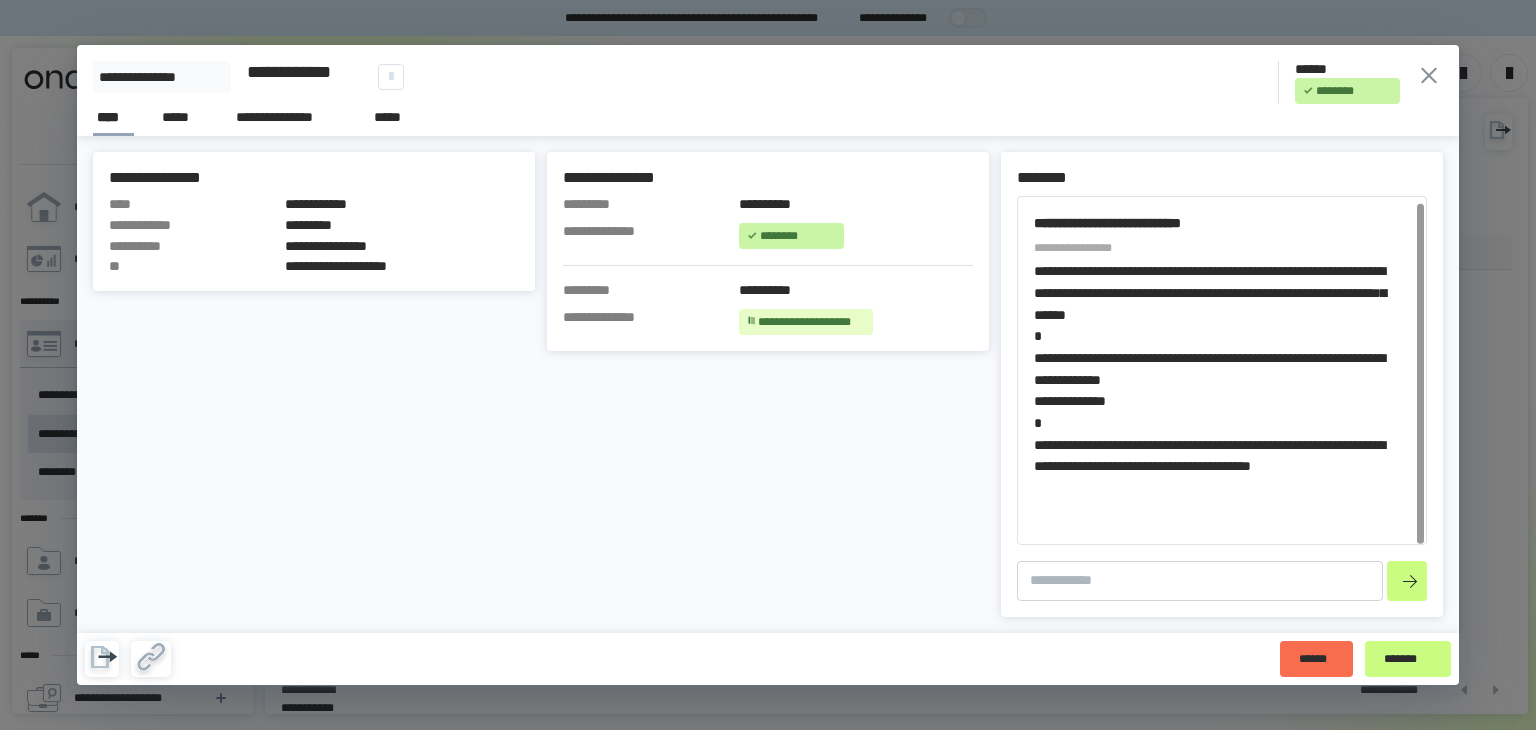 scroll, scrollTop: 4, scrollLeft: 0, axis: vertical 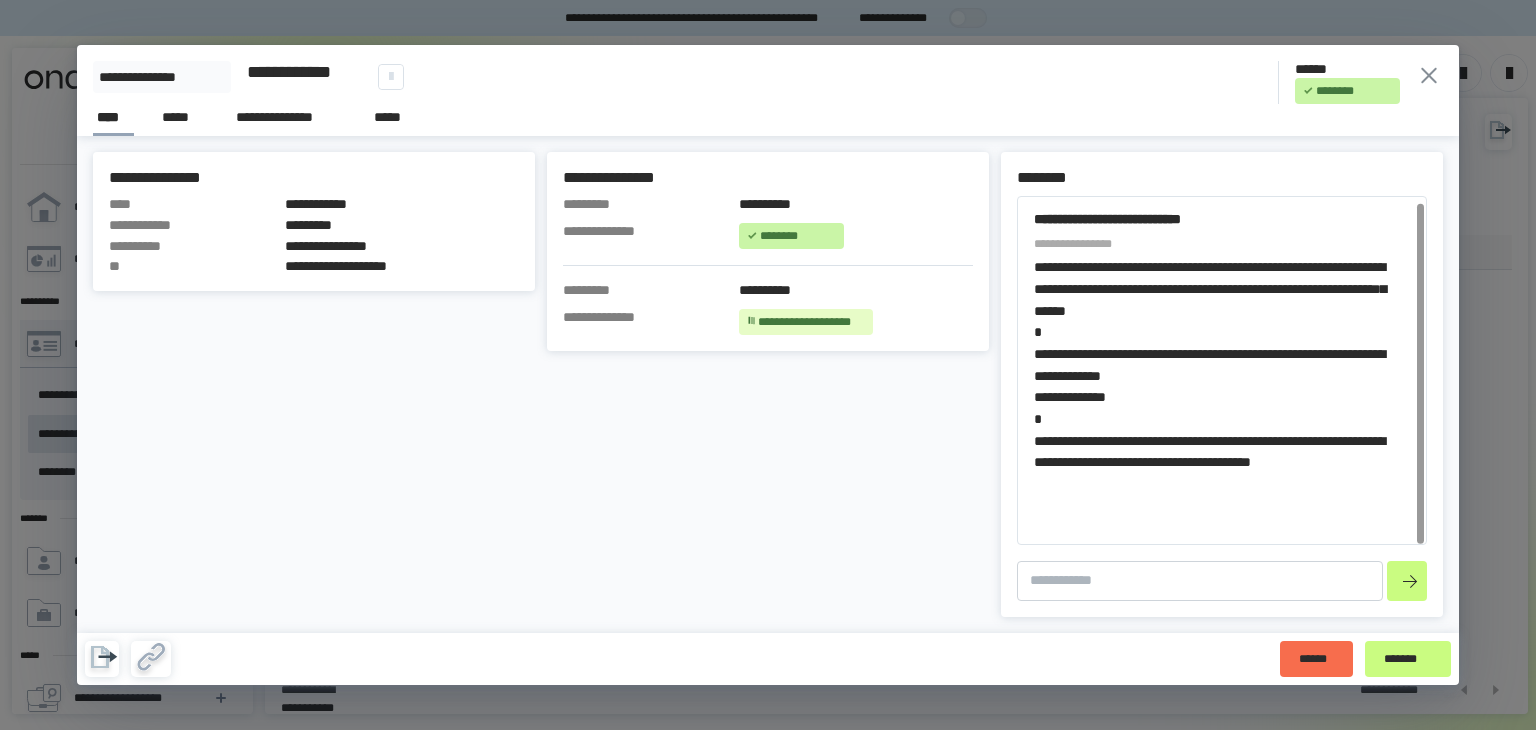 type on "*" 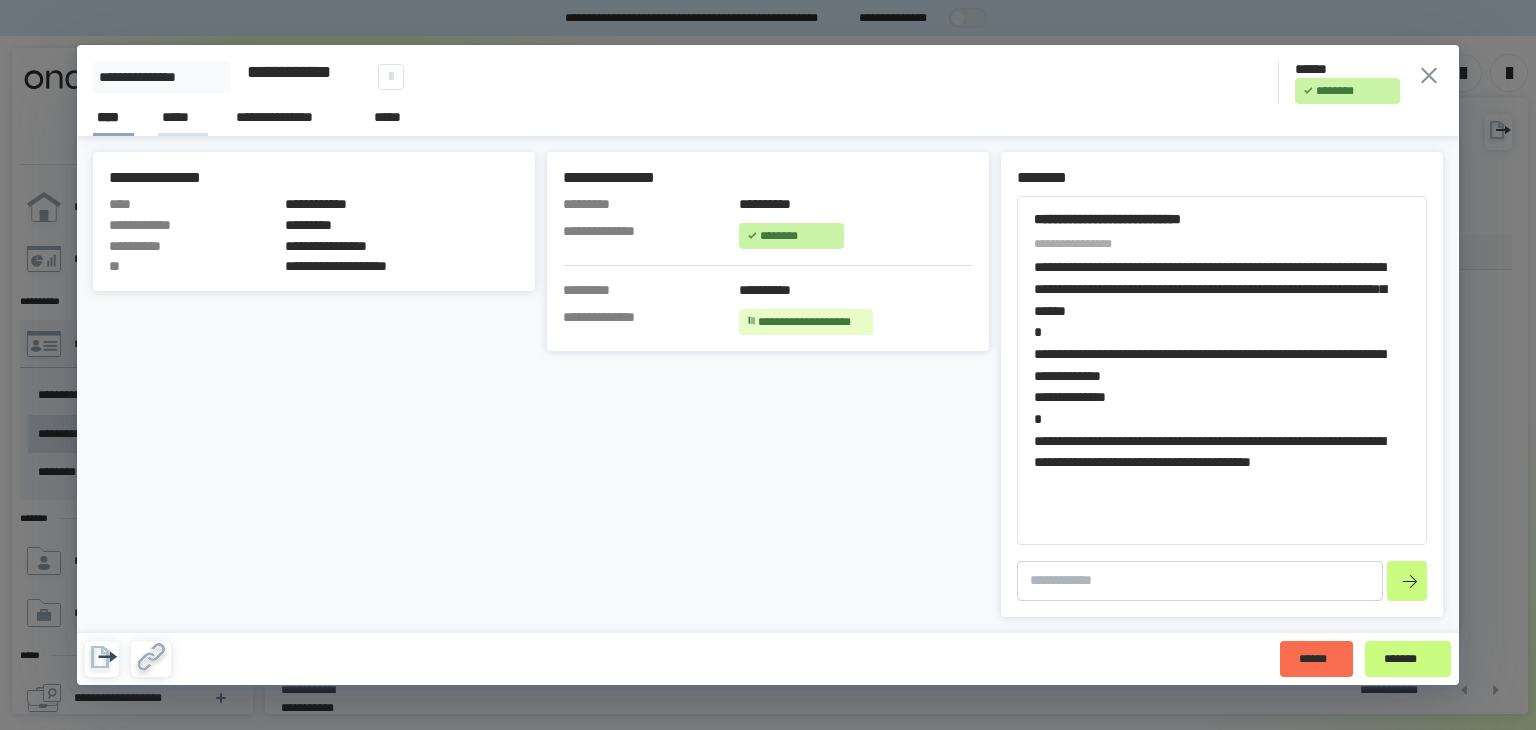 click on "*****" at bounding box center [182, 117] 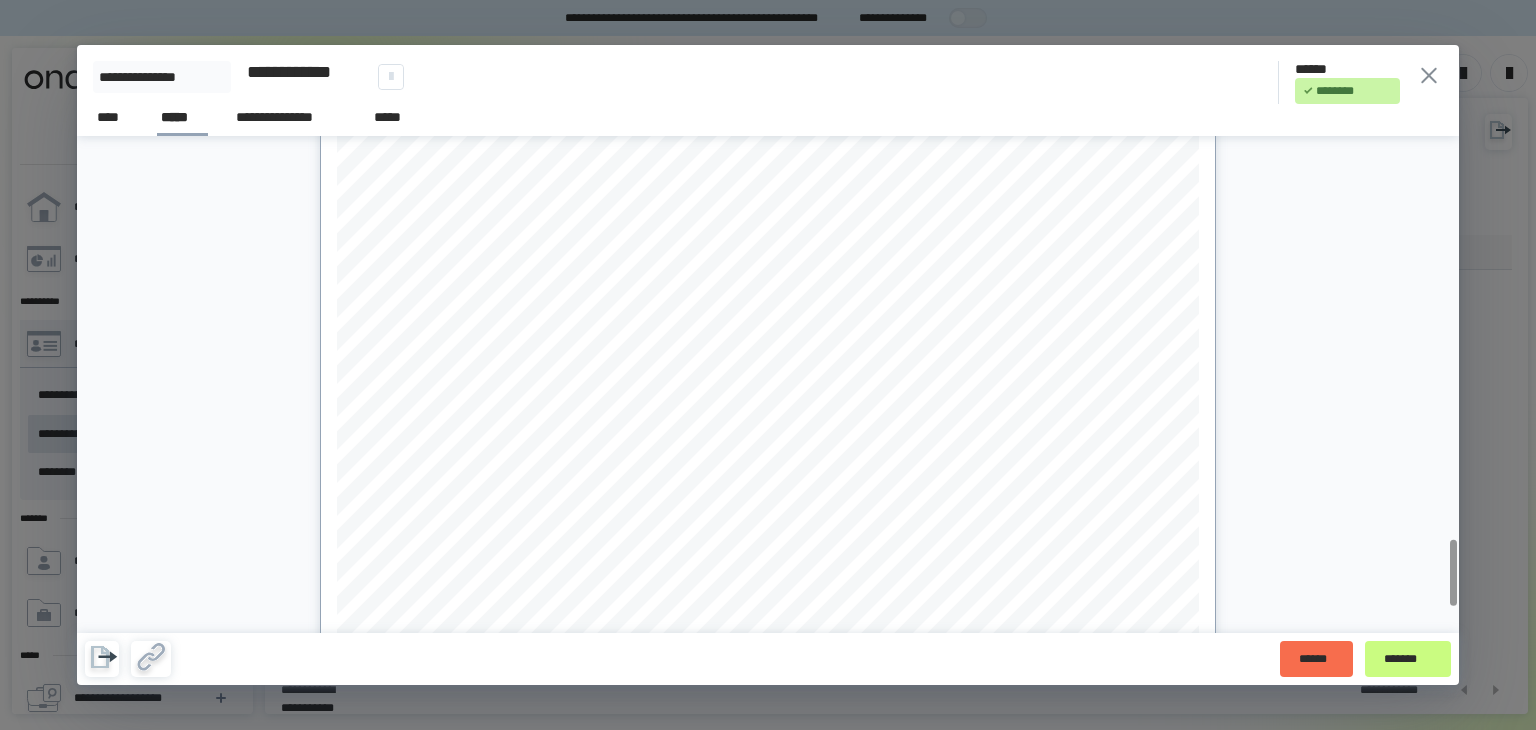 scroll, scrollTop: 3226, scrollLeft: 0, axis: vertical 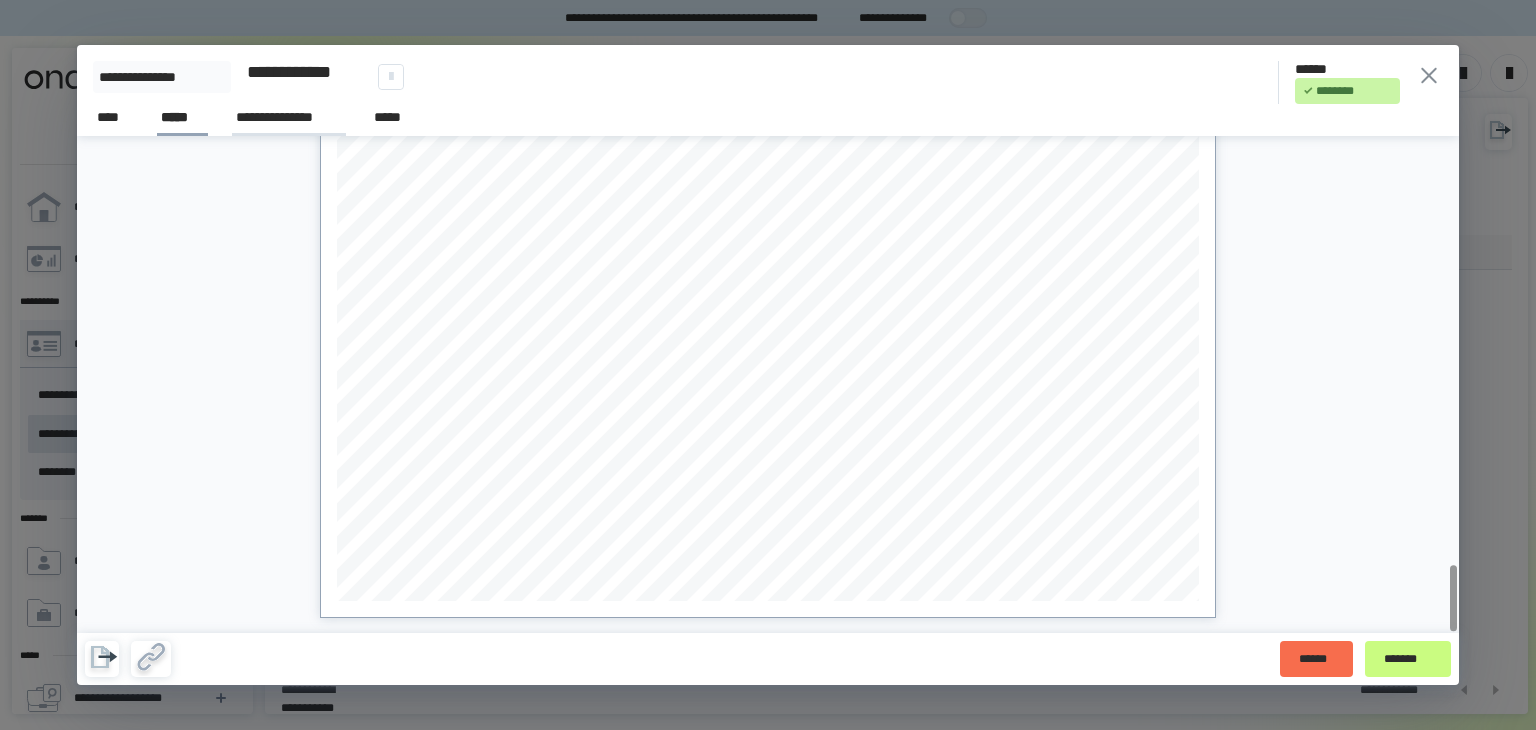 click on "**********" at bounding box center [289, 117] 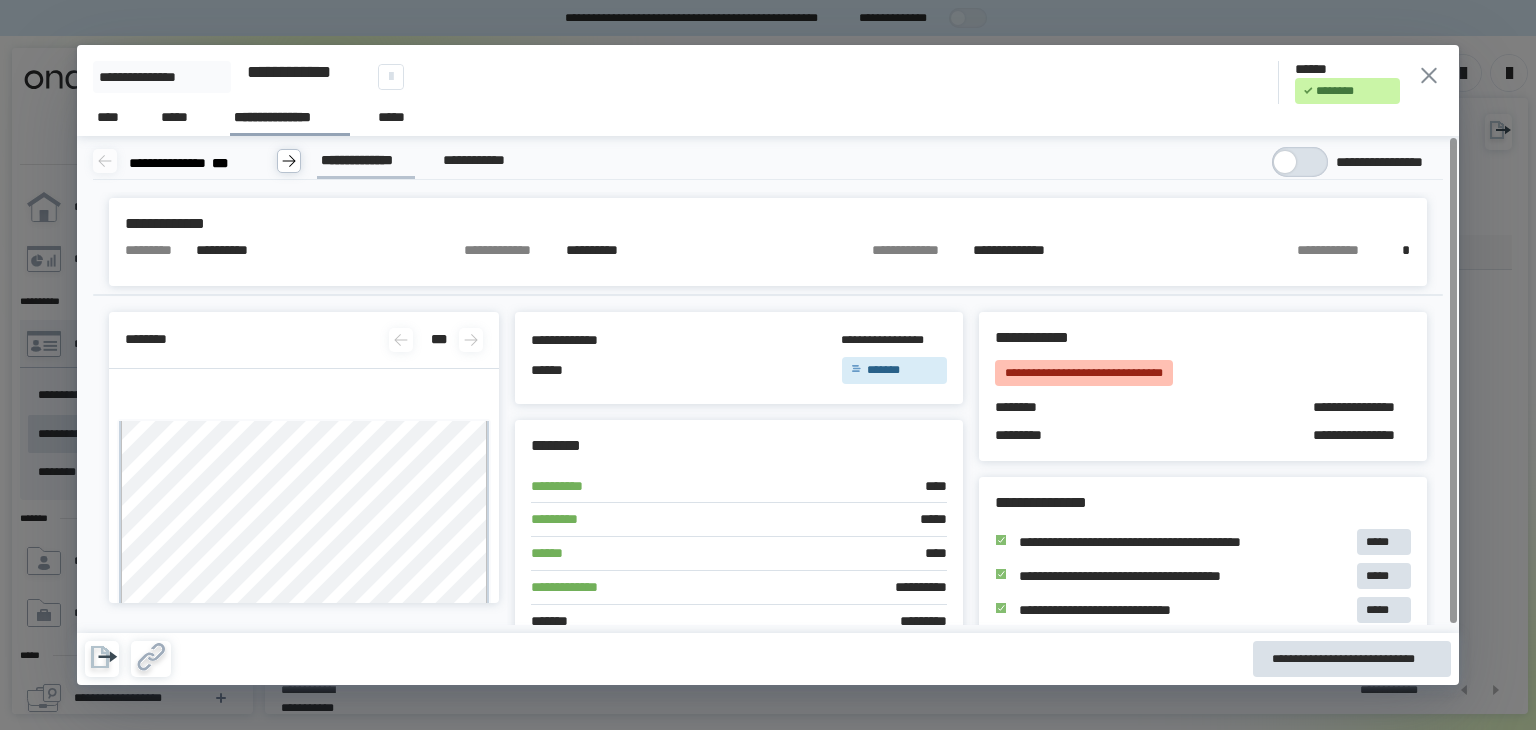 scroll, scrollTop: 8, scrollLeft: 0, axis: vertical 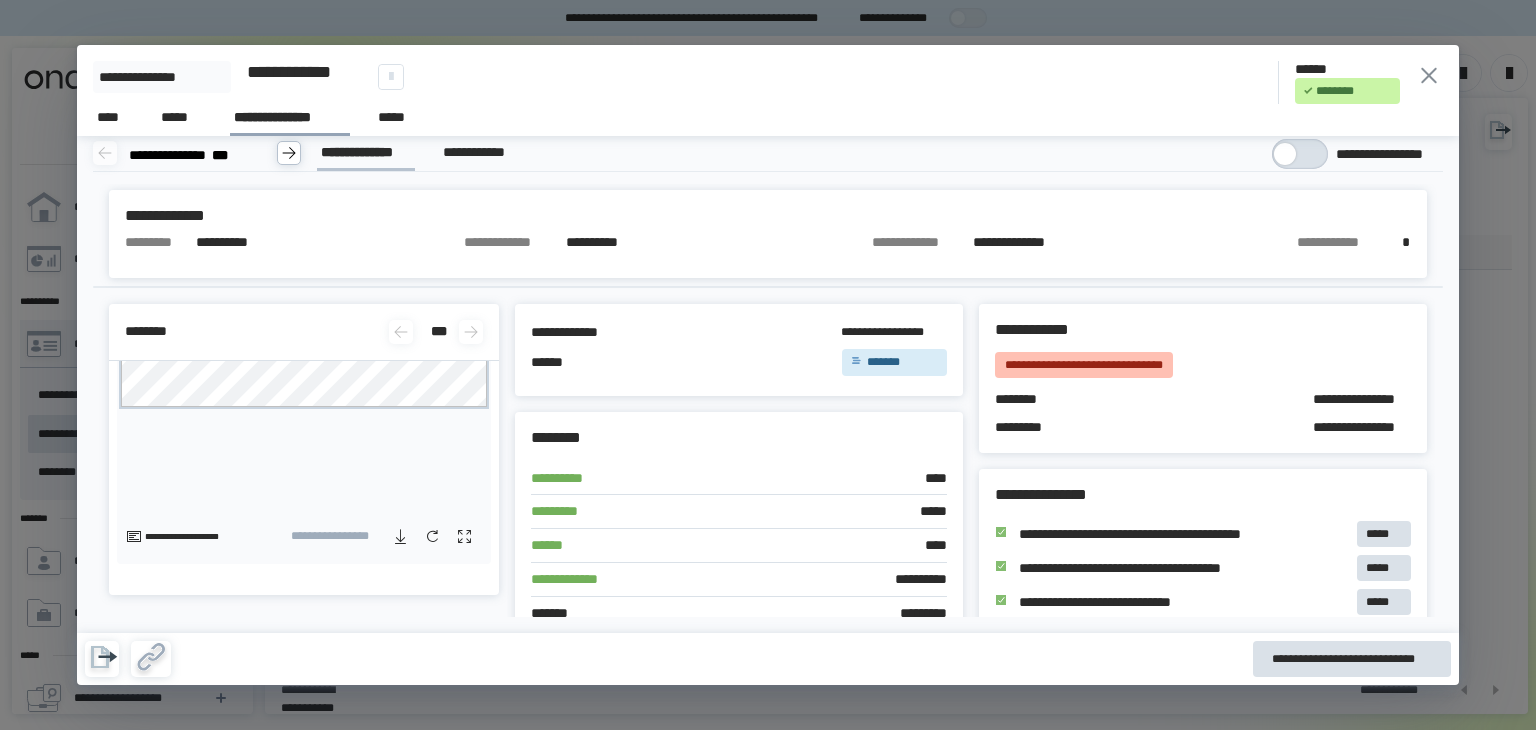 click 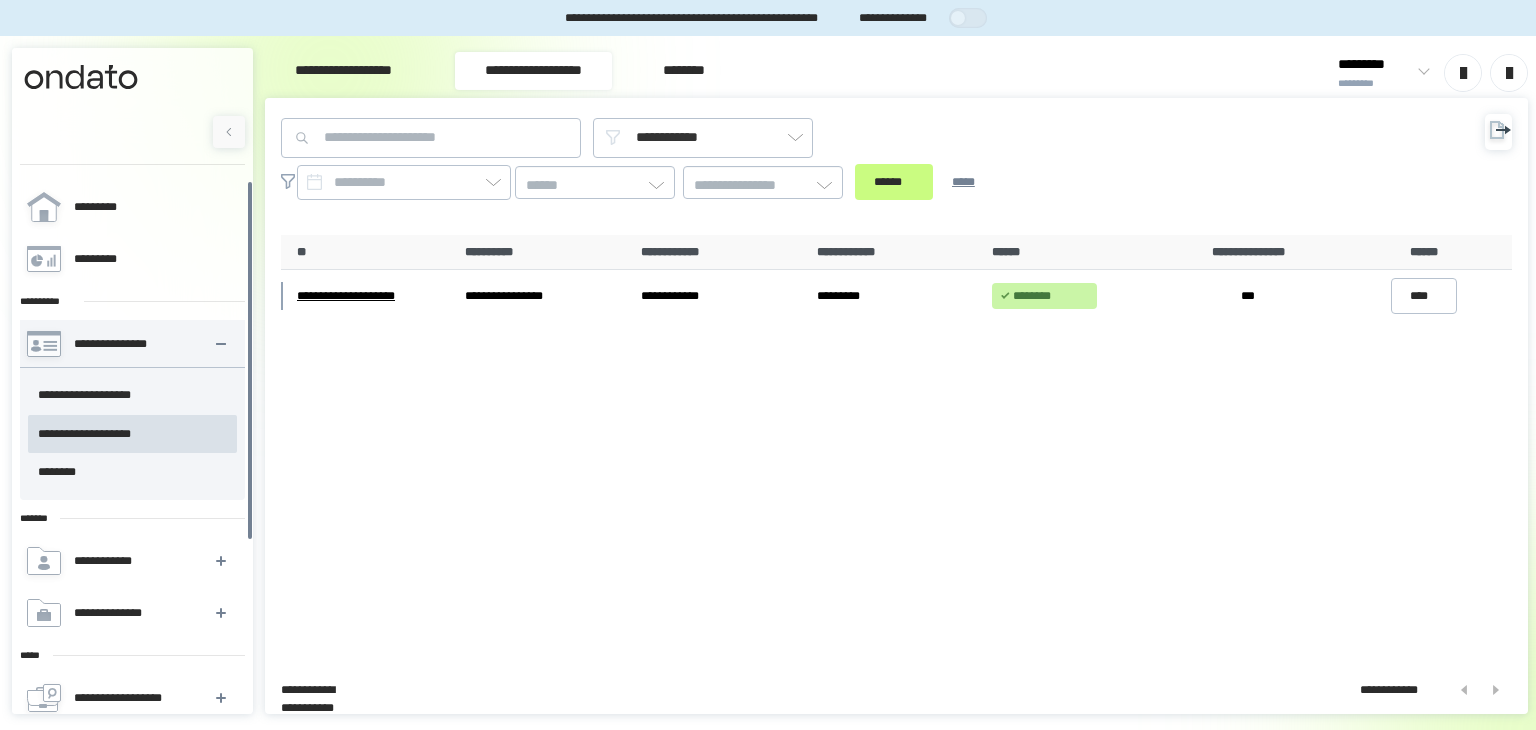 click on "********* *********" at bounding box center (1383, 72) 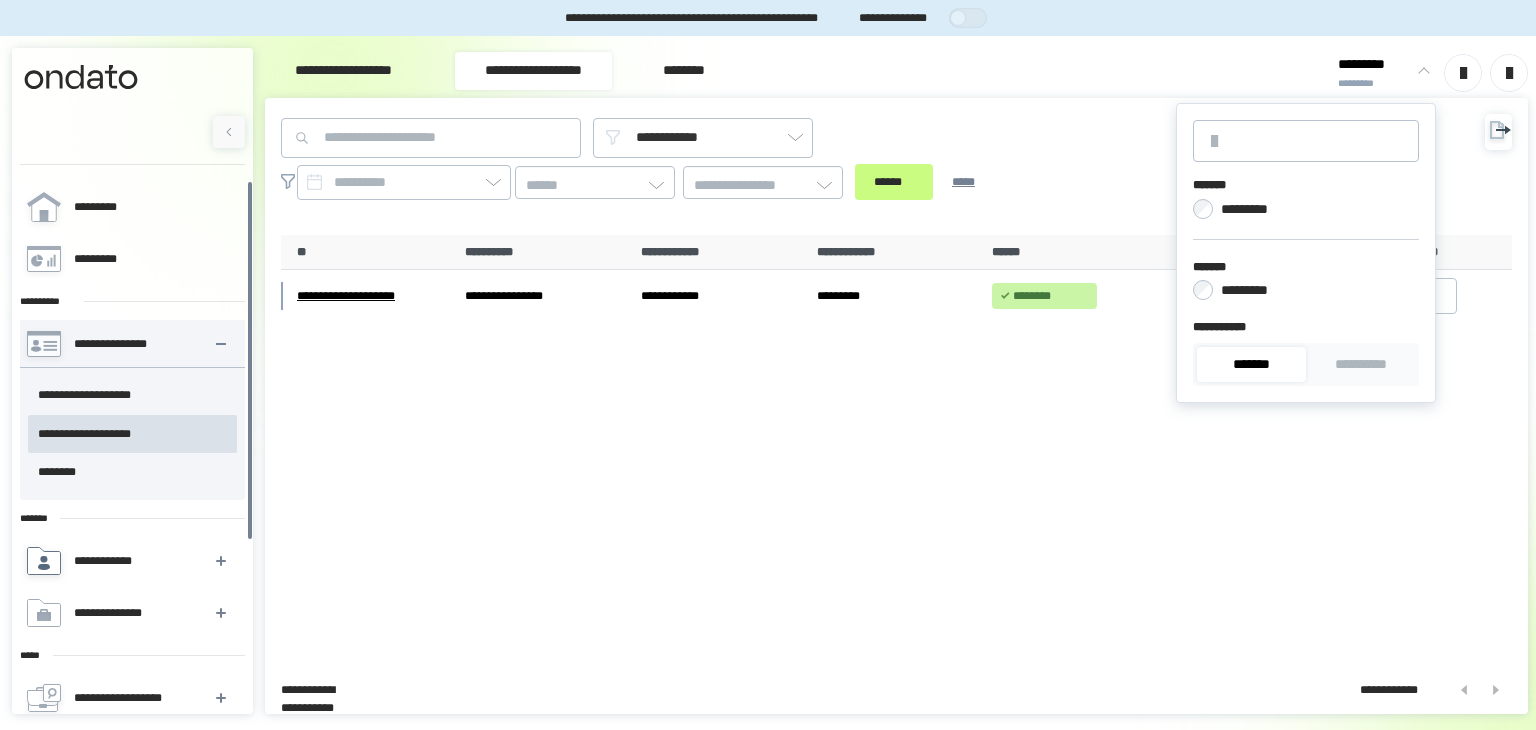 scroll, scrollTop: 251, scrollLeft: 0, axis: vertical 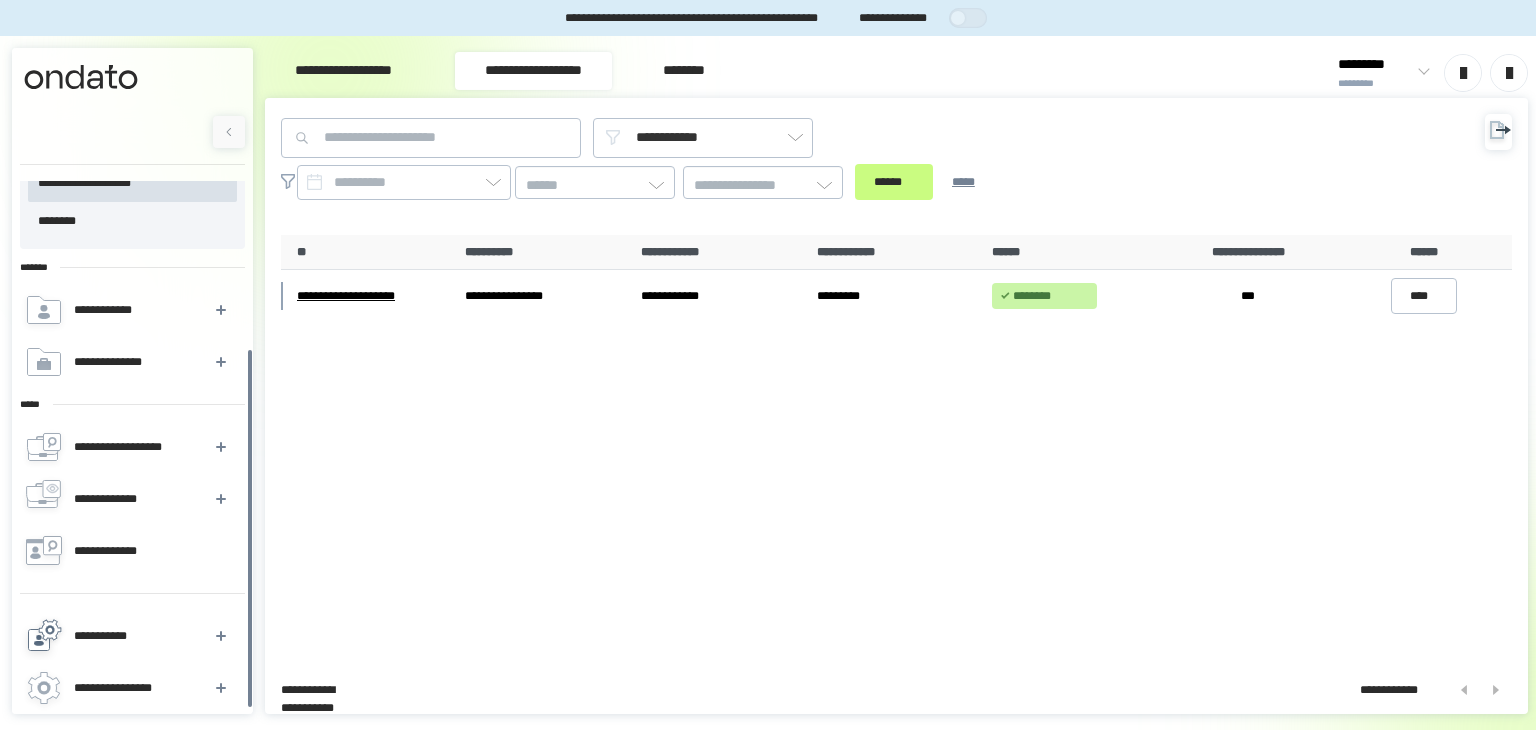 click on "**********" at bounding box center [131, 635] 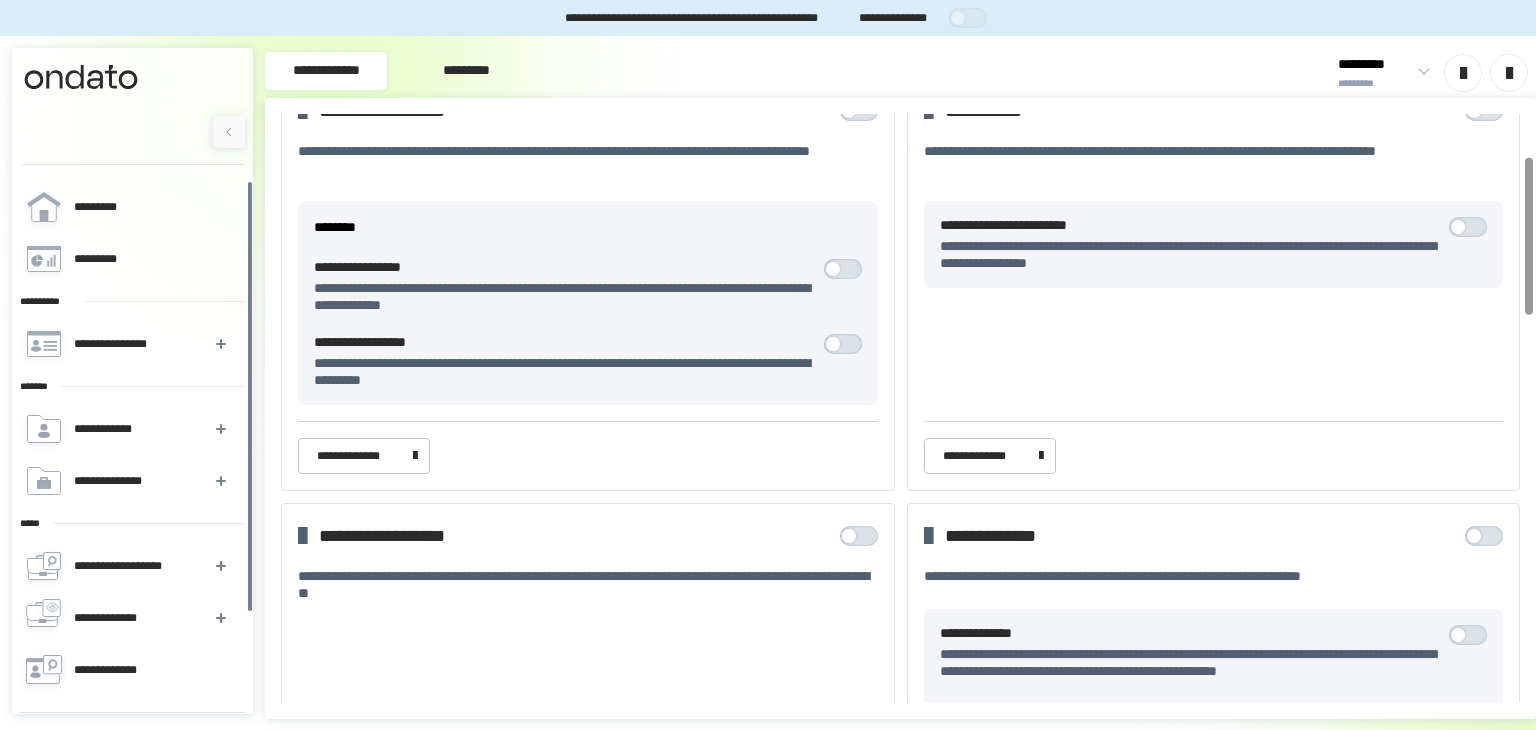 scroll, scrollTop: 0, scrollLeft: 0, axis: both 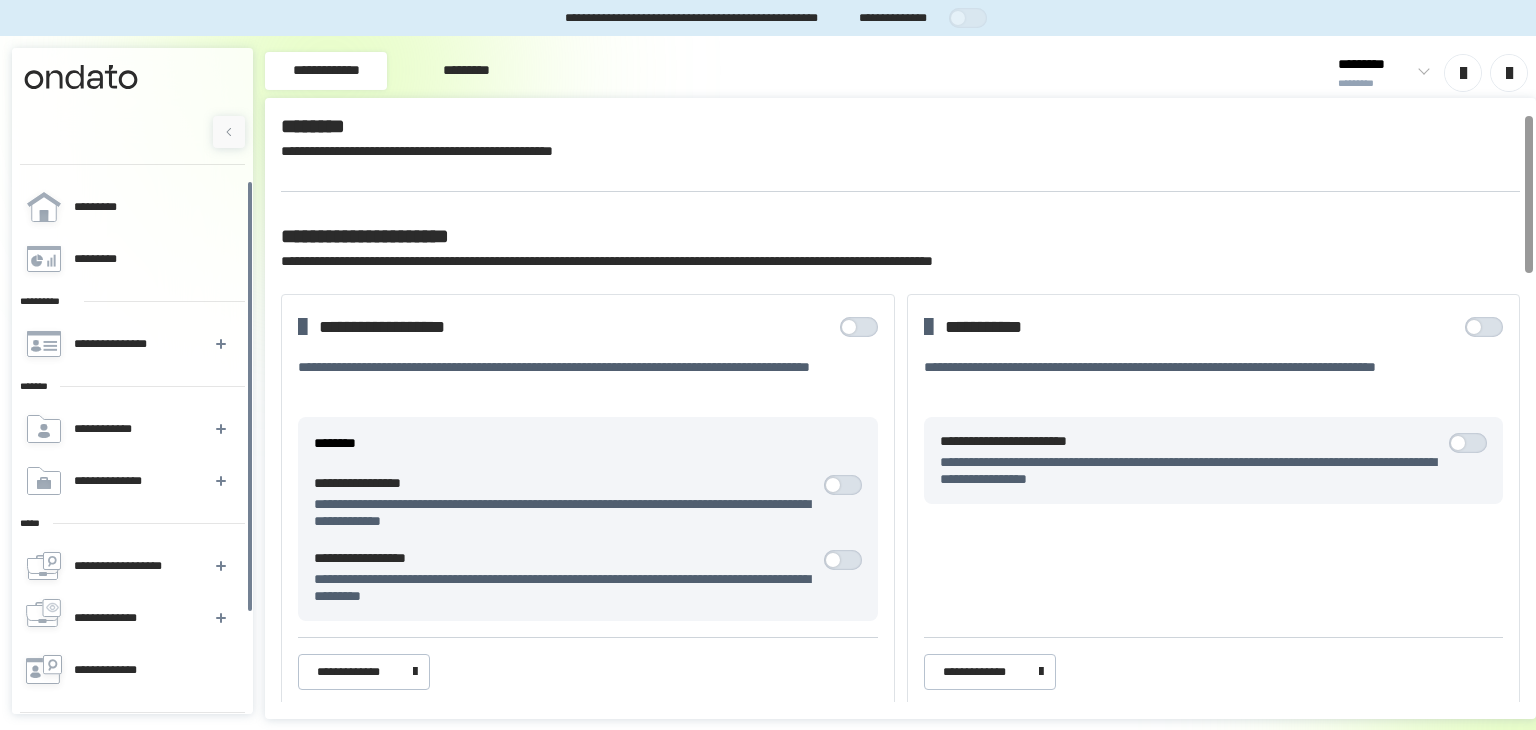 click on "*********" at bounding box center (466, 71) 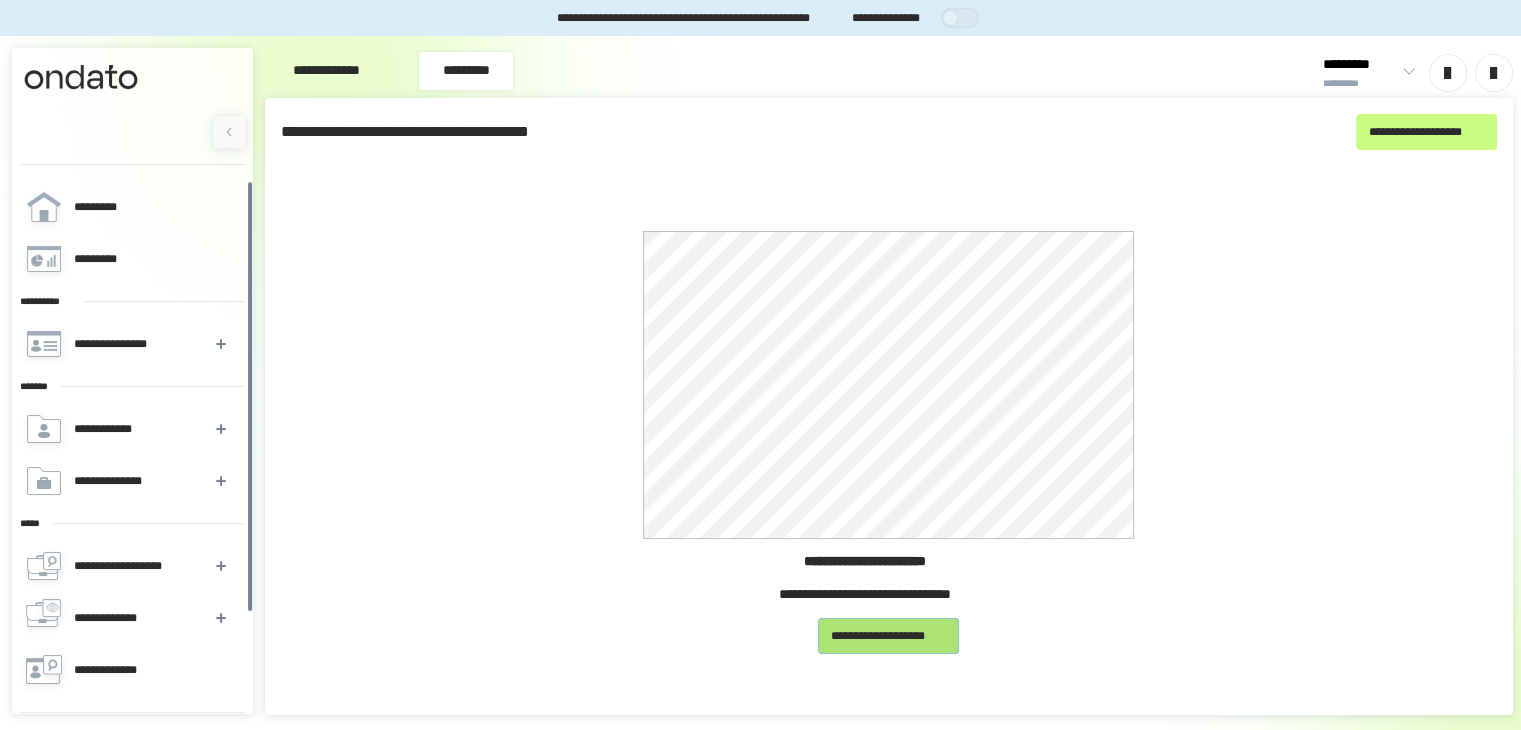 click on "**********" at bounding box center [888, 636] 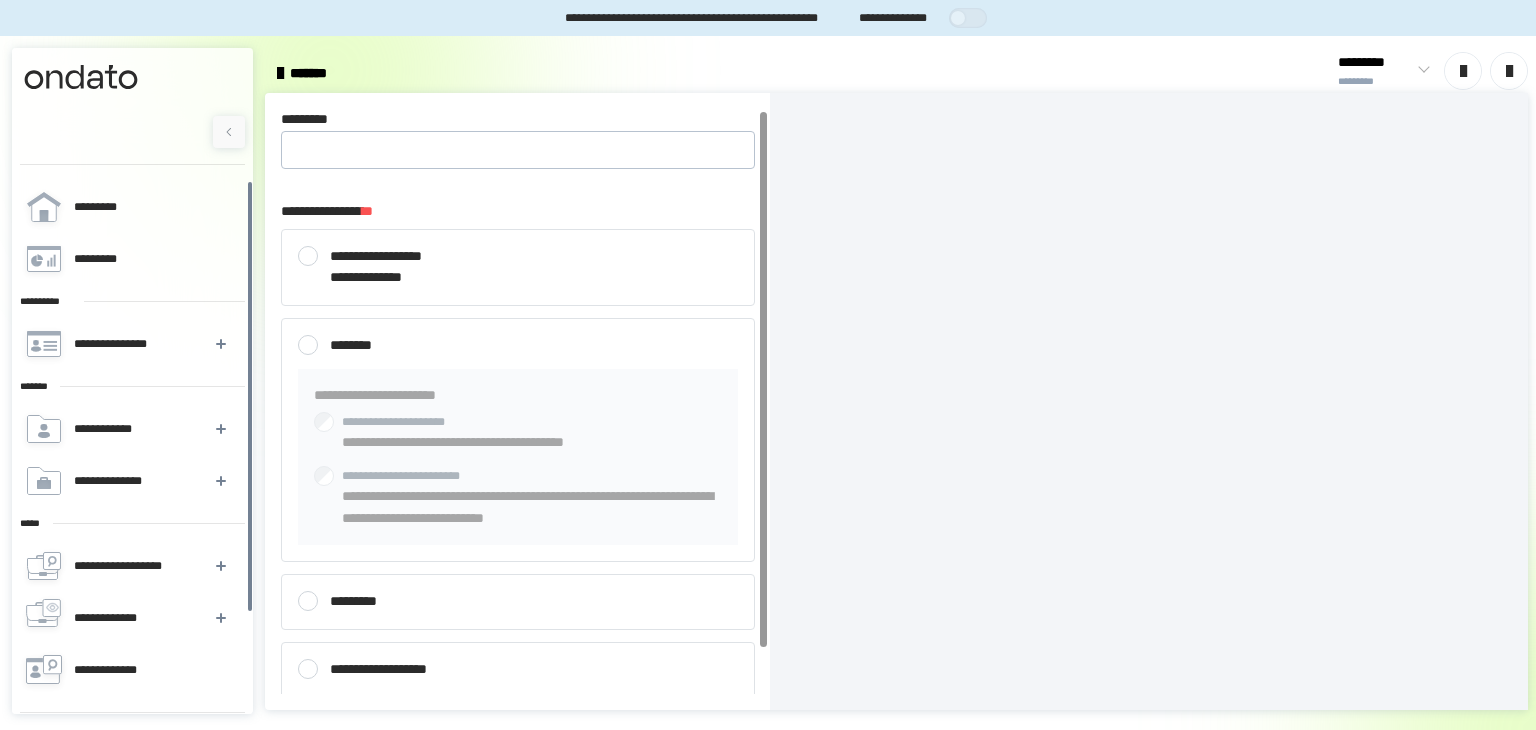 click on "********" at bounding box center [518, 346] 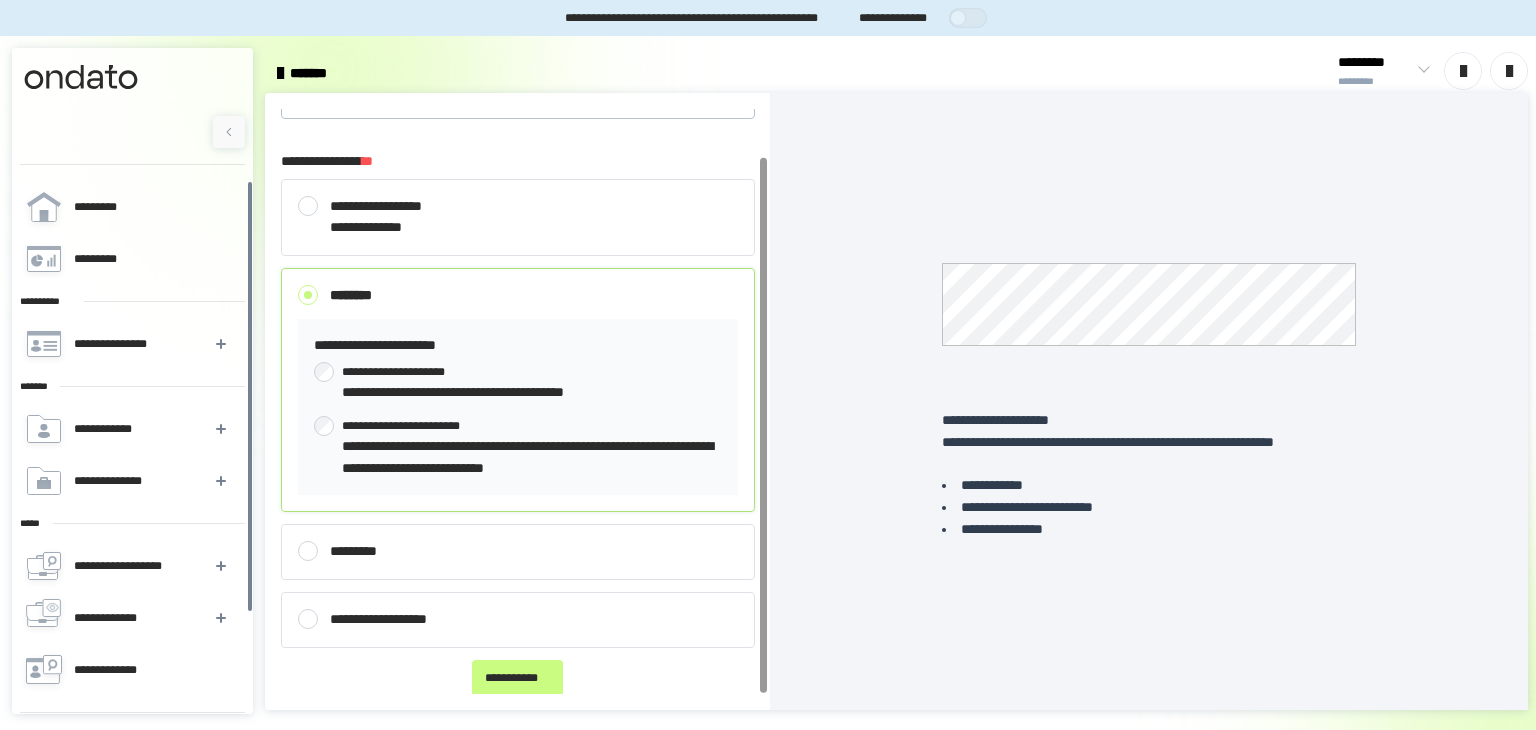 scroll, scrollTop: 49, scrollLeft: 0, axis: vertical 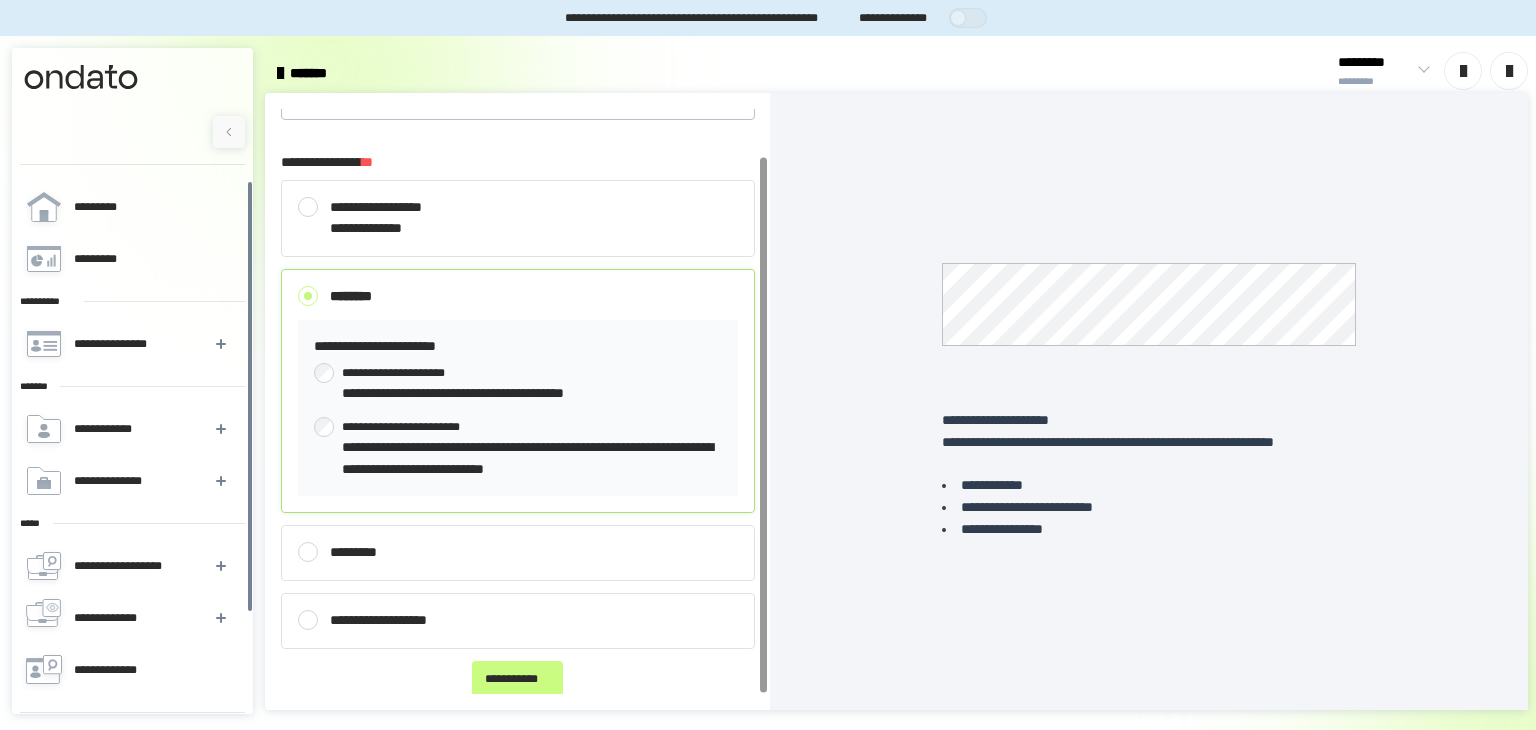 click on "*********" at bounding box center [518, 553] 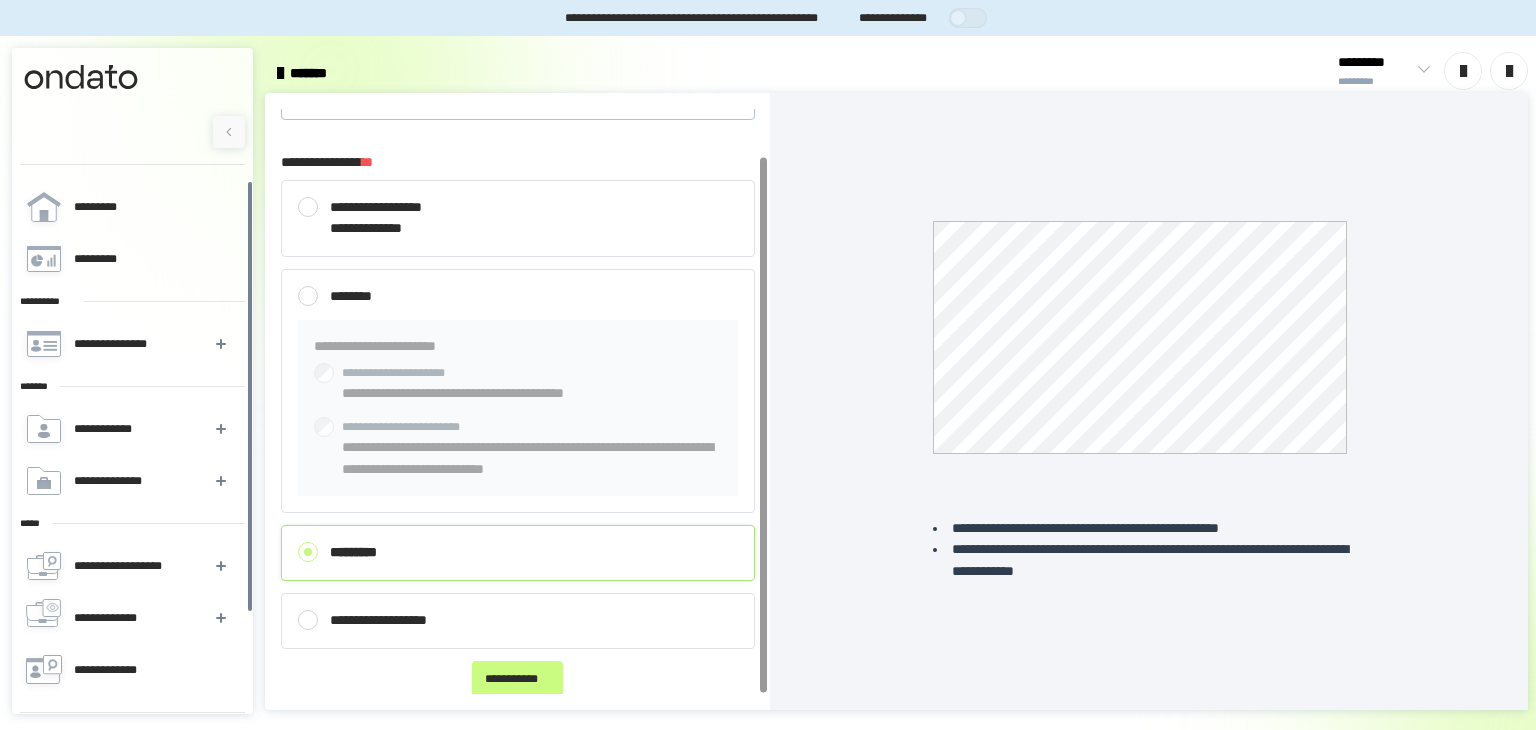 click on "********" at bounding box center (518, 297) 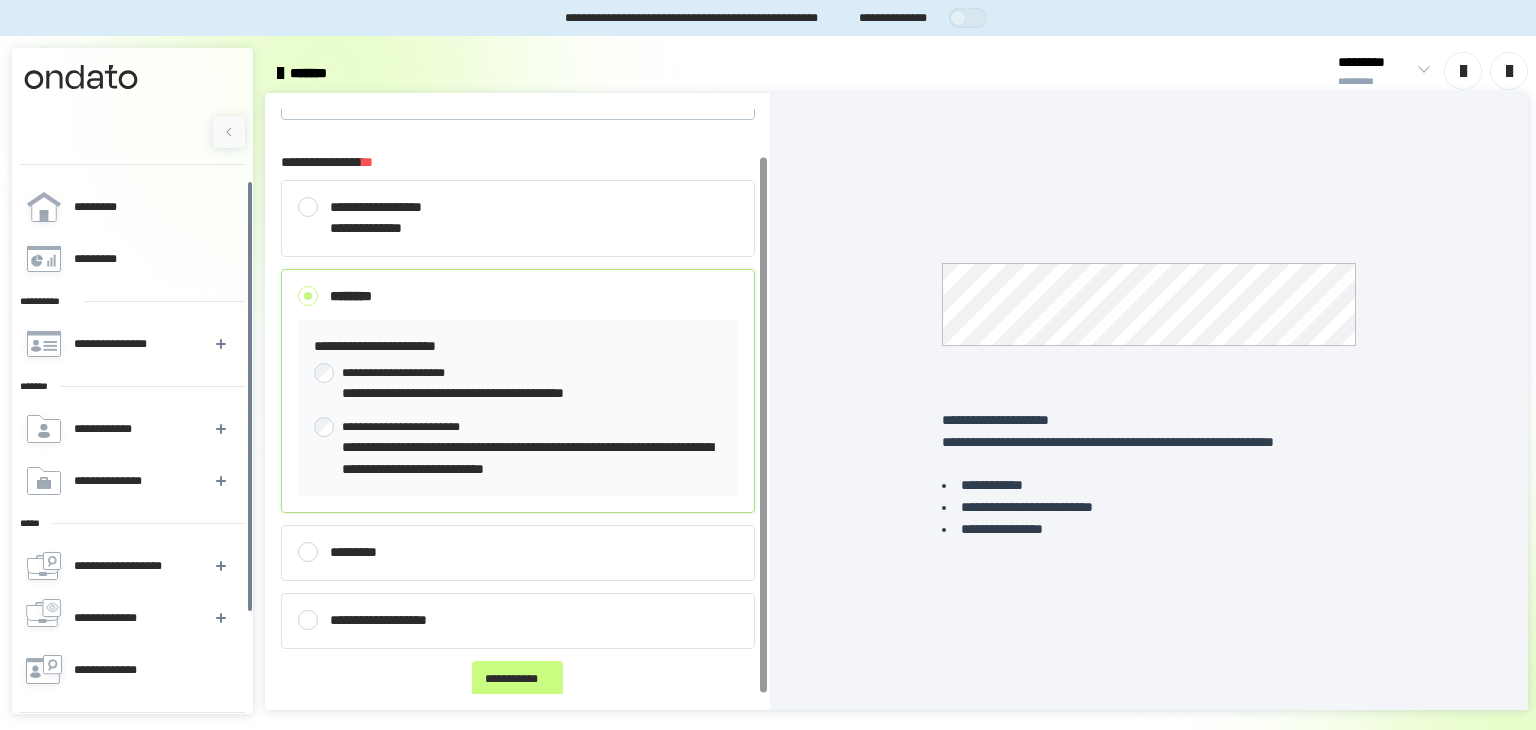click on "*********" at bounding box center (518, 553) 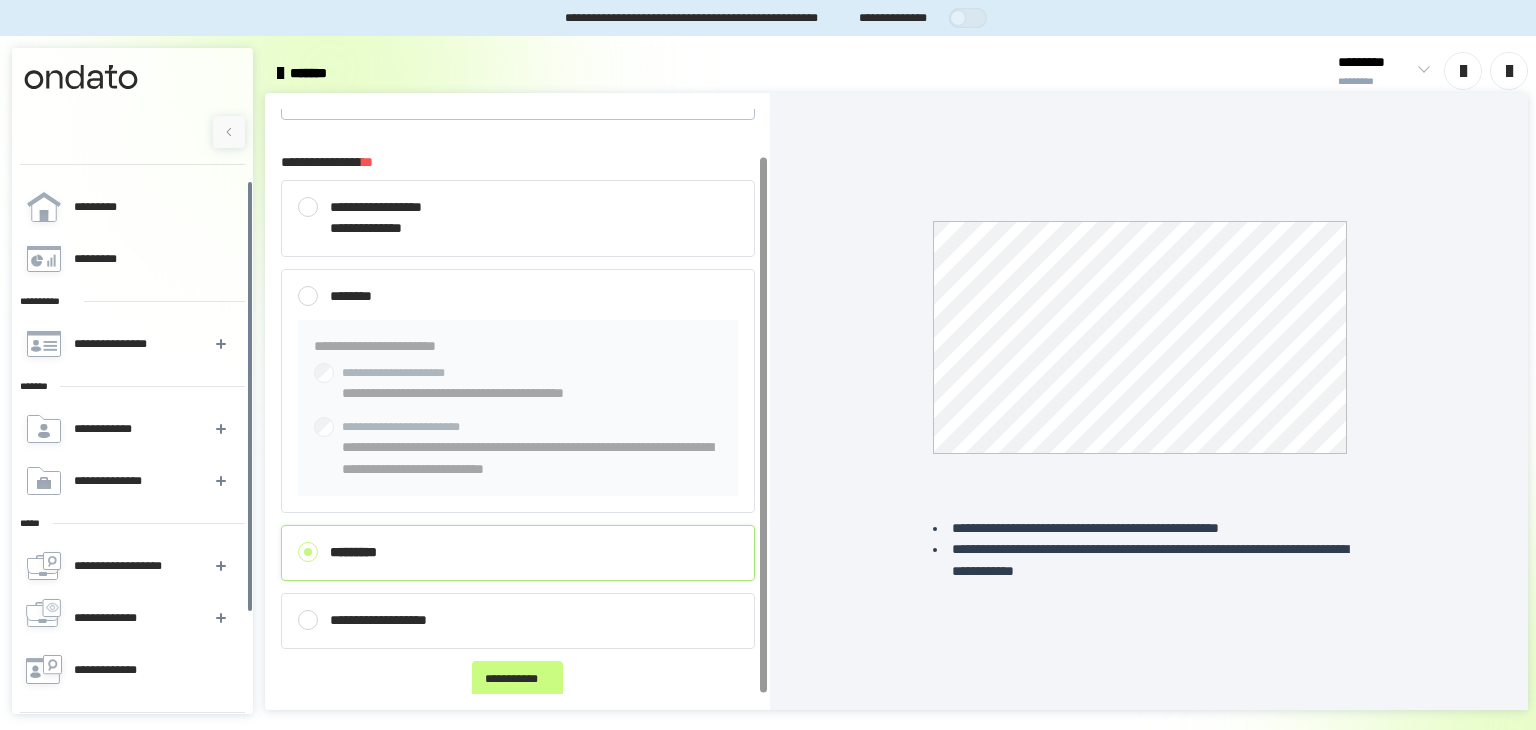 click on "**********" at bounding box center (518, 391) 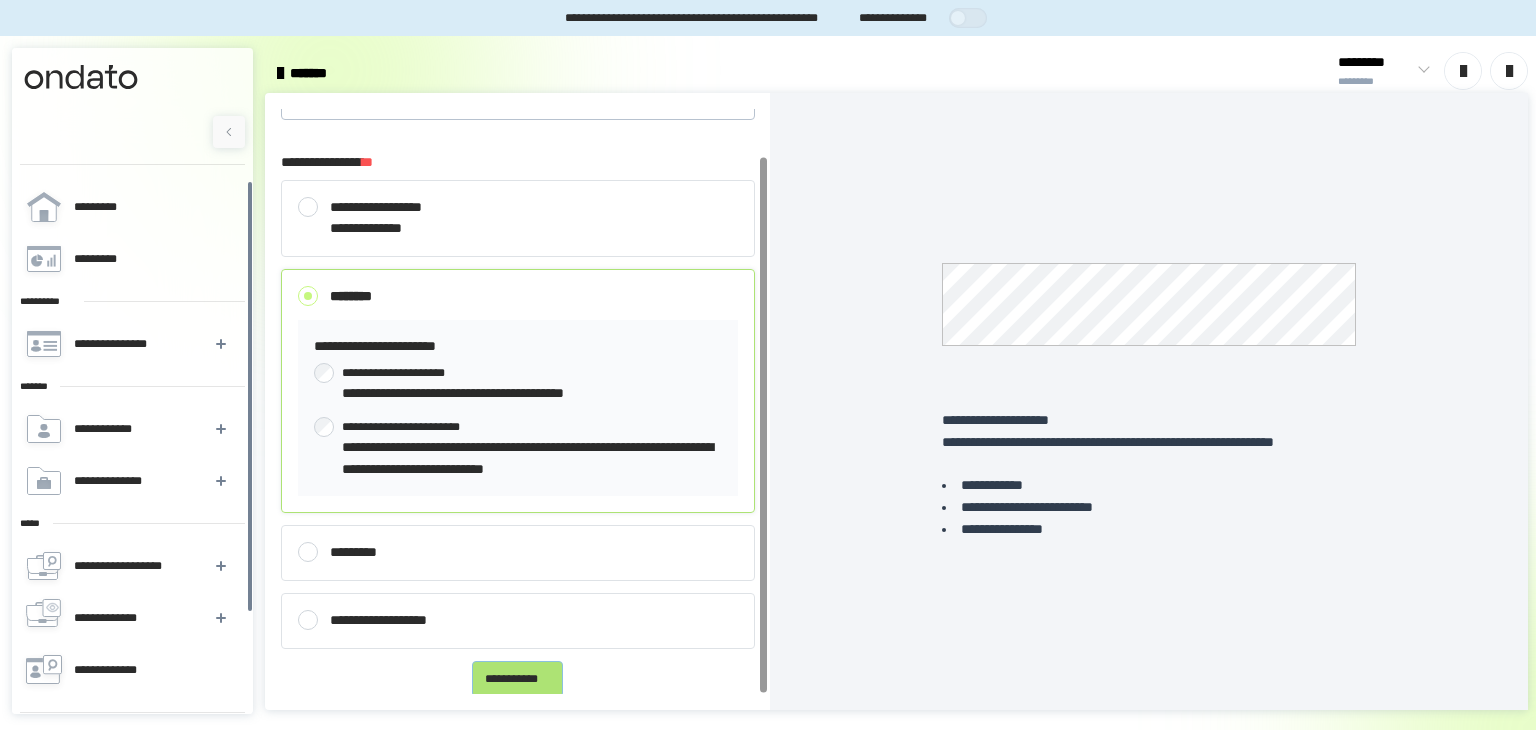 click on "**********" at bounding box center [517, 679] 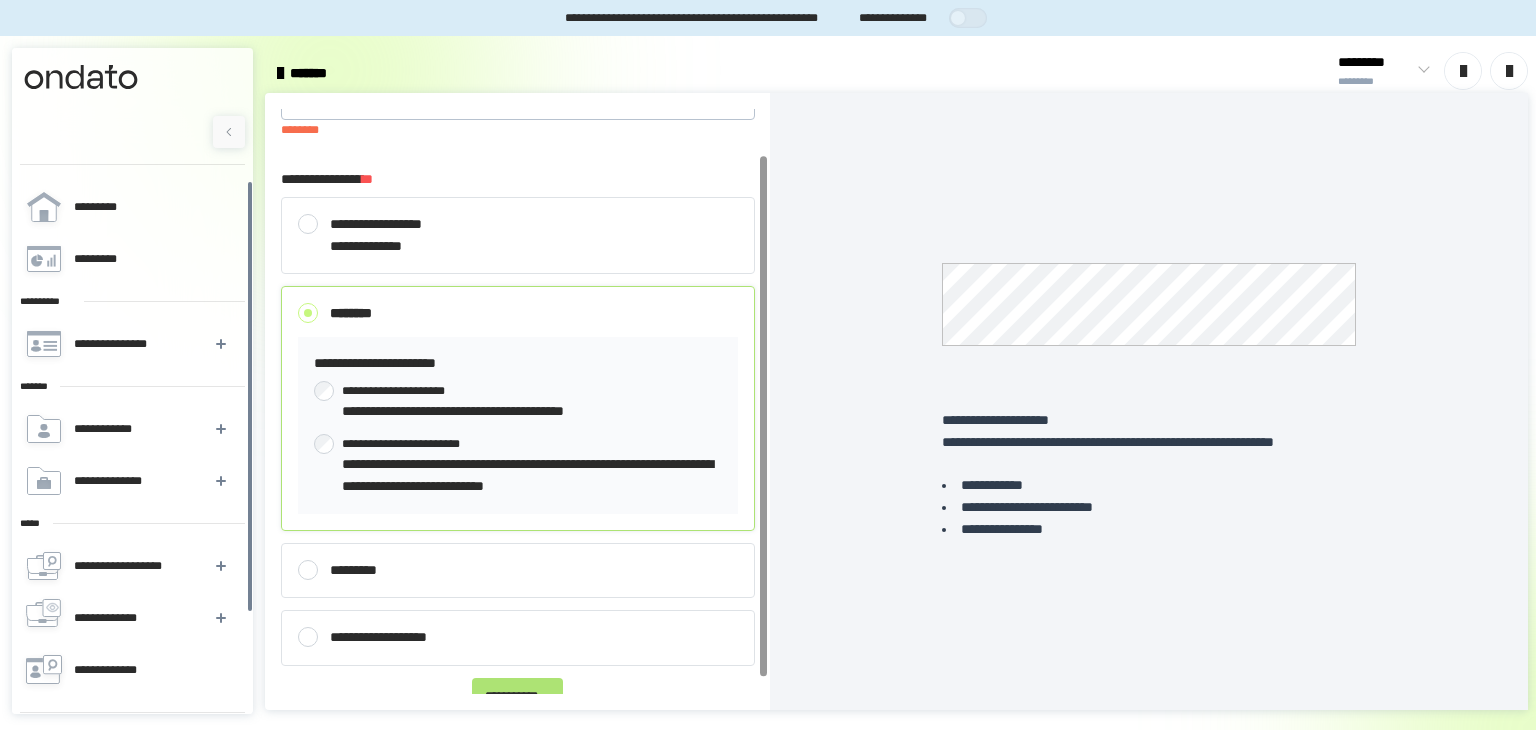 scroll, scrollTop: 68, scrollLeft: 0, axis: vertical 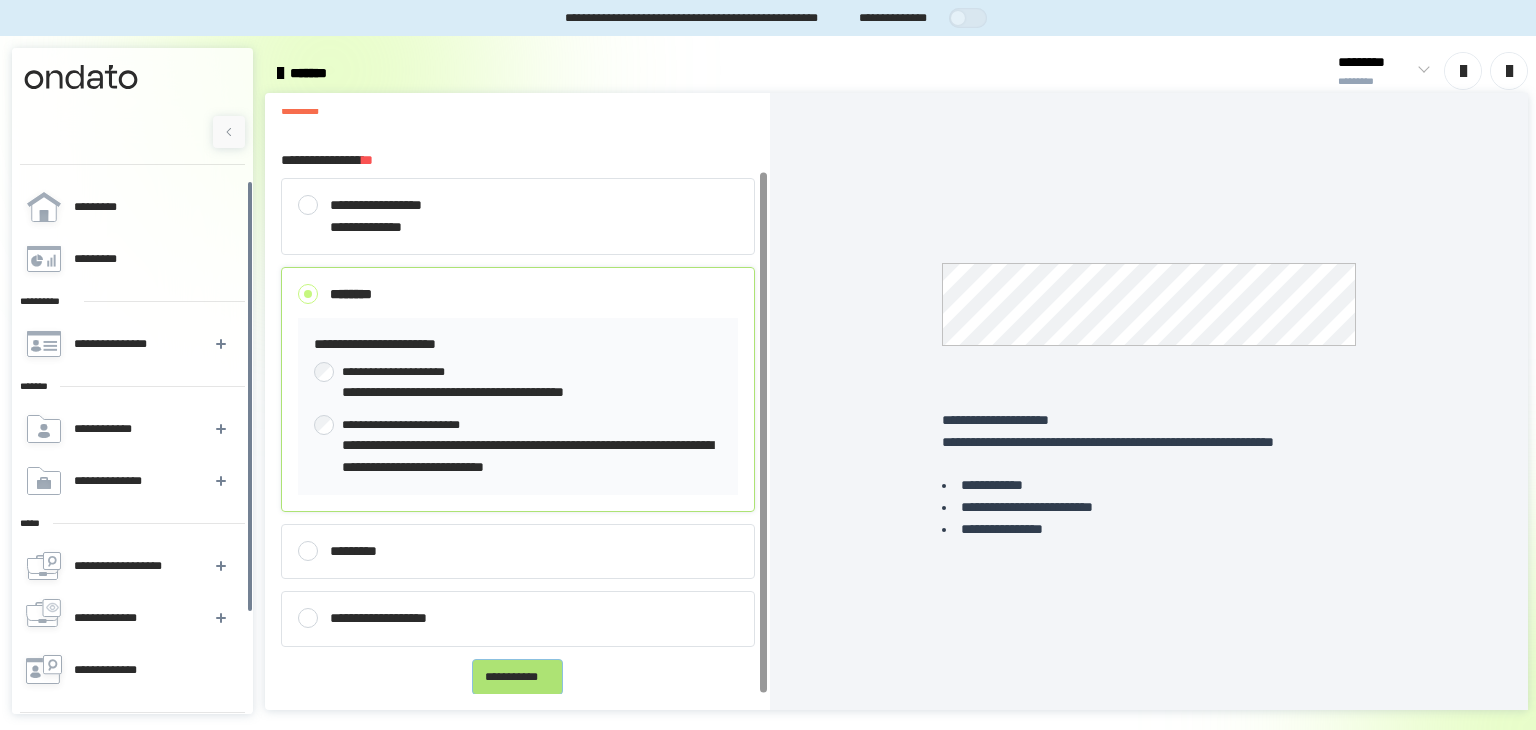 click on "**********" at bounding box center [517, 677] 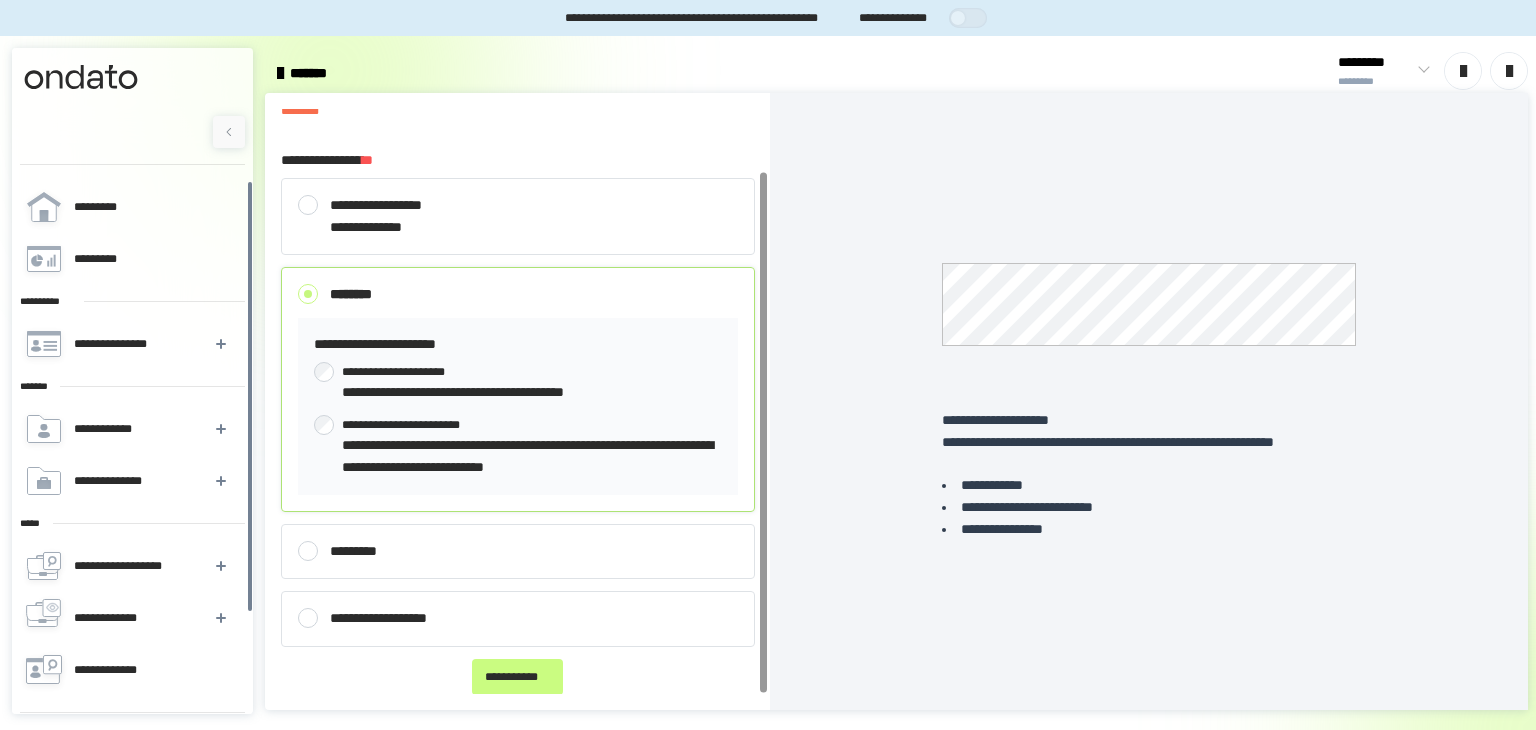scroll, scrollTop: 0, scrollLeft: 0, axis: both 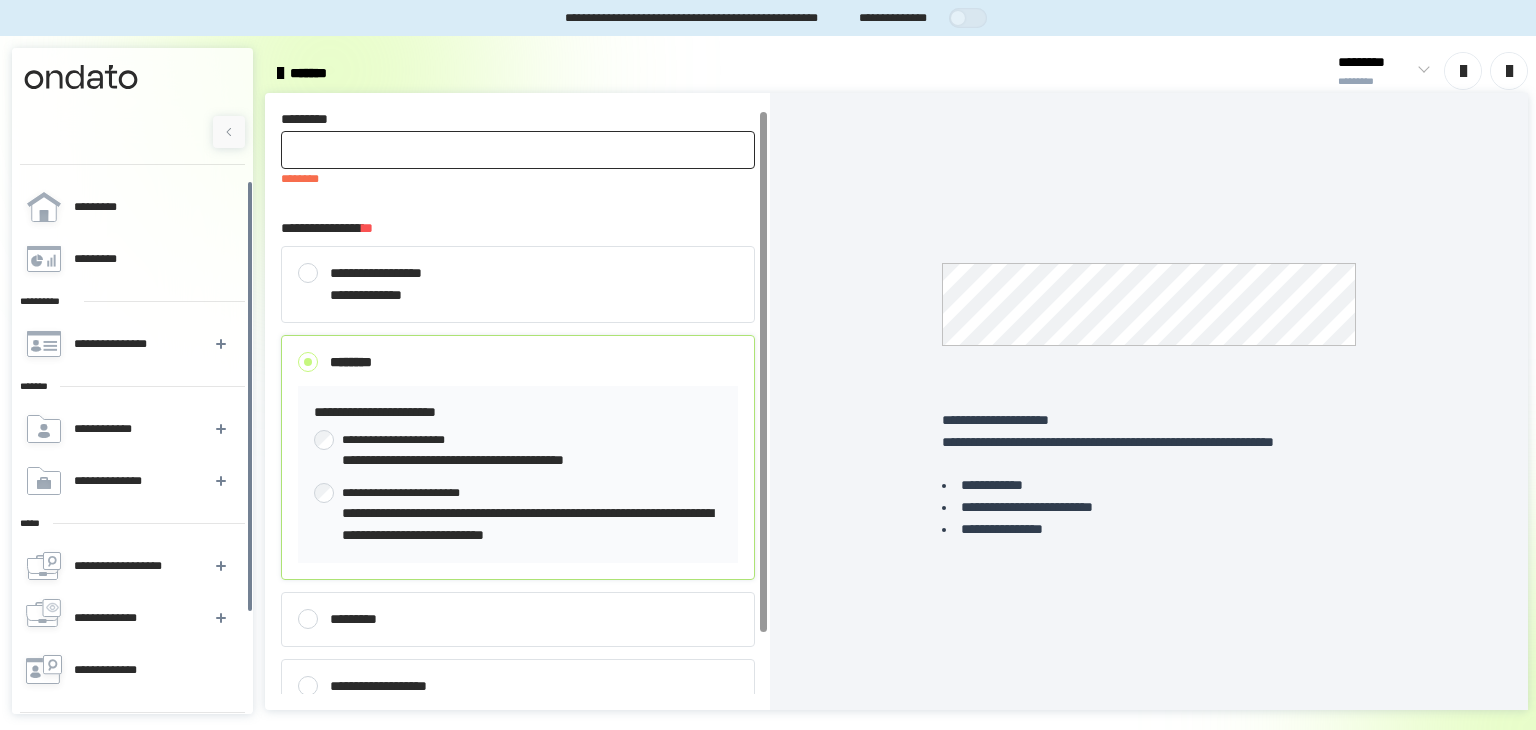 click on "*********" at bounding box center (518, 150) 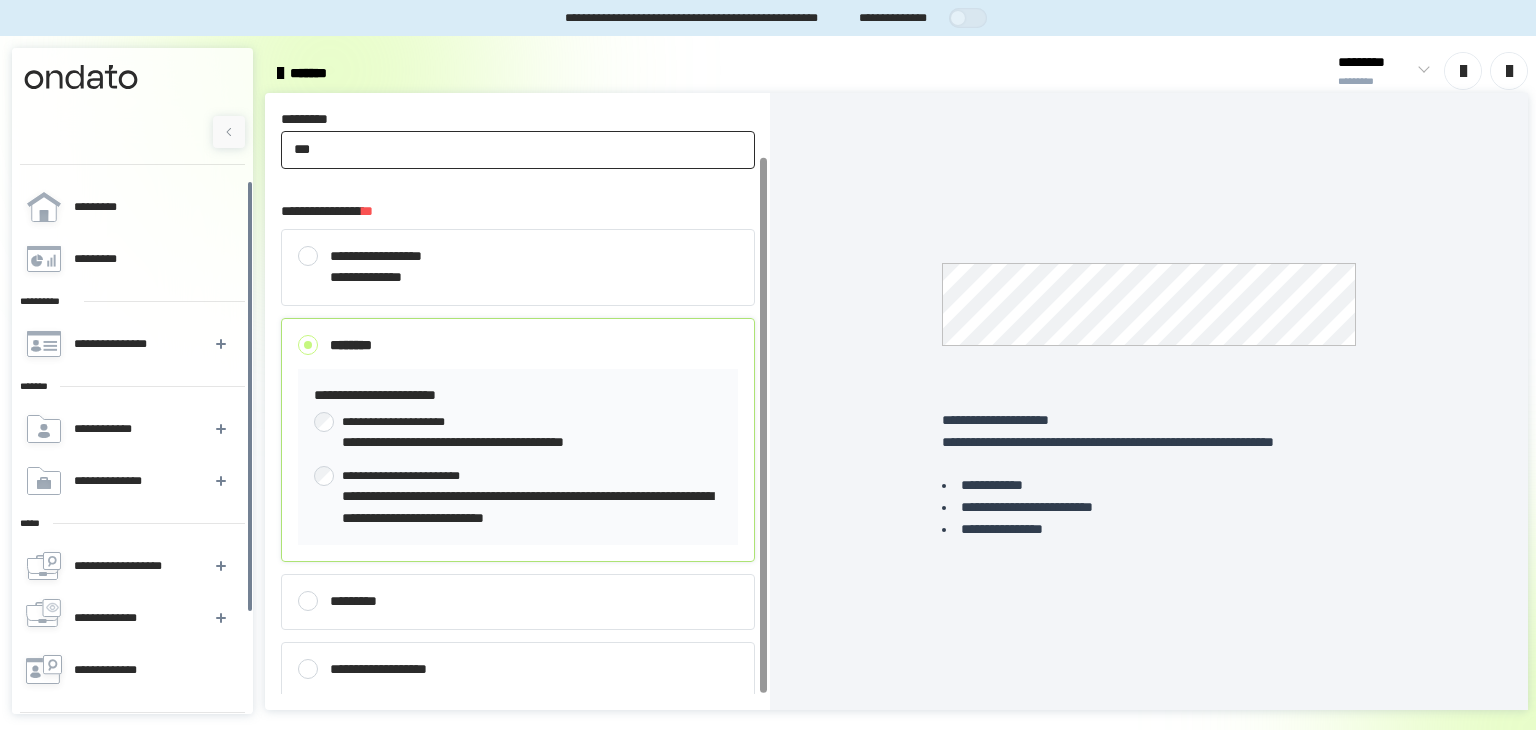 scroll, scrollTop: 50, scrollLeft: 0, axis: vertical 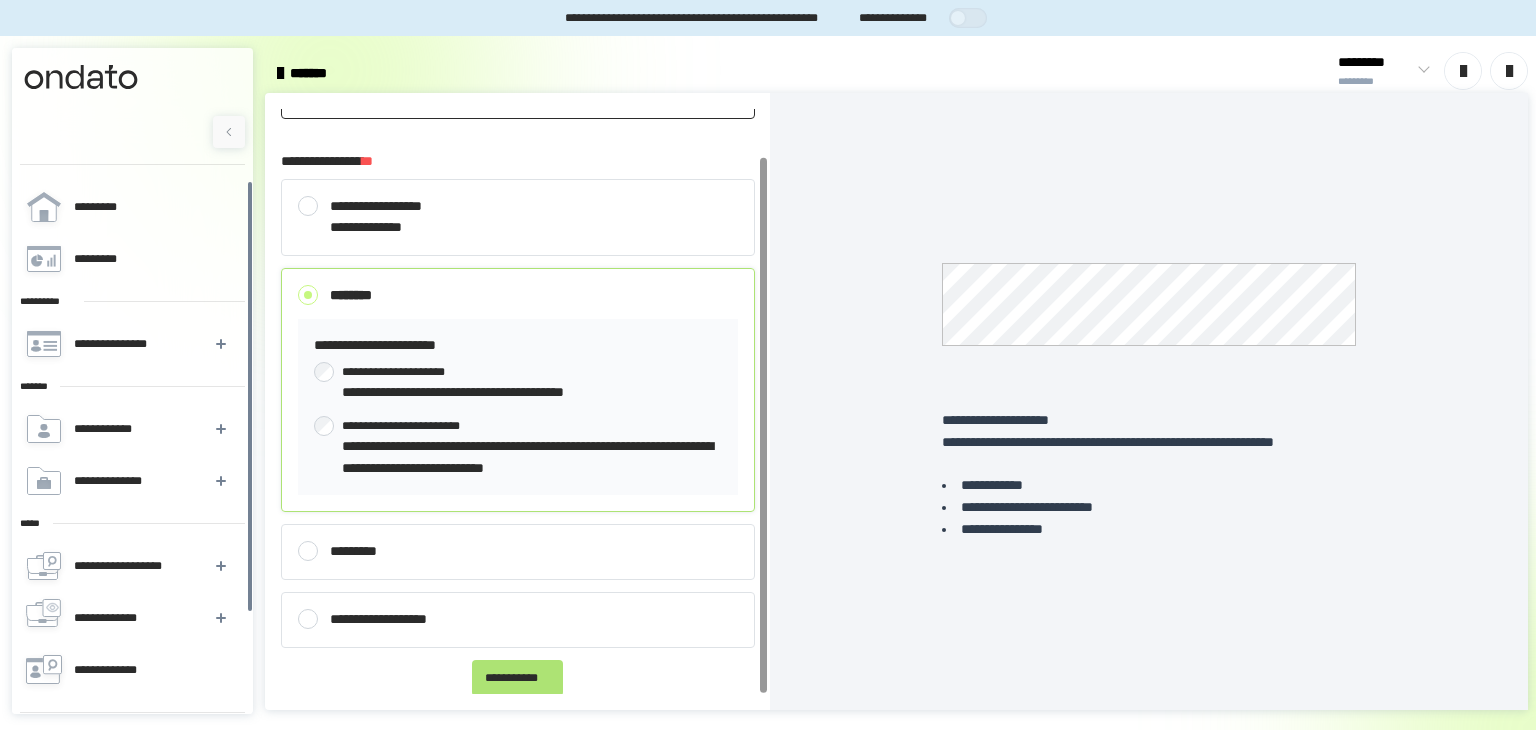 type on "***" 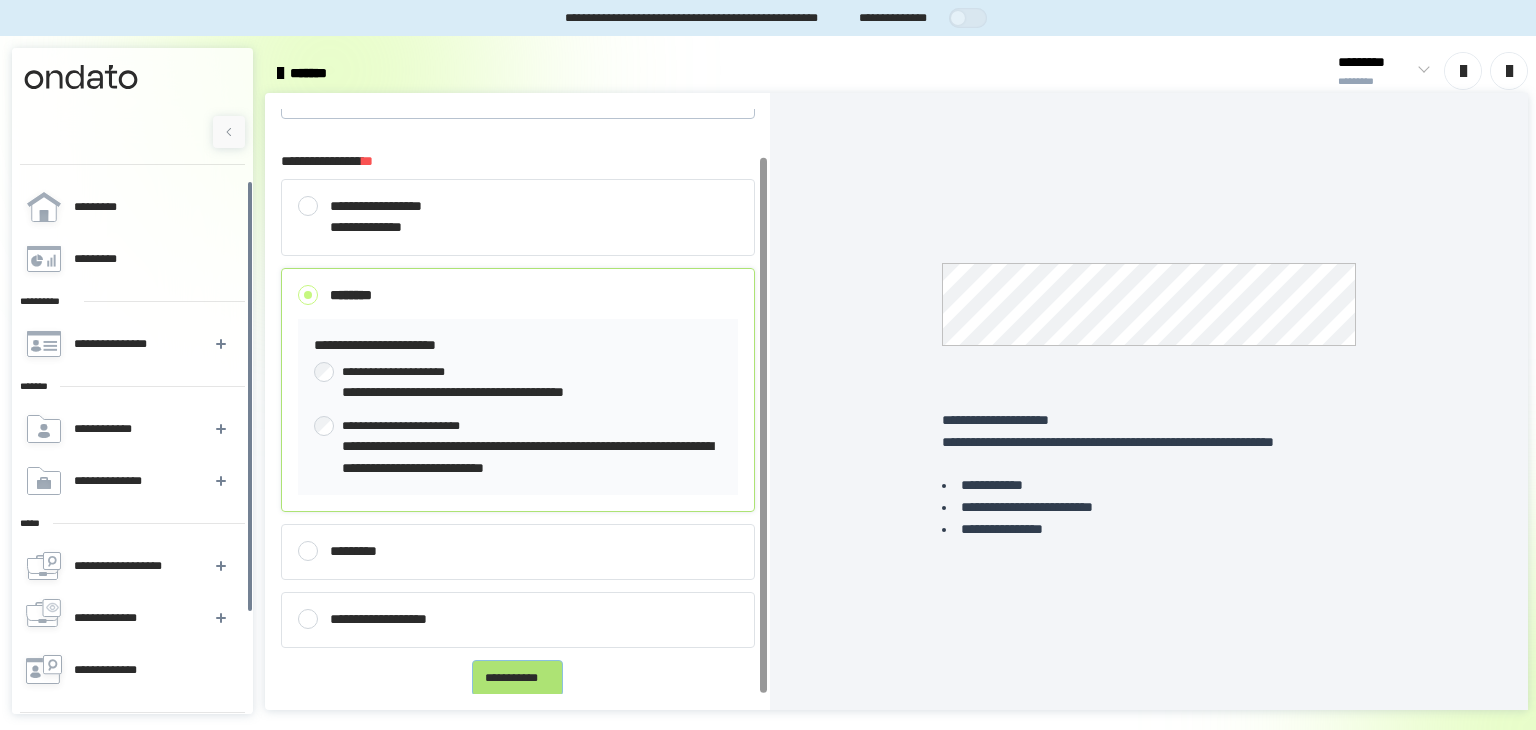click on "**********" at bounding box center (517, 678) 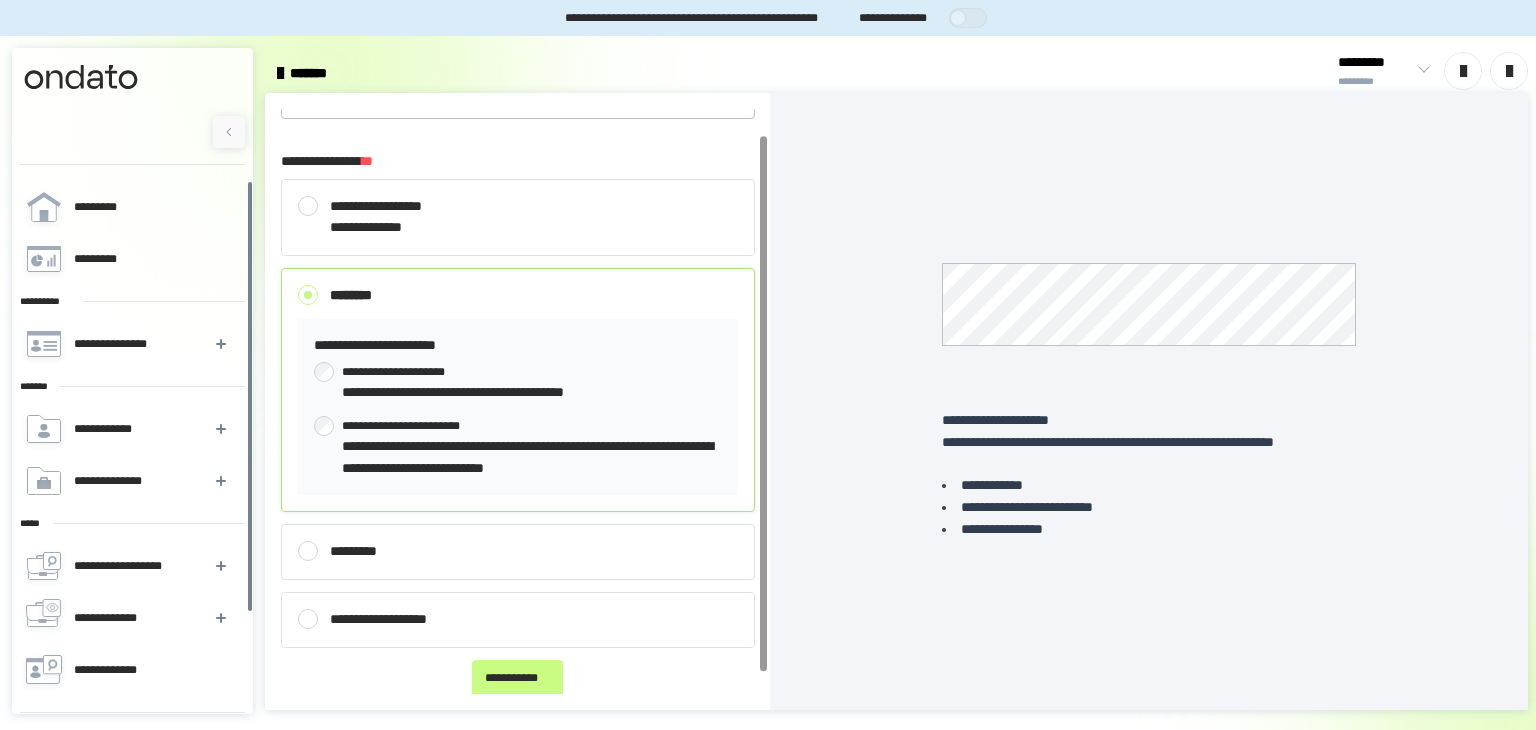 scroll, scrollTop: 0, scrollLeft: 0, axis: both 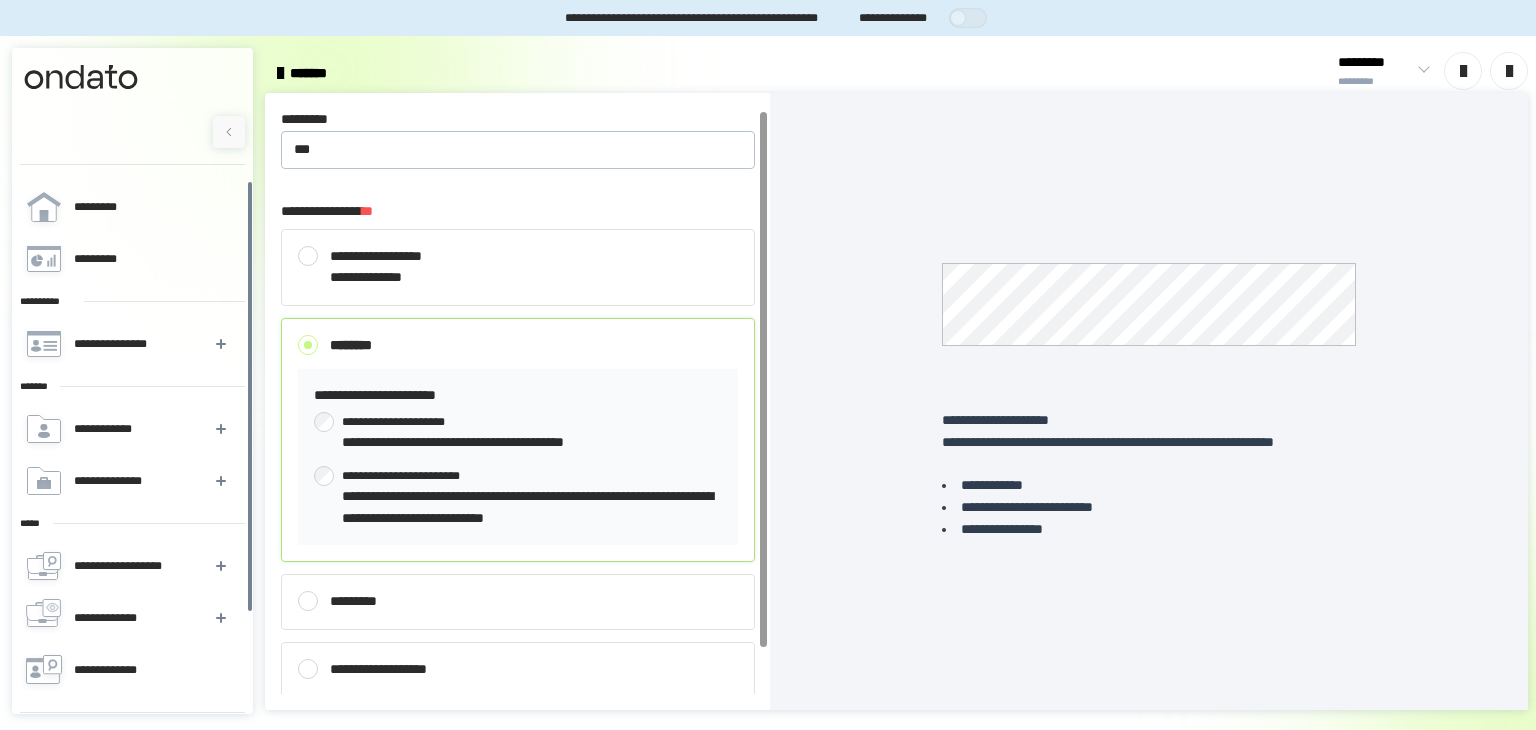 click at bounding box center [280, 73] 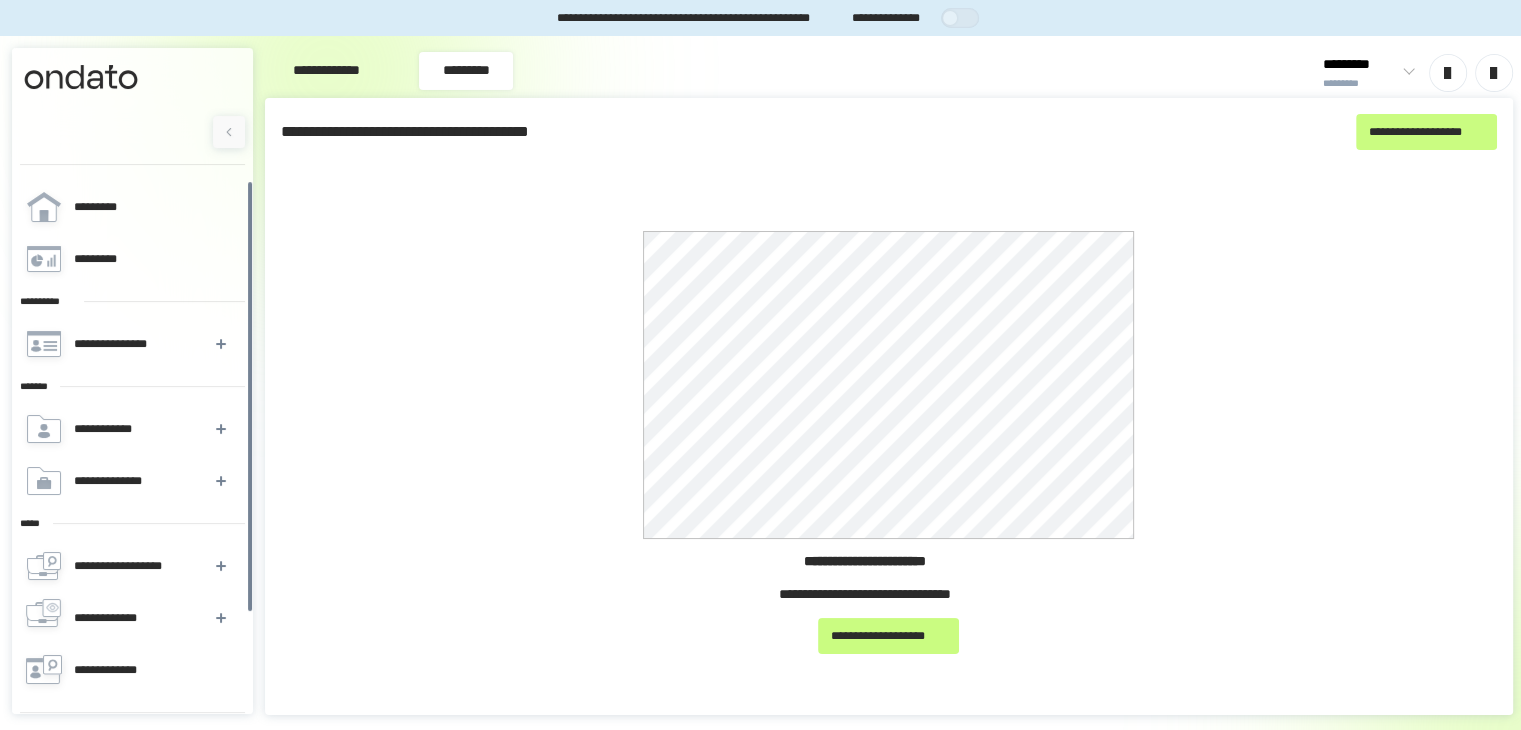 click on "**********" at bounding box center (326, 71) 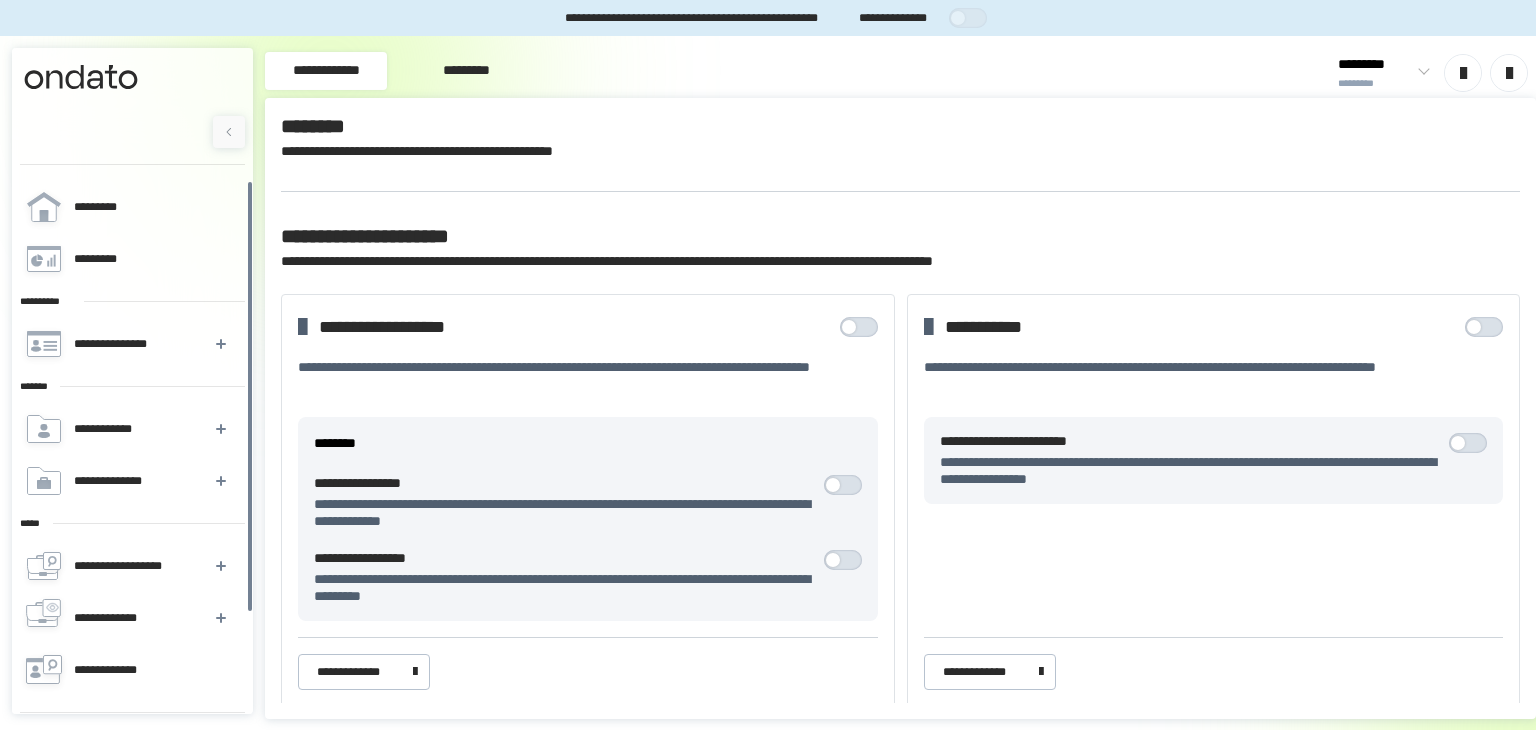 click on "*********" at bounding box center [466, 71] 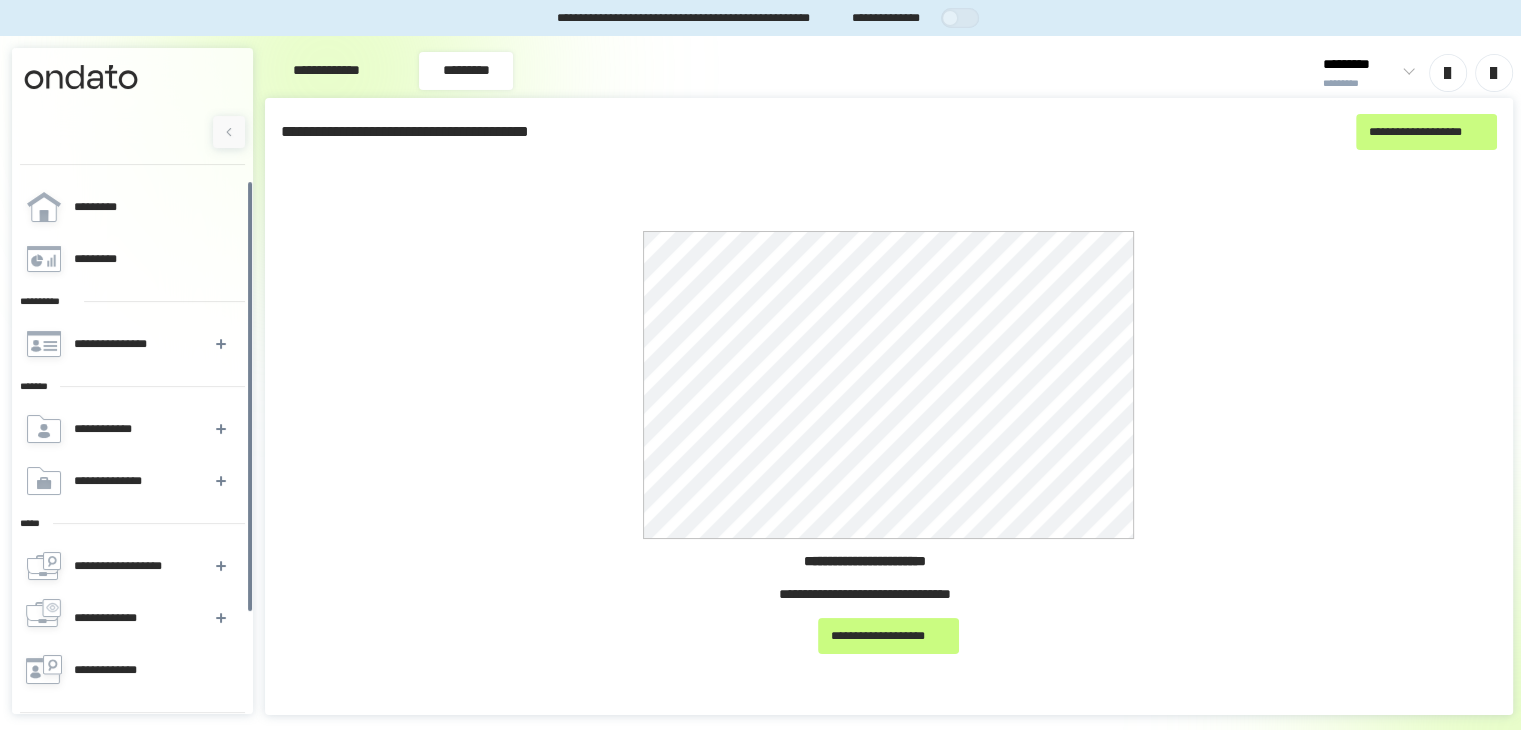 click on "**********" at bounding box center (326, 71) 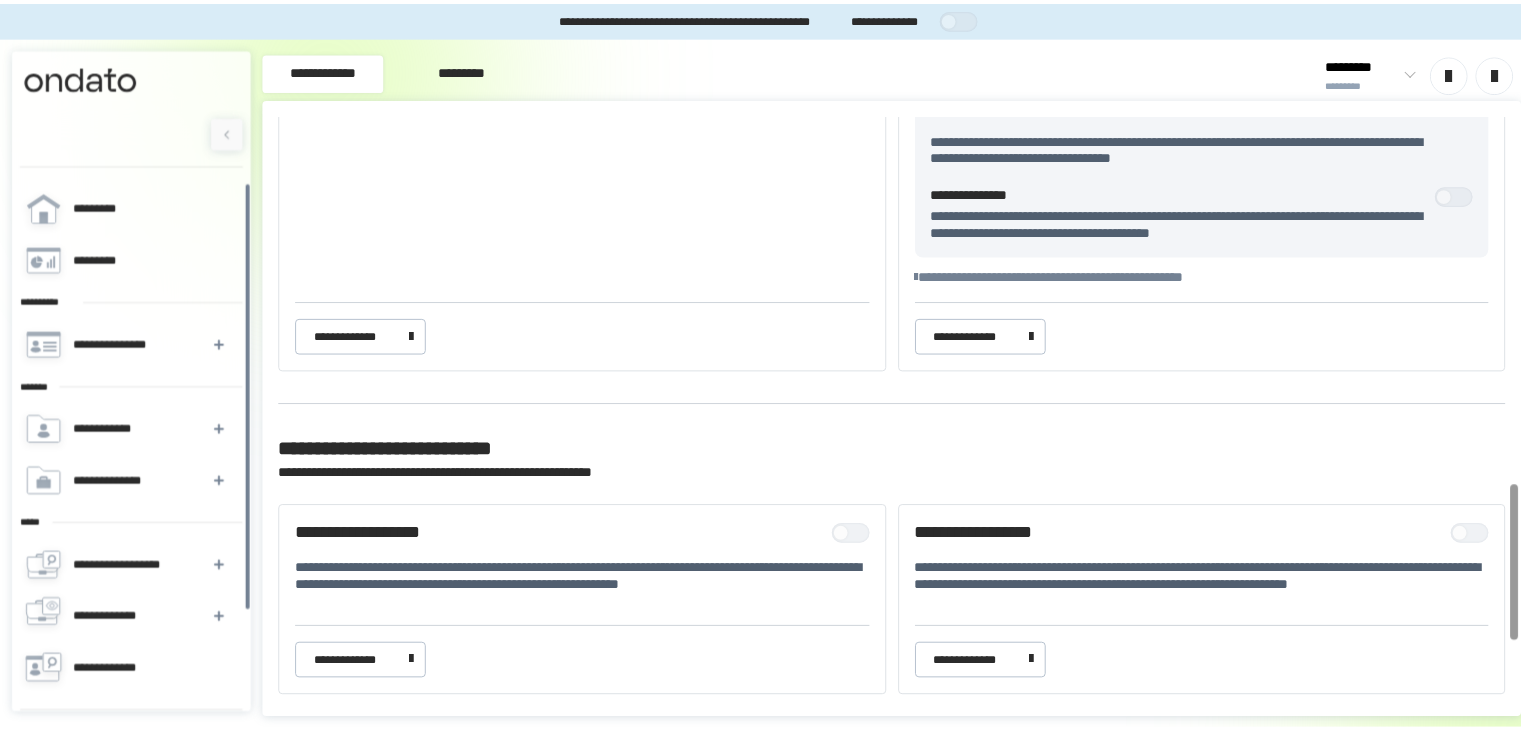 scroll, scrollTop: 1605, scrollLeft: 0, axis: vertical 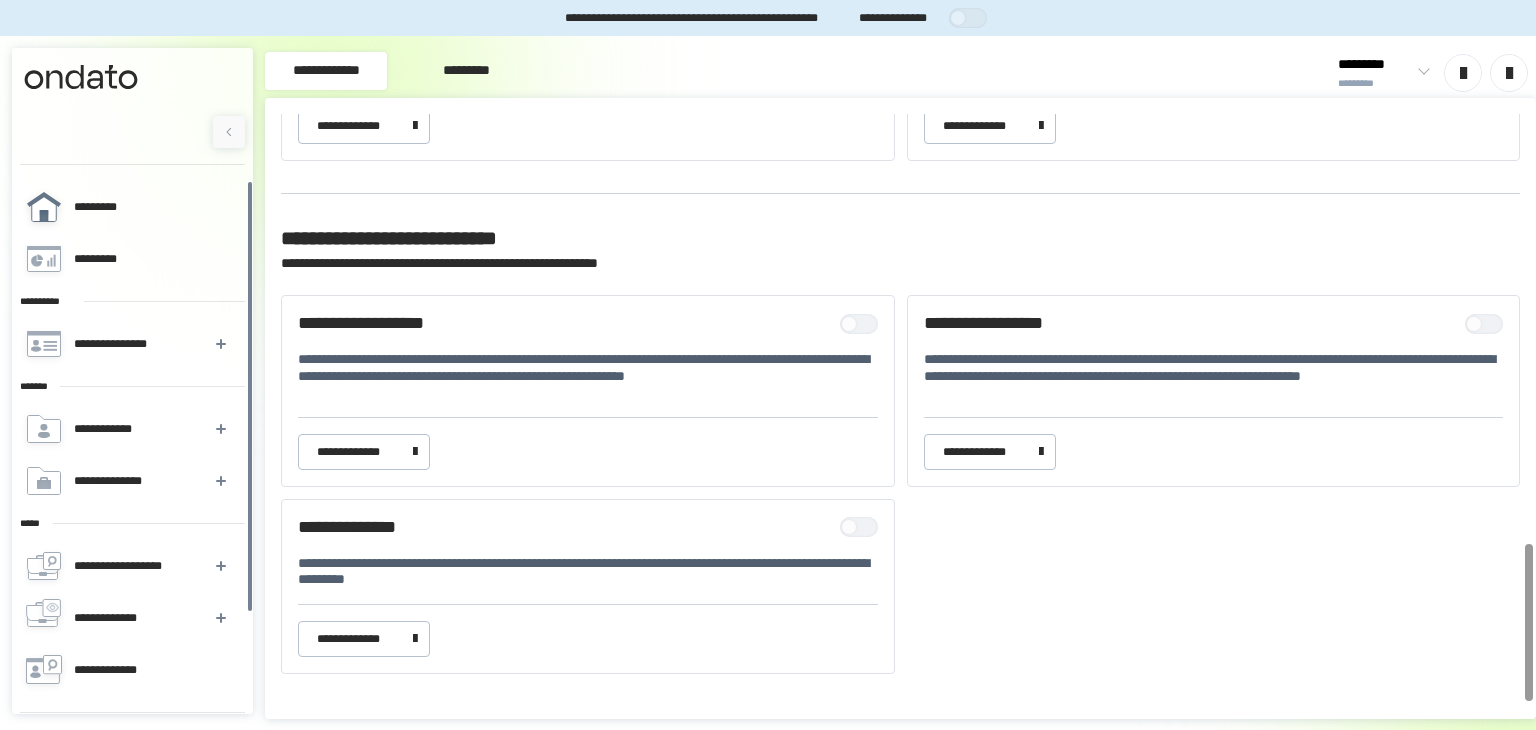 click on "*********" at bounding box center [131, 207] 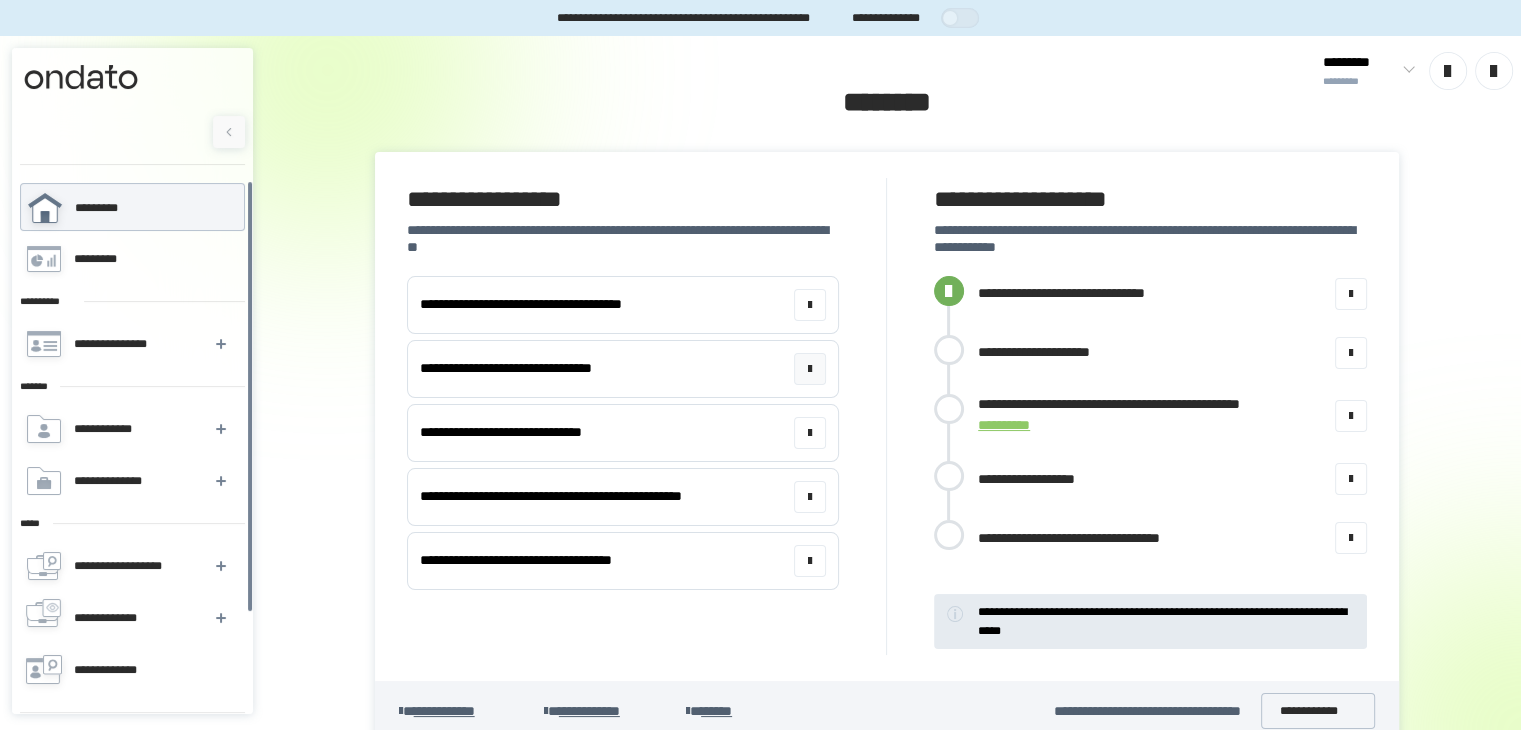 scroll, scrollTop: 19, scrollLeft: 0, axis: vertical 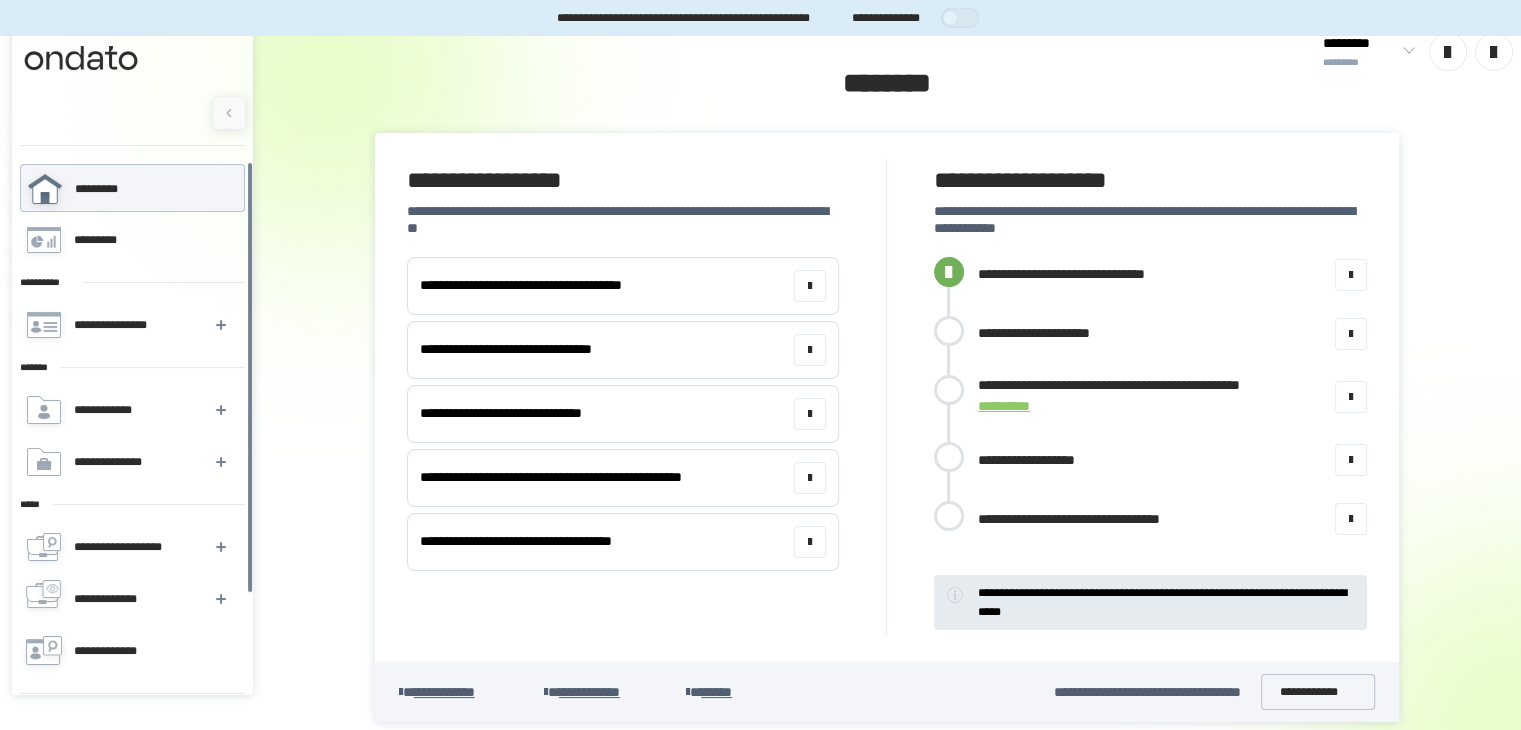 click at bounding box center (949, 331) 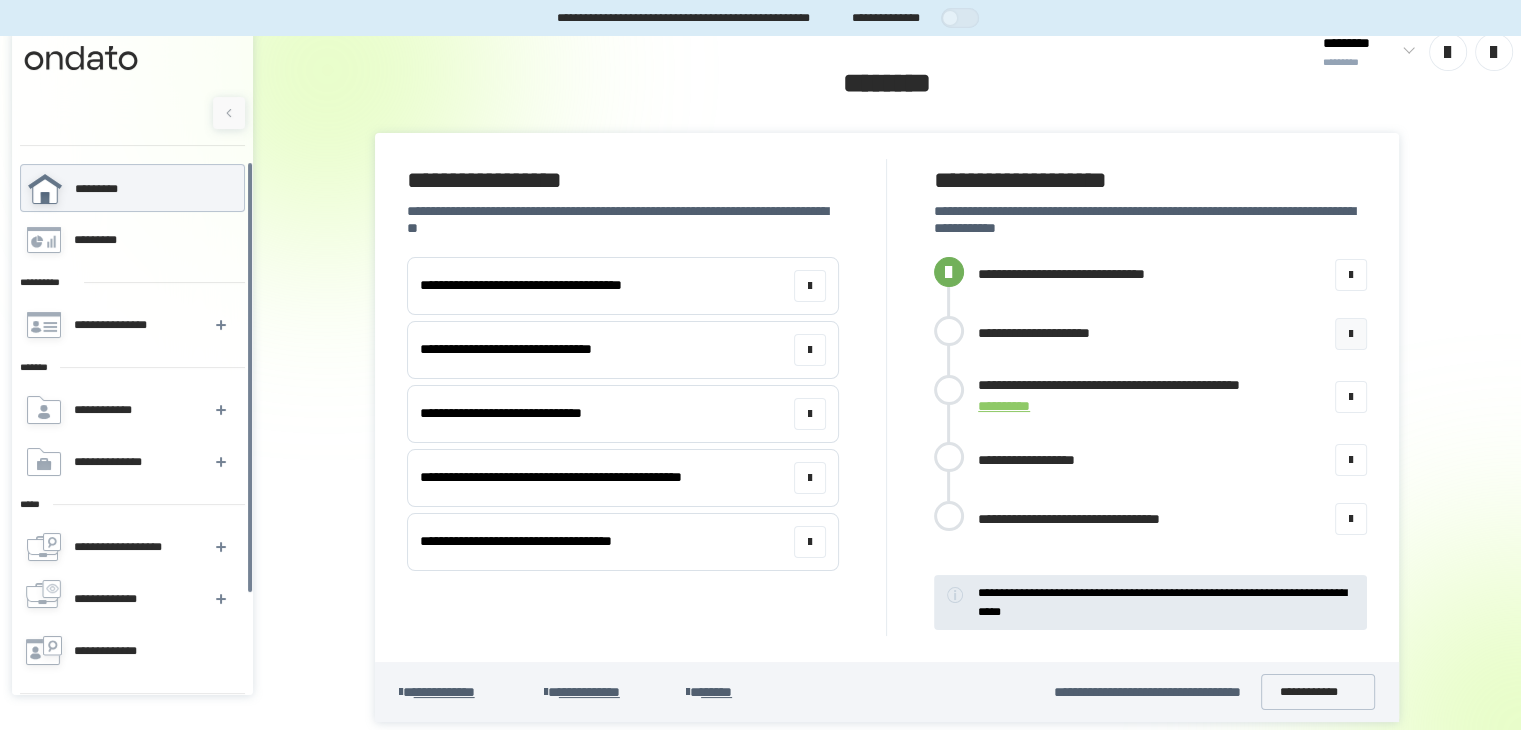 click at bounding box center [1351, 334] 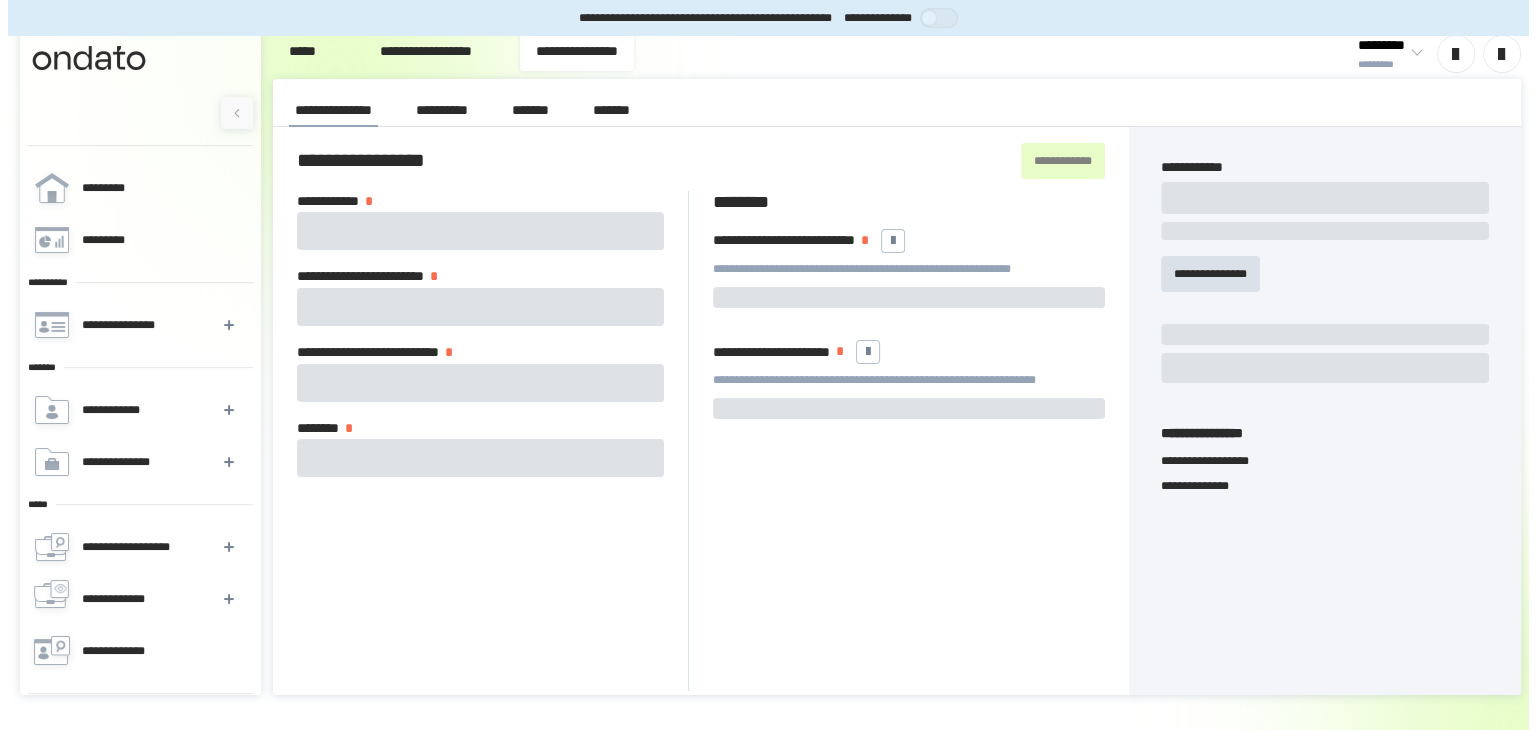 scroll, scrollTop: 0, scrollLeft: 0, axis: both 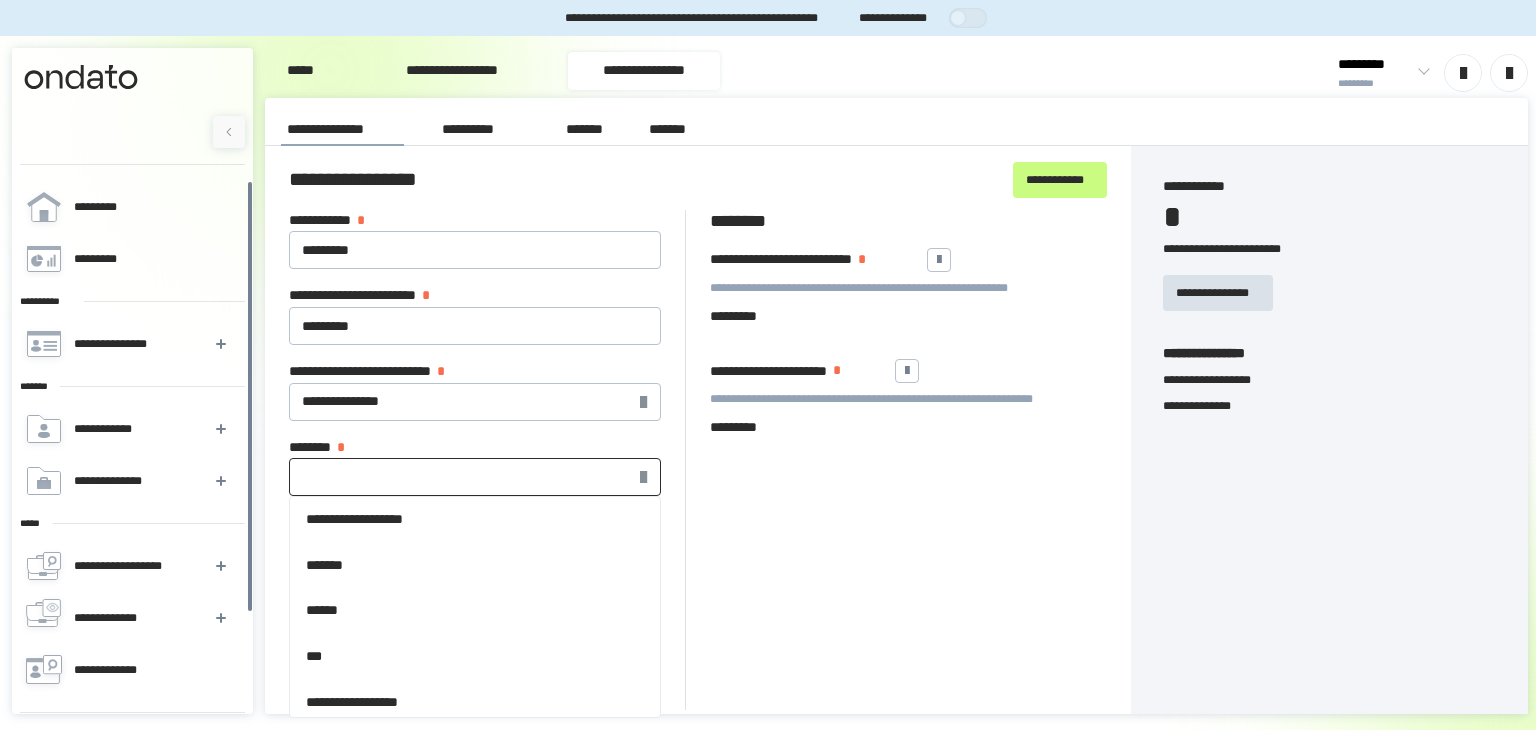 click on "******** *" at bounding box center (475, 477) 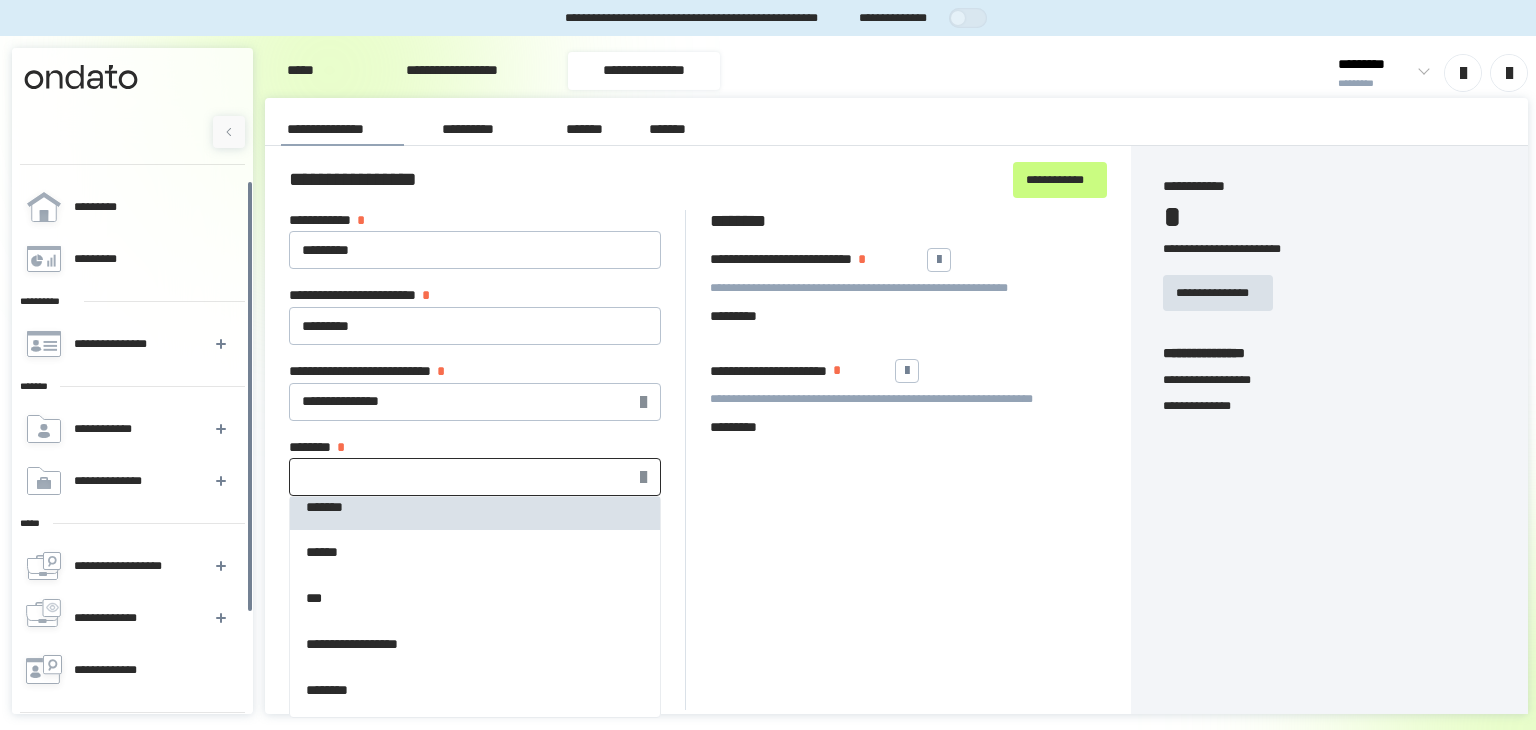scroll, scrollTop: 68, scrollLeft: 0, axis: vertical 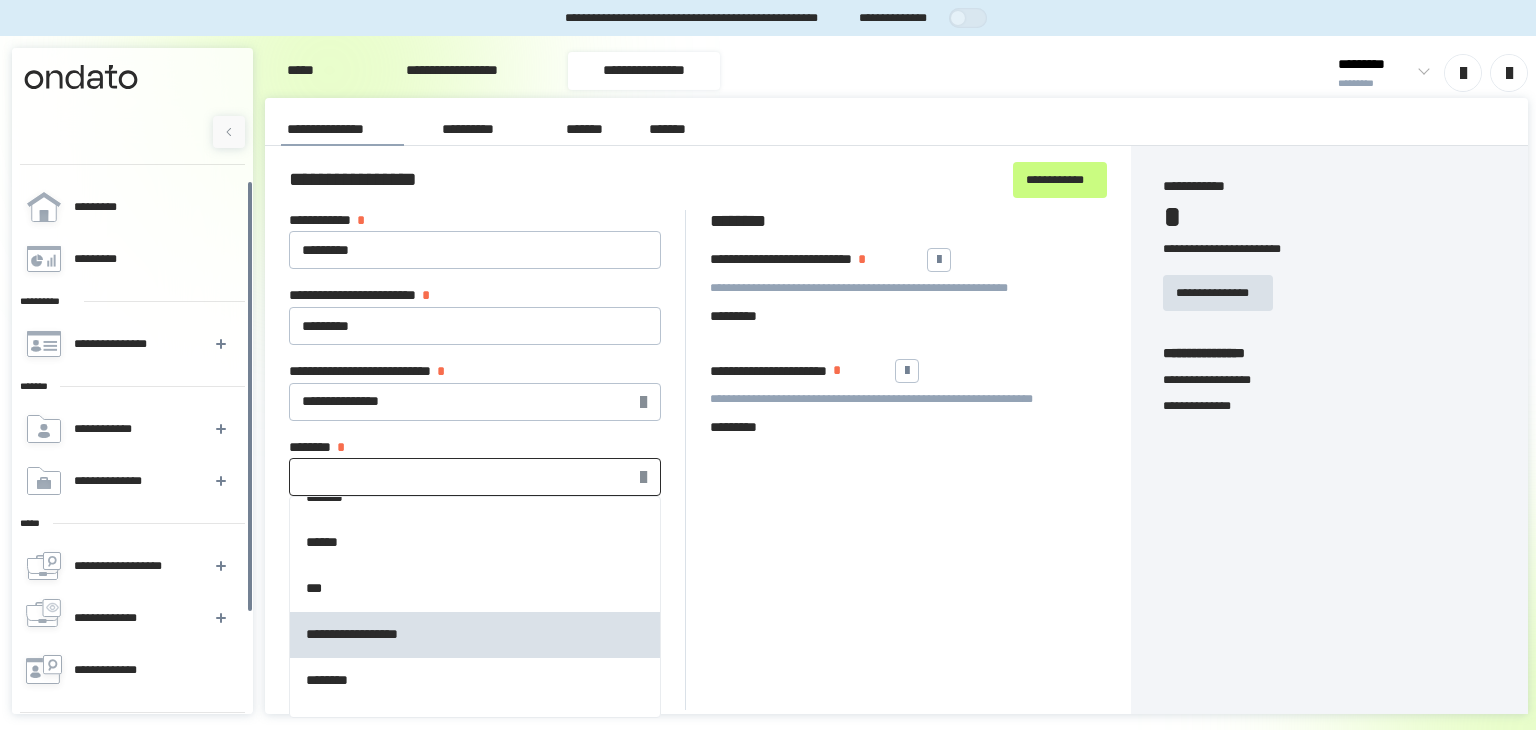 click on "**********" at bounding box center (475, 635) 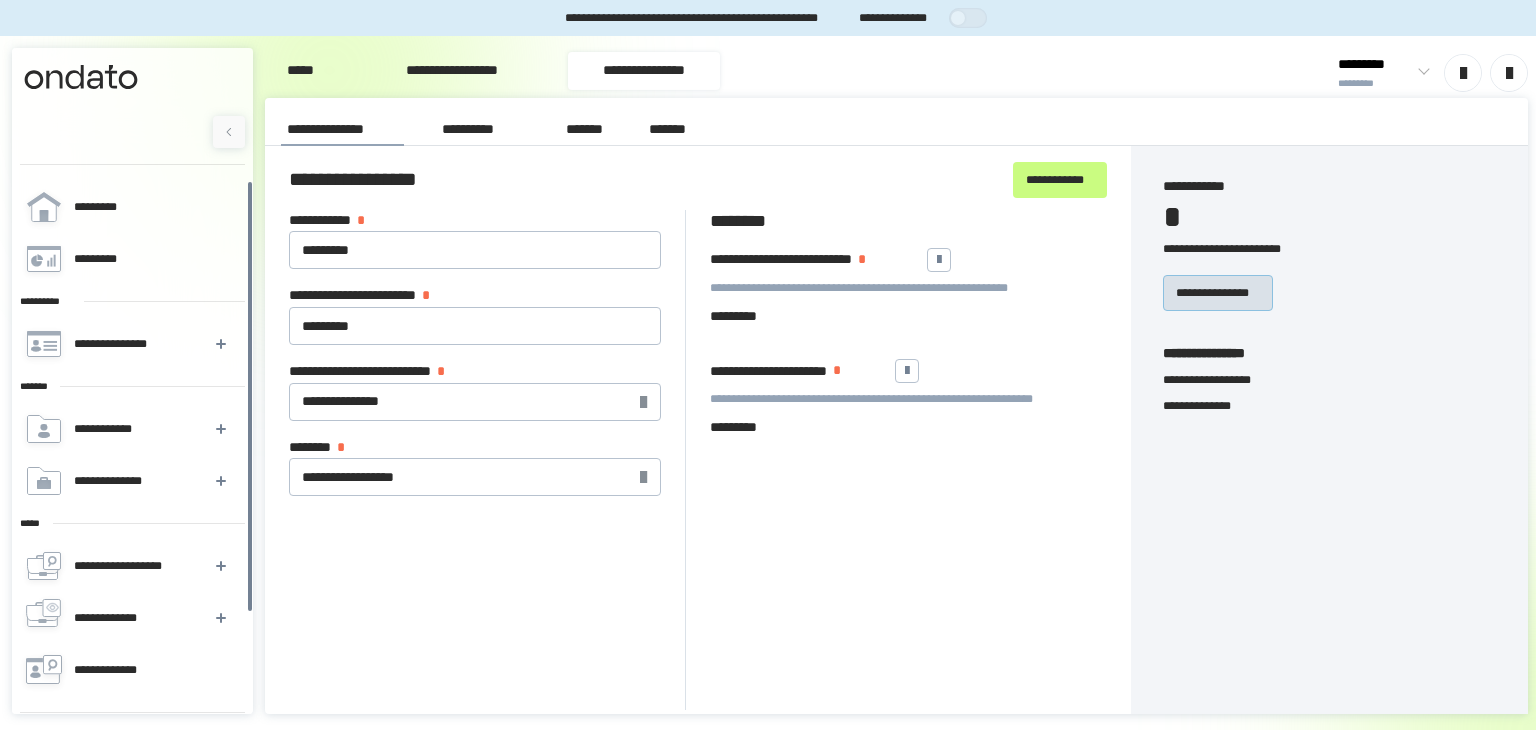 click on "**********" at bounding box center (1218, 292) 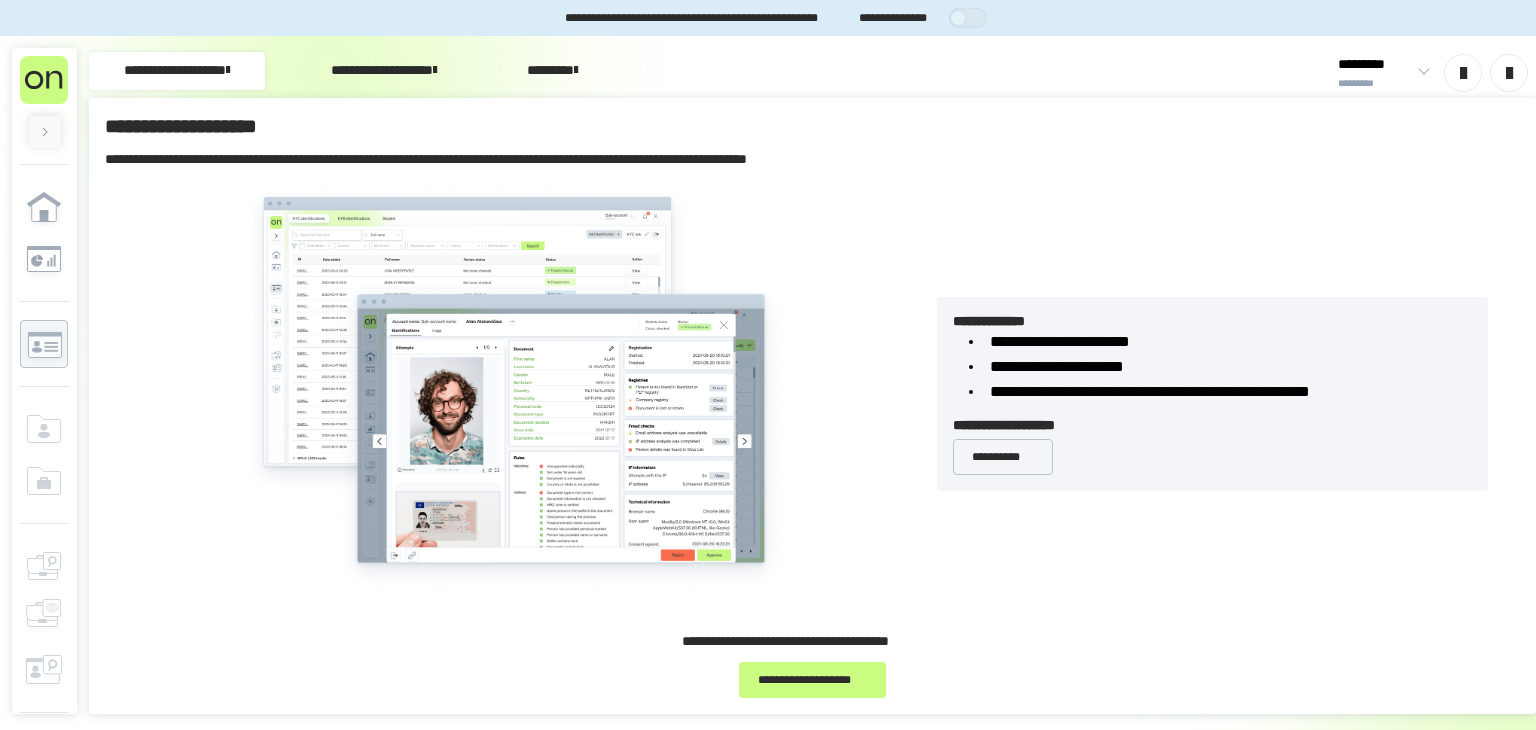 scroll, scrollTop: 0, scrollLeft: 0, axis: both 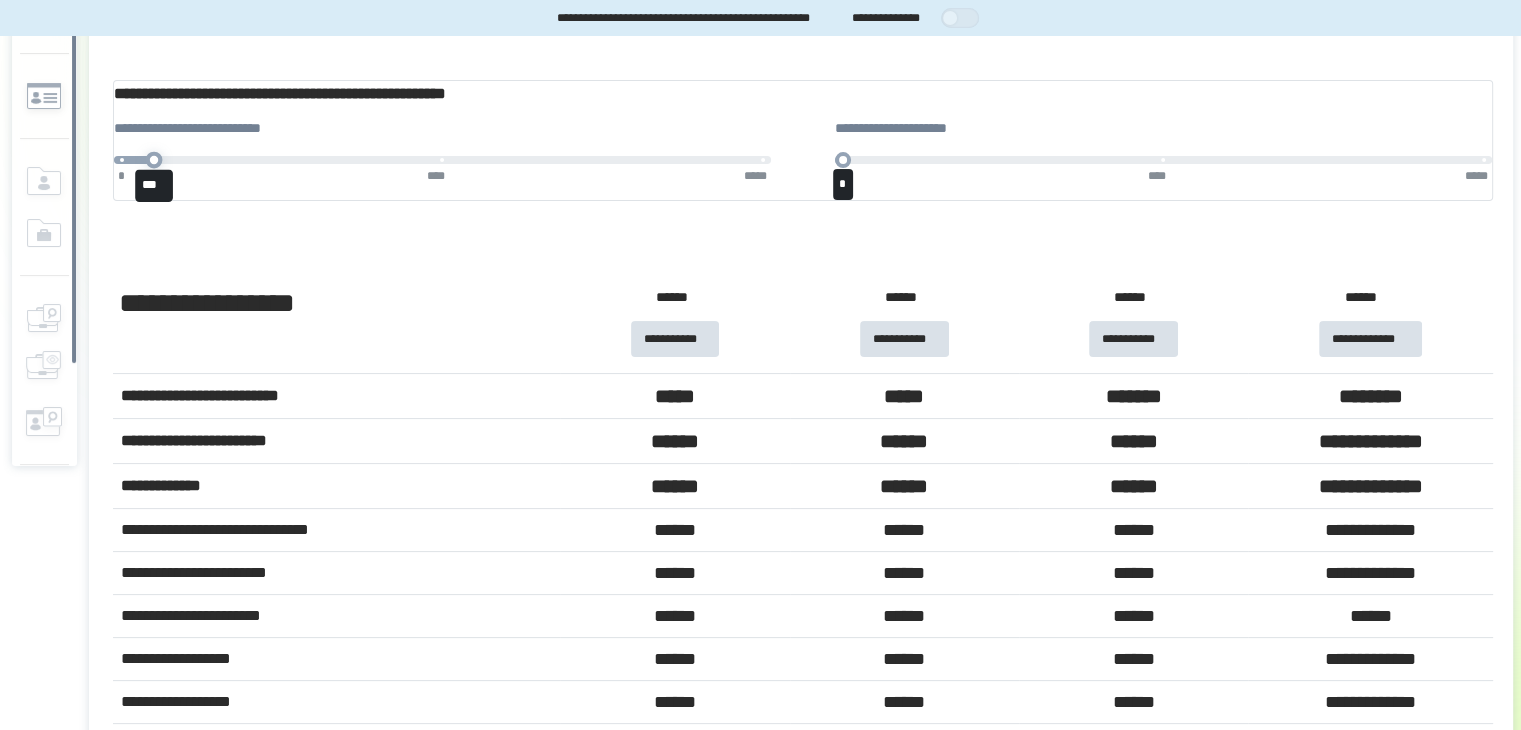 drag, startPoint x: 135, startPoint y: 172, endPoint x: 168, endPoint y: 172, distance: 33 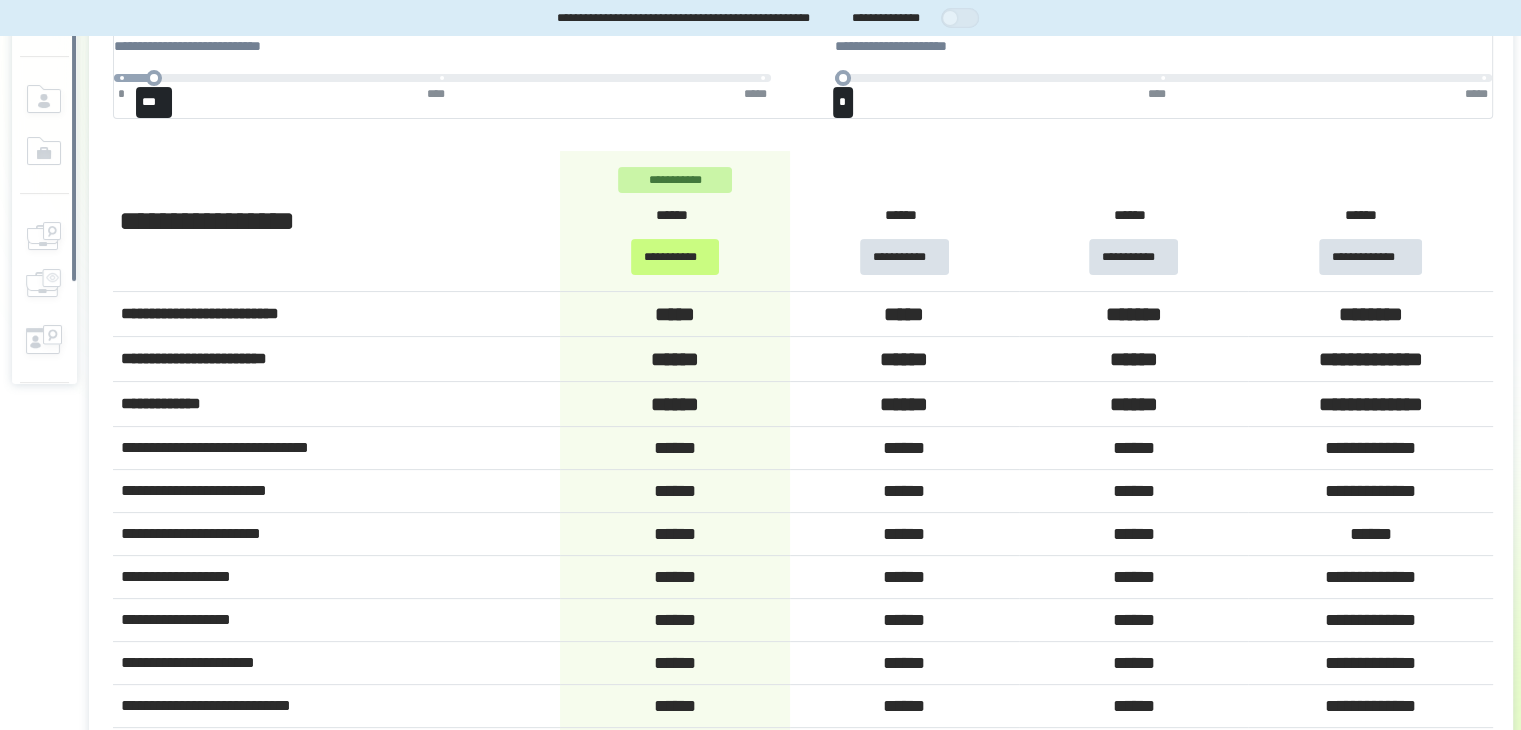 scroll, scrollTop: 327, scrollLeft: 0, axis: vertical 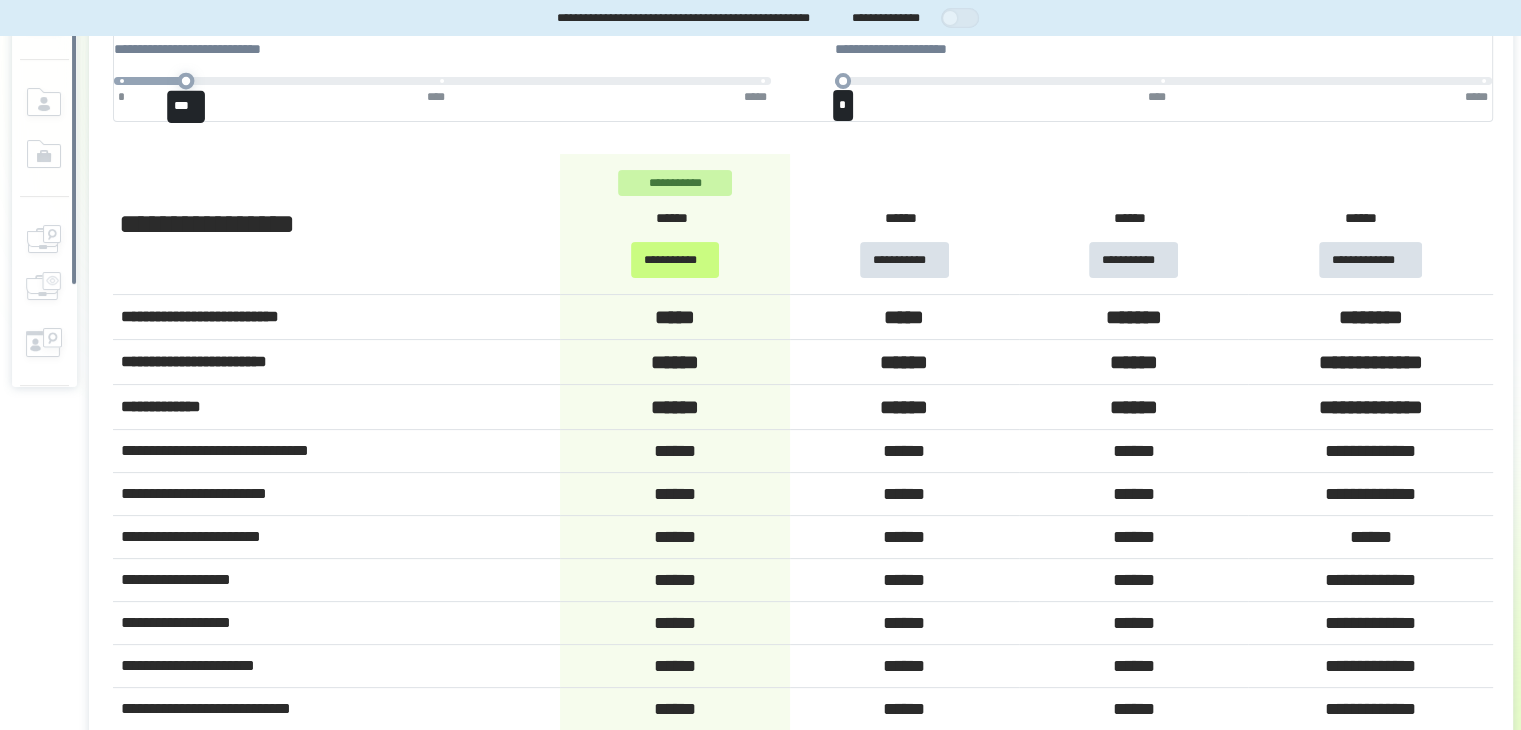 drag, startPoint x: 166, startPoint y: 97, endPoint x: 199, endPoint y: 100, distance: 33.13608 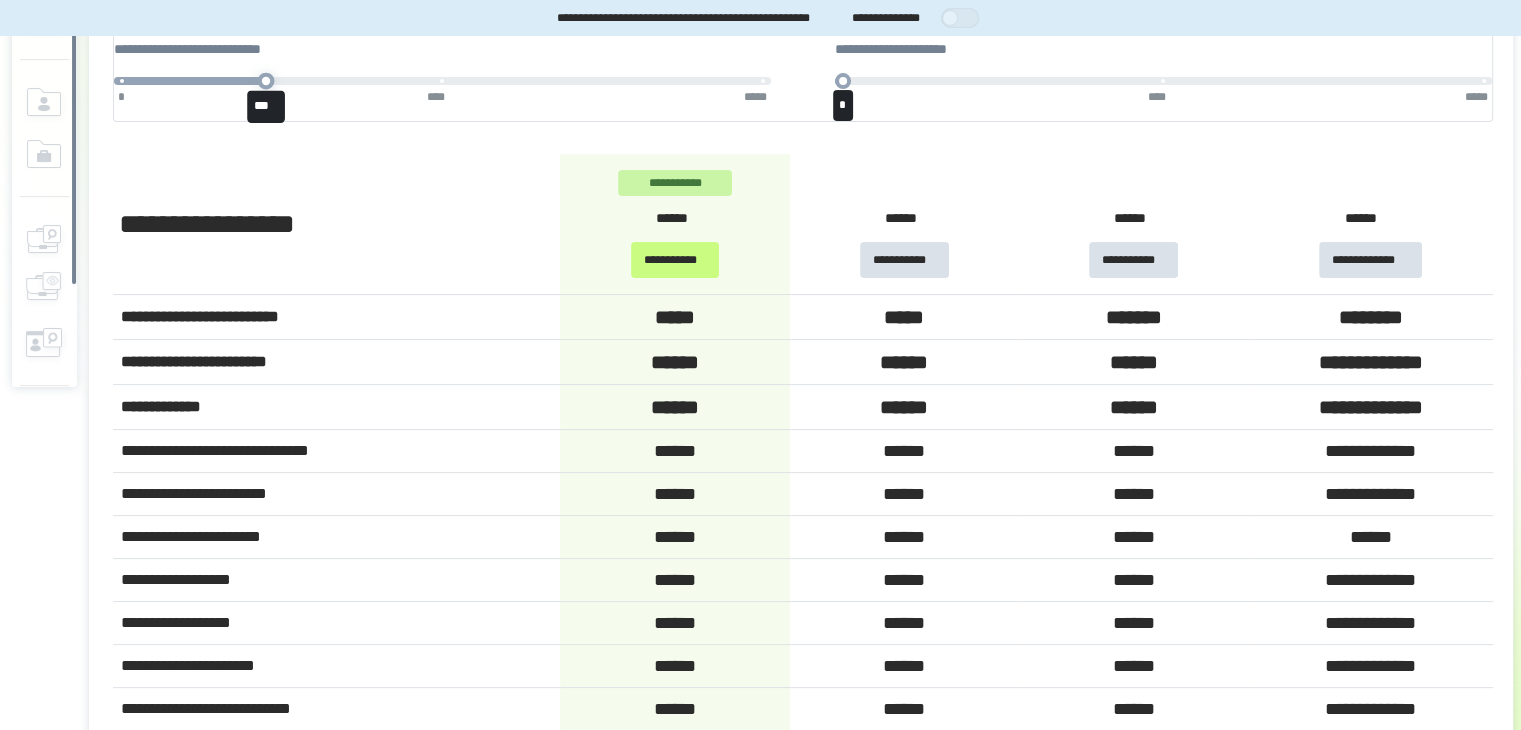 drag, startPoint x: 199, startPoint y: 100, endPoint x: 274, endPoint y: 100, distance: 75 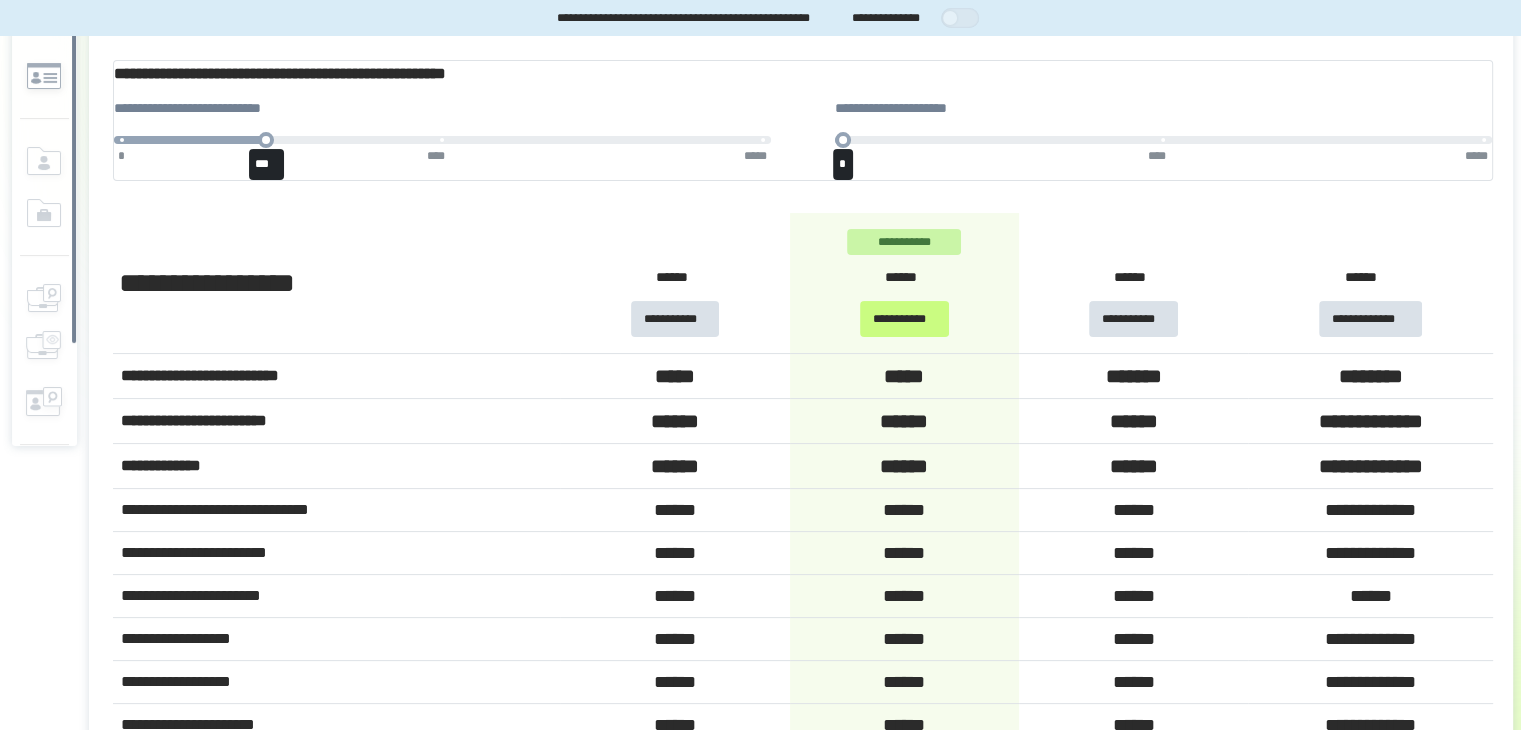 scroll, scrollTop: 258, scrollLeft: 0, axis: vertical 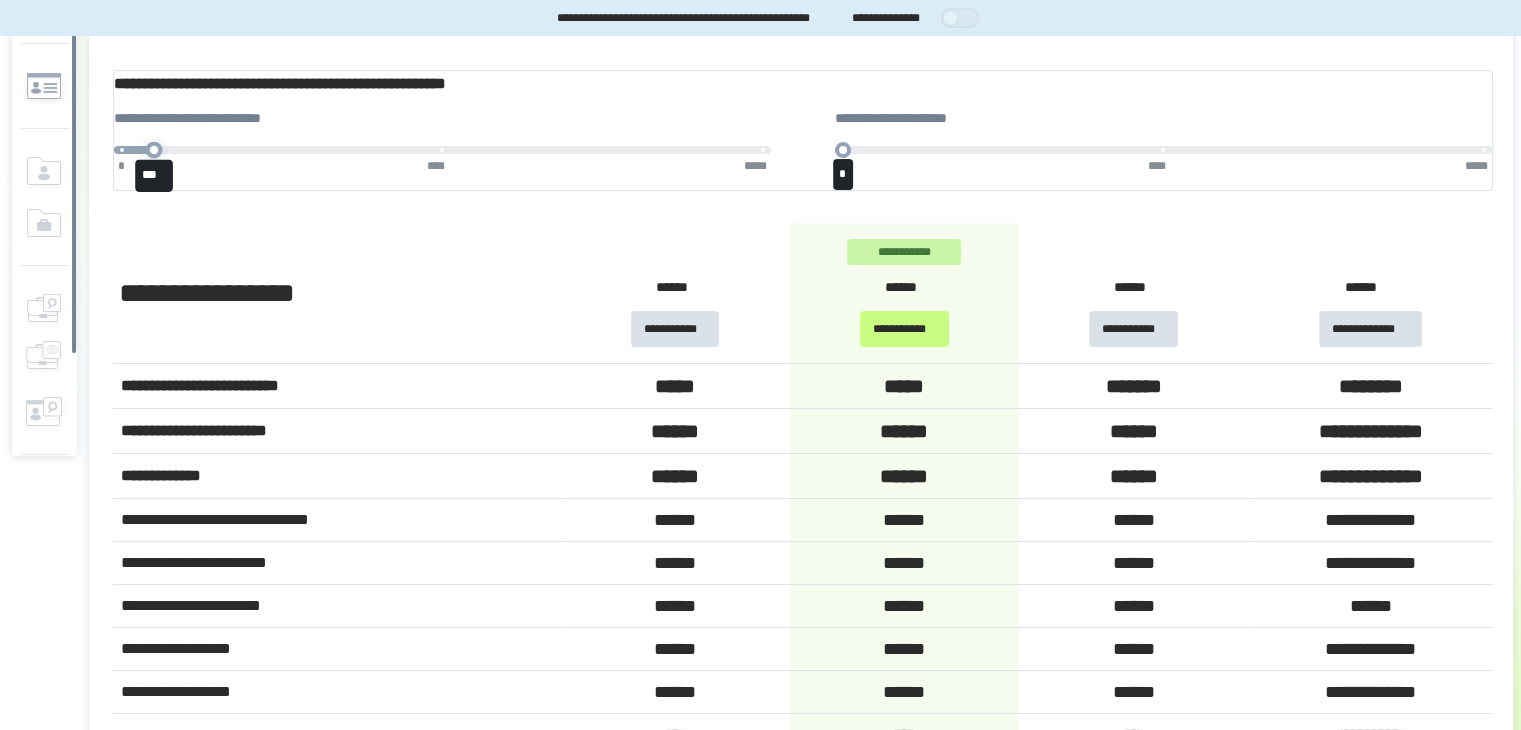 drag, startPoint x: 270, startPoint y: 163, endPoint x: 151, endPoint y: 155, distance: 119.26861 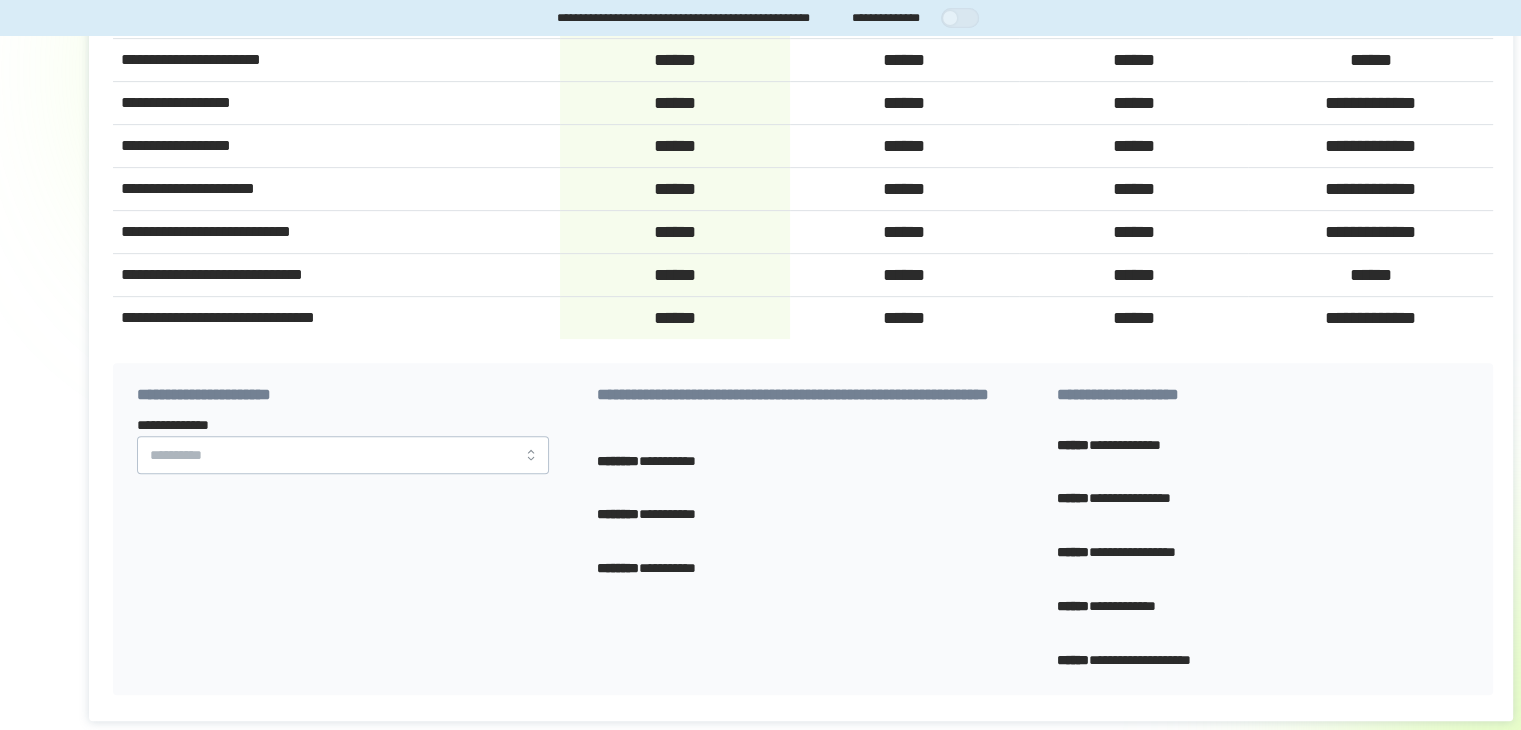 scroll, scrollTop: 824, scrollLeft: 0, axis: vertical 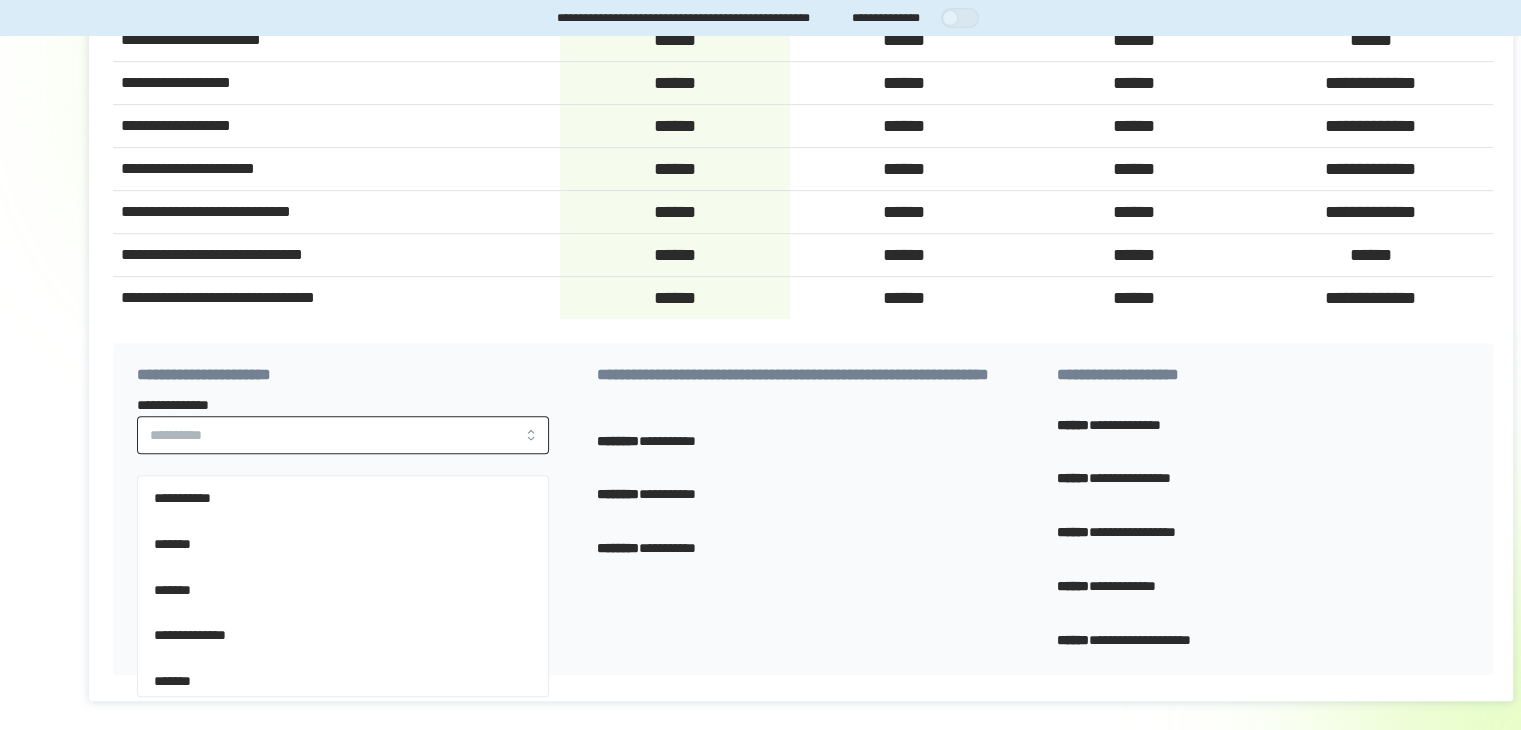 click on "**********" at bounding box center (343, 435) 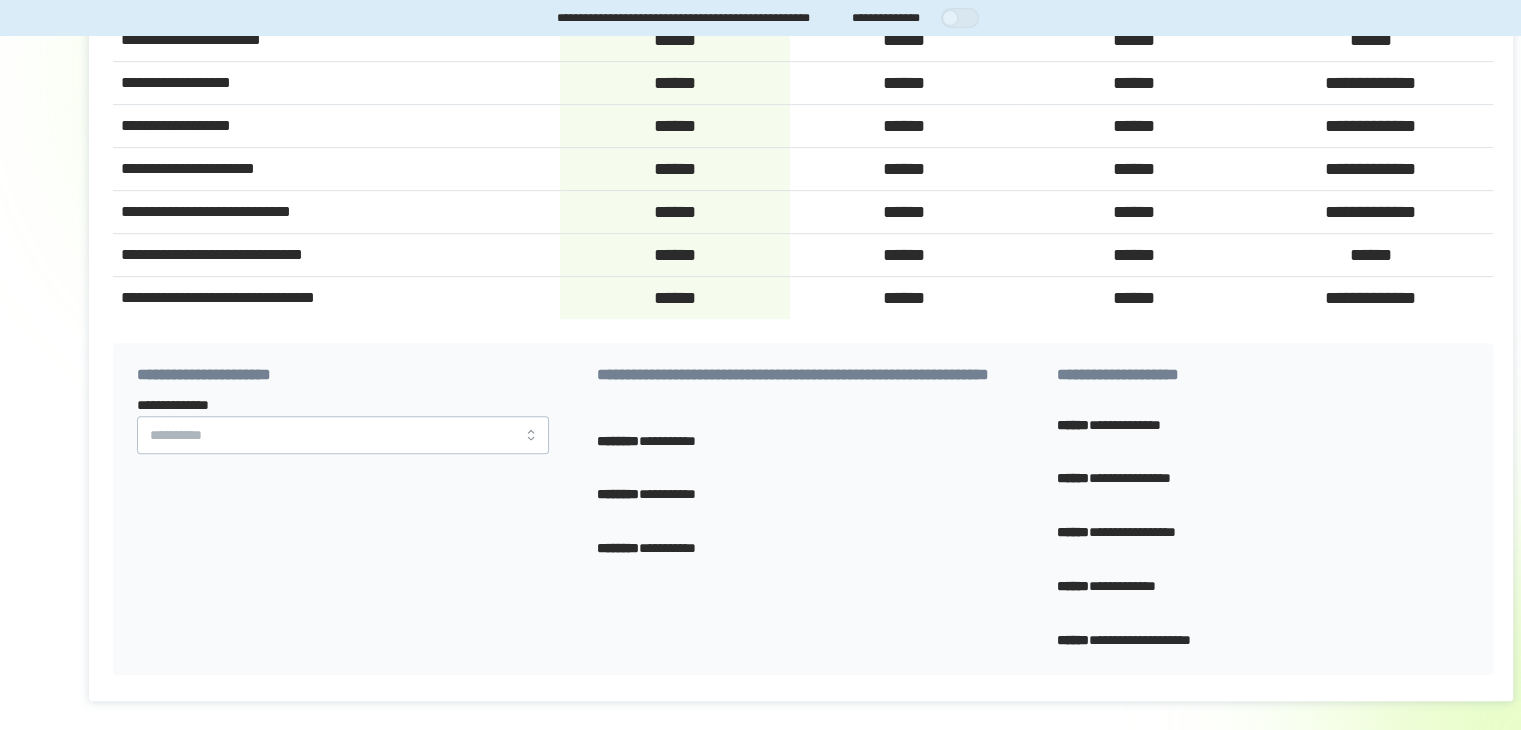 click on "**********" at bounding box center (343, 425) 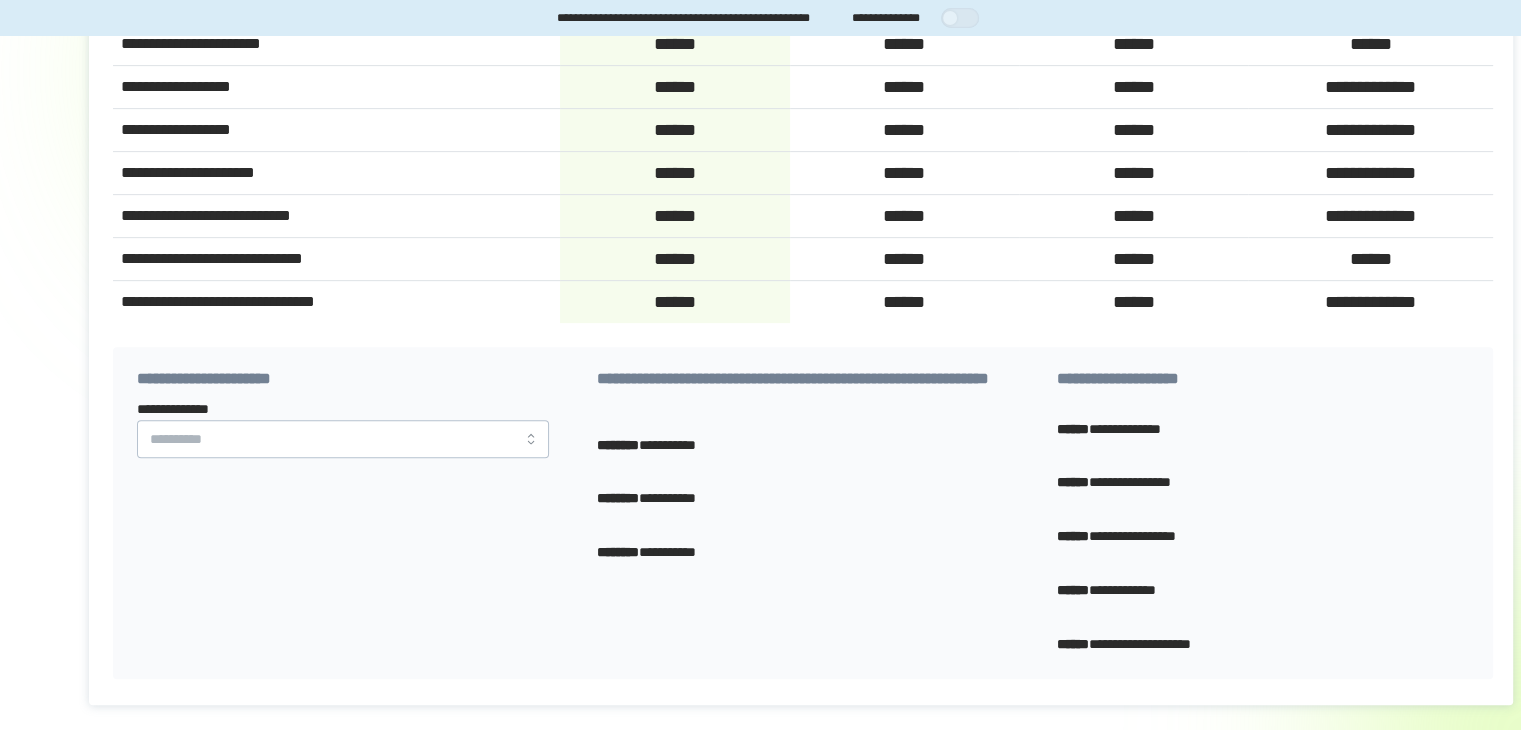 scroll, scrollTop: 816, scrollLeft: 0, axis: vertical 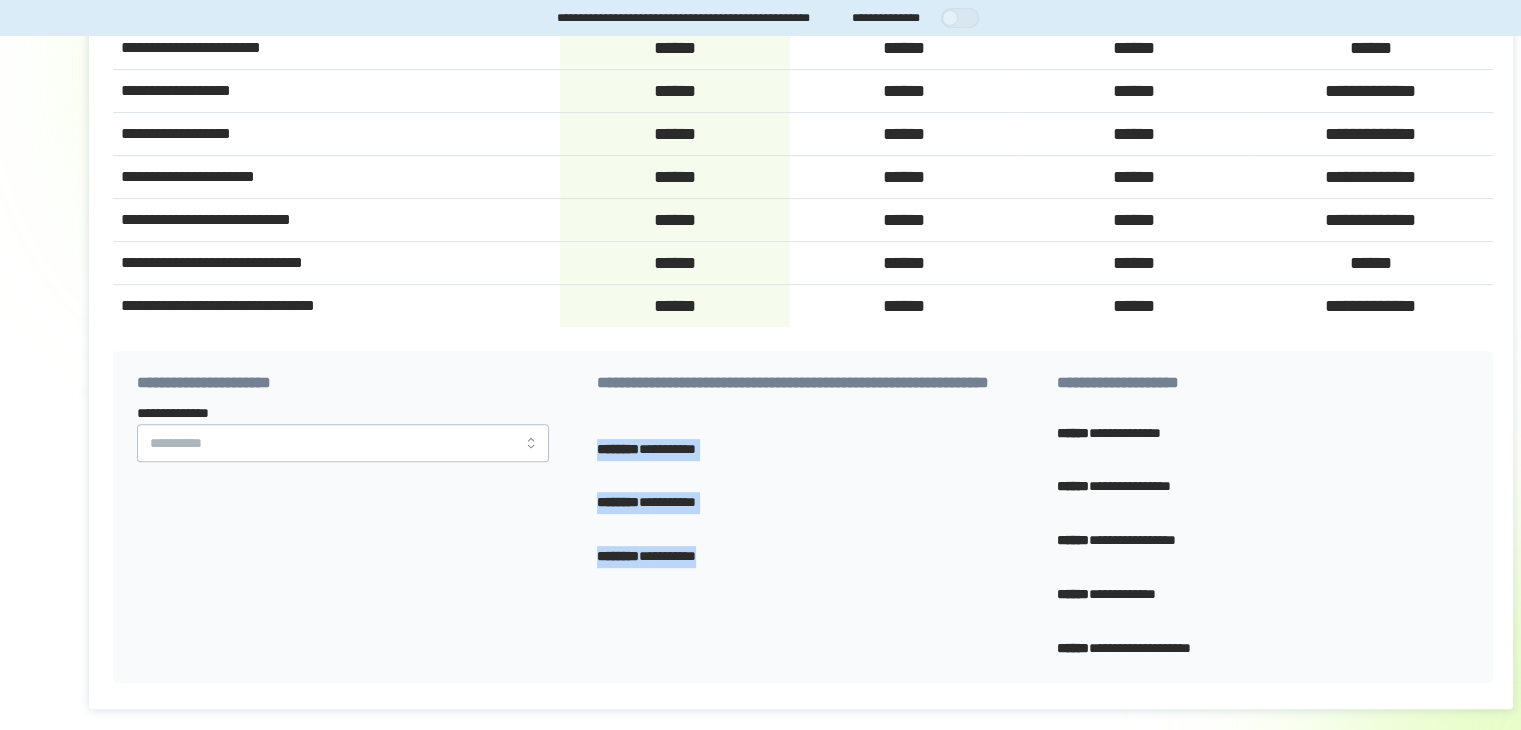 drag, startPoint x: 599, startPoint y: 462, endPoint x: 756, endPoint y: 578, distance: 195.20502 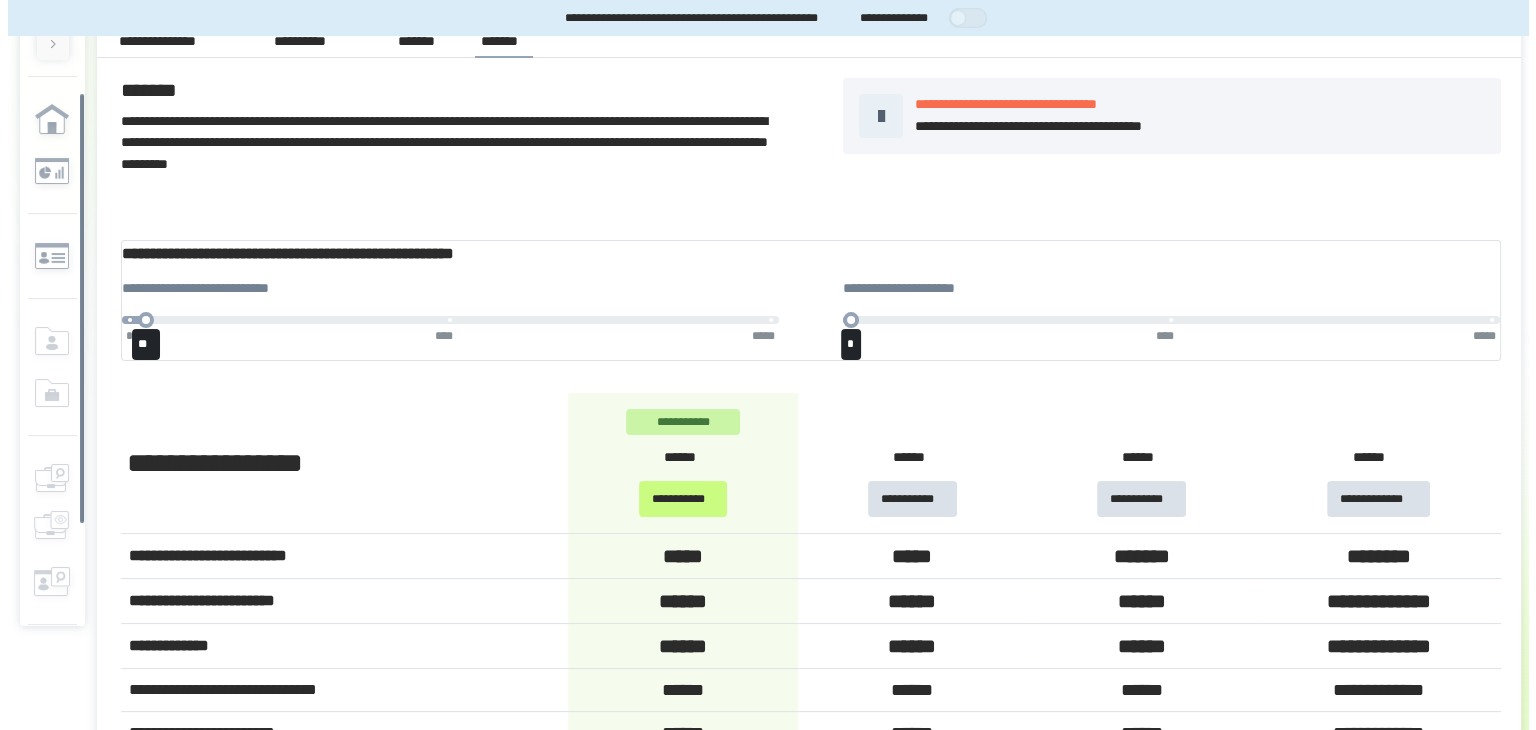 scroll, scrollTop: 0, scrollLeft: 0, axis: both 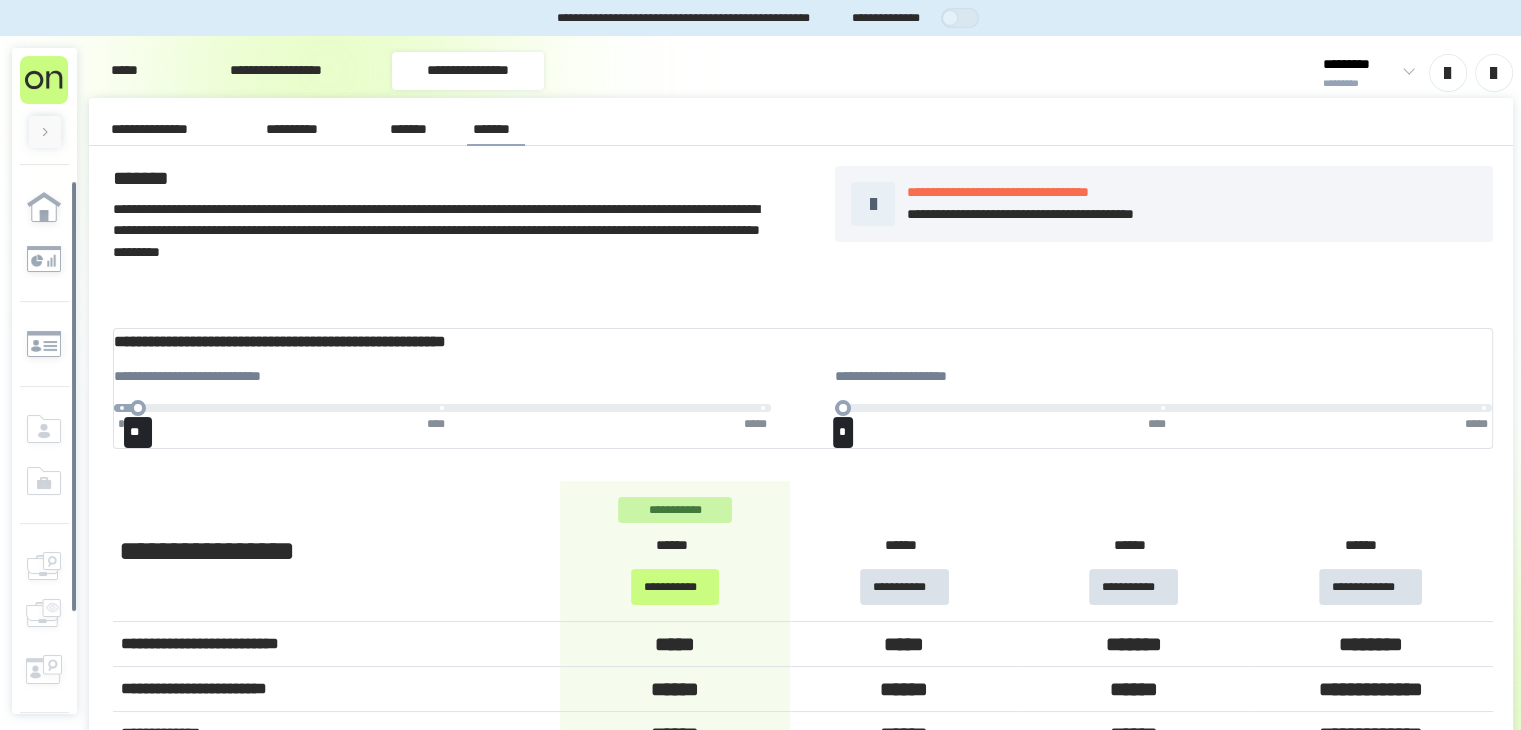 click on "*******" at bounding box center (410, 129) 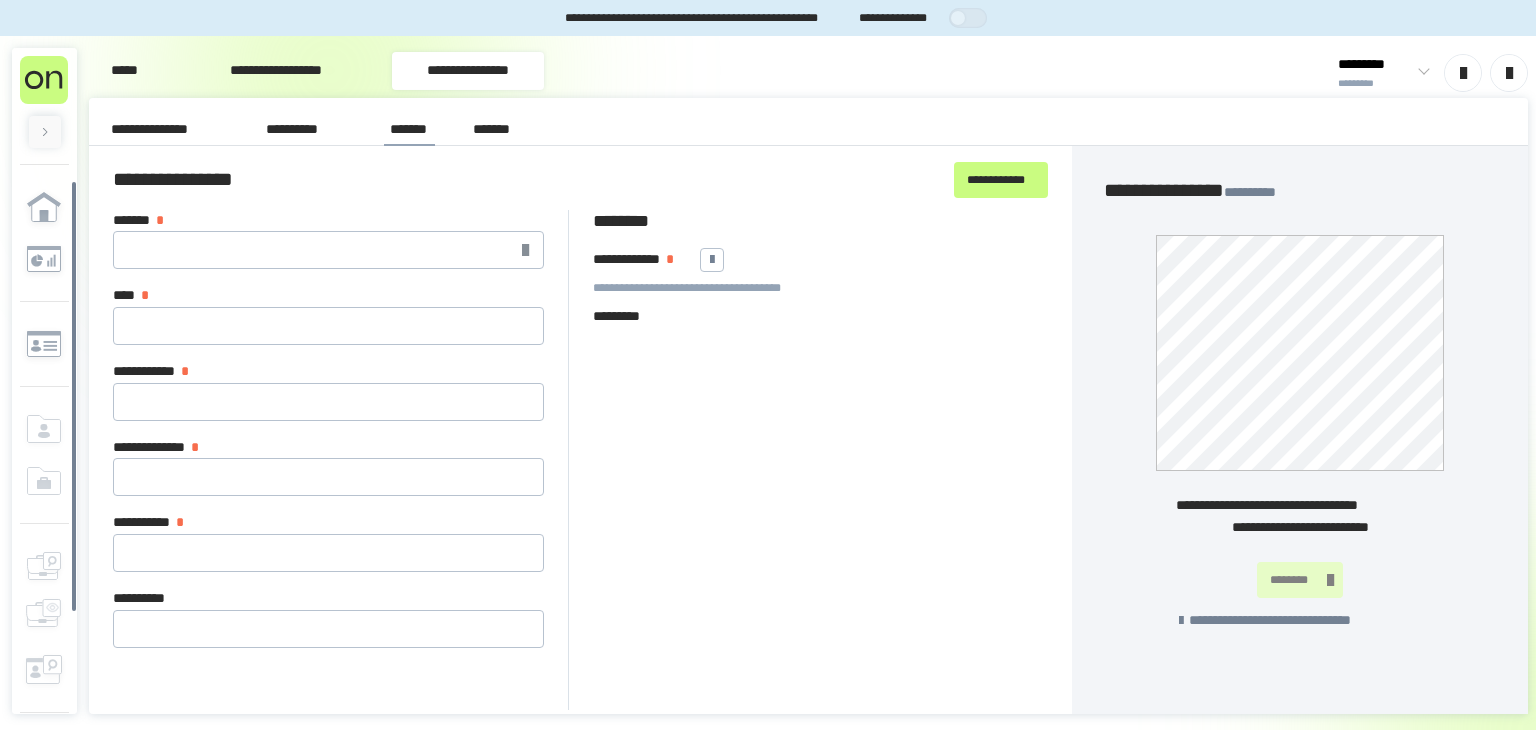 click on "*******" at bounding box center (496, 130) 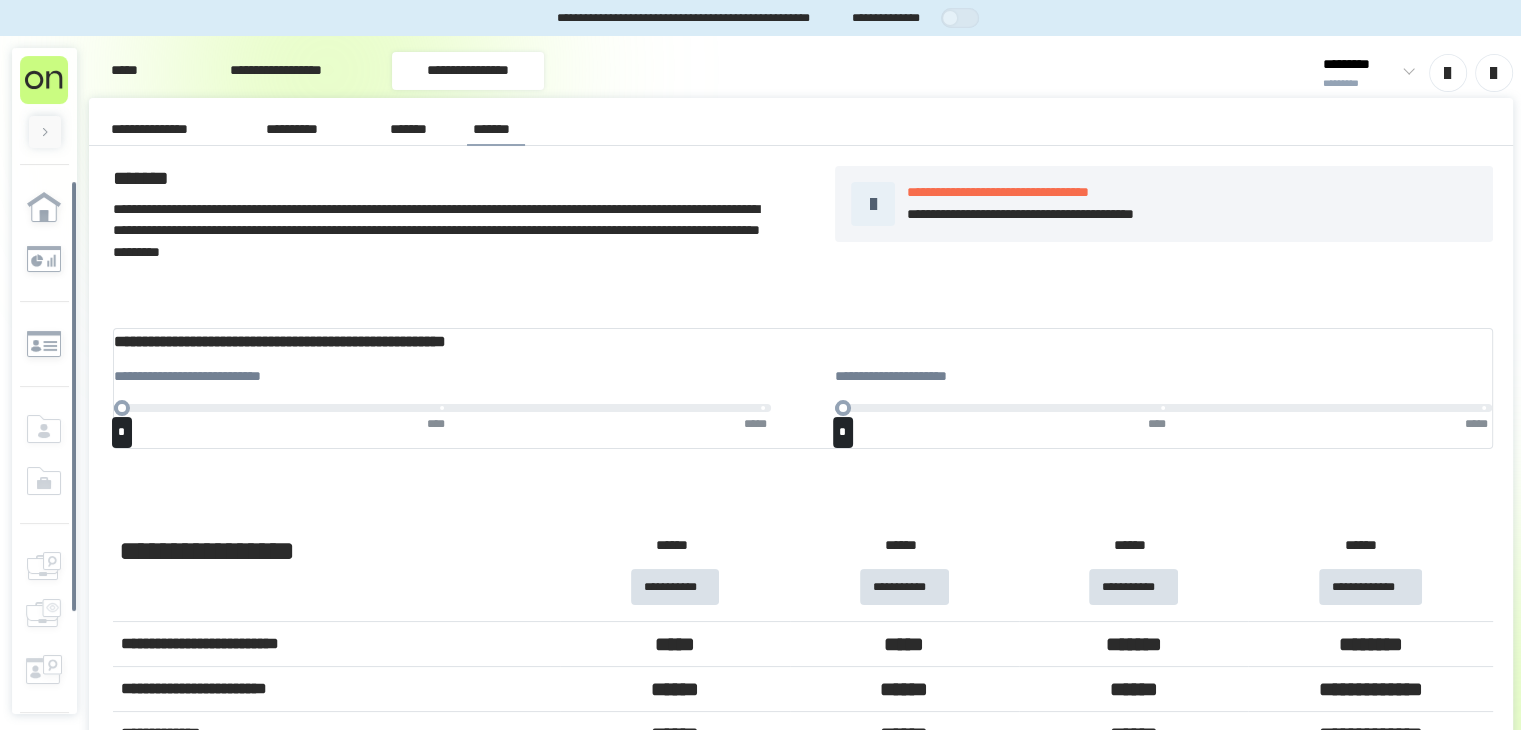 click at bounding box center [45, 132] 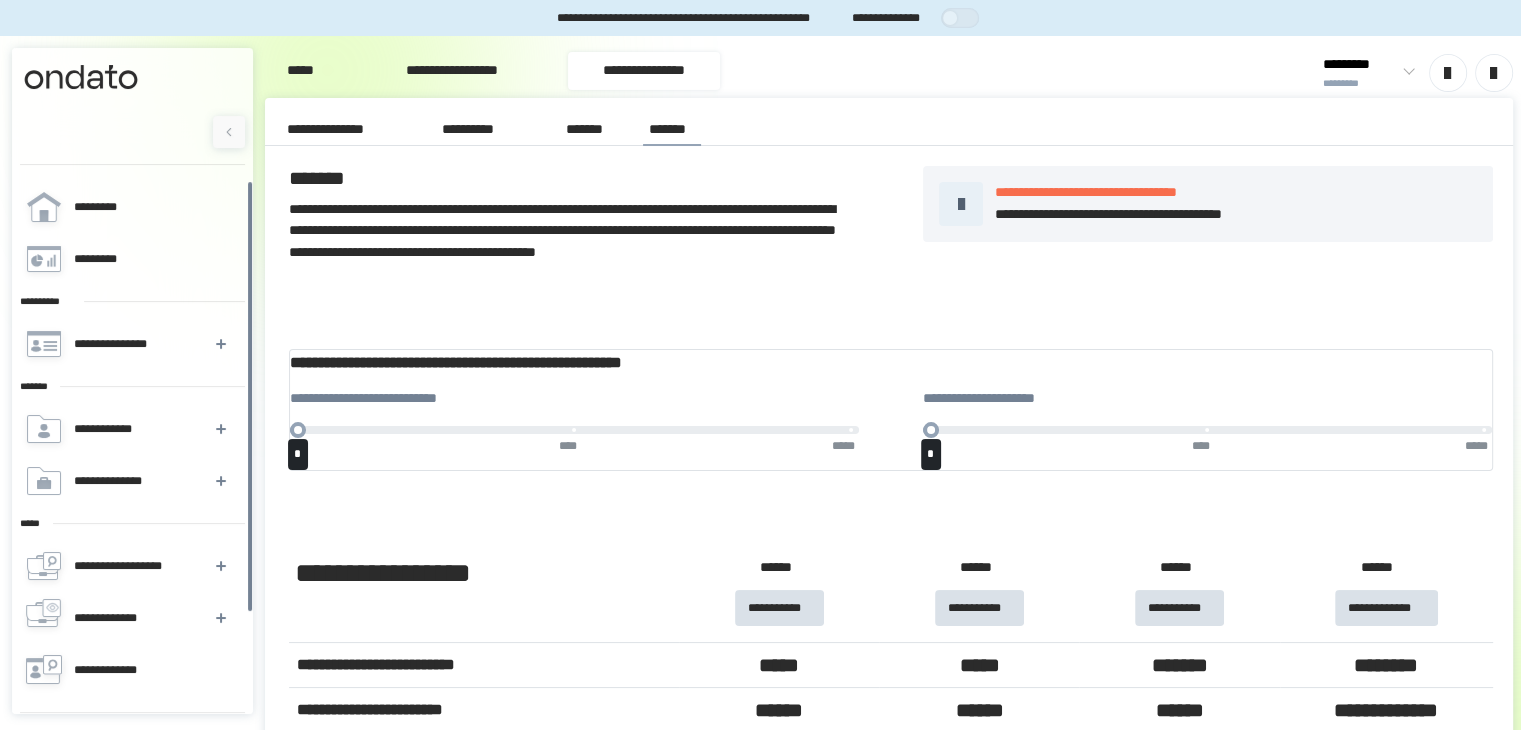 click on "**********" at bounding box center [452, 71] 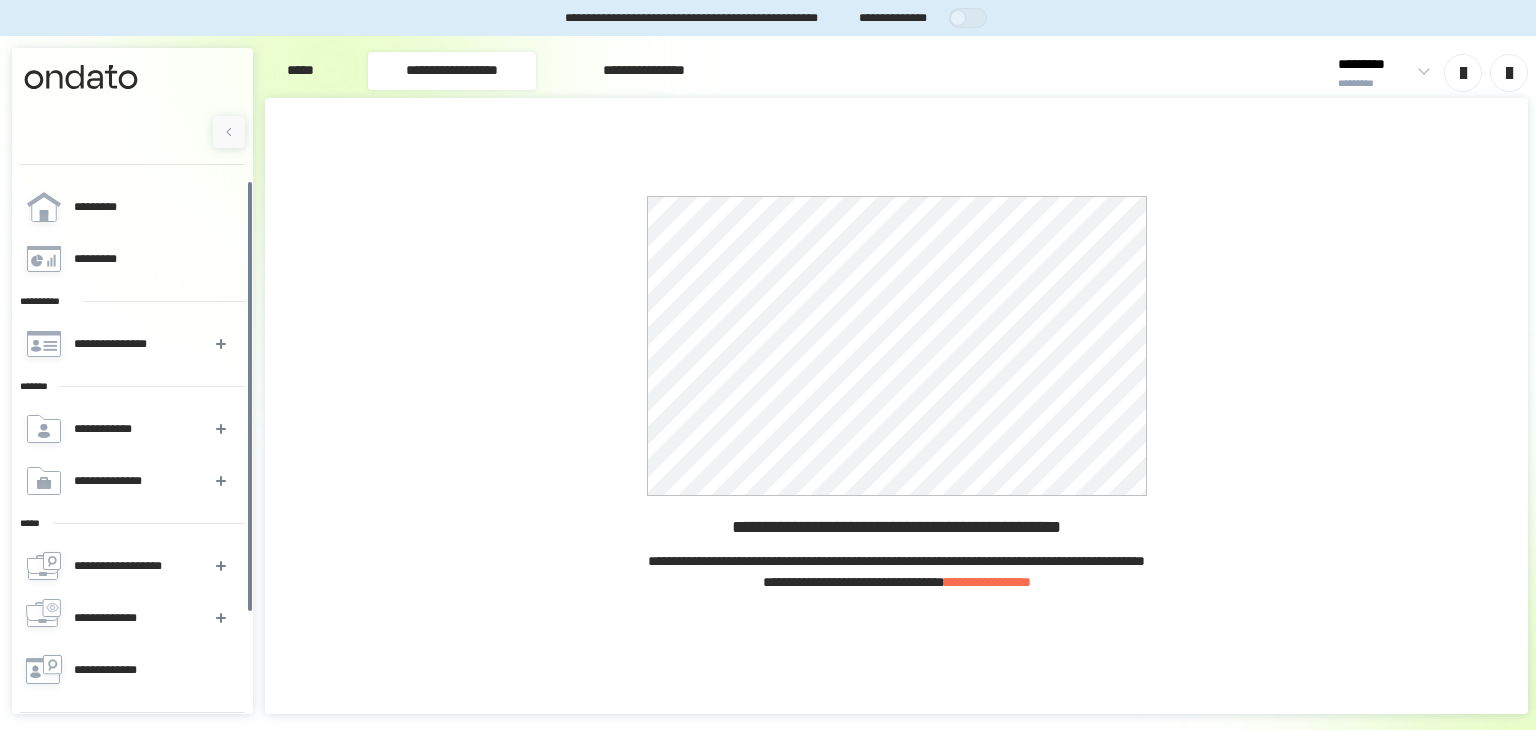 click on "*****" at bounding box center [300, 71] 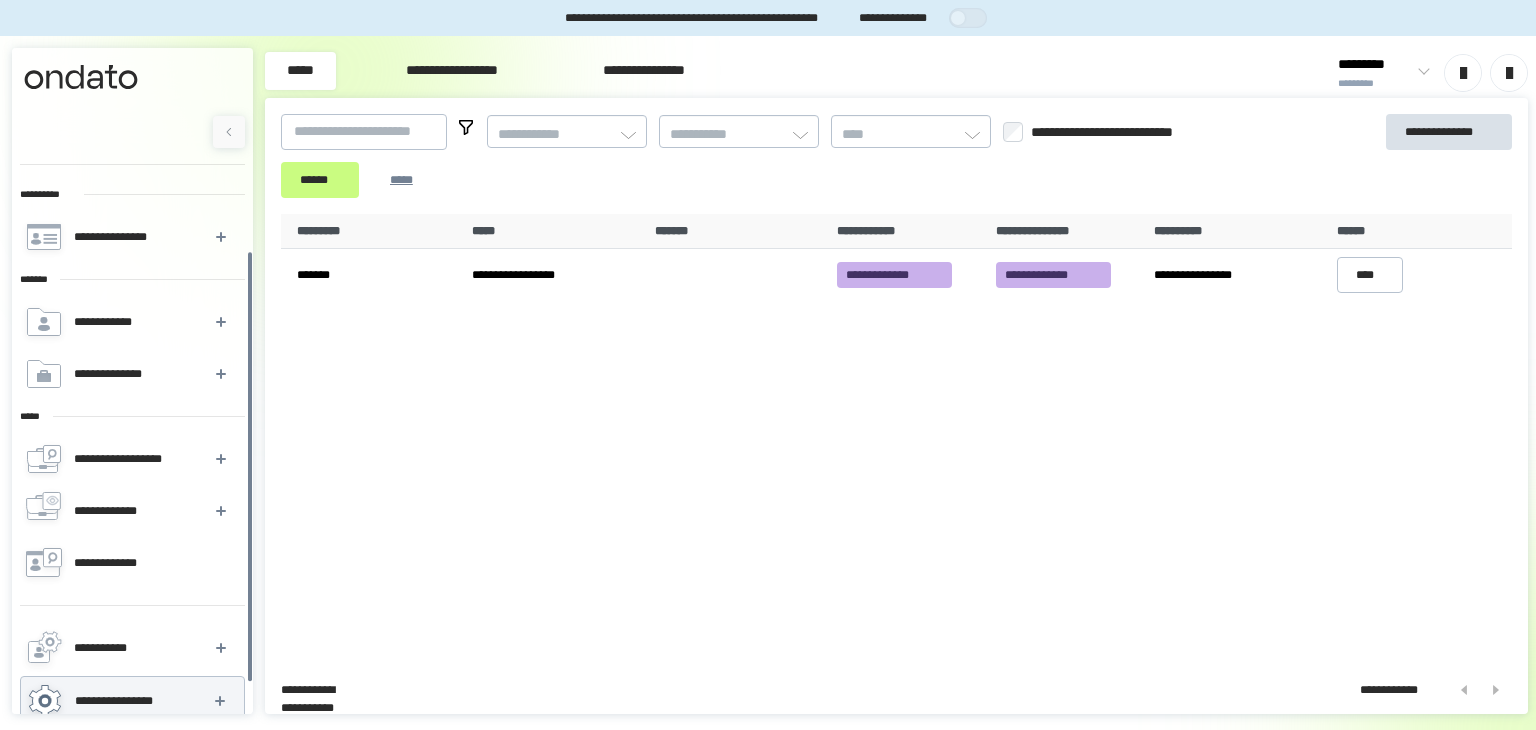 scroll, scrollTop: 119, scrollLeft: 0, axis: vertical 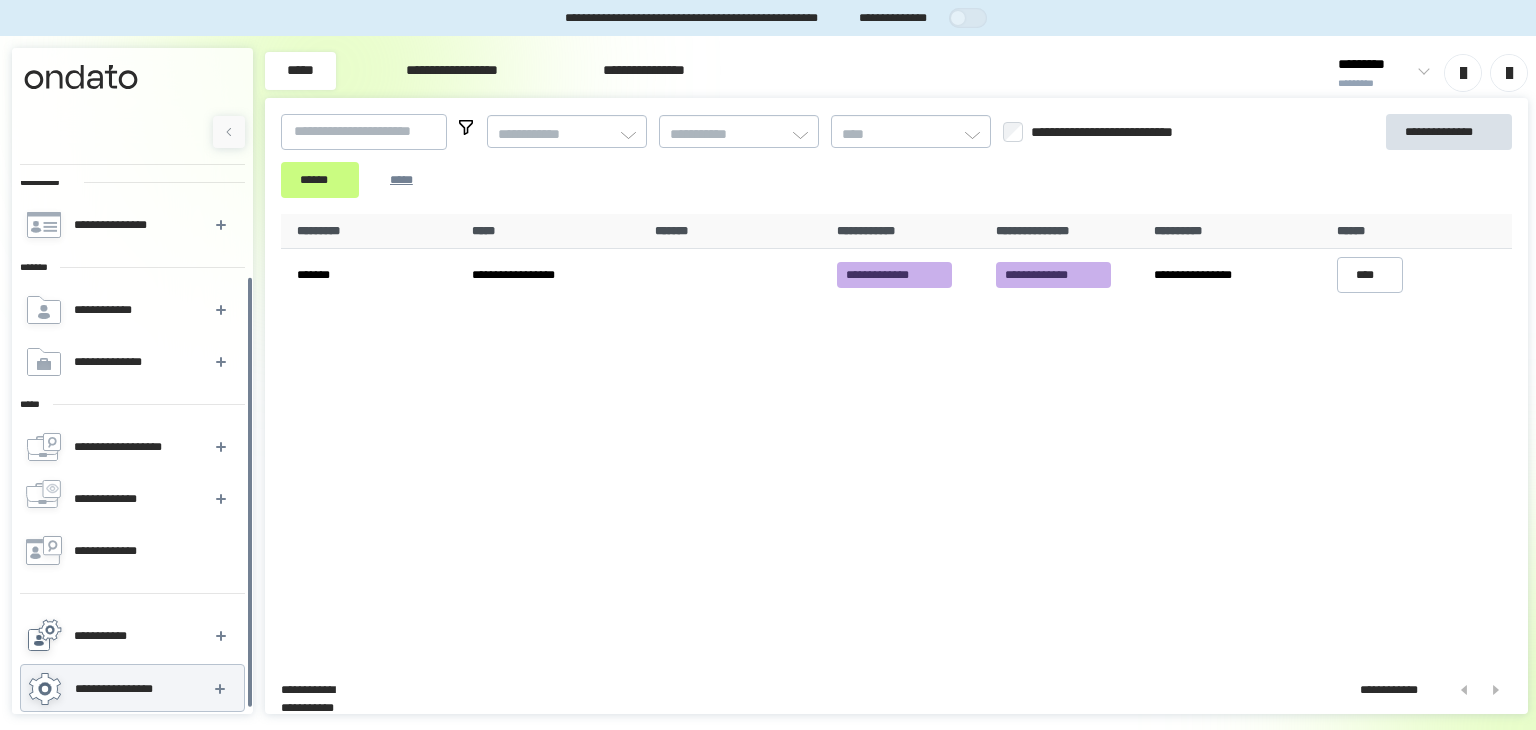 click on "**********" at bounding box center [109, 636] 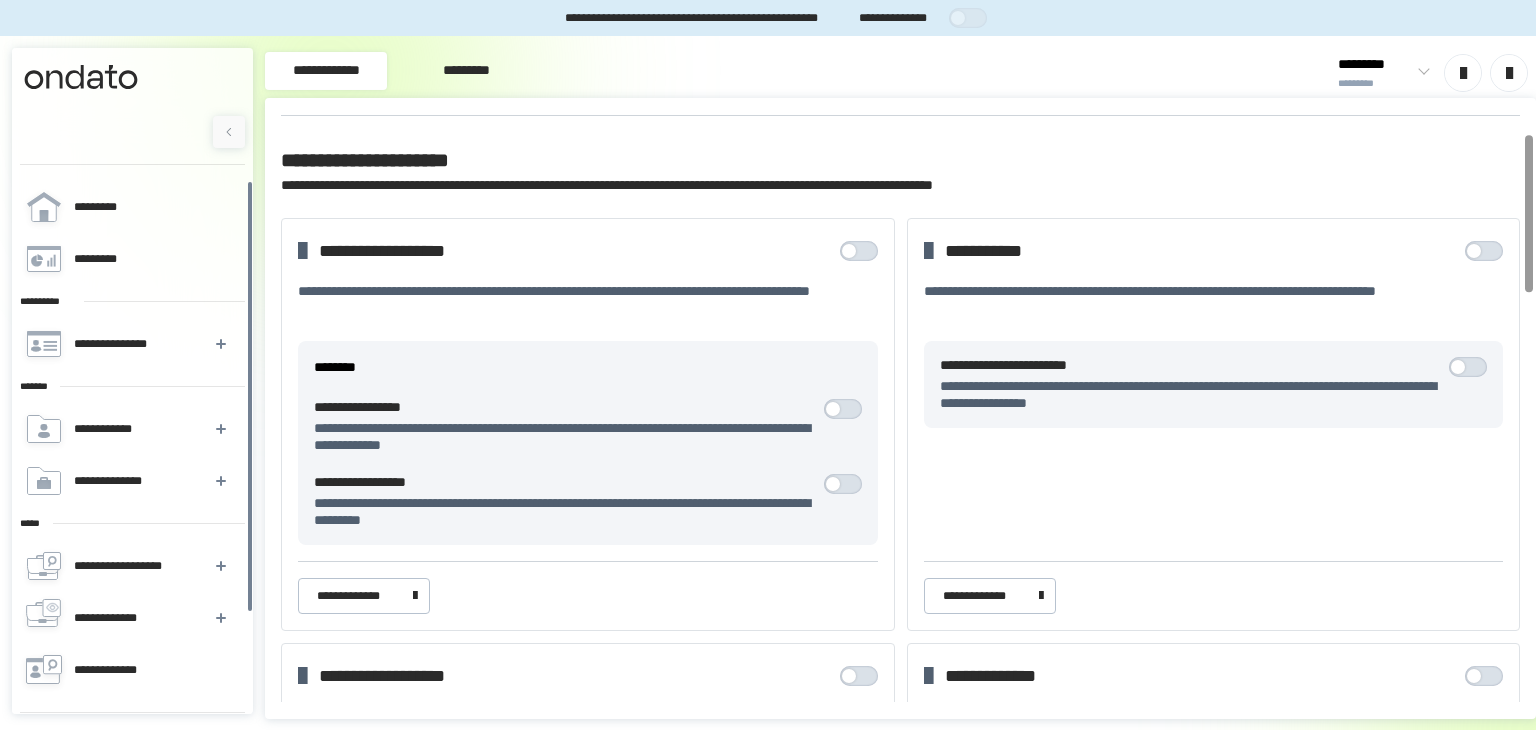 scroll, scrollTop: 72, scrollLeft: 0, axis: vertical 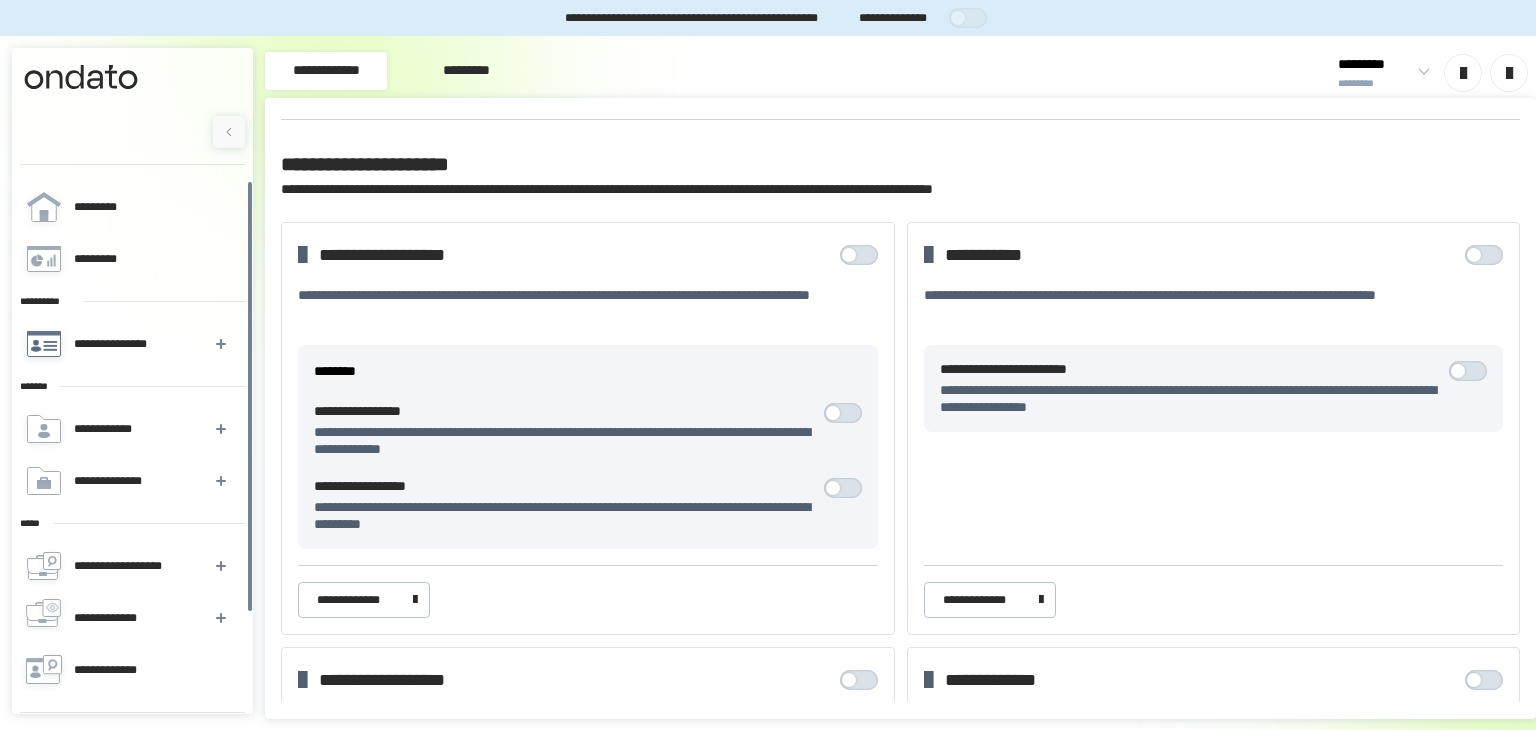 click on "**********" at bounding box center (131, 344) 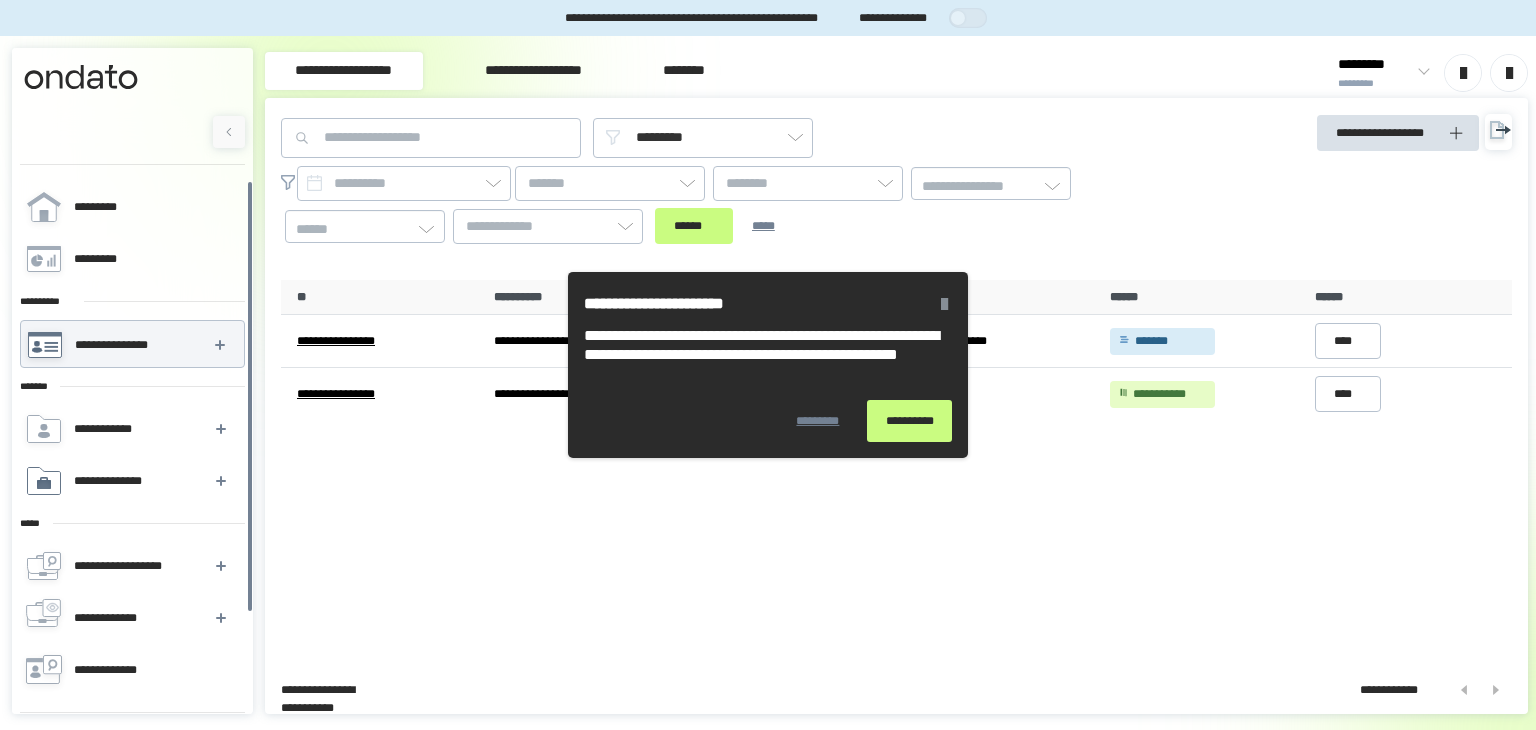 click on "**********" at bounding box center [131, 481] 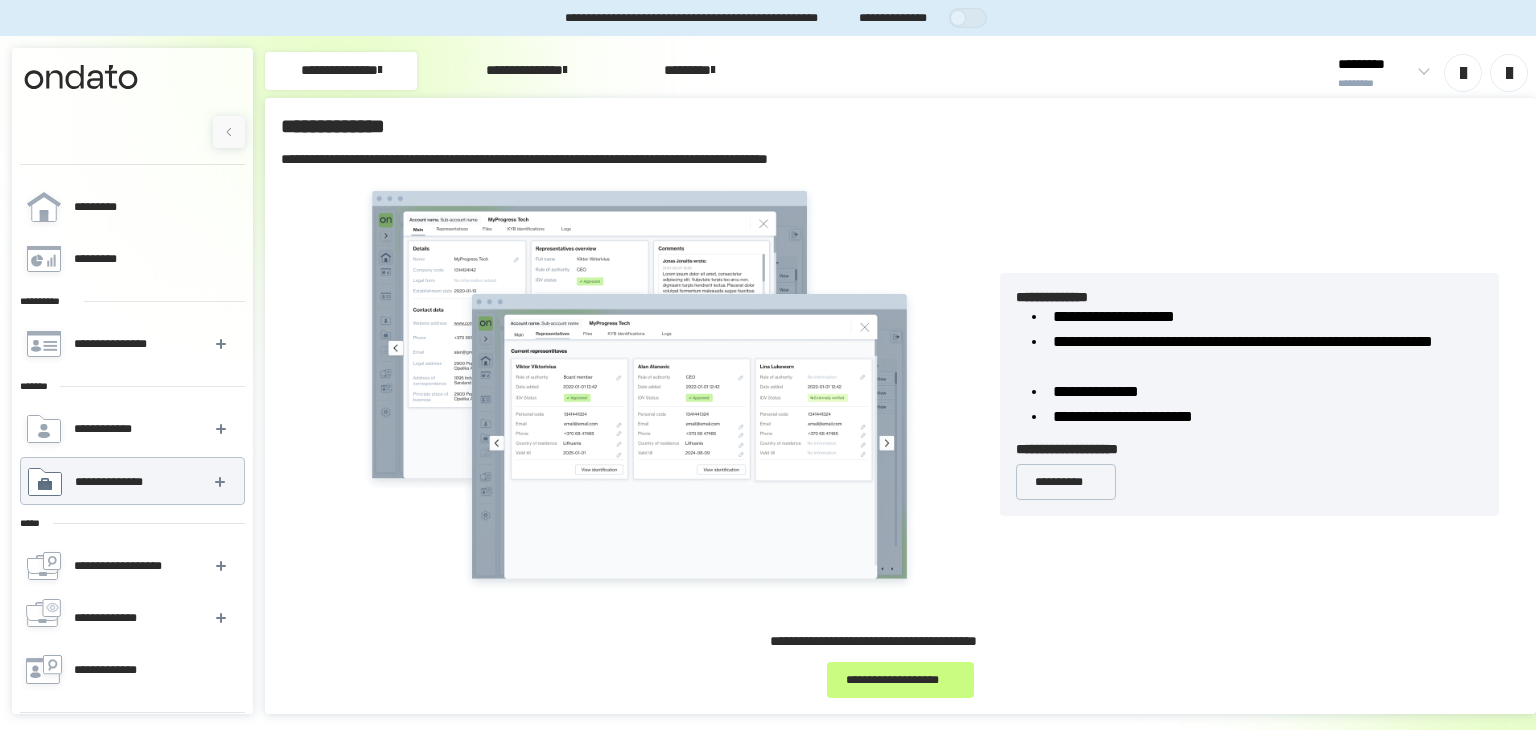 click on "**********" at bounding box center [132, 482] 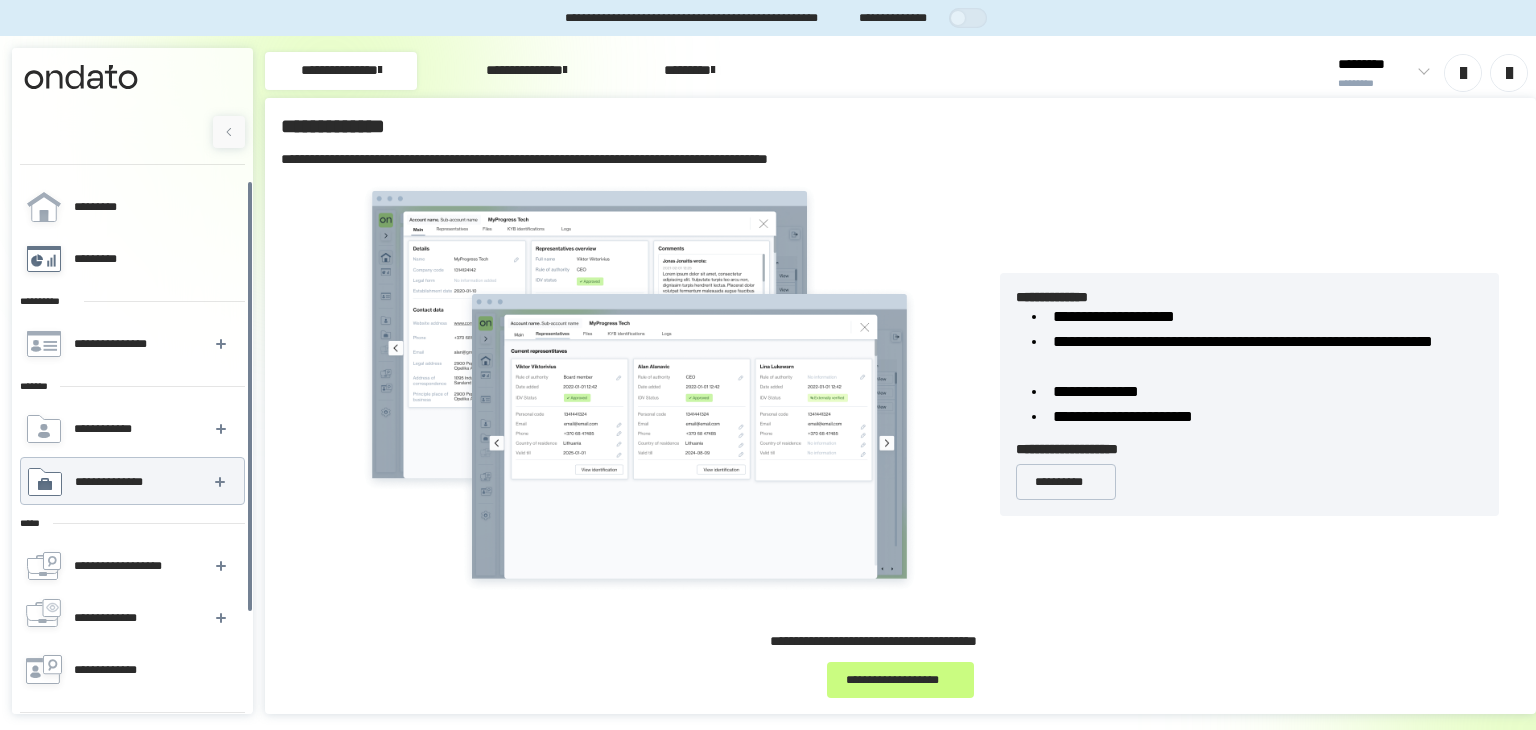 click on "*********" at bounding box center [131, 259] 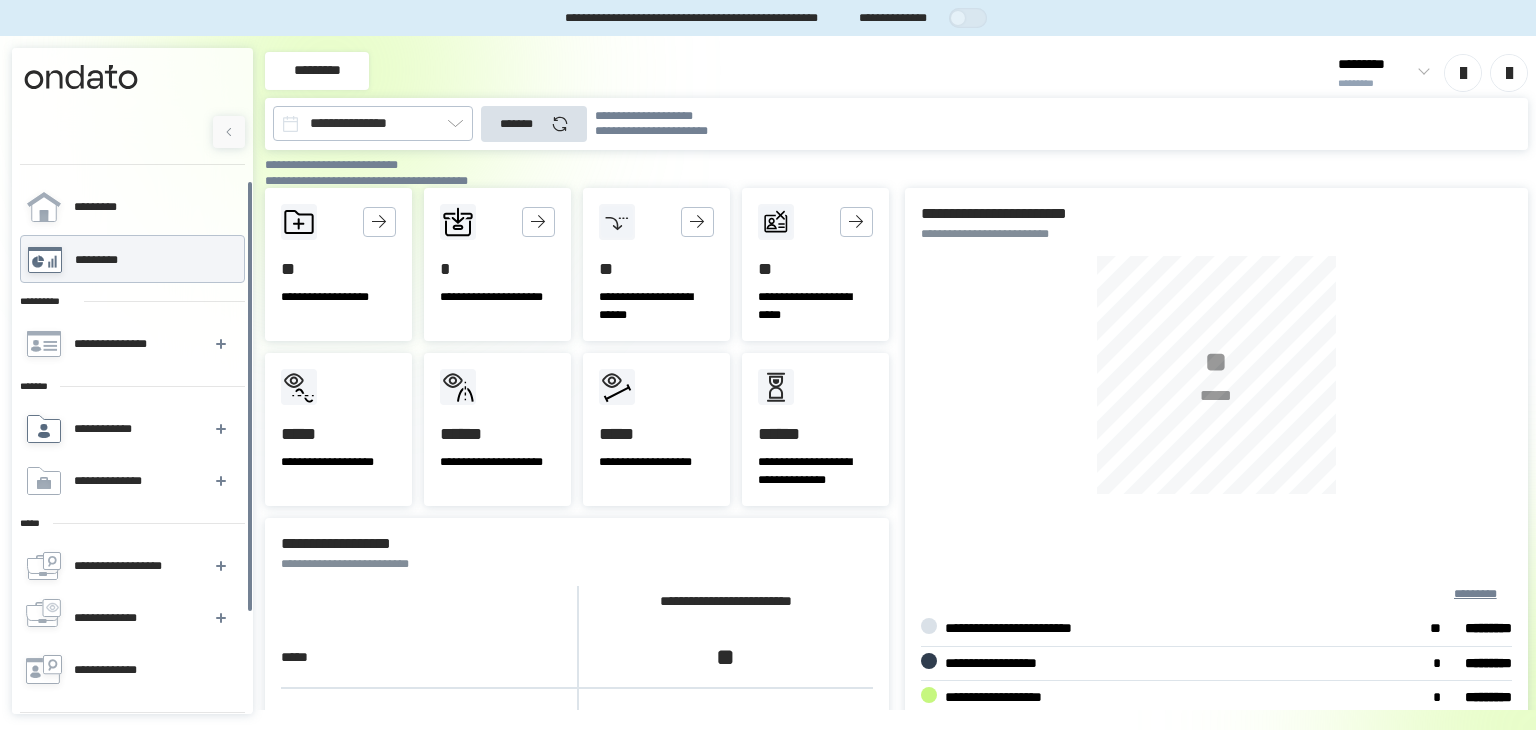 click on "**********" at bounding box center (131, 429) 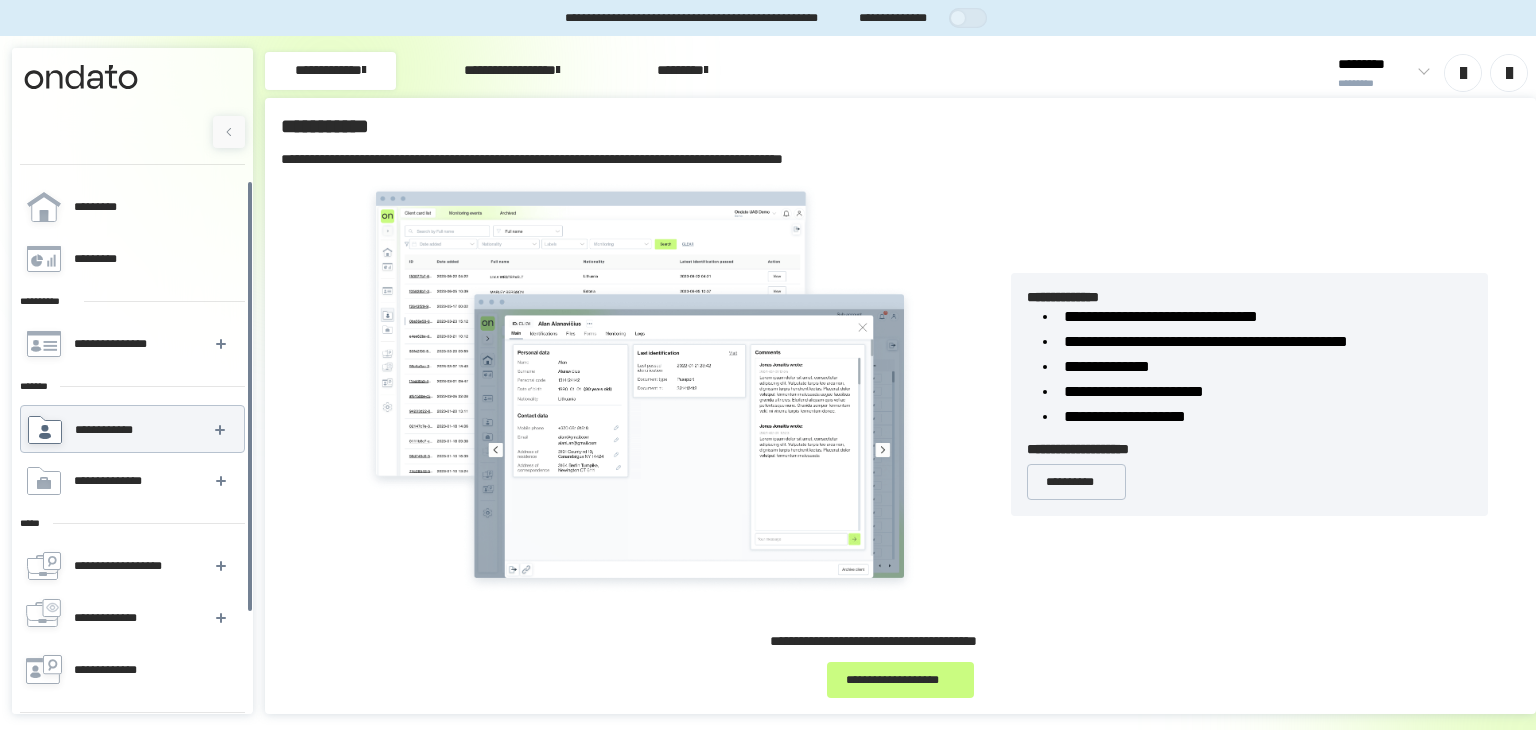 click on "**********" at bounding box center (132, 601) 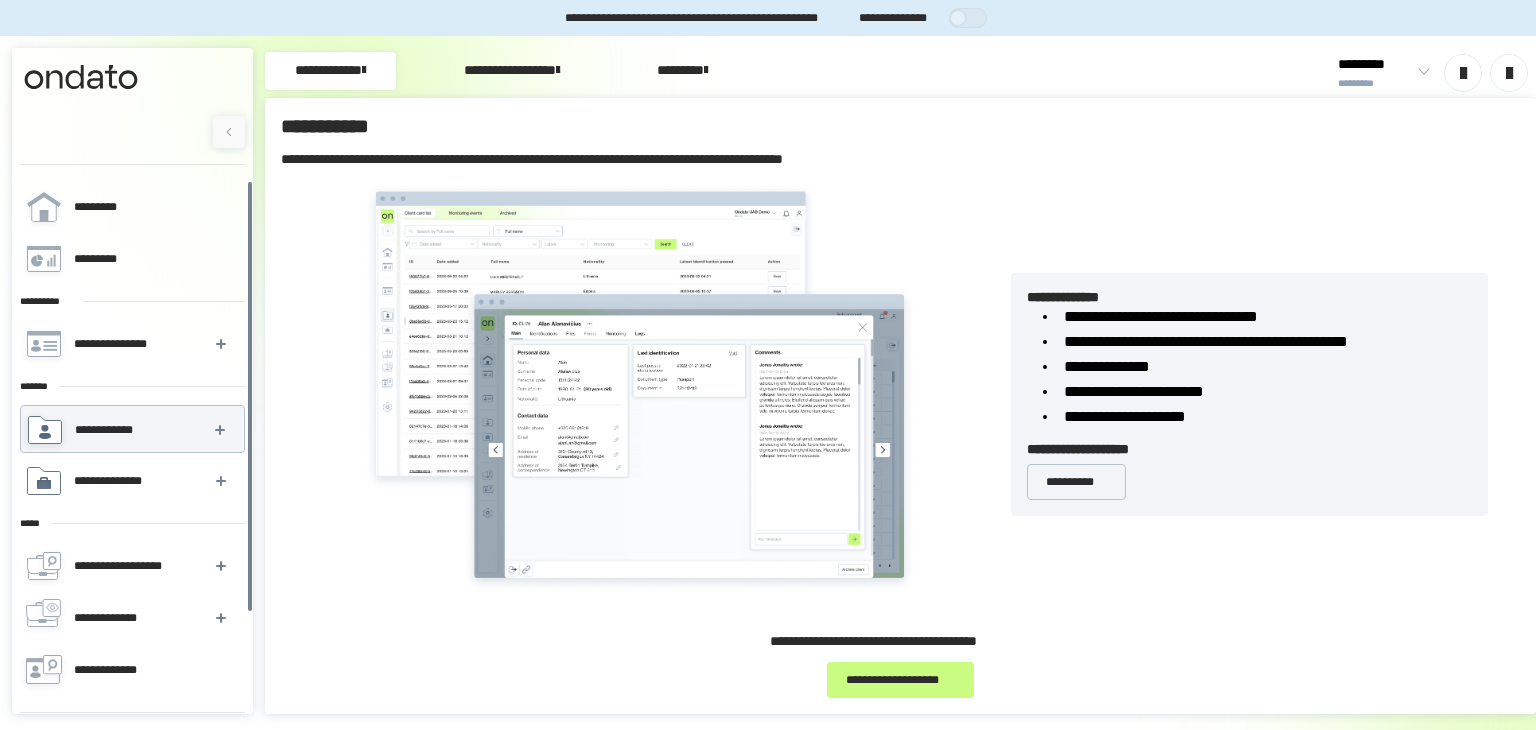 click on "**********" at bounding box center (131, 481) 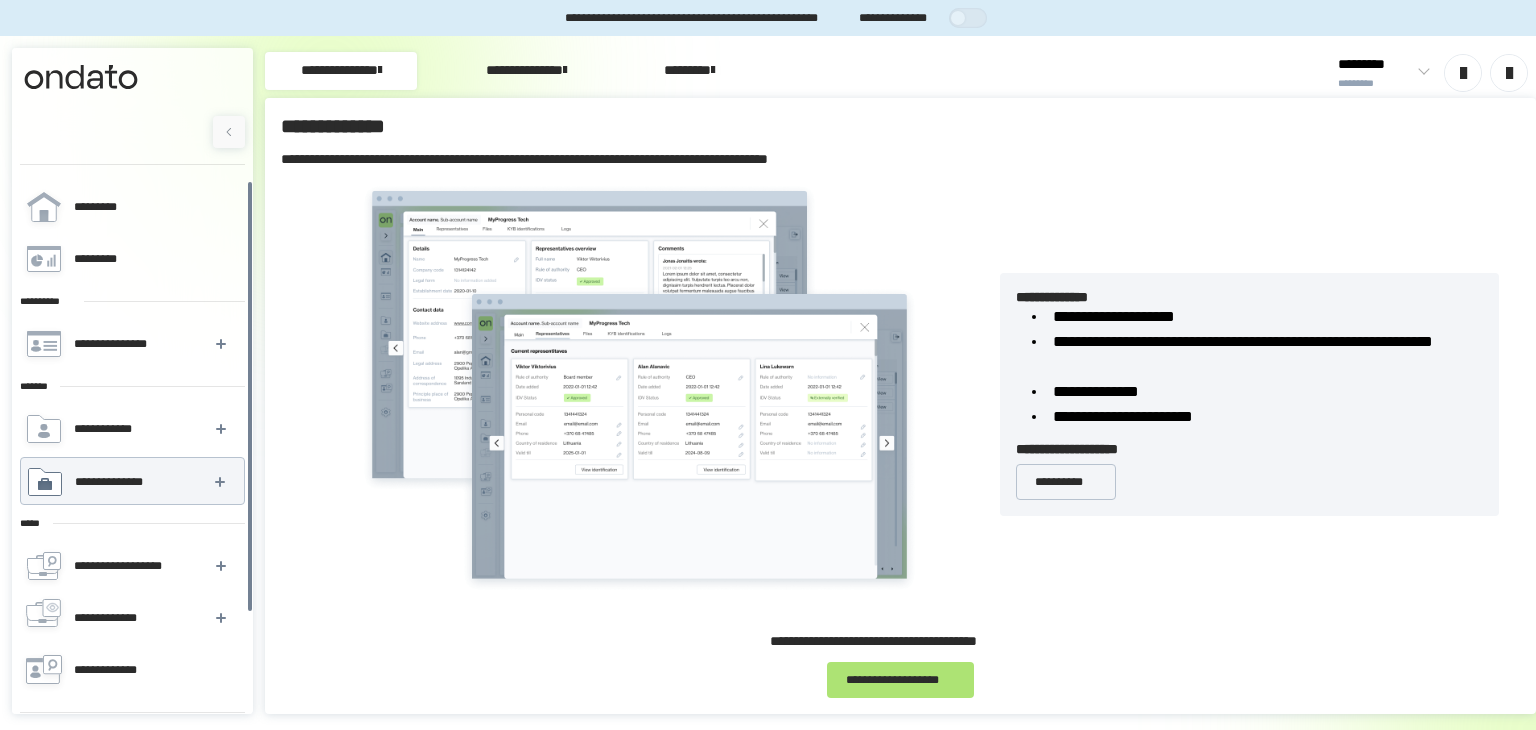 click on "**********" at bounding box center (900, 680) 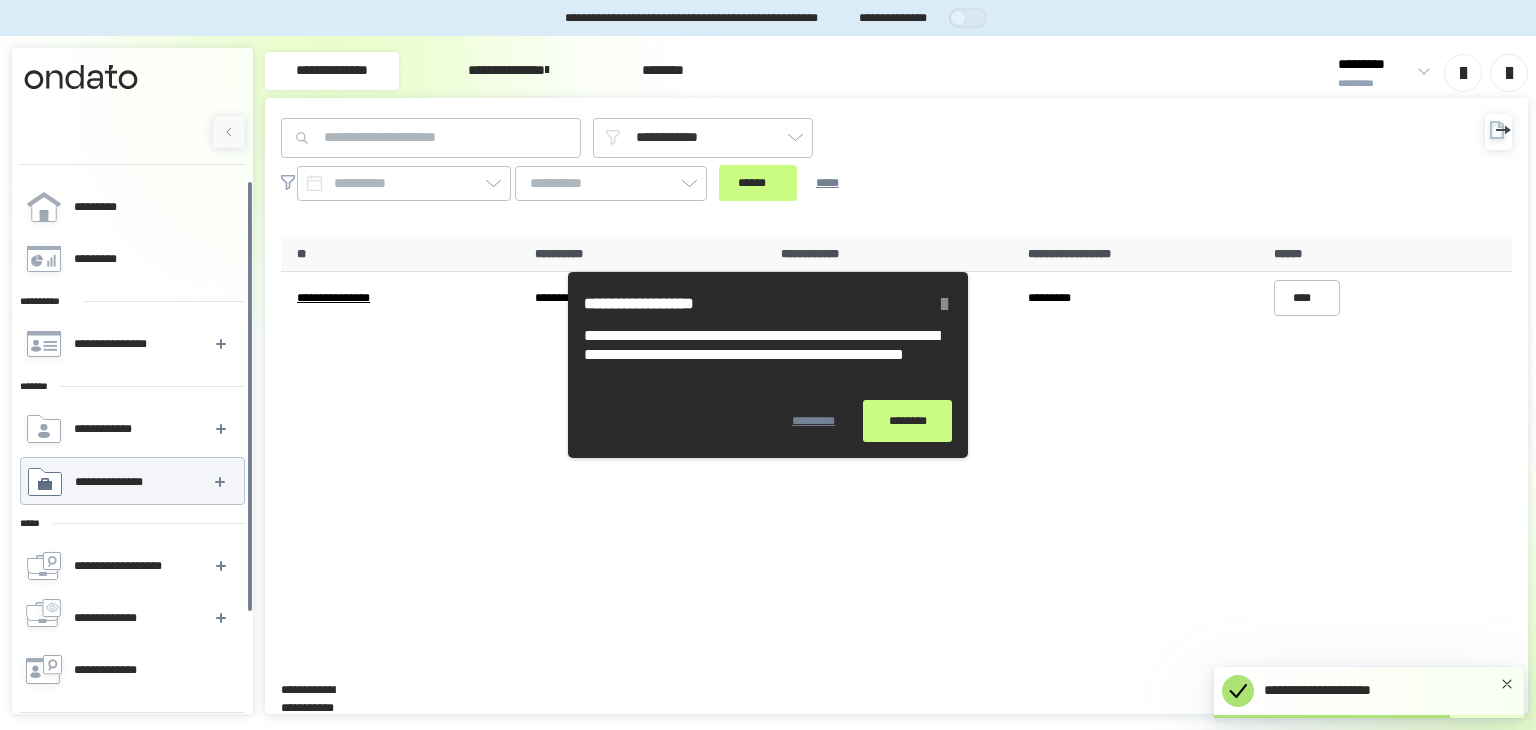 click on "********" at bounding box center [907, 421] 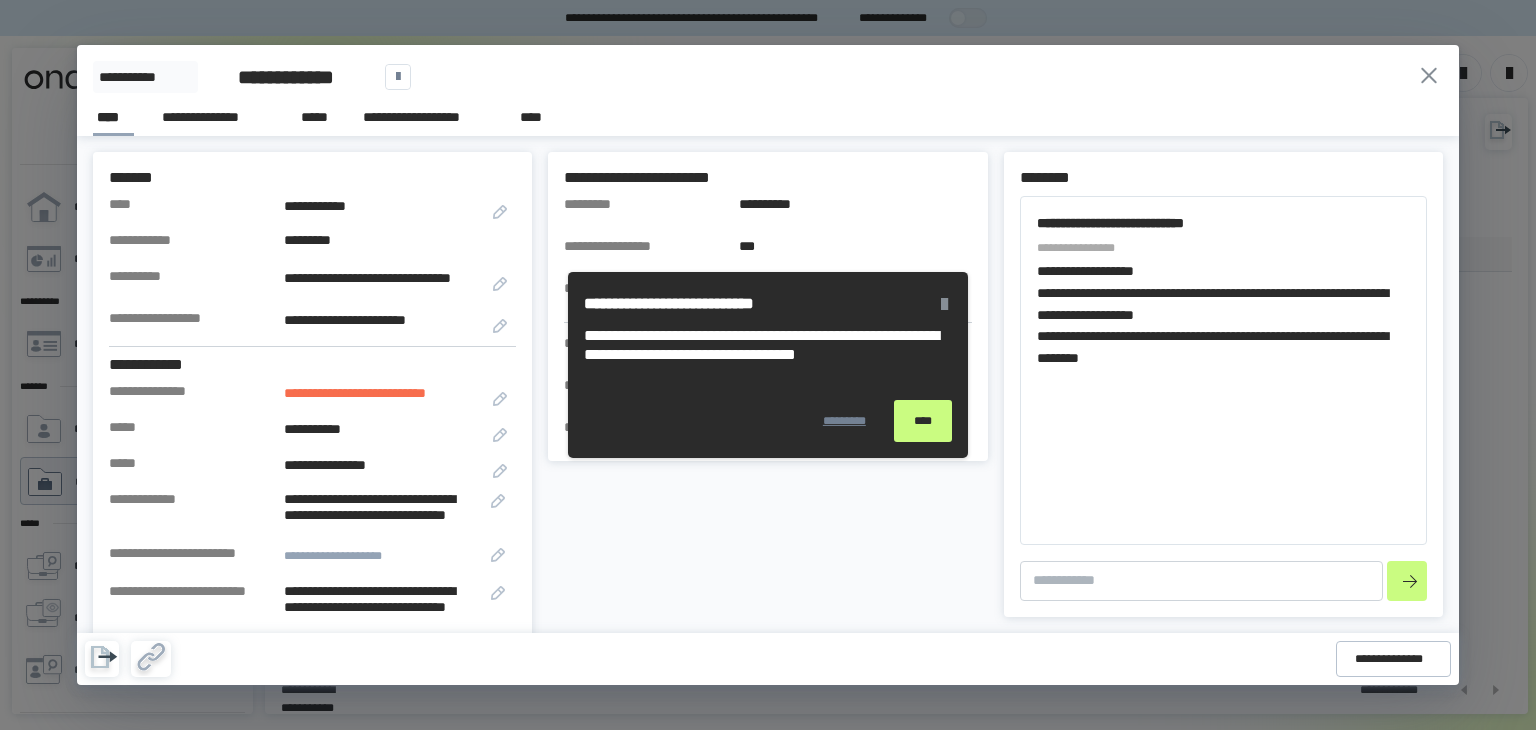 click on "****" at bounding box center (923, 421) 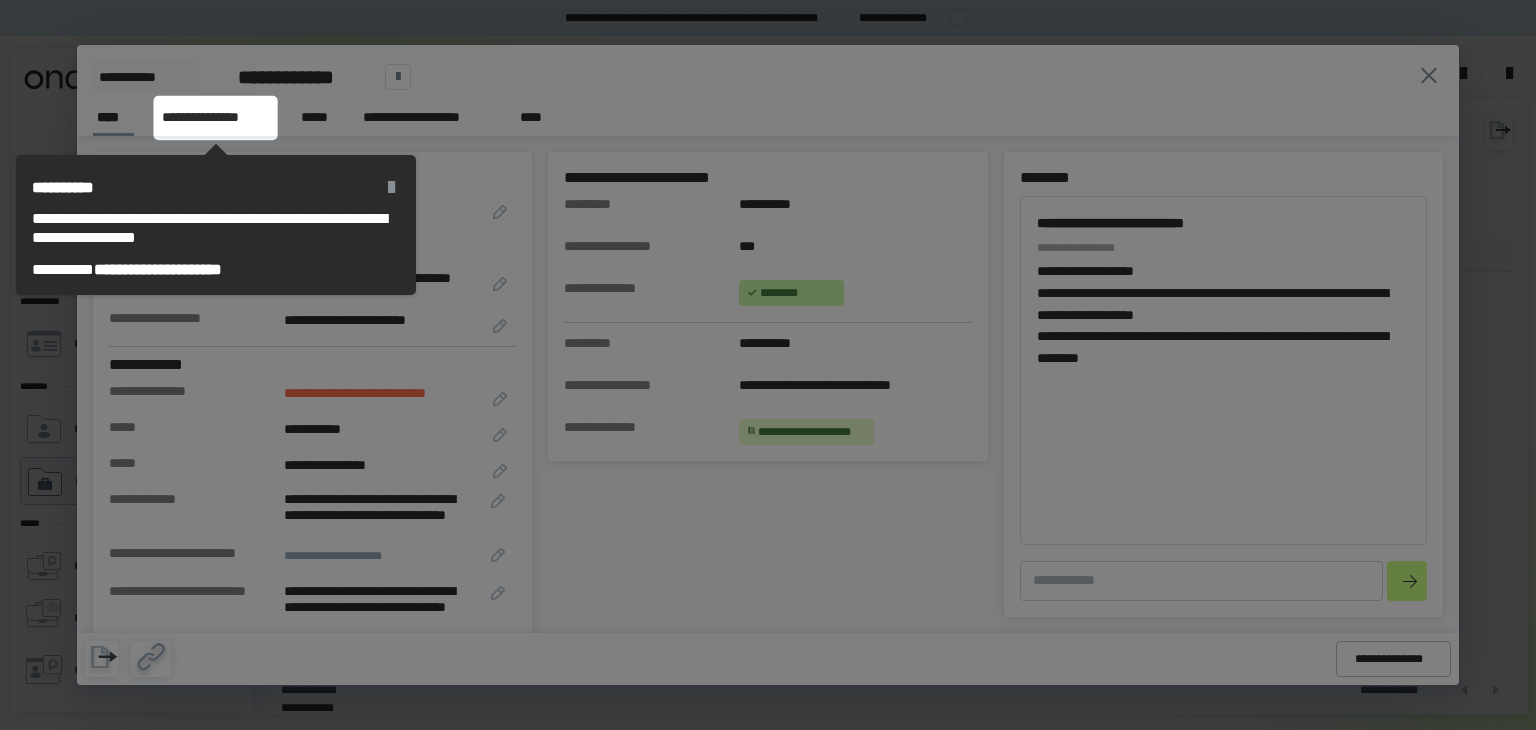 click at bounding box center (391, 187) 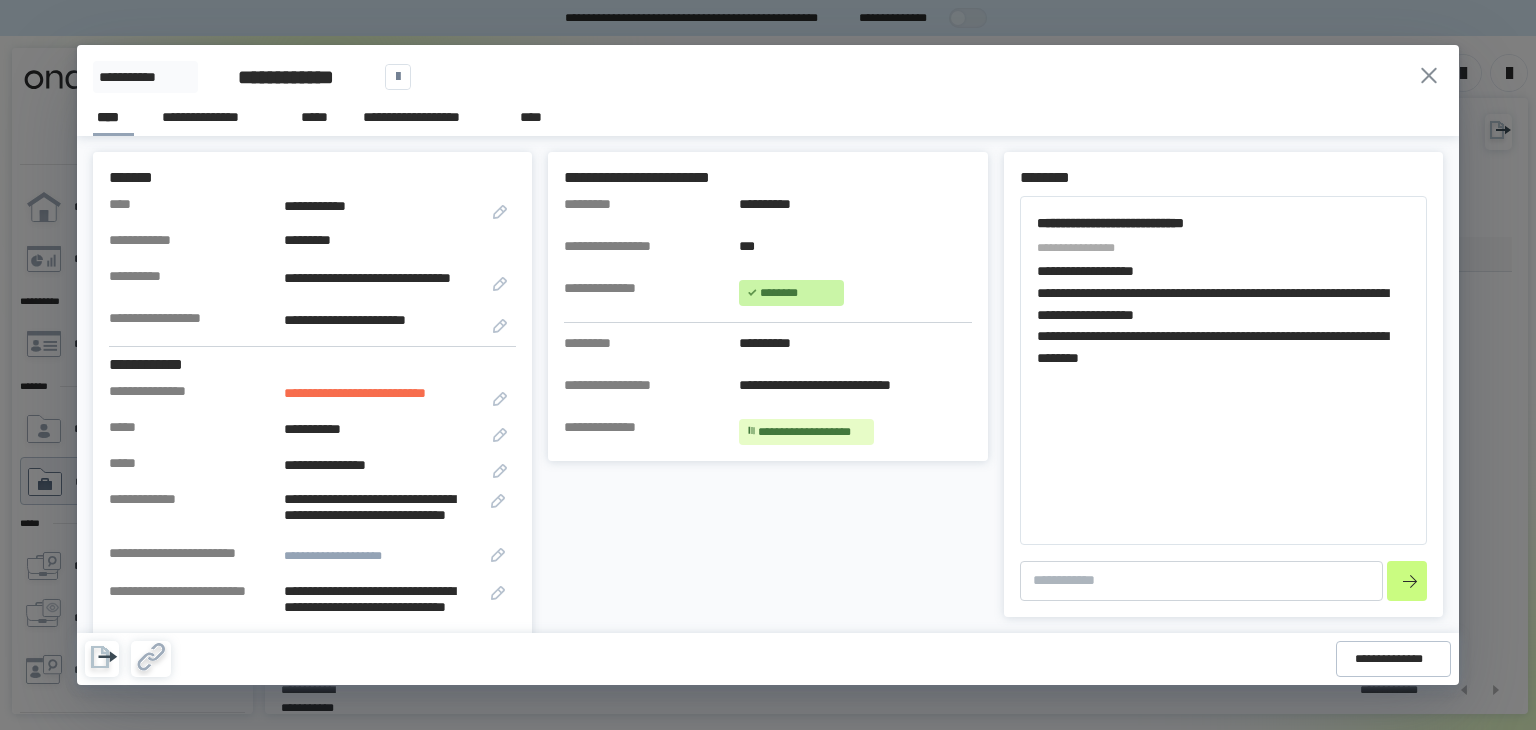 click on "**********" at bounding box center (768, 77) 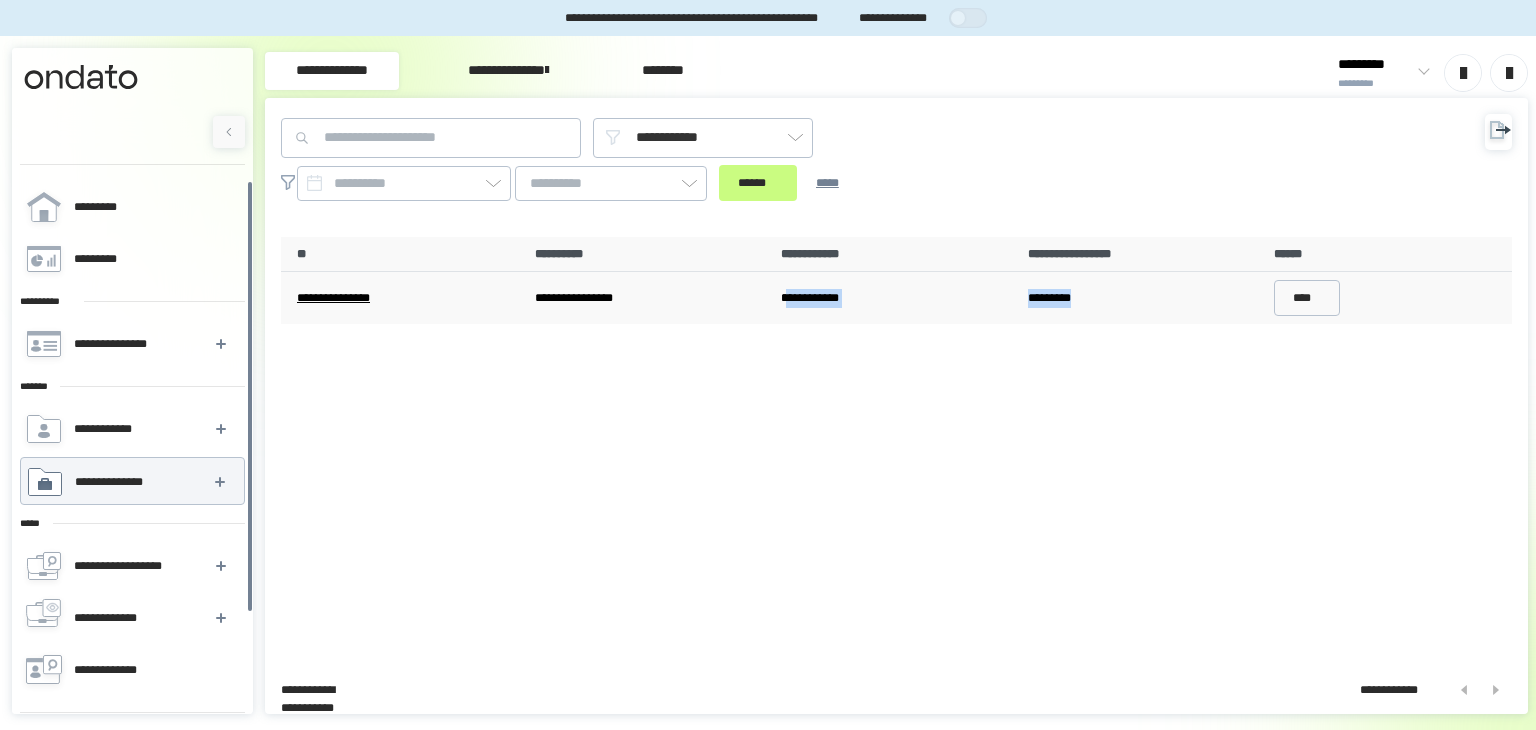 drag, startPoint x: 1097, startPoint y: 294, endPoint x: 787, endPoint y: 315, distance: 310.71048 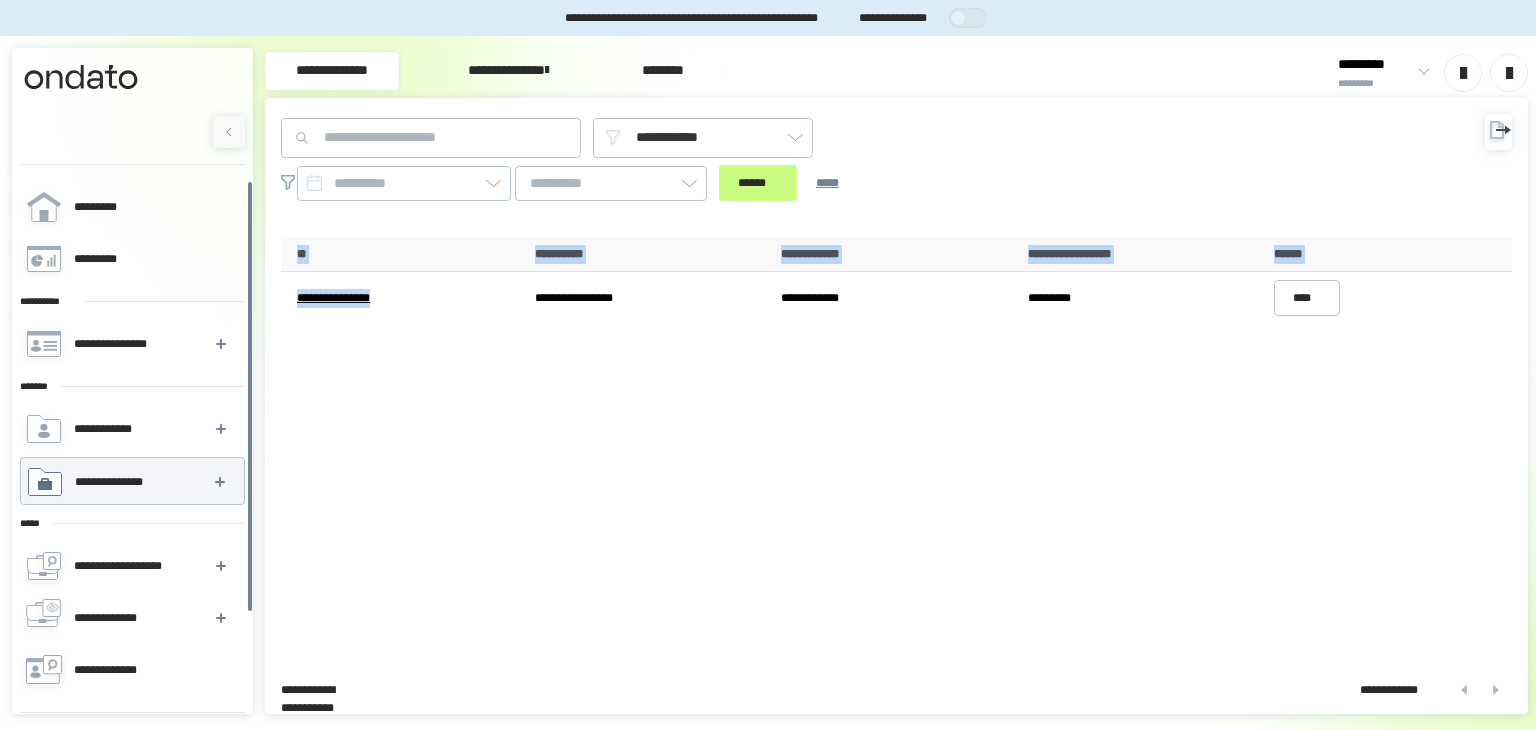 drag, startPoint x: 531, startPoint y: 294, endPoint x: 1032, endPoint y: 359, distance: 505.19897 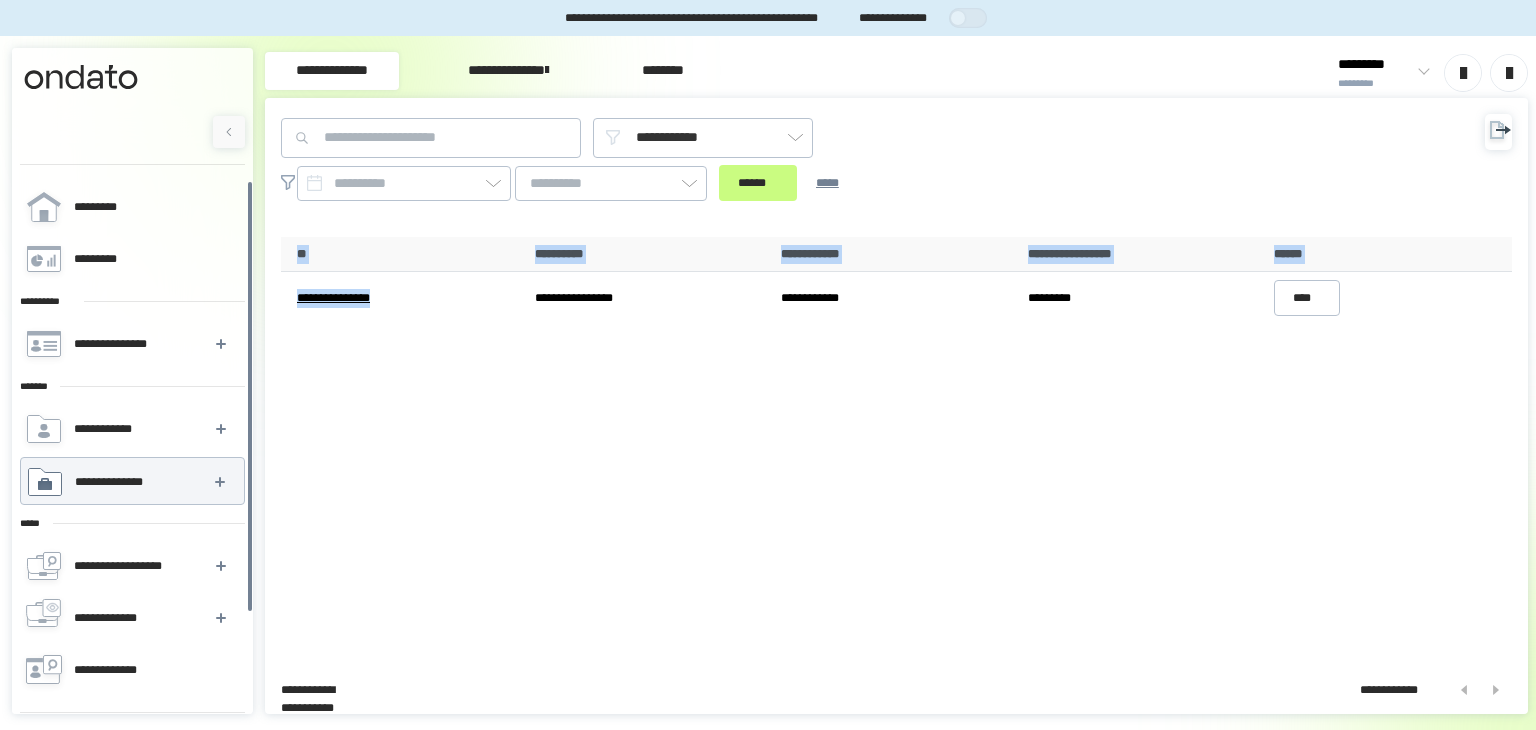 click on "**********" at bounding box center [508, 71] 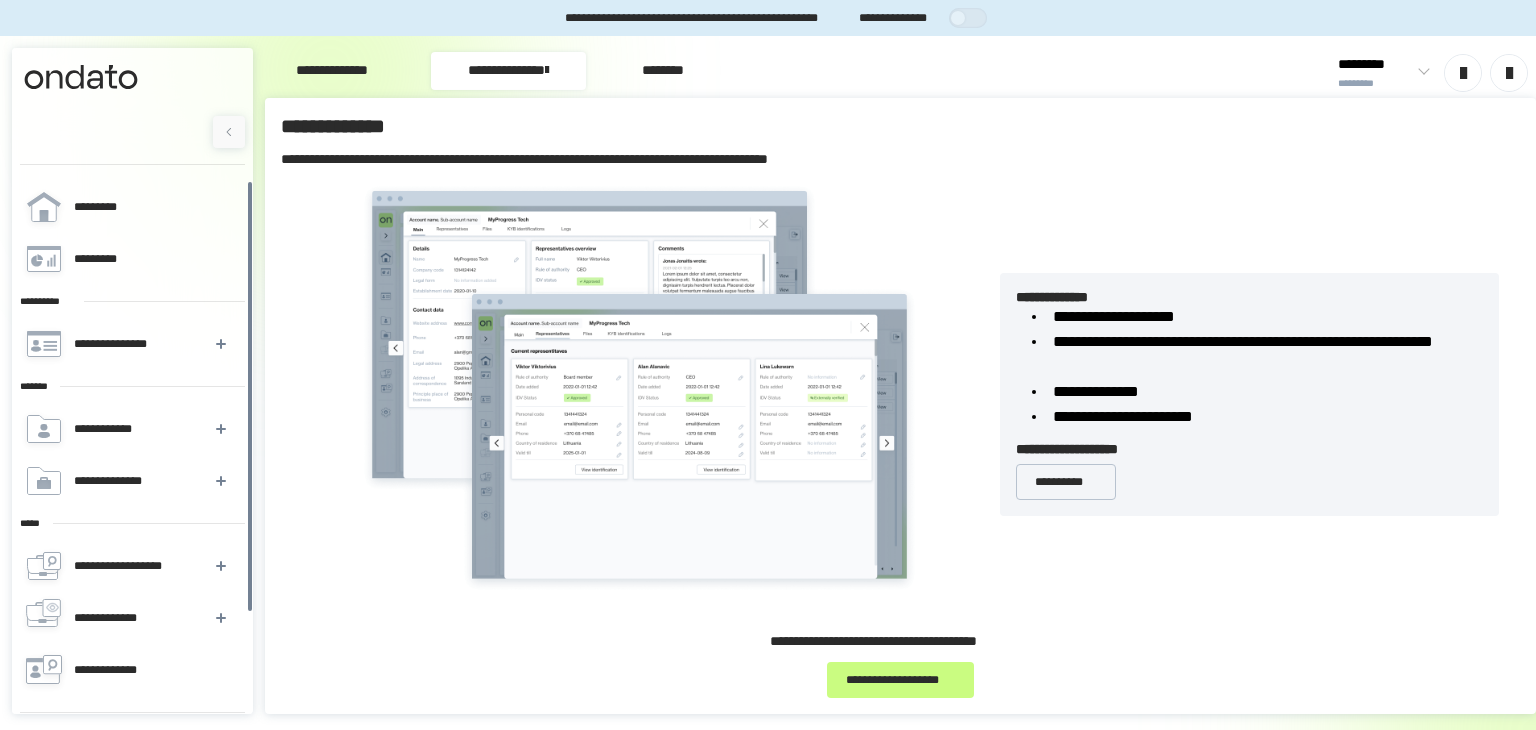 click on "**********" at bounding box center (332, 71) 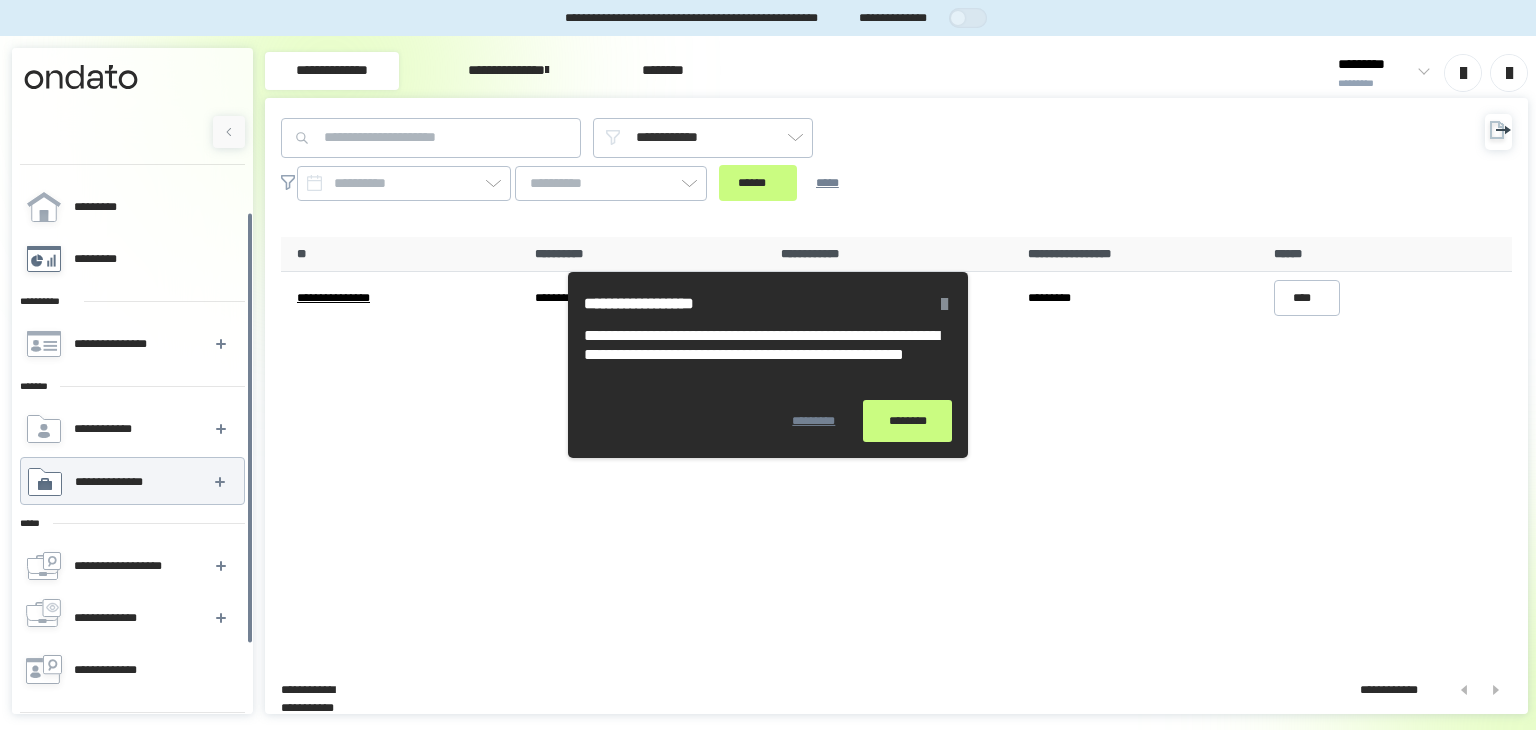 scroll, scrollTop: 119, scrollLeft: 0, axis: vertical 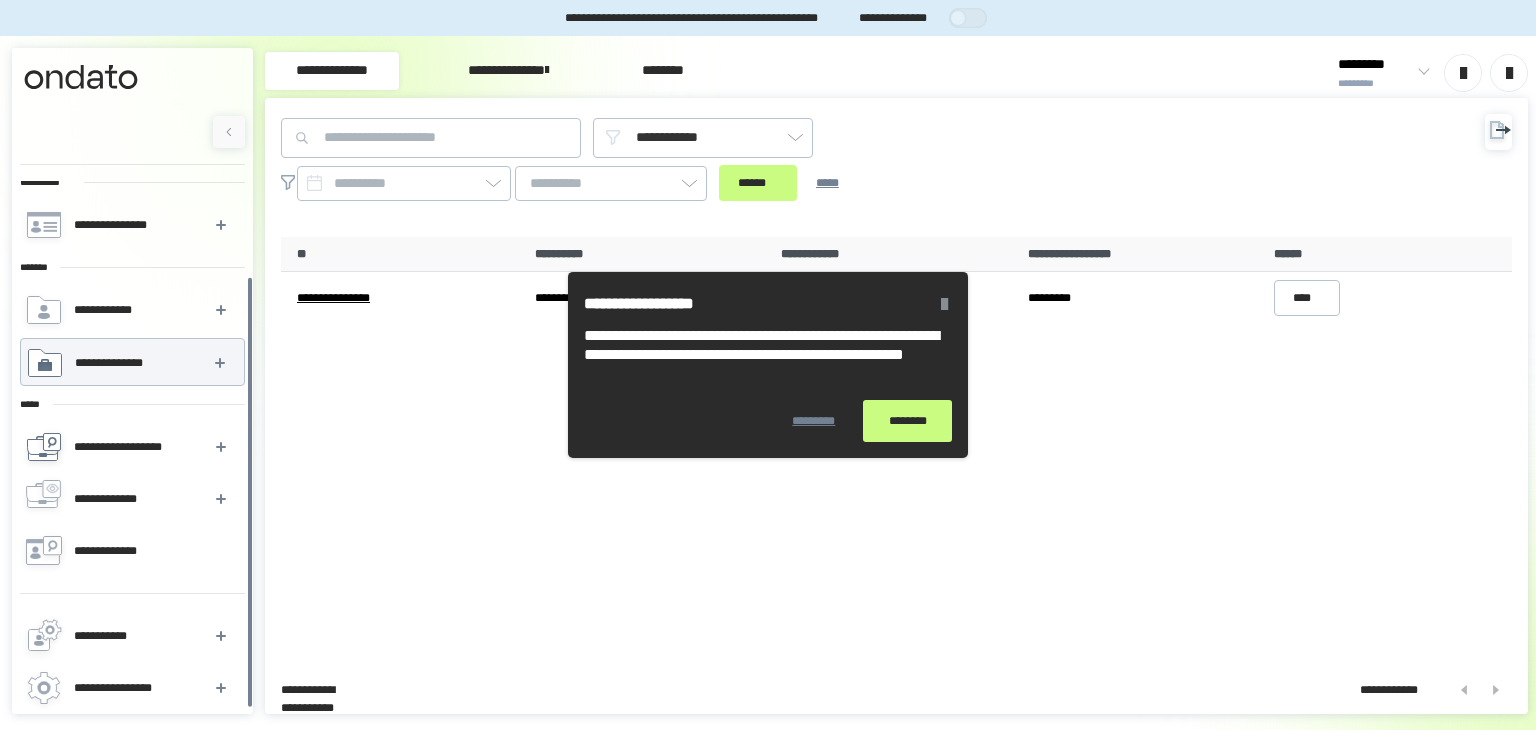click on "**********" at bounding box center [131, 447] 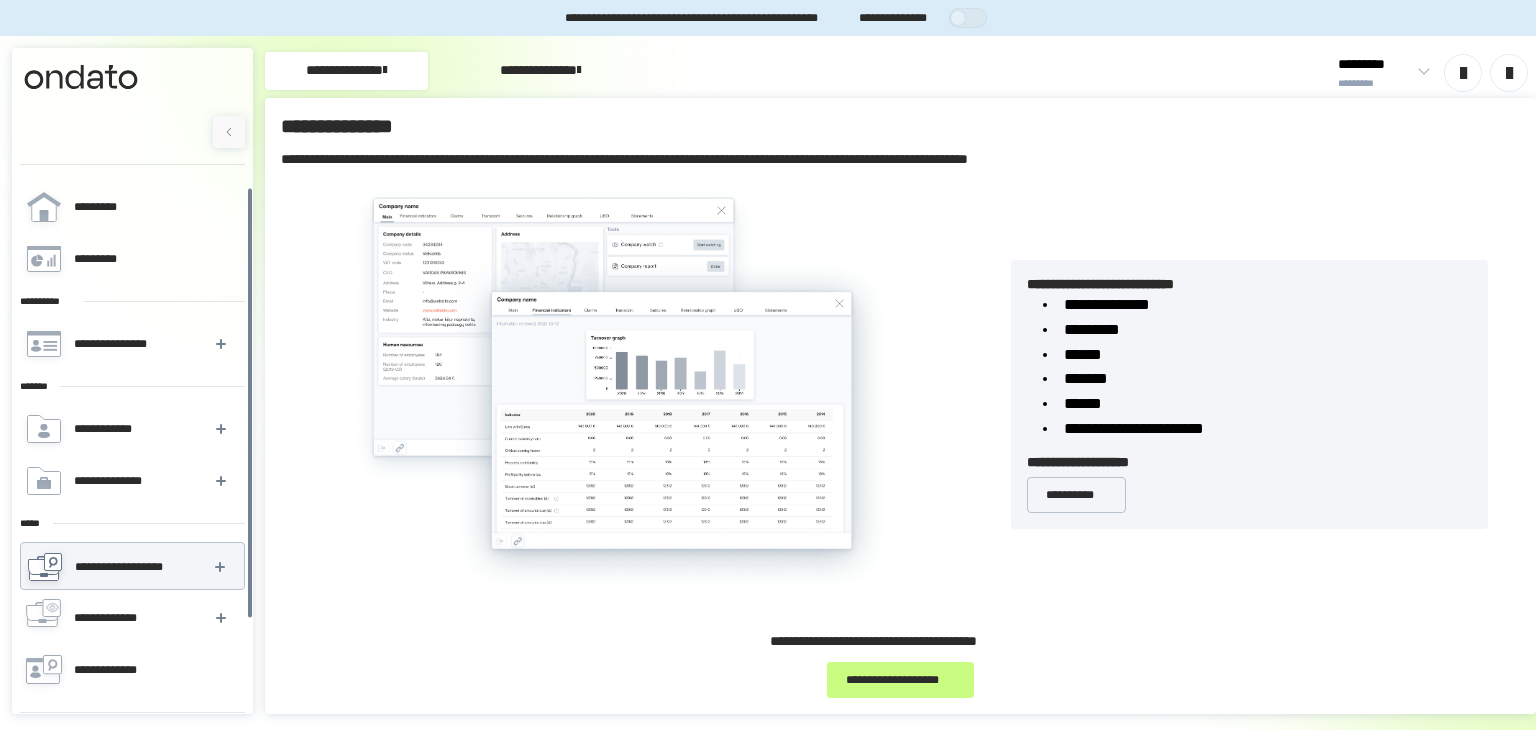 scroll, scrollTop: 119, scrollLeft: 0, axis: vertical 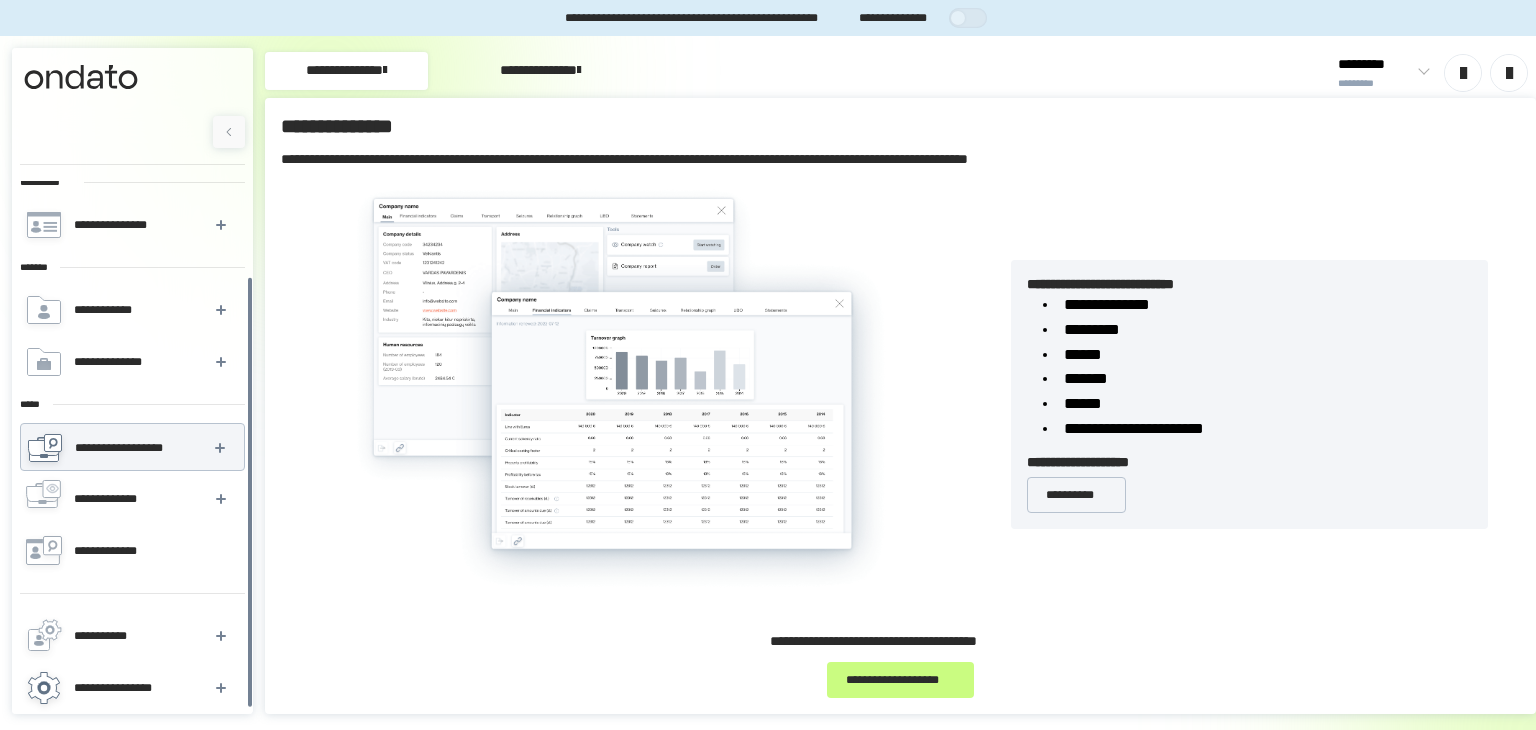 click on "**********" at bounding box center (131, 688) 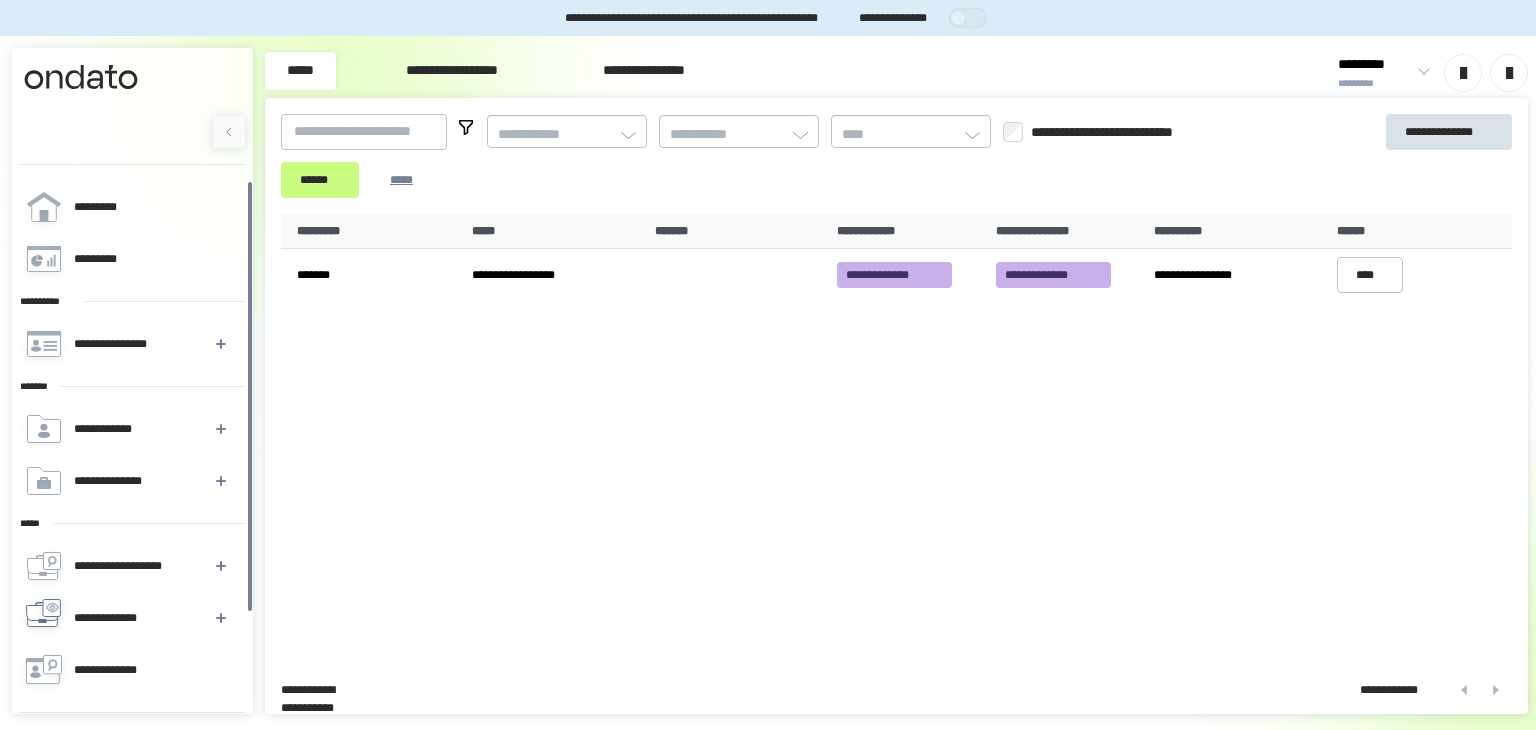 click on "**********" at bounding box center [132, 618] 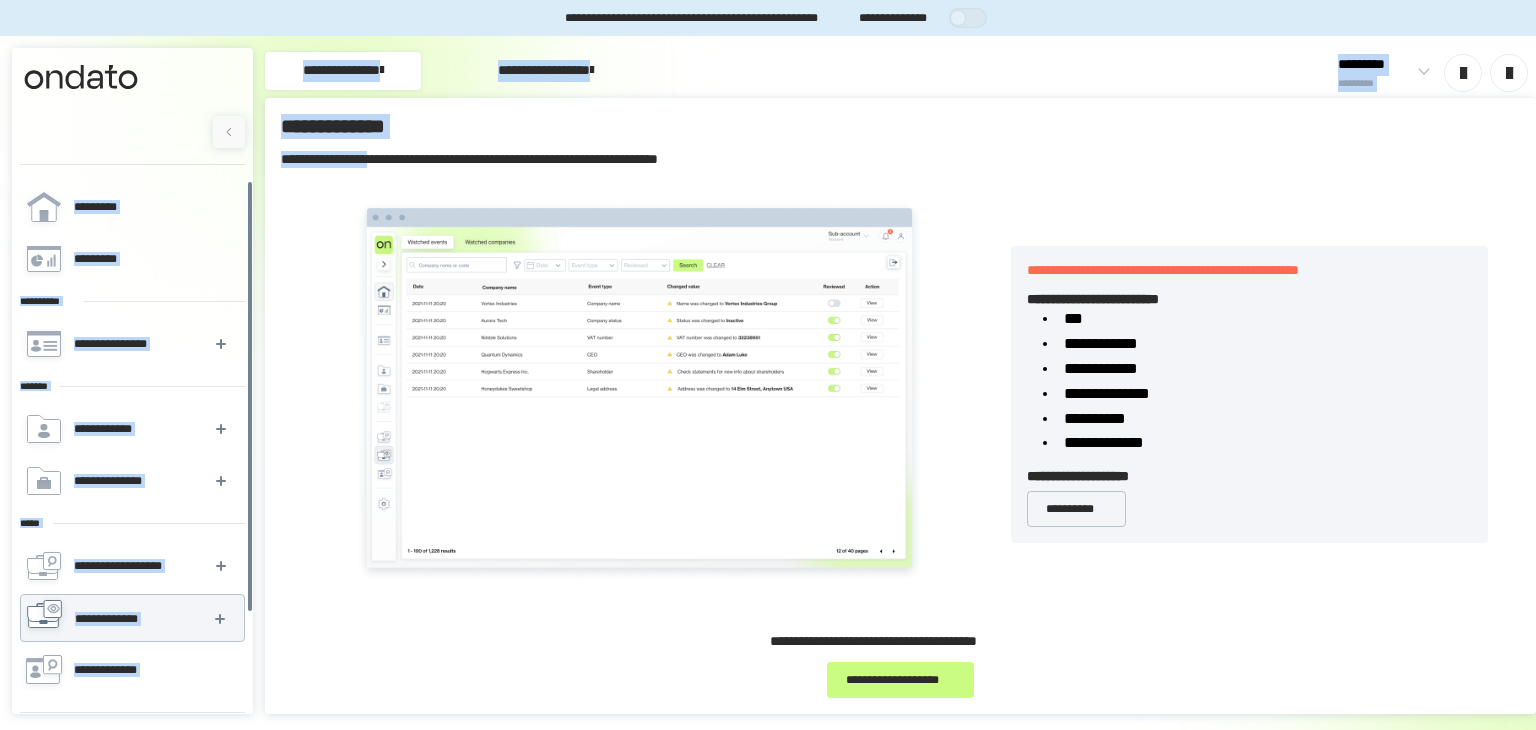 drag, startPoint x: 406, startPoint y: 161, endPoint x: 254, endPoint y: 169, distance: 152.21039 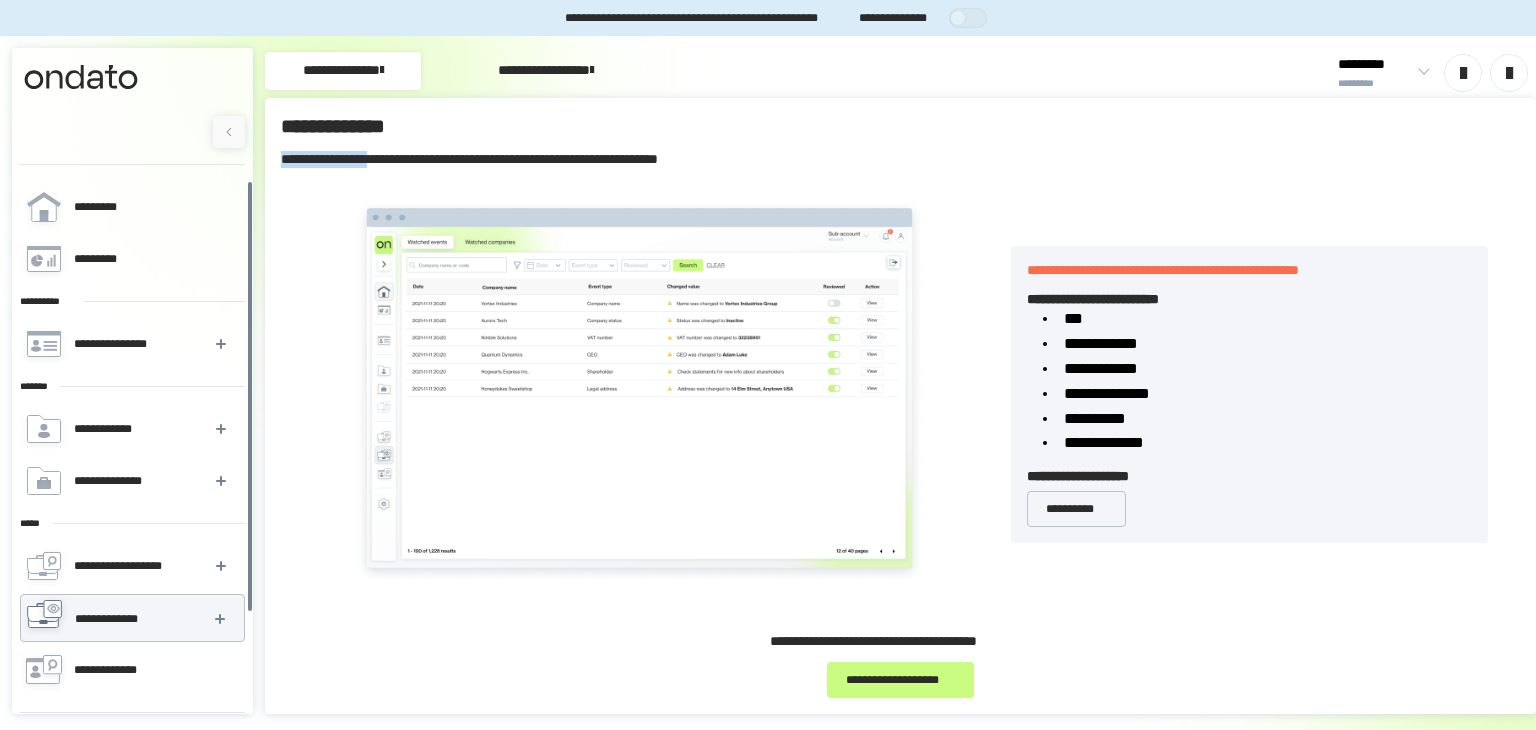 drag, startPoint x: 281, startPoint y: 157, endPoint x: 406, endPoint y: 157, distance: 125 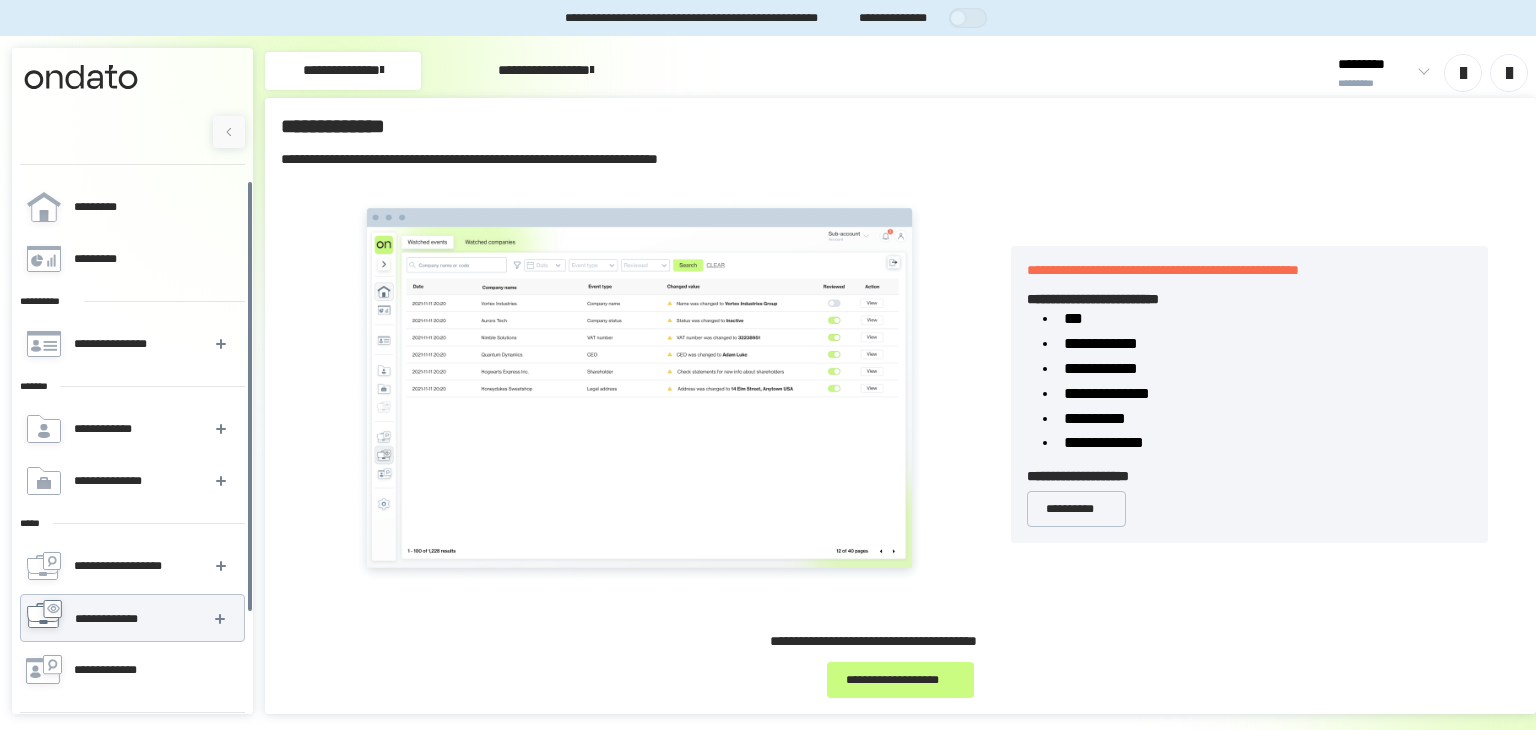 click on "**********" at bounding box center [900, 159] 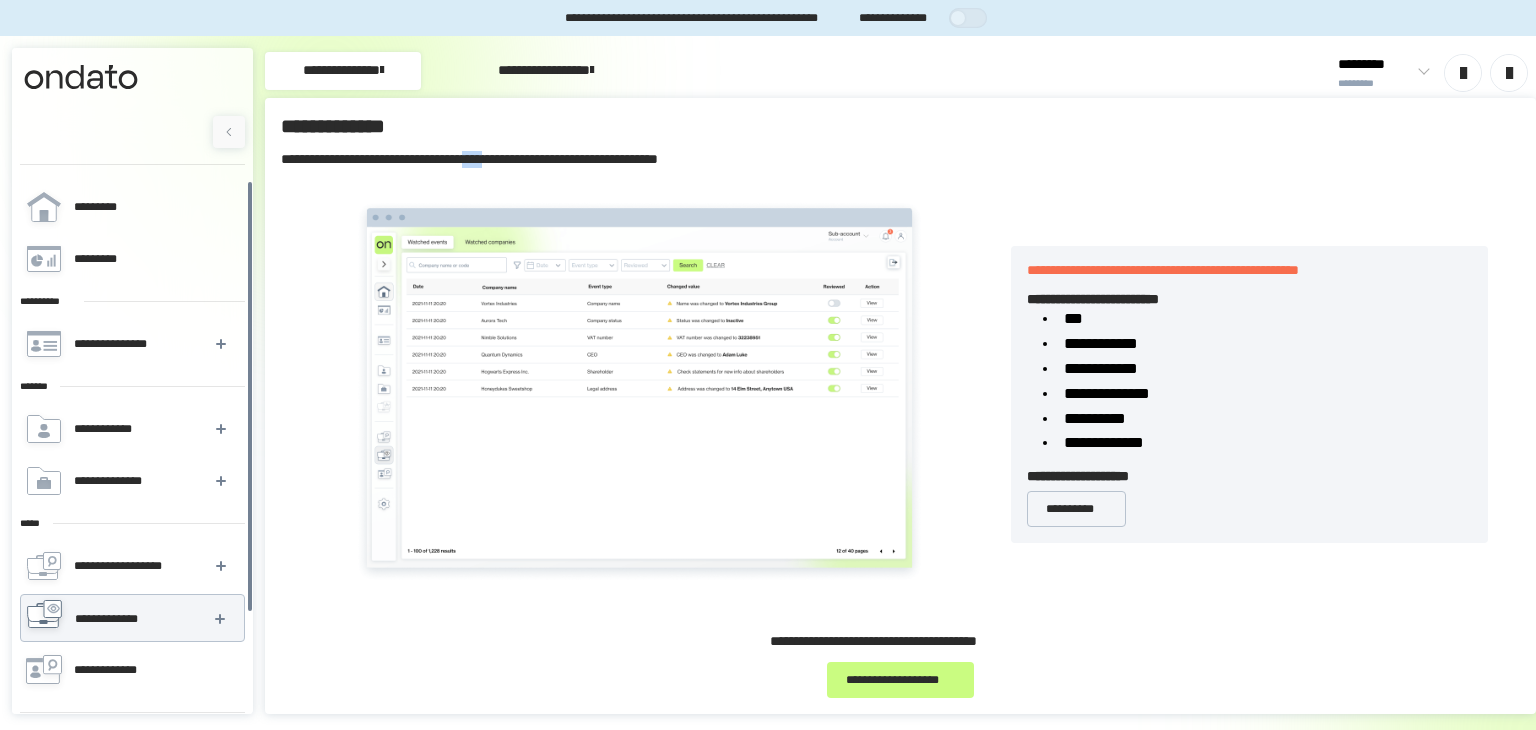 click on "**********" at bounding box center [900, 159] 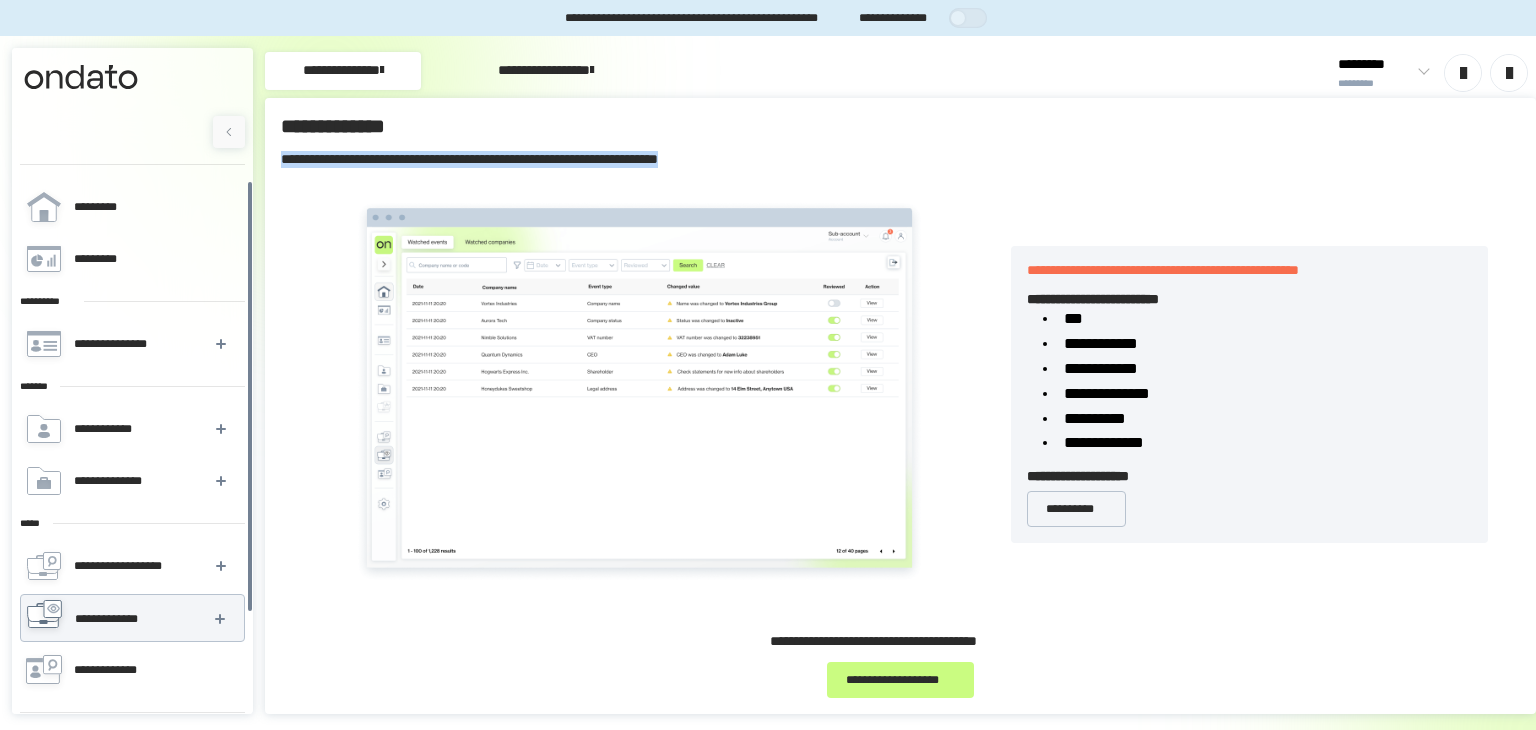 click on "**********" at bounding box center [900, 159] 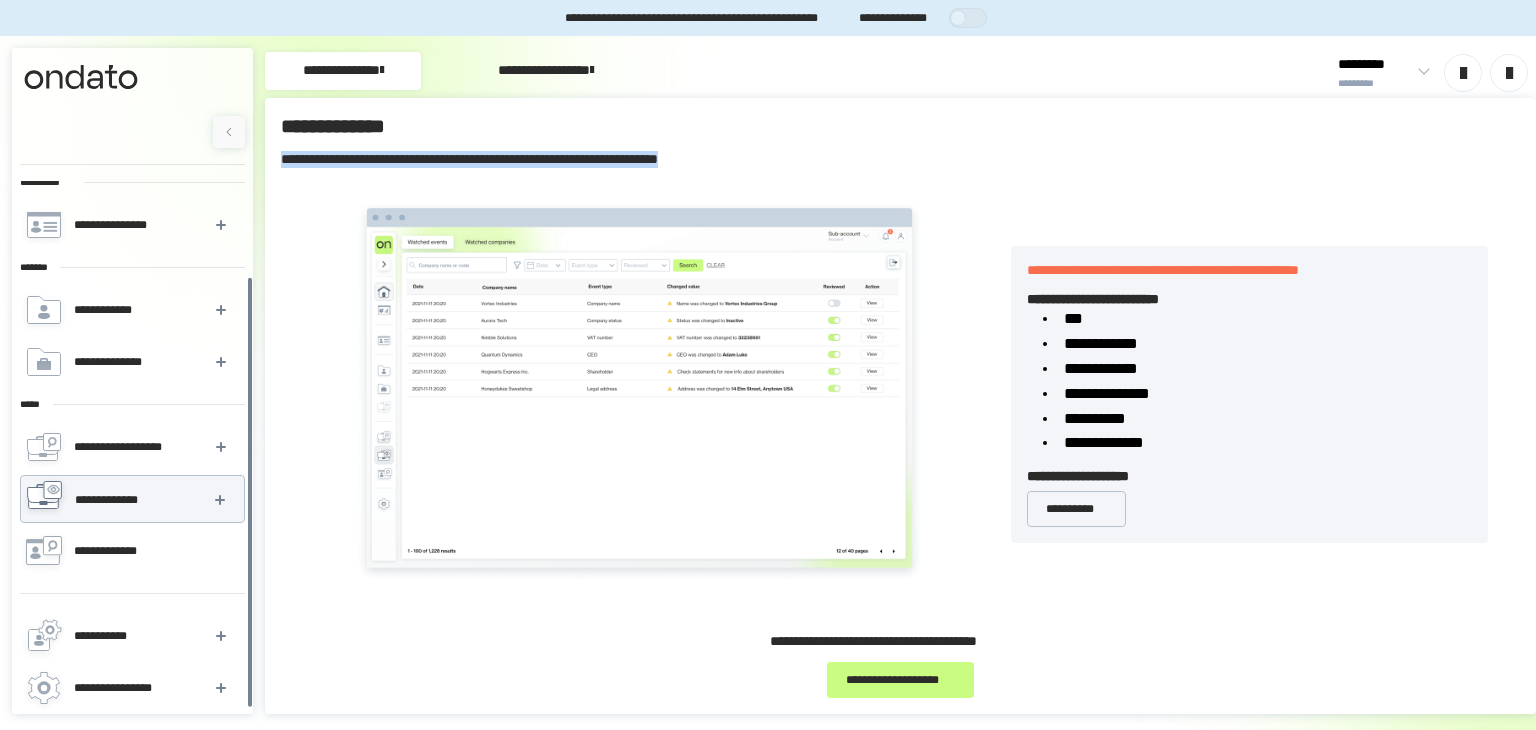 click on "**********" at bounding box center (546, 71) 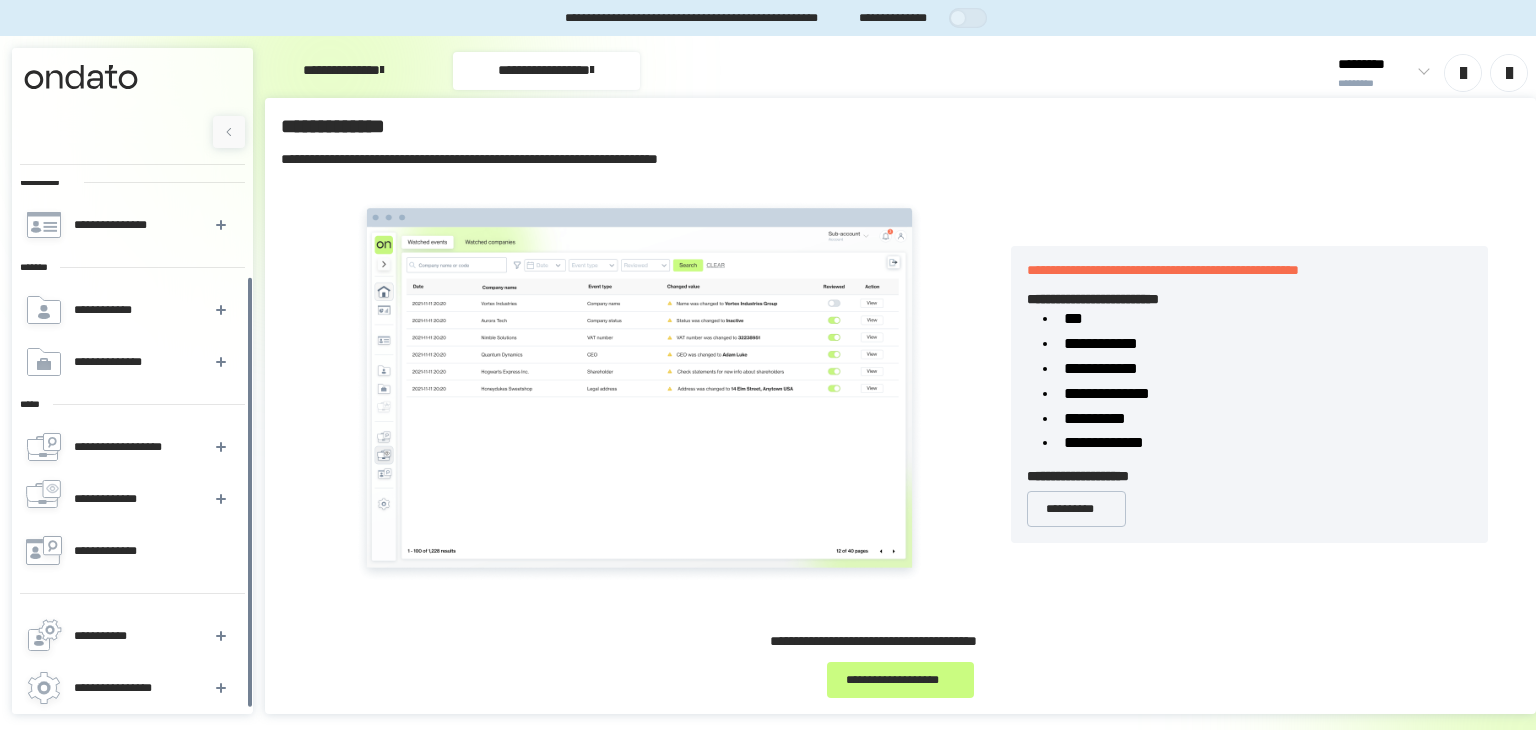 click on "*****" at bounding box center (32, 404) 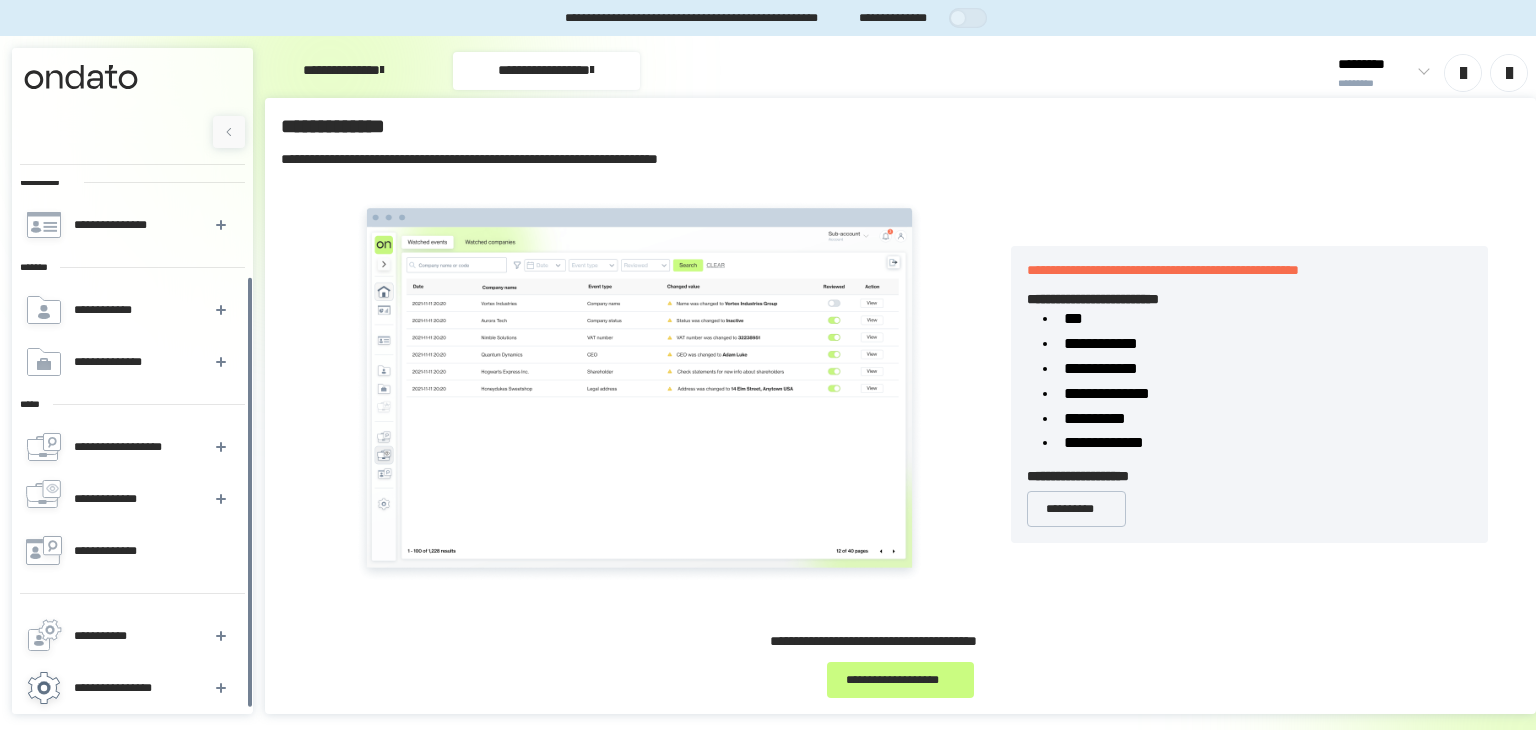 click on "**********" at bounding box center [131, 688] 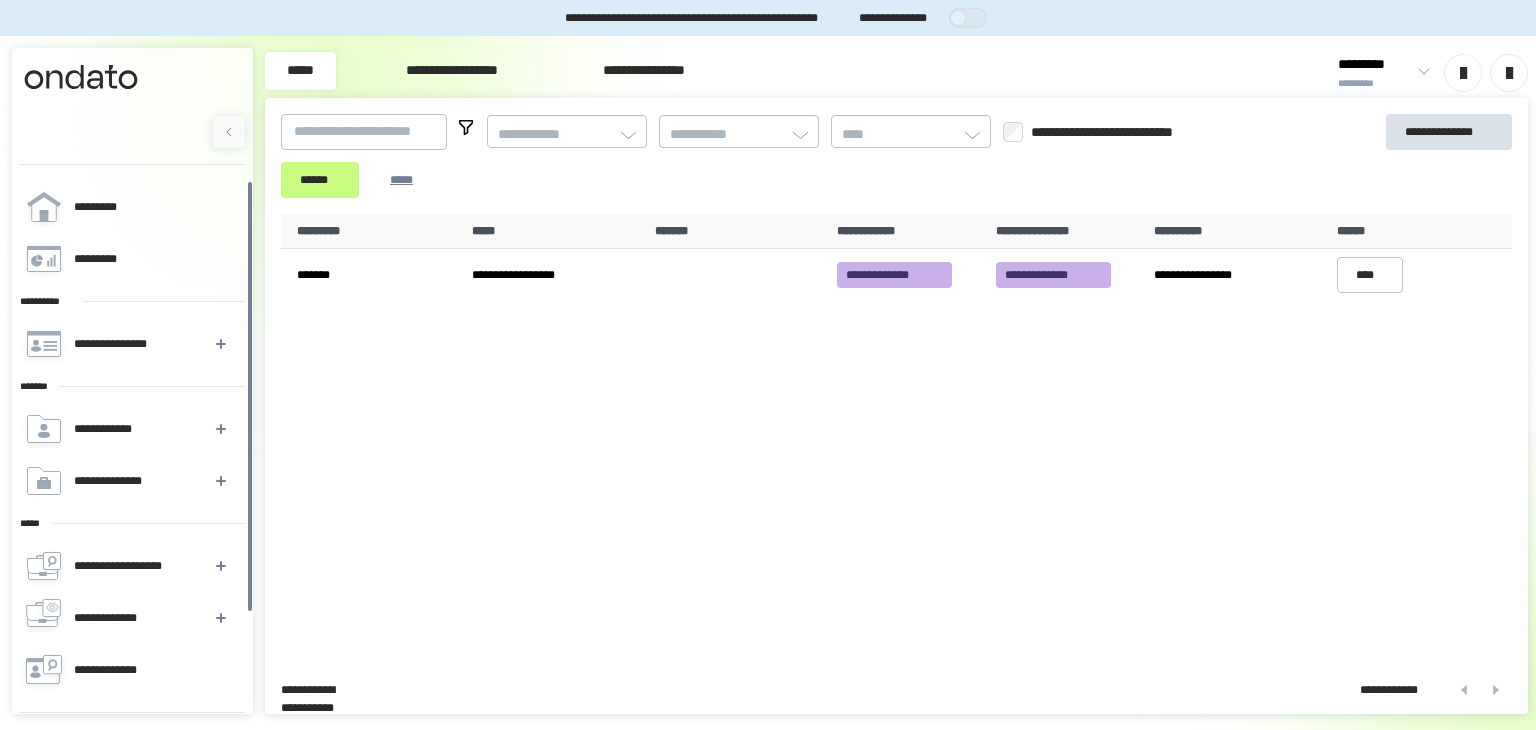 click on "**********" at bounding box center [452, 71] 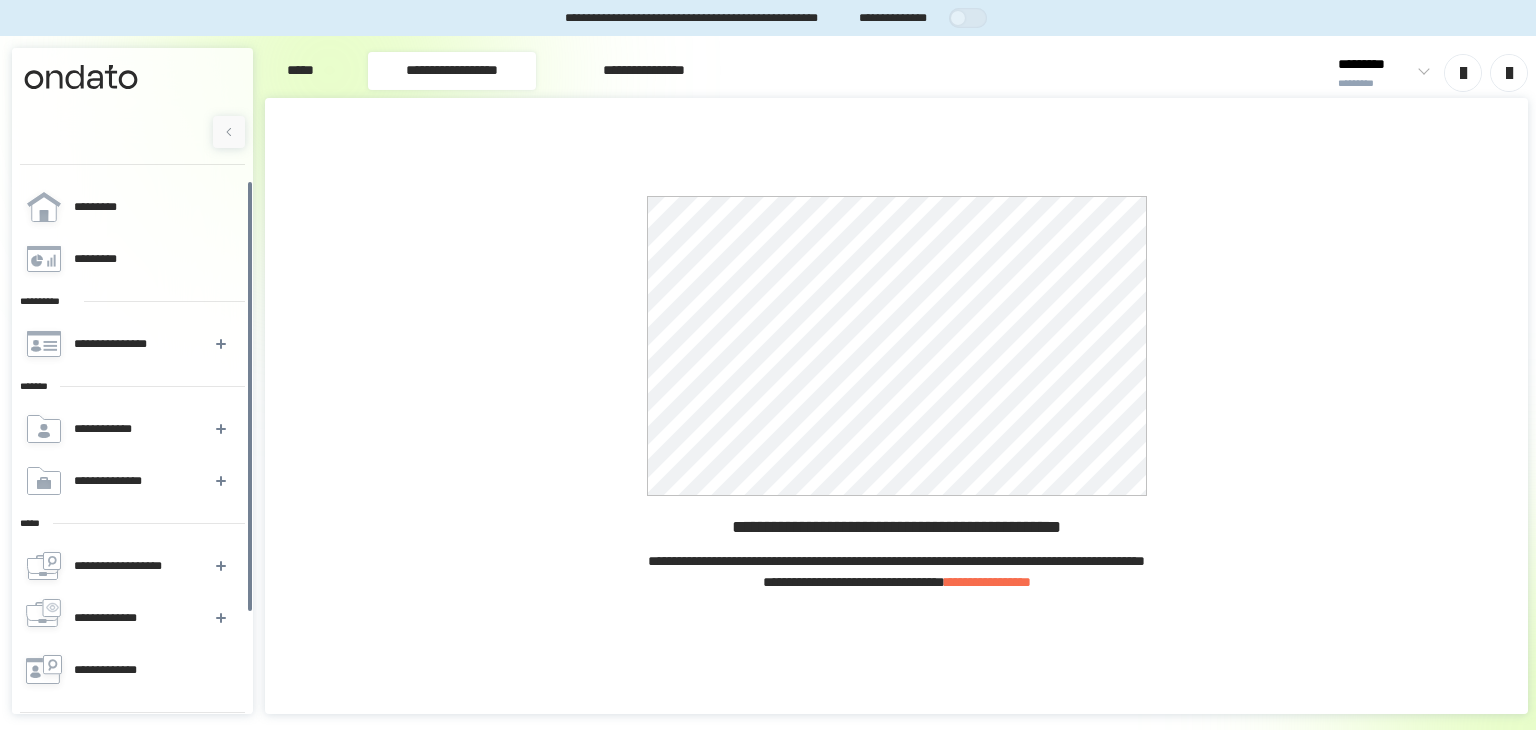click on "**********" at bounding box center (644, 71) 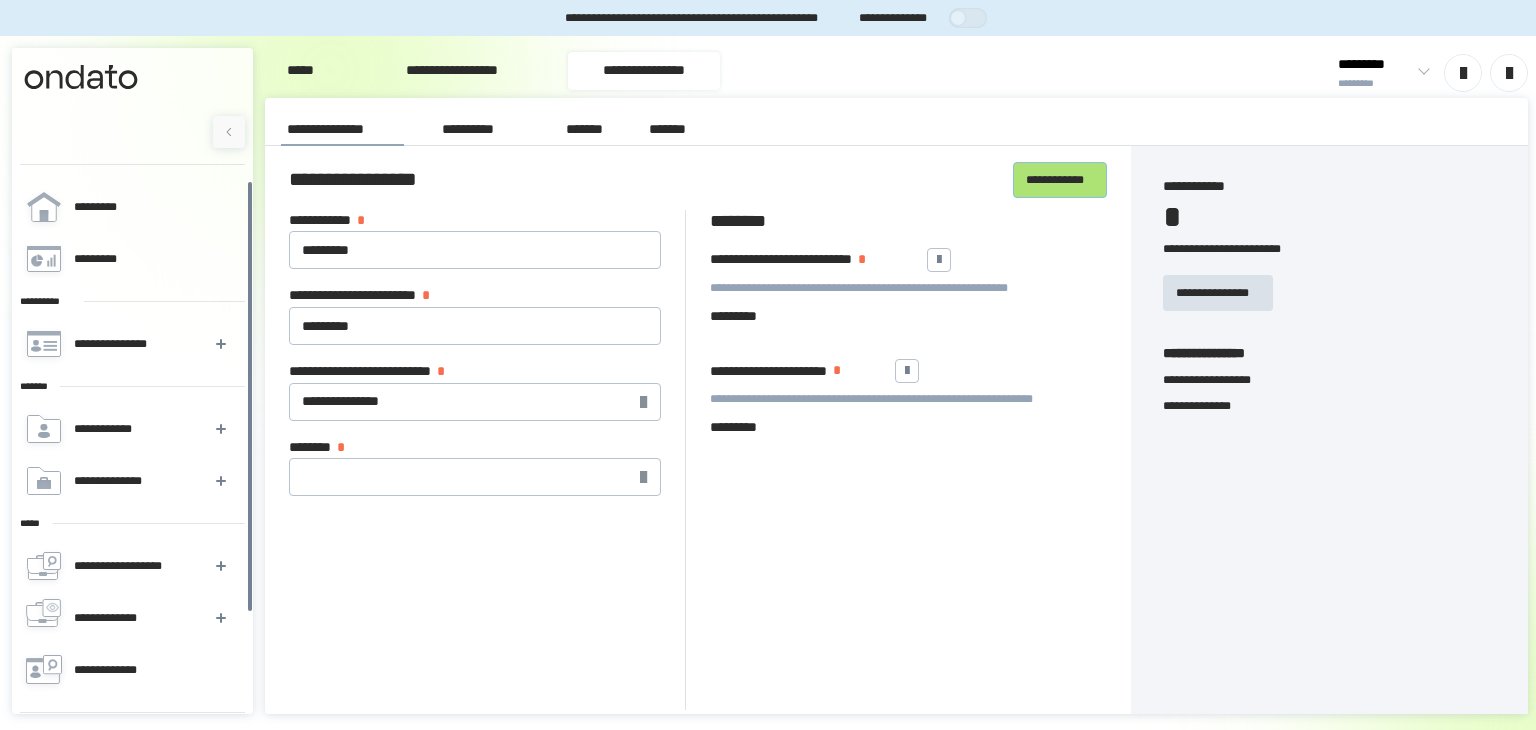 click on "**********" at bounding box center (1060, 180) 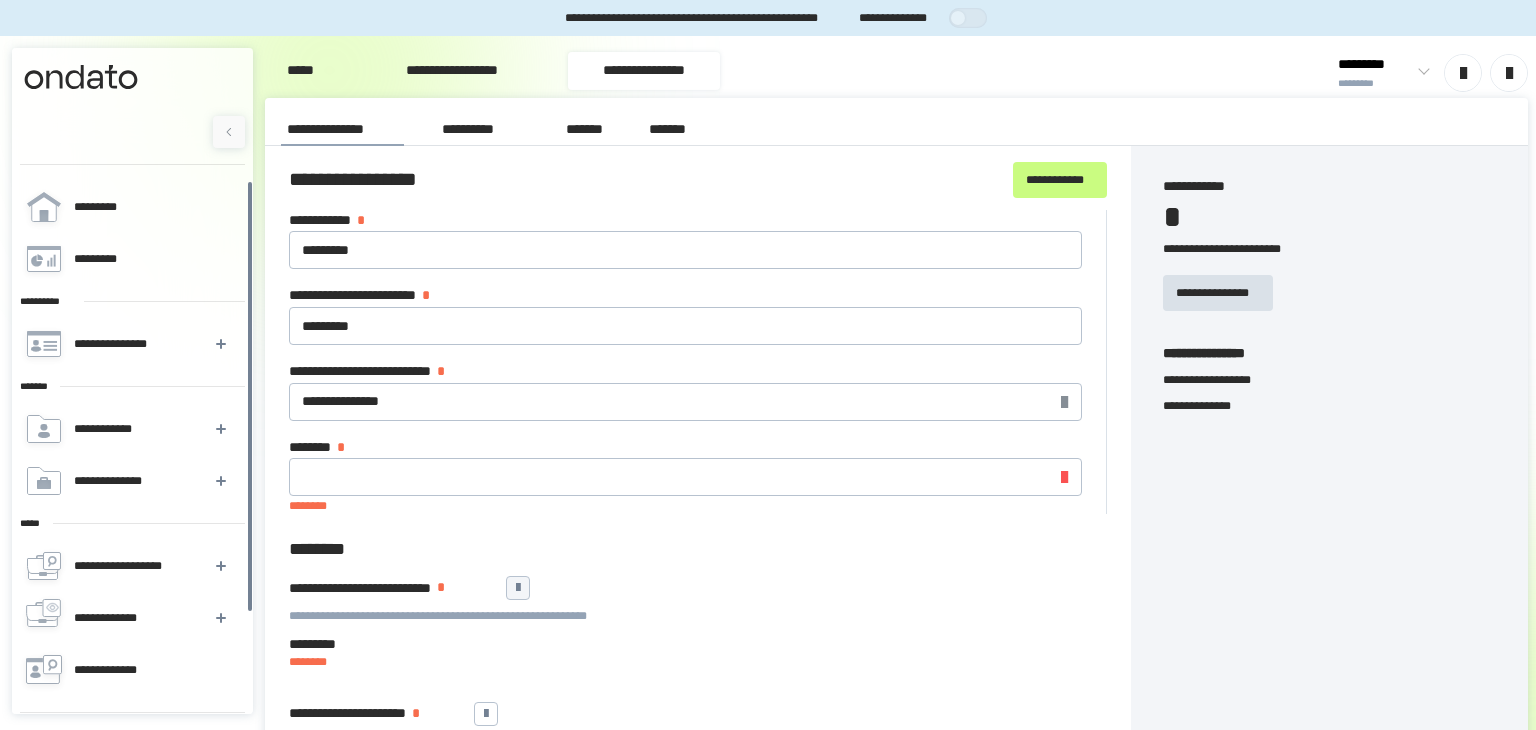 click at bounding box center [518, 588] 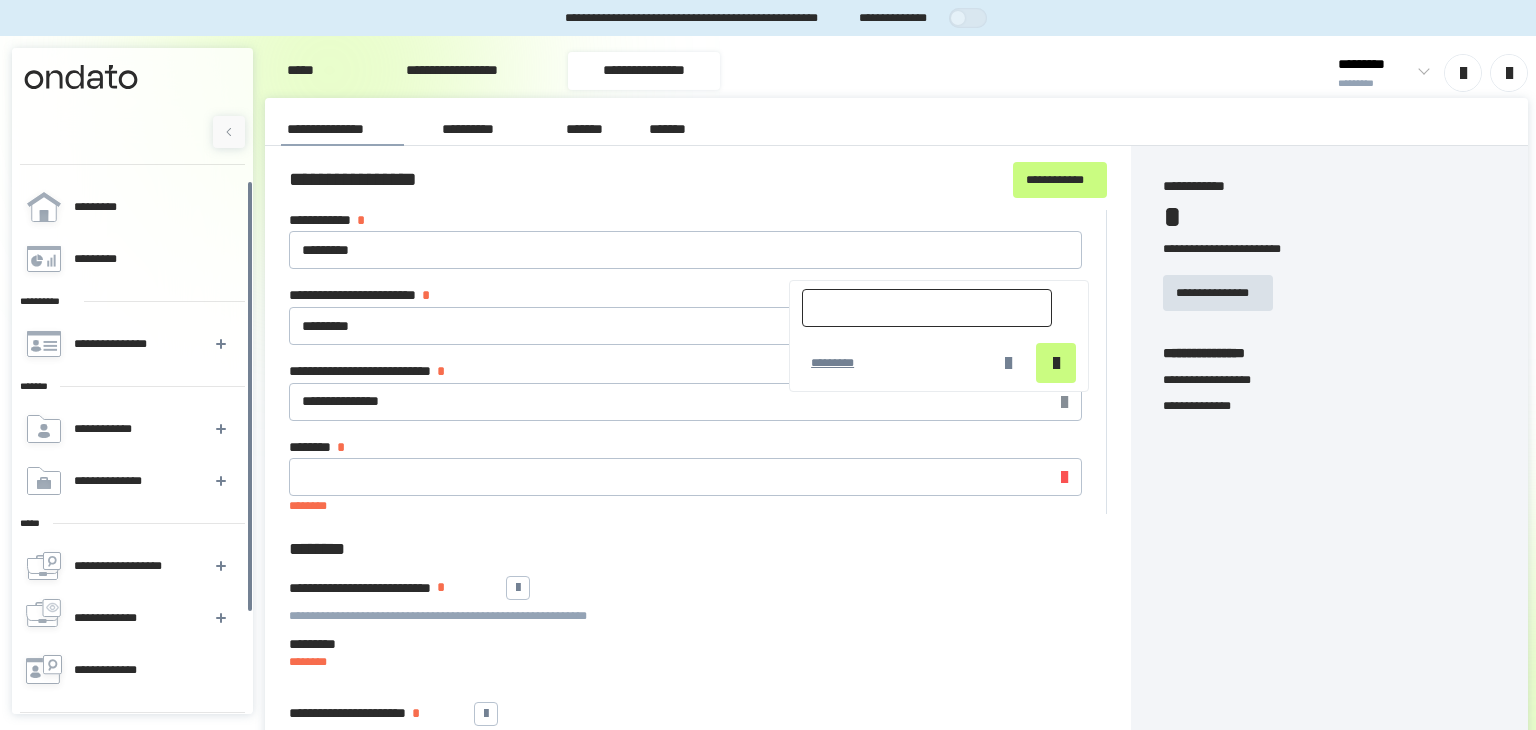 click at bounding box center (927, 308) 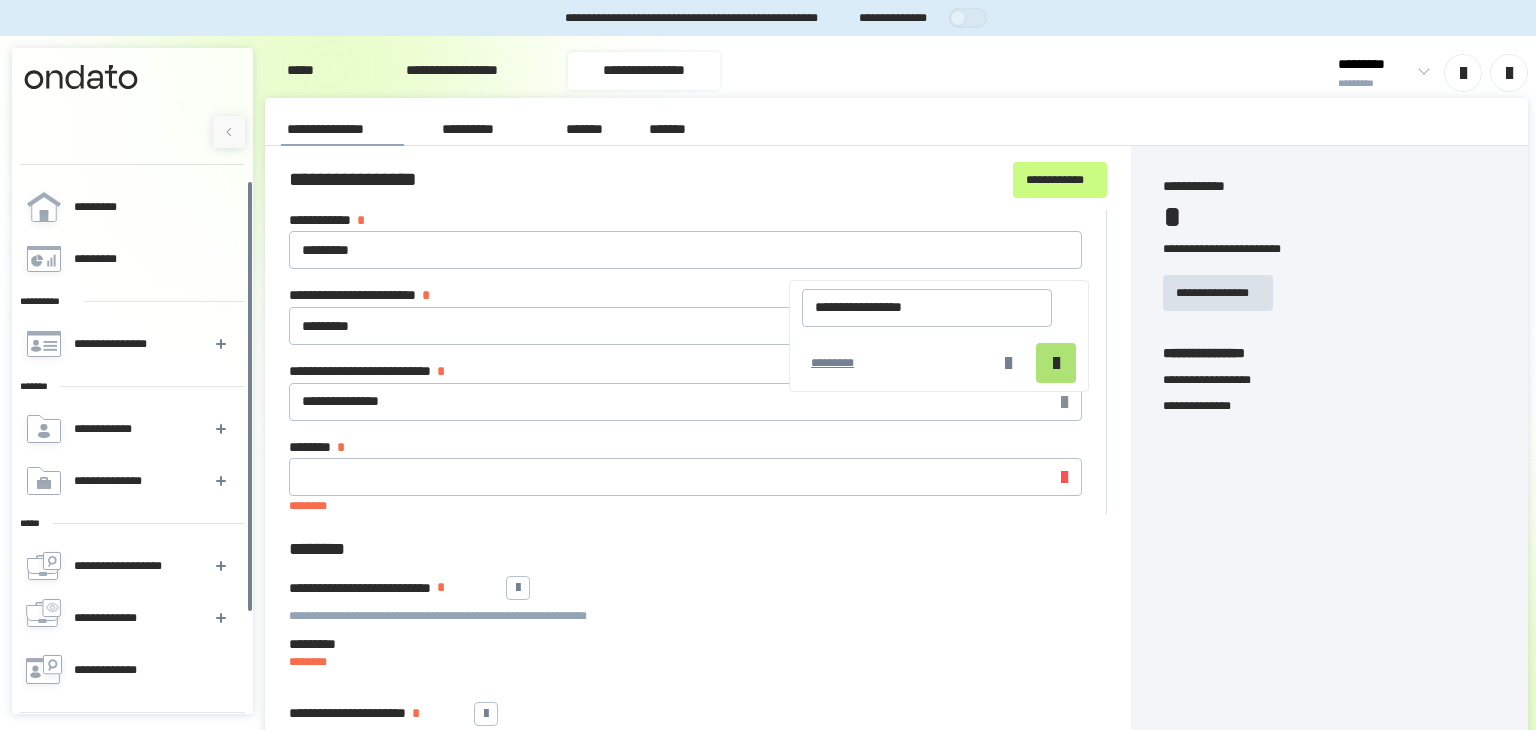 click at bounding box center (1056, 363) 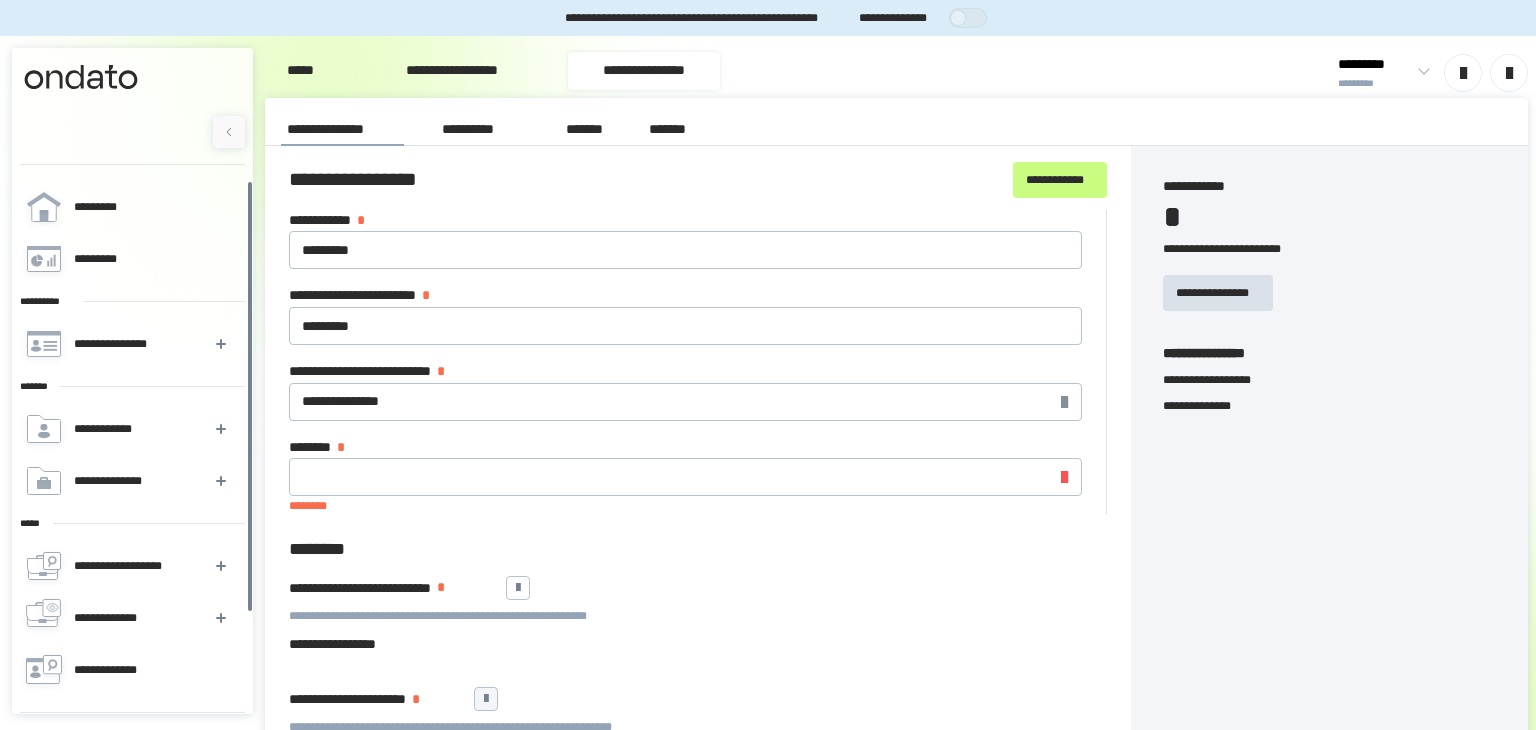 click at bounding box center [486, 699] 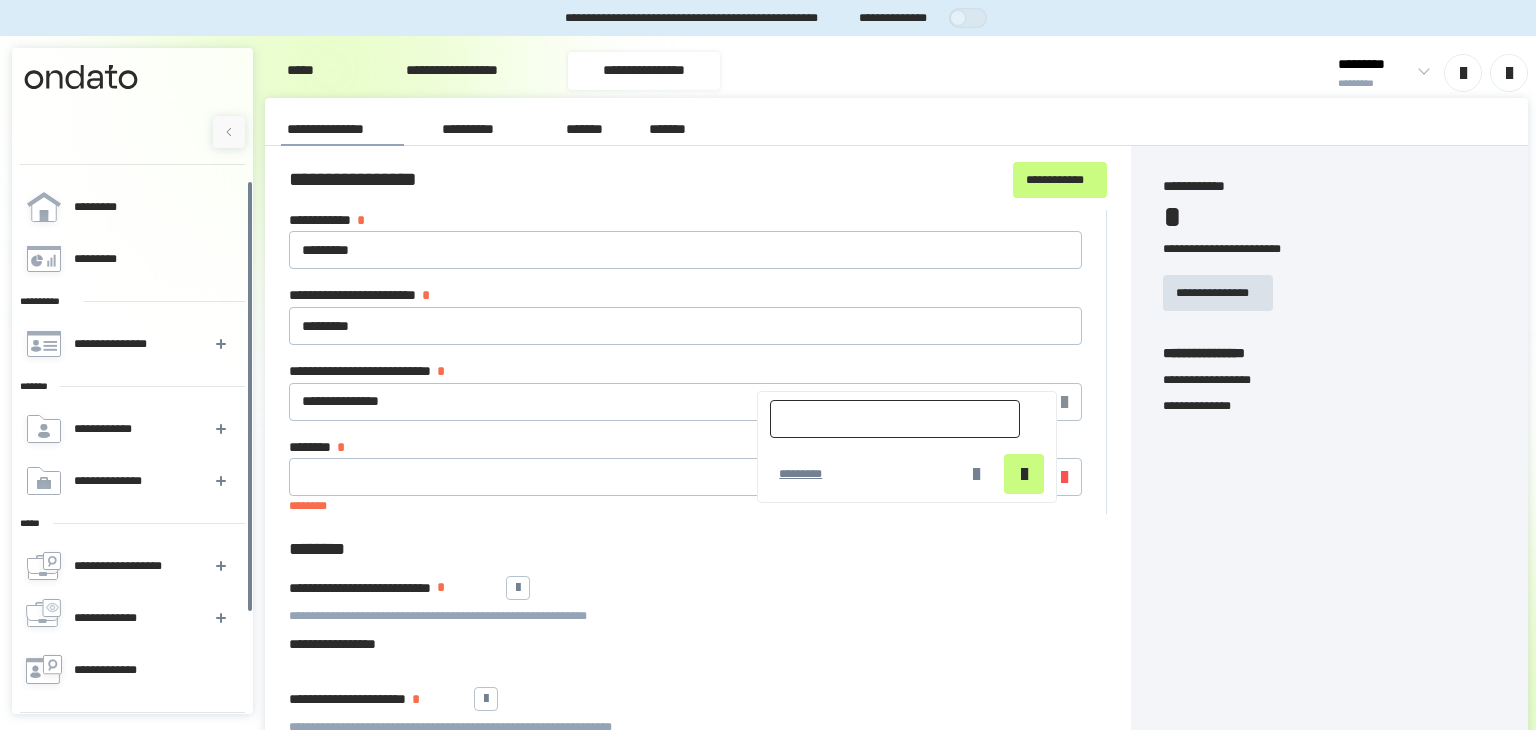click at bounding box center [895, 419] 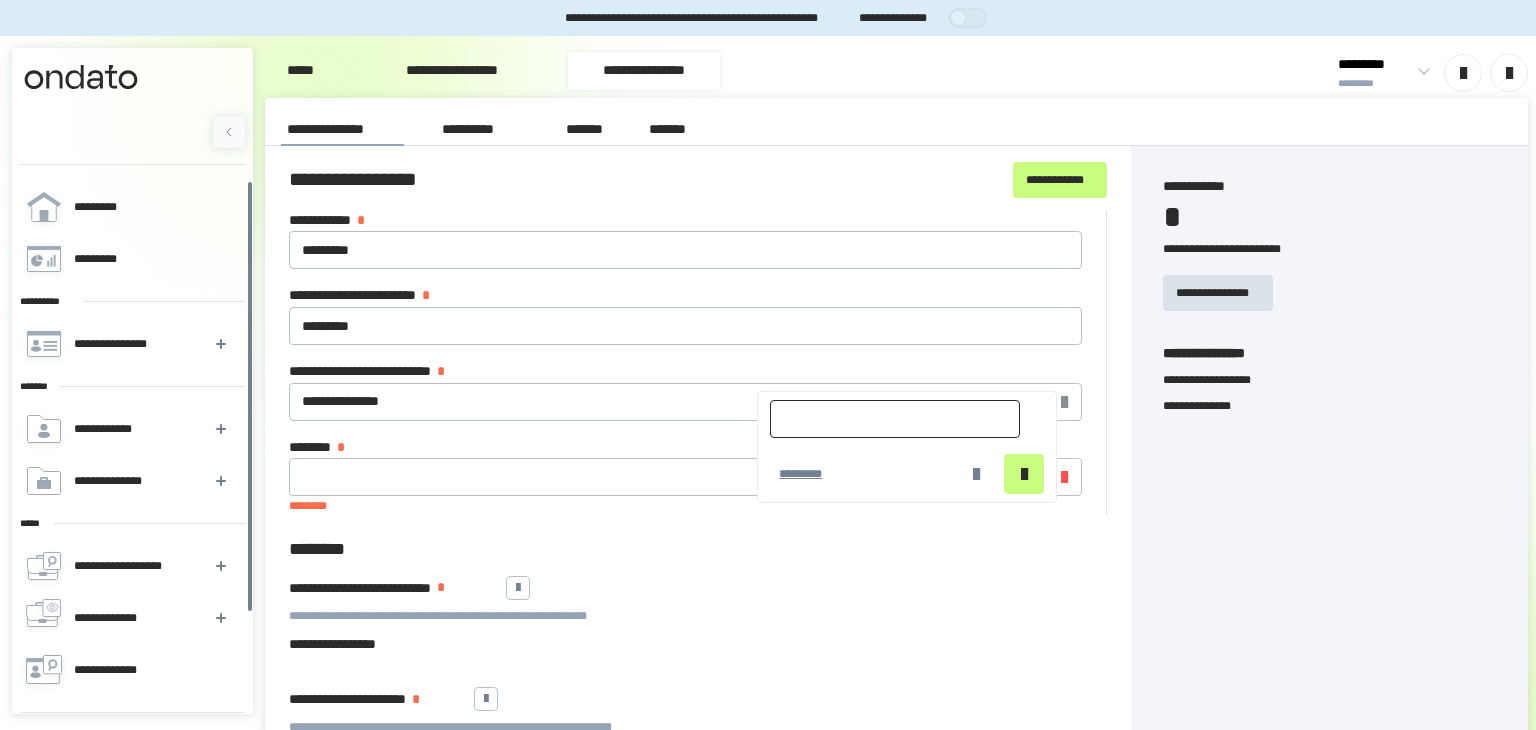 type on "**********" 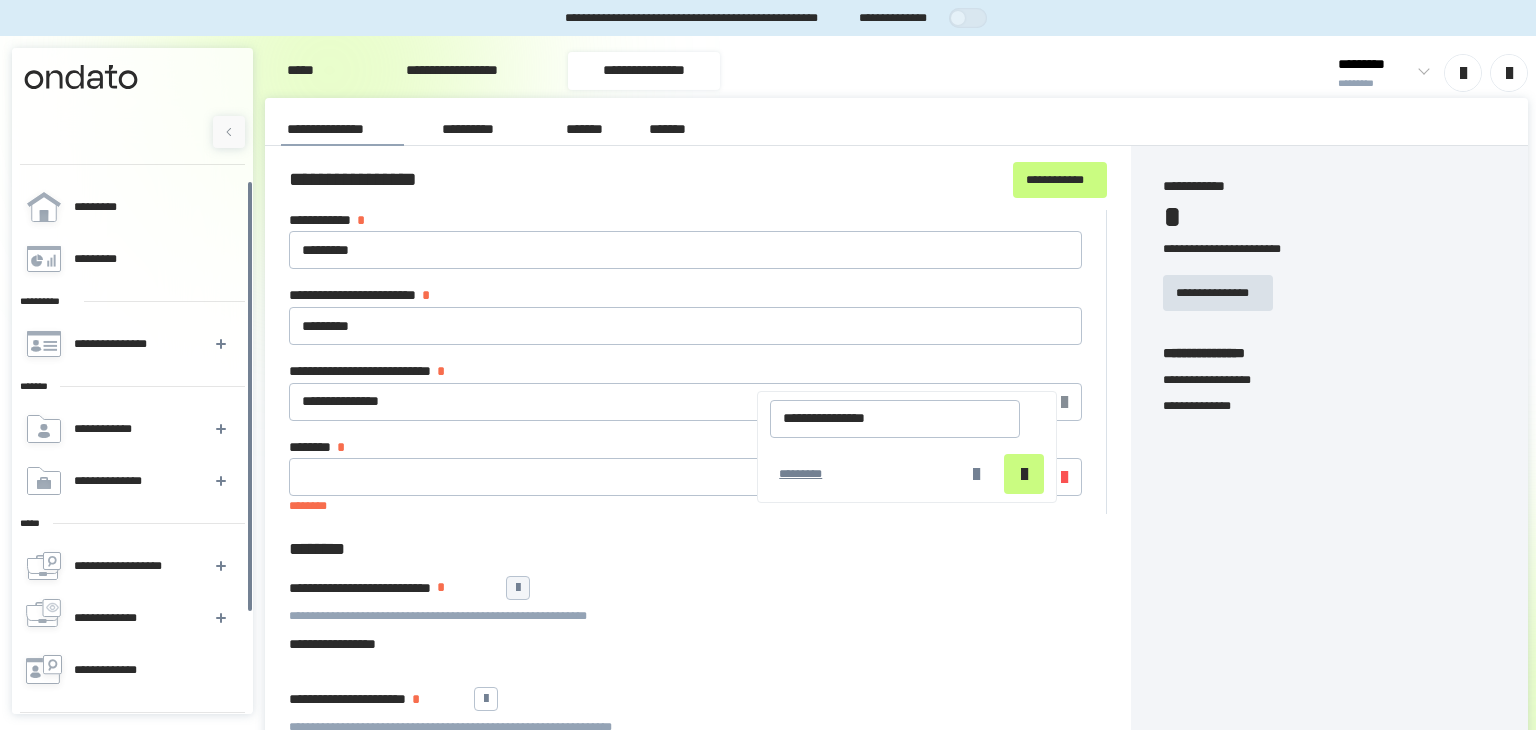 click at bounding box center [518, 588] 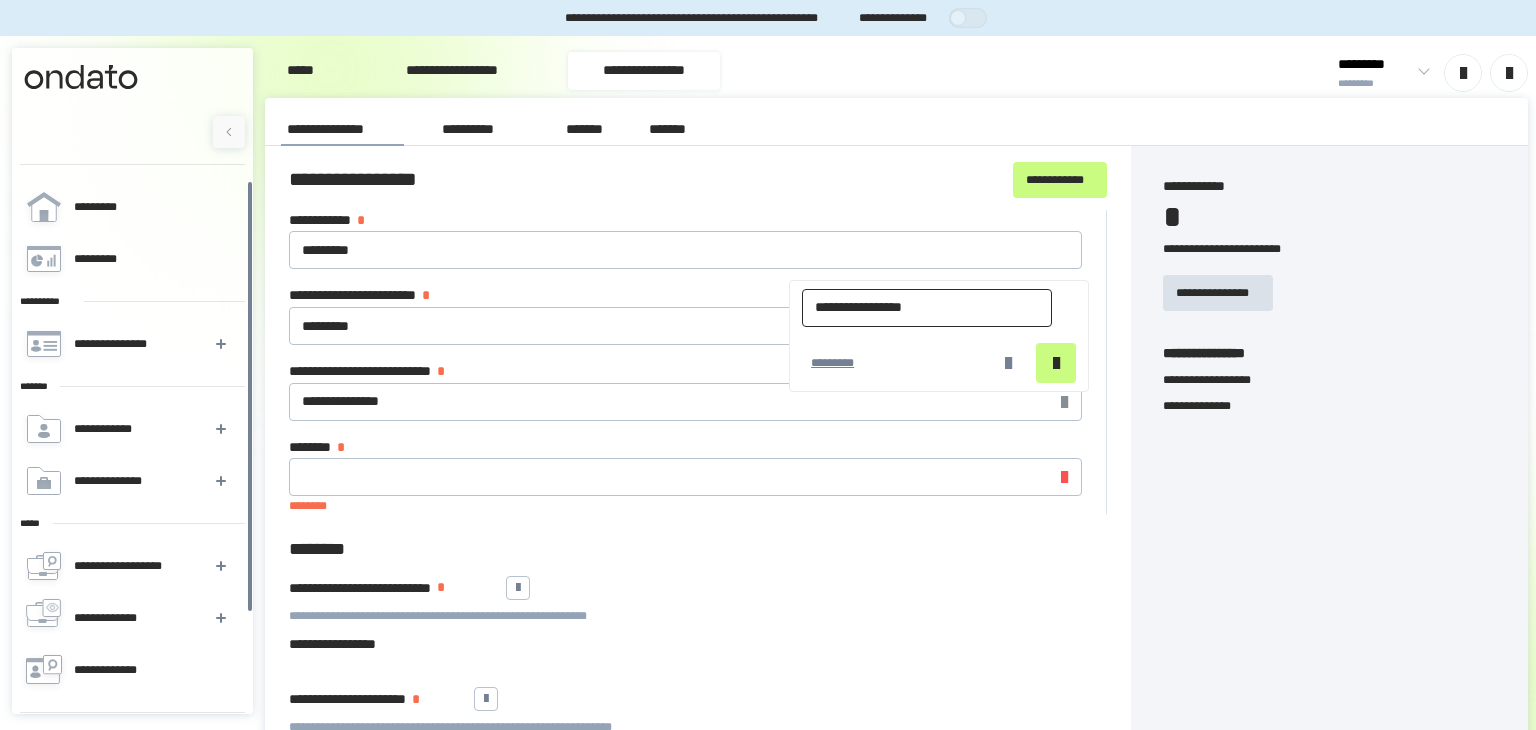 click on "**********" at bounding box center (927, 308) 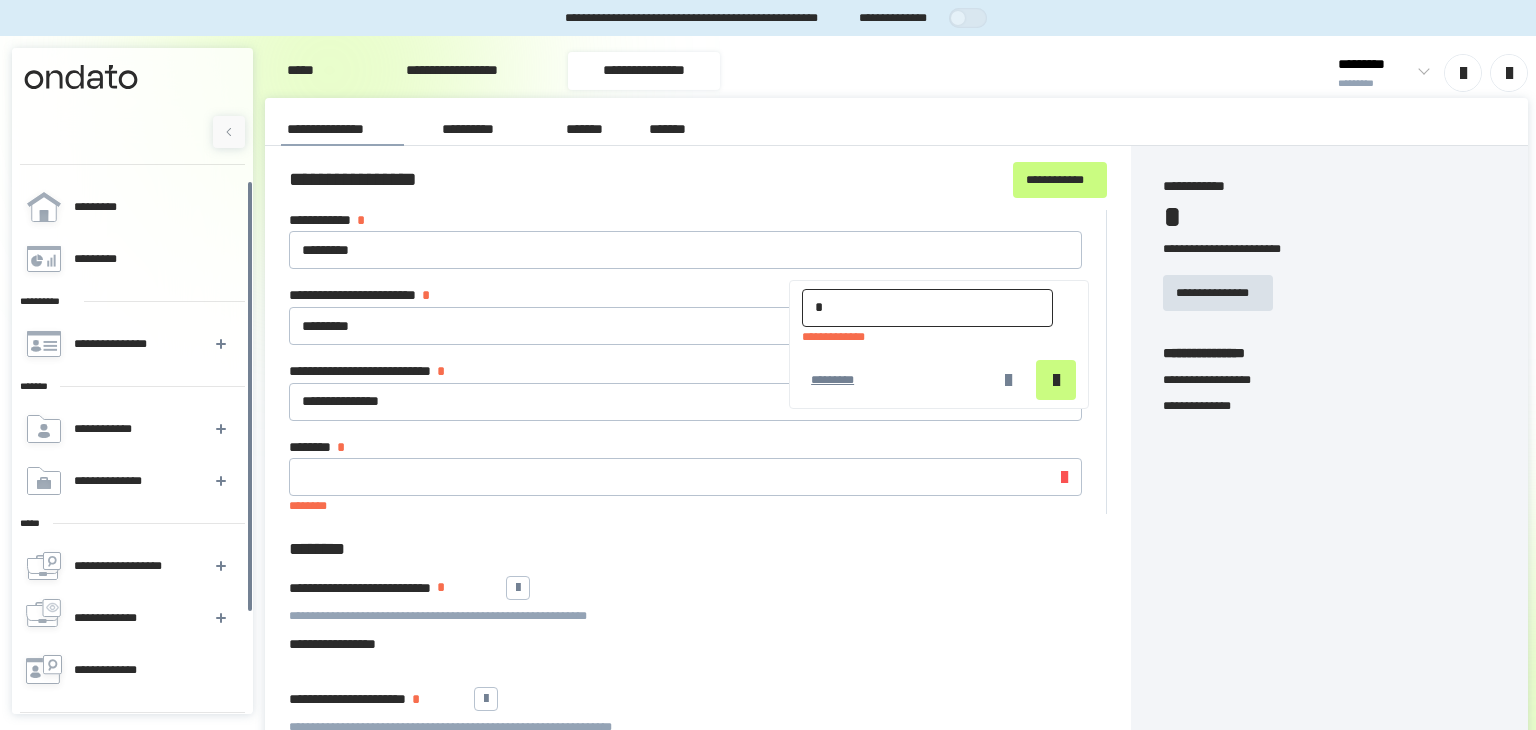 type on "**********" 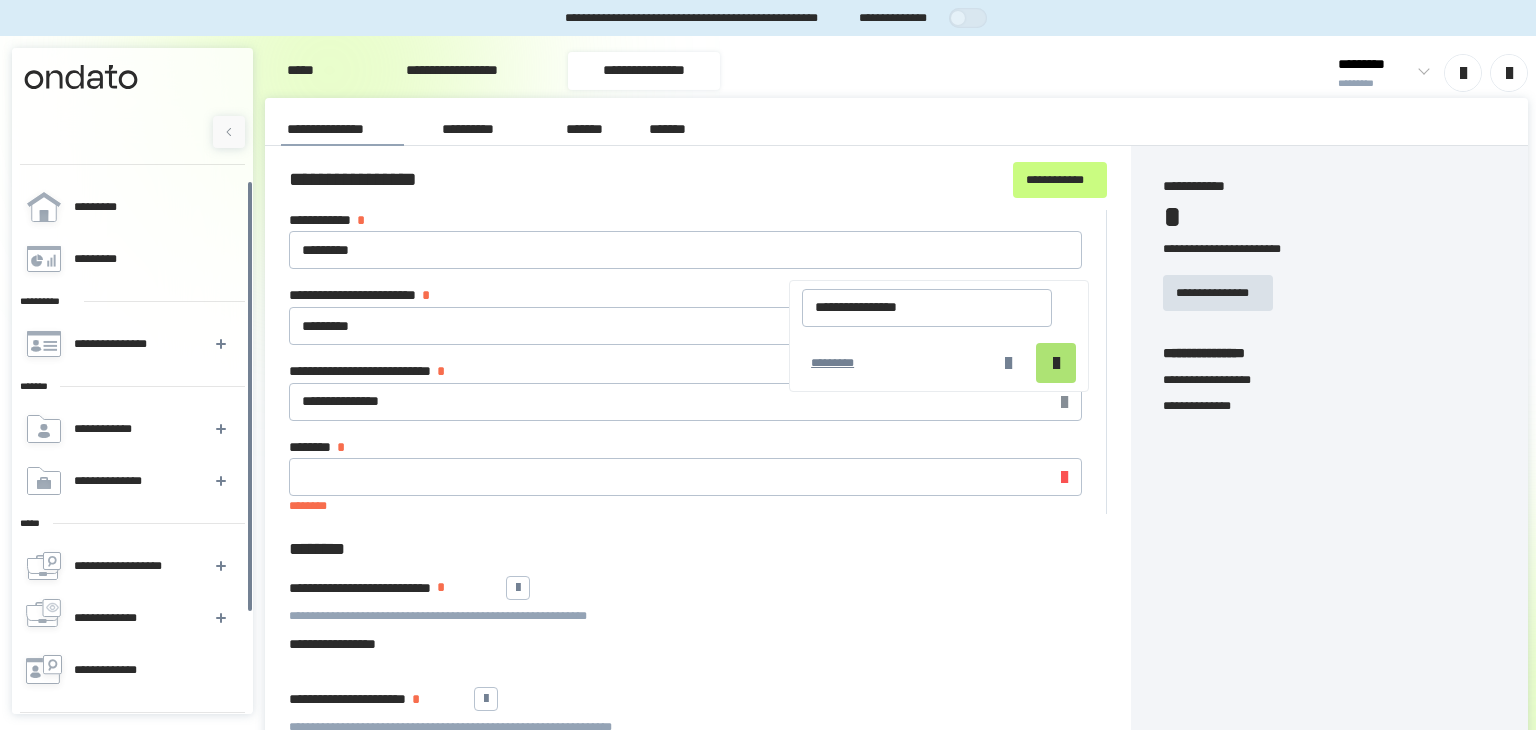 click at bounding box center [1056, 363] 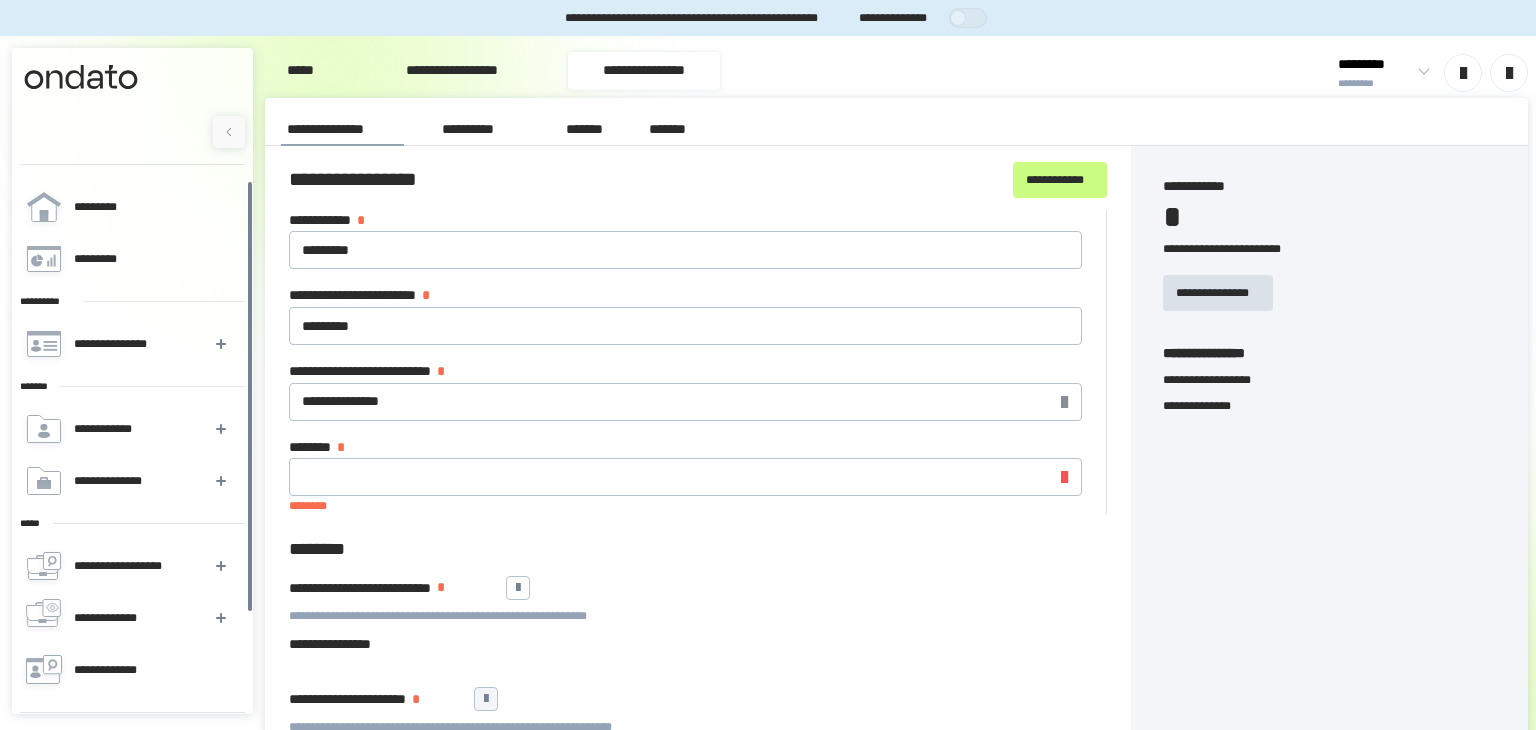 click at bounding box center (486, 699) 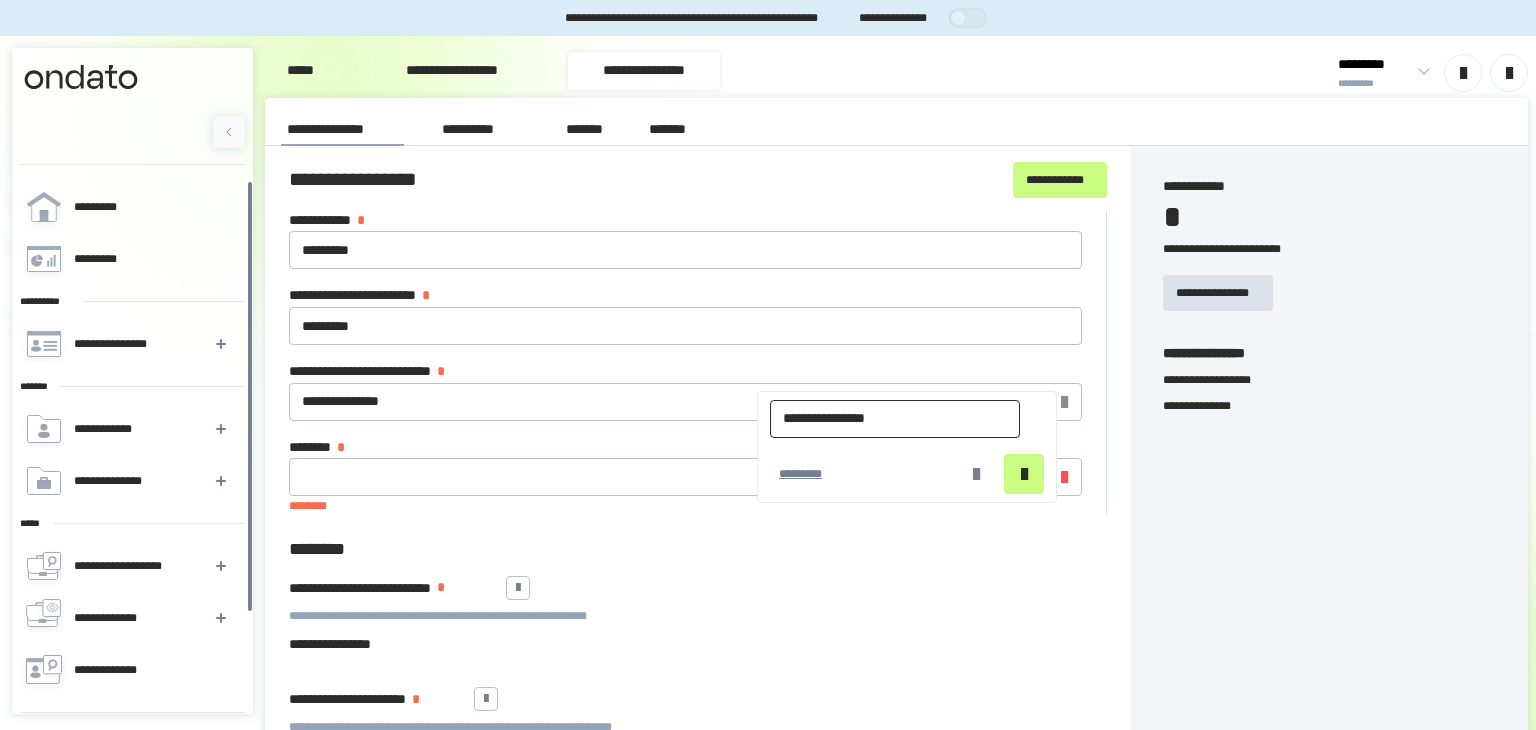 click on "**********" at bounding box center (895, 419) 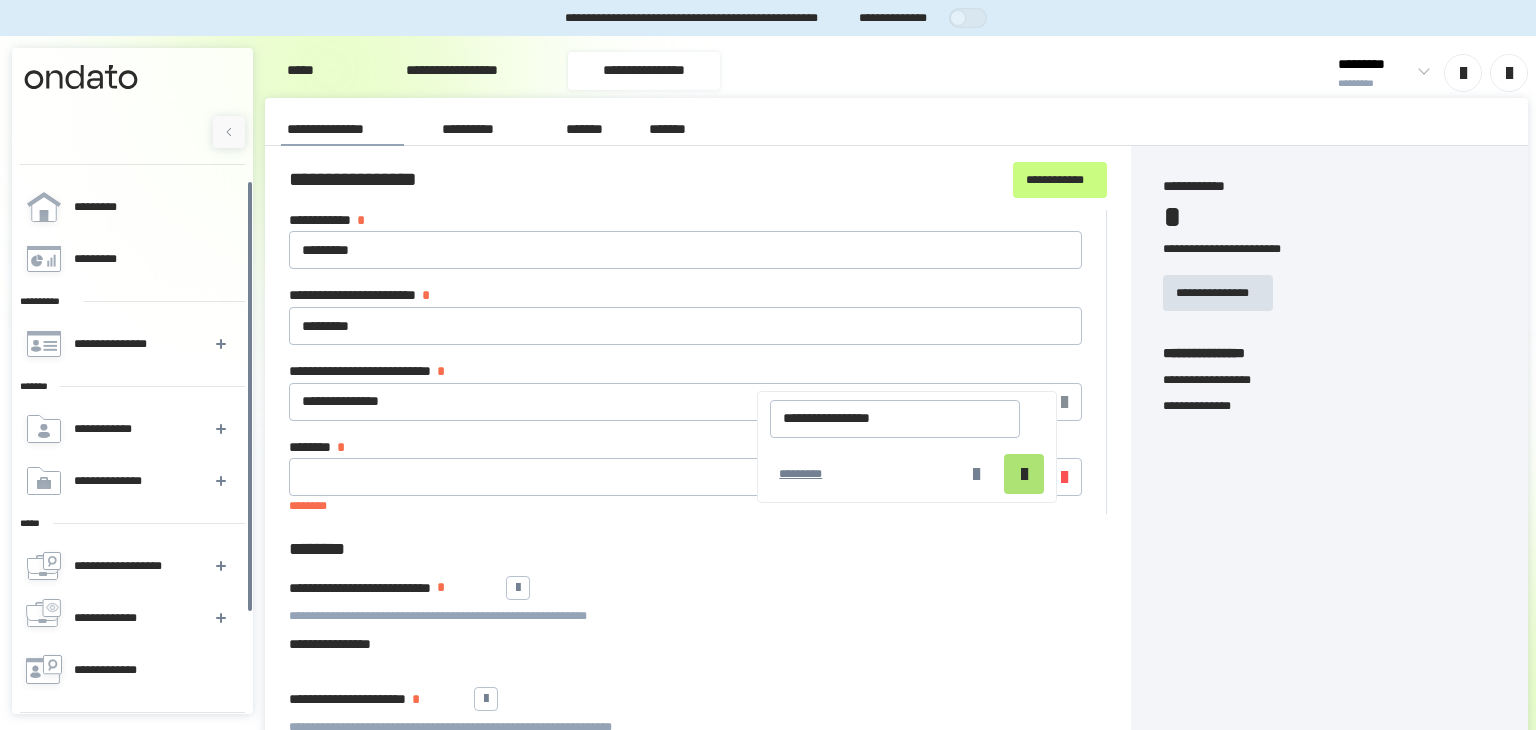click at bounding box center (1024, 474) 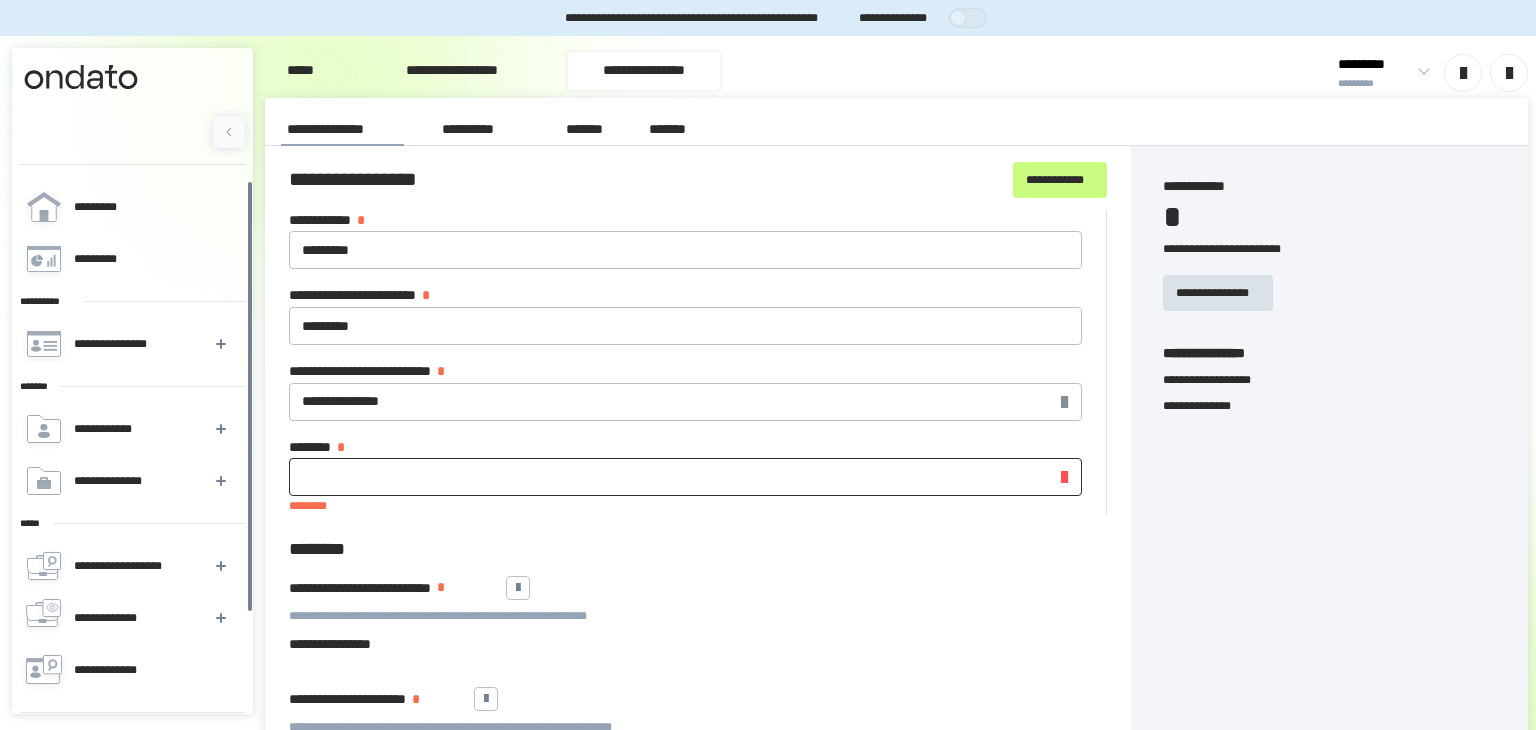 click on "******** *" at bounding box center [685, 477] 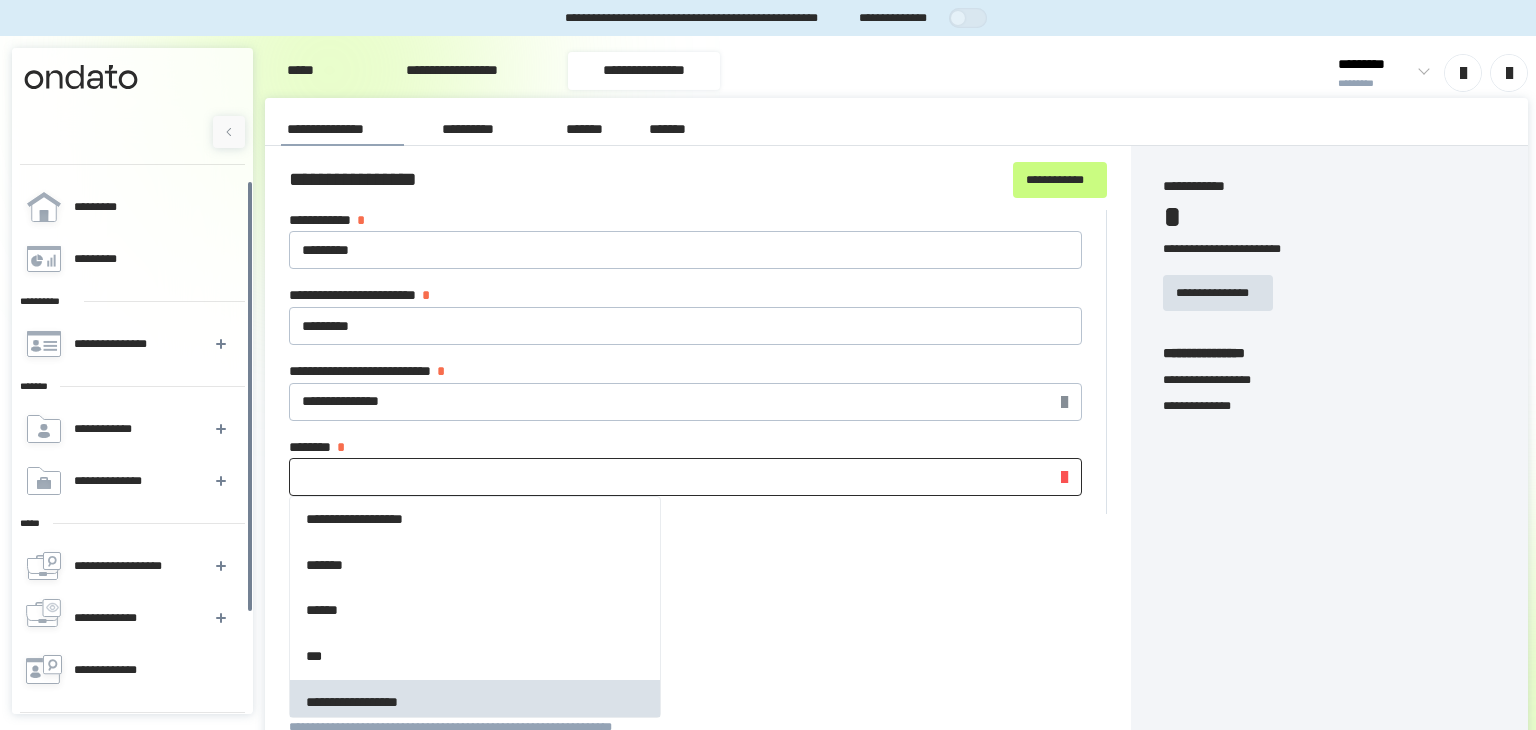 click on "**********" at bounding box center [475, 703] 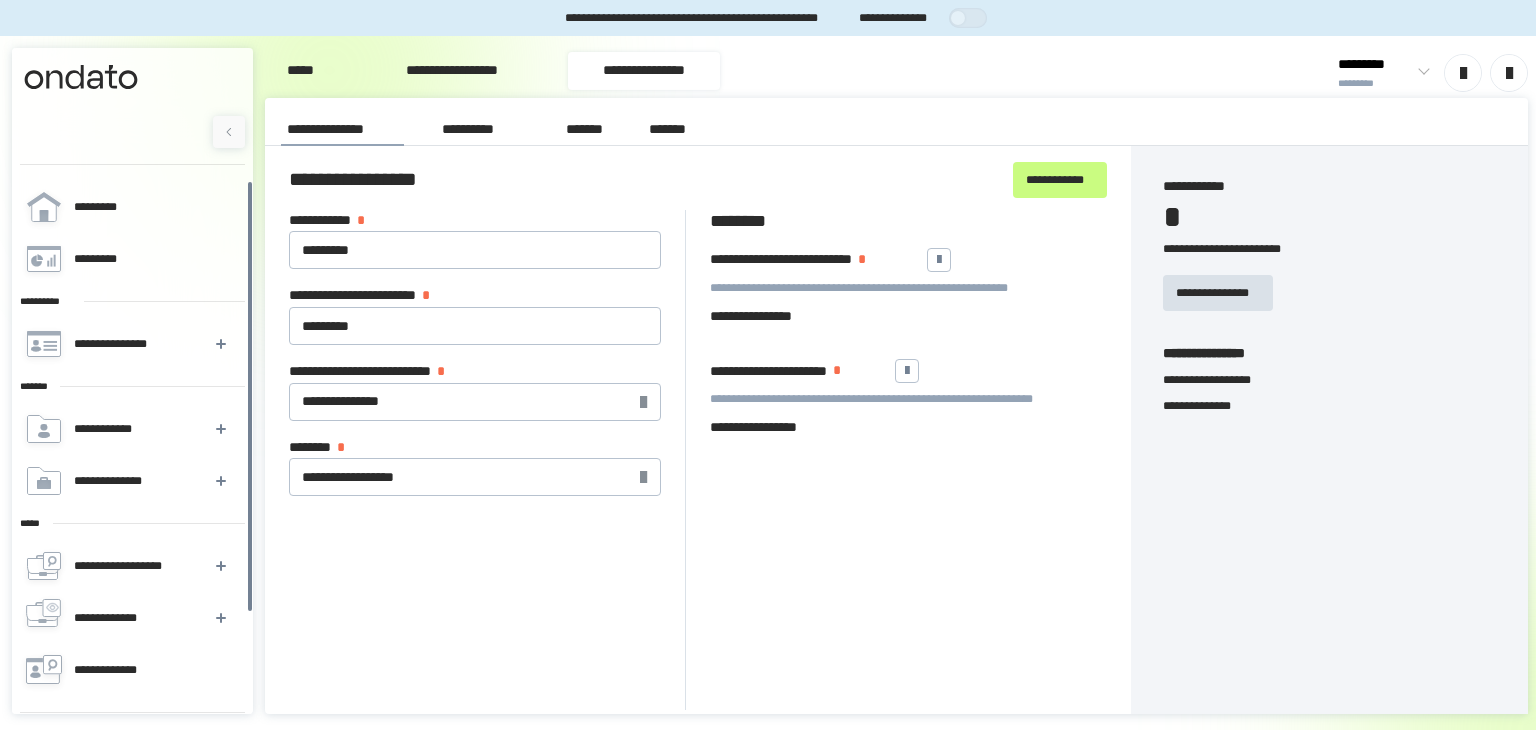 click on "**********" at bounding box center [698, 430] 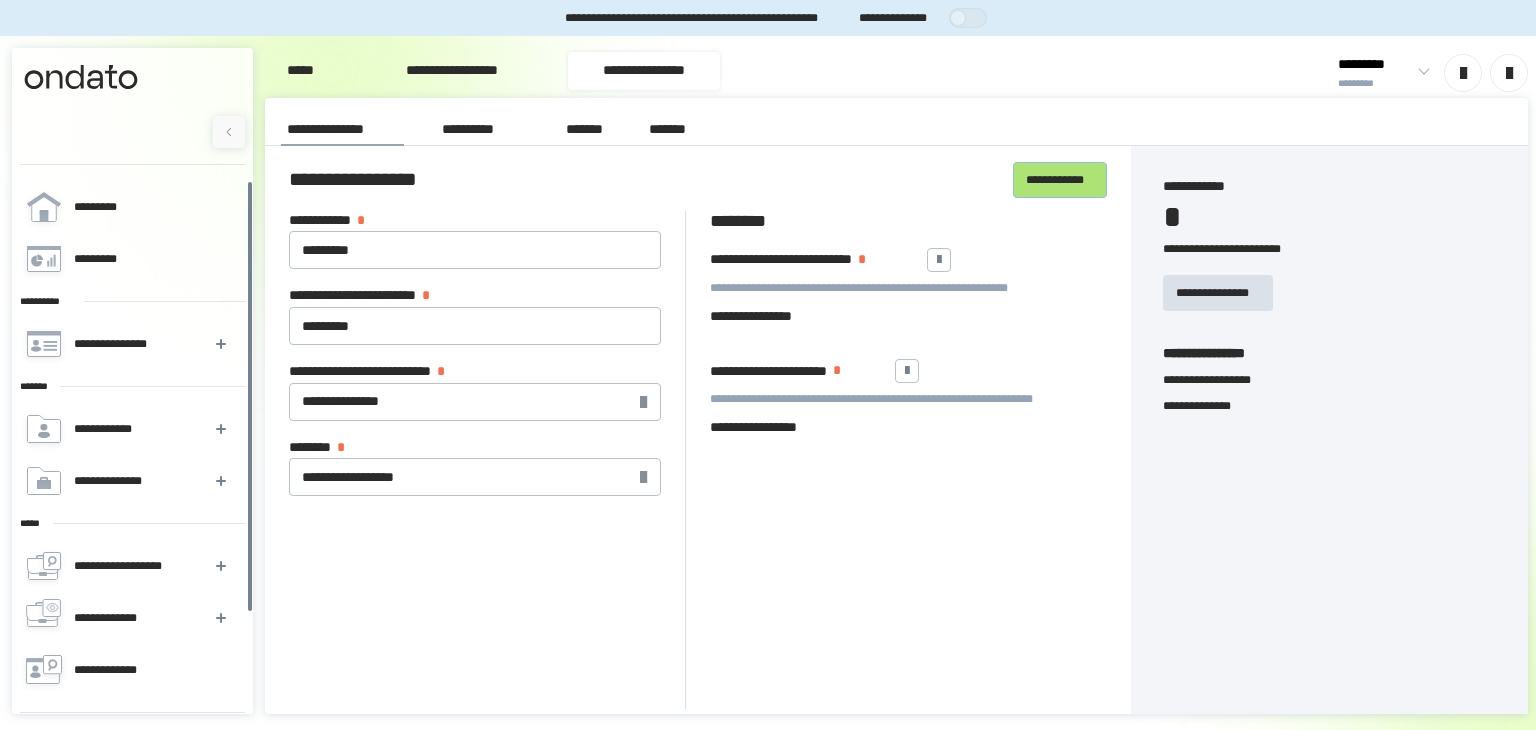 click on "**********" at bounding box center (1060, 180) 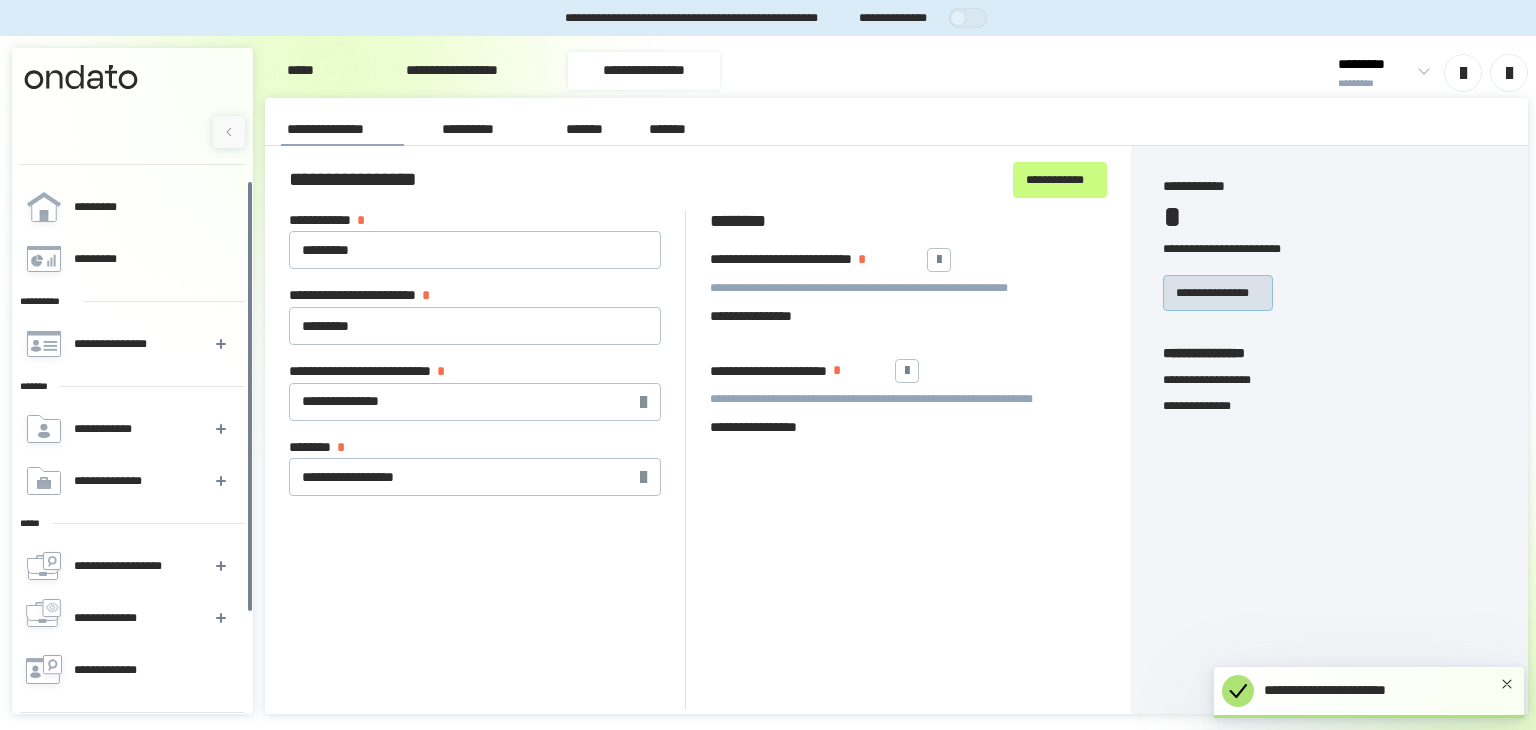 click on "**********" at bounding box center (1218, 292) 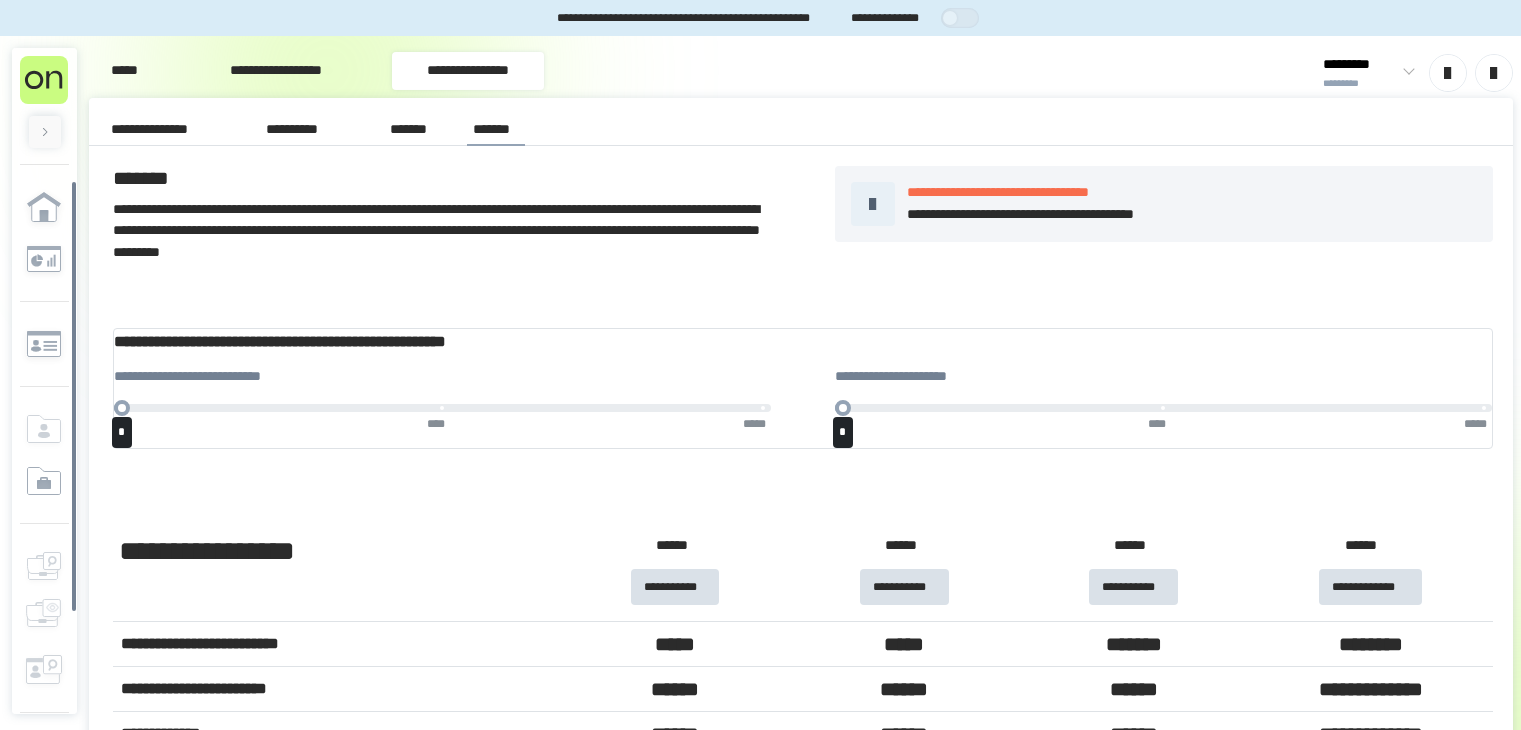 scroll, scrollTop: 0, scrollLeft: 0, axis: both 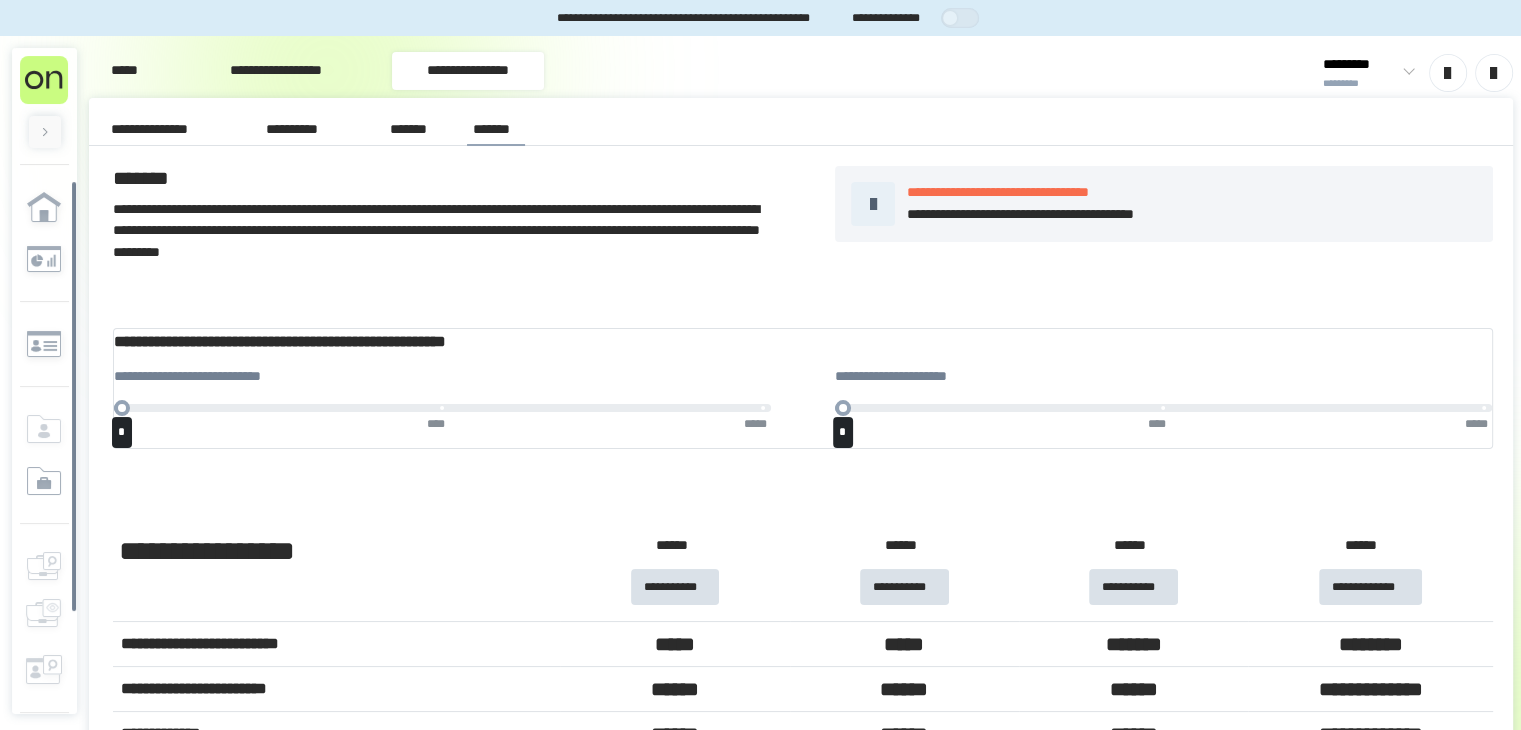 click on "**********" at bounding box center [306, 129] 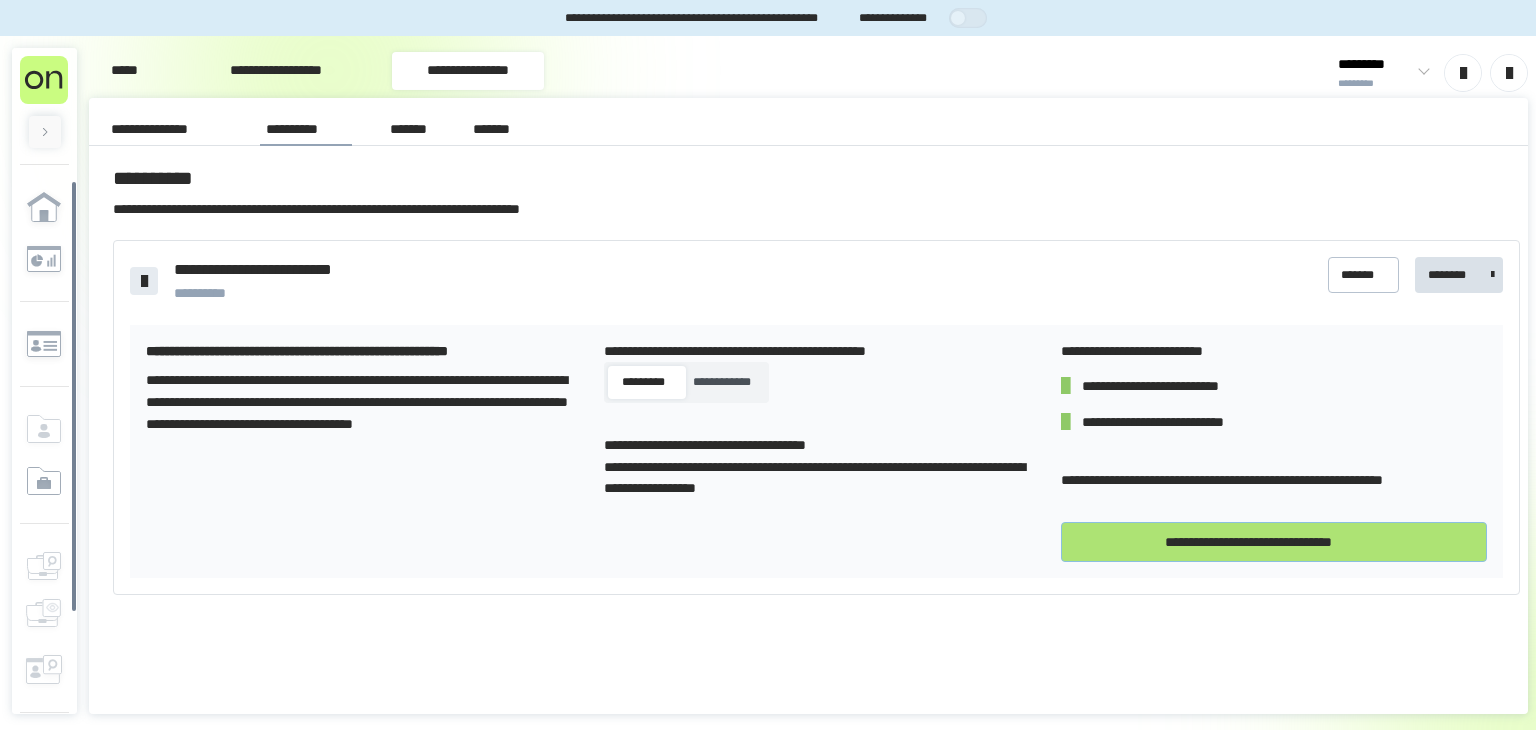 click on "**********" at bounding box center (1274, 542) 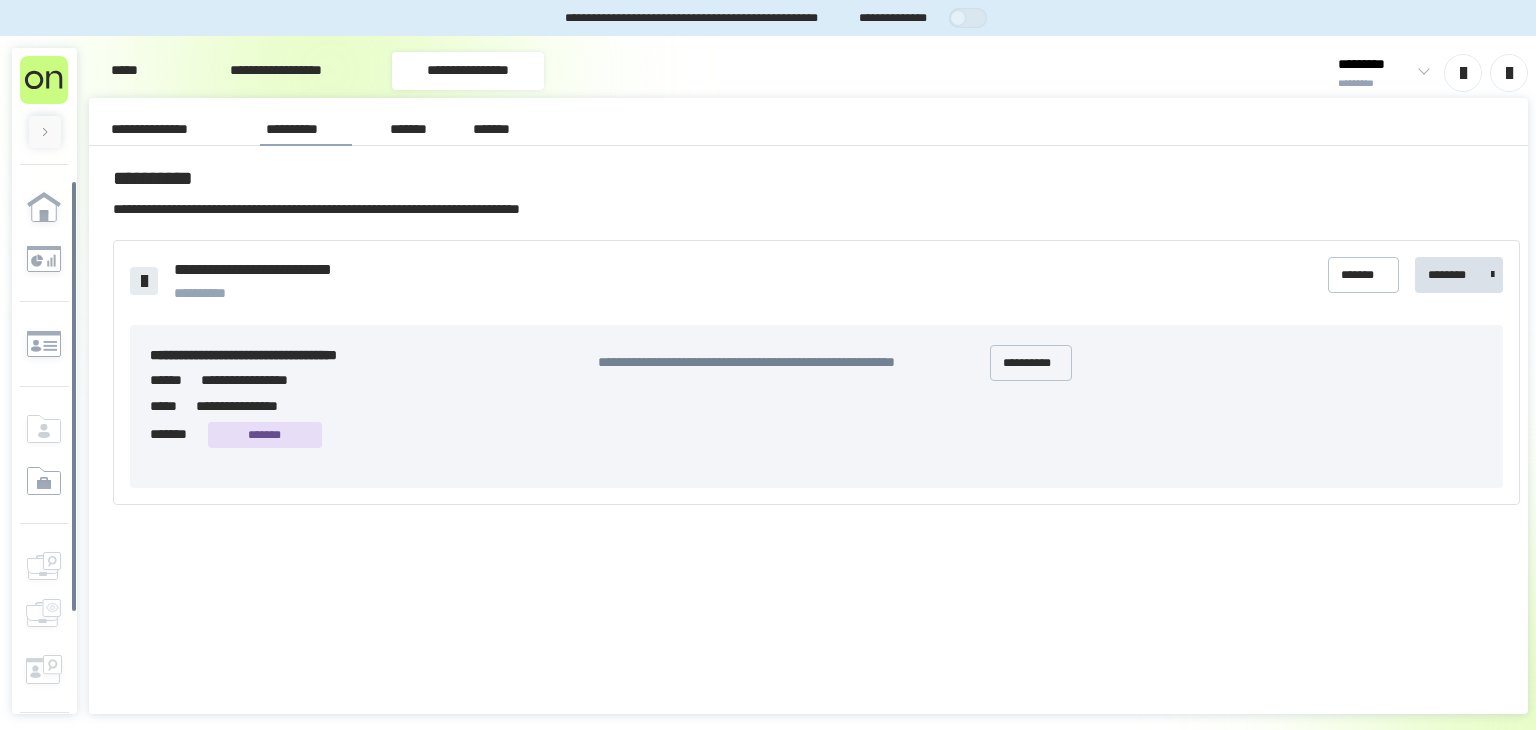 click on "**********" at bounding box center [166, 130] 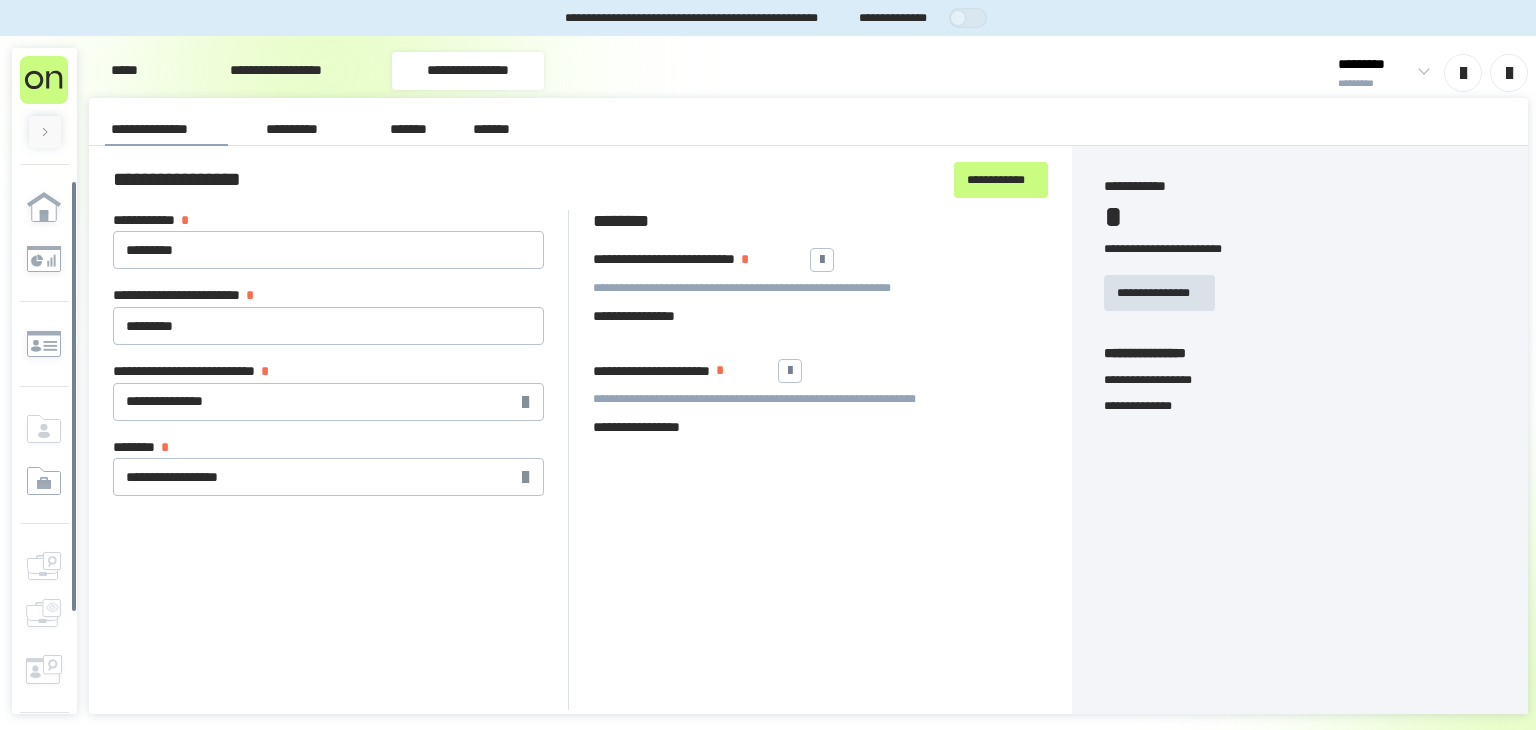 click on "*******" at bounding box center (410, 130) 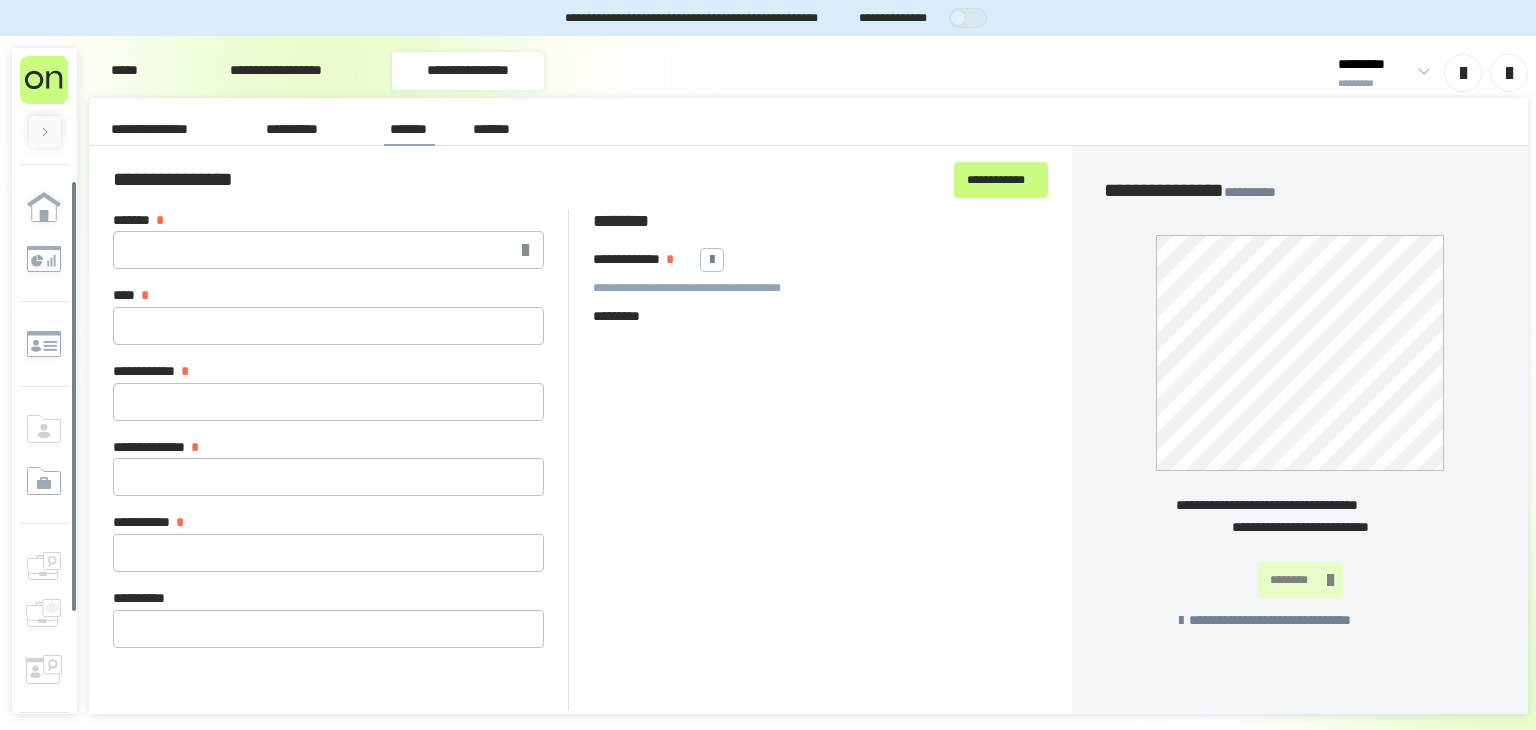 click on "*******" at bounding box center (496, 130) 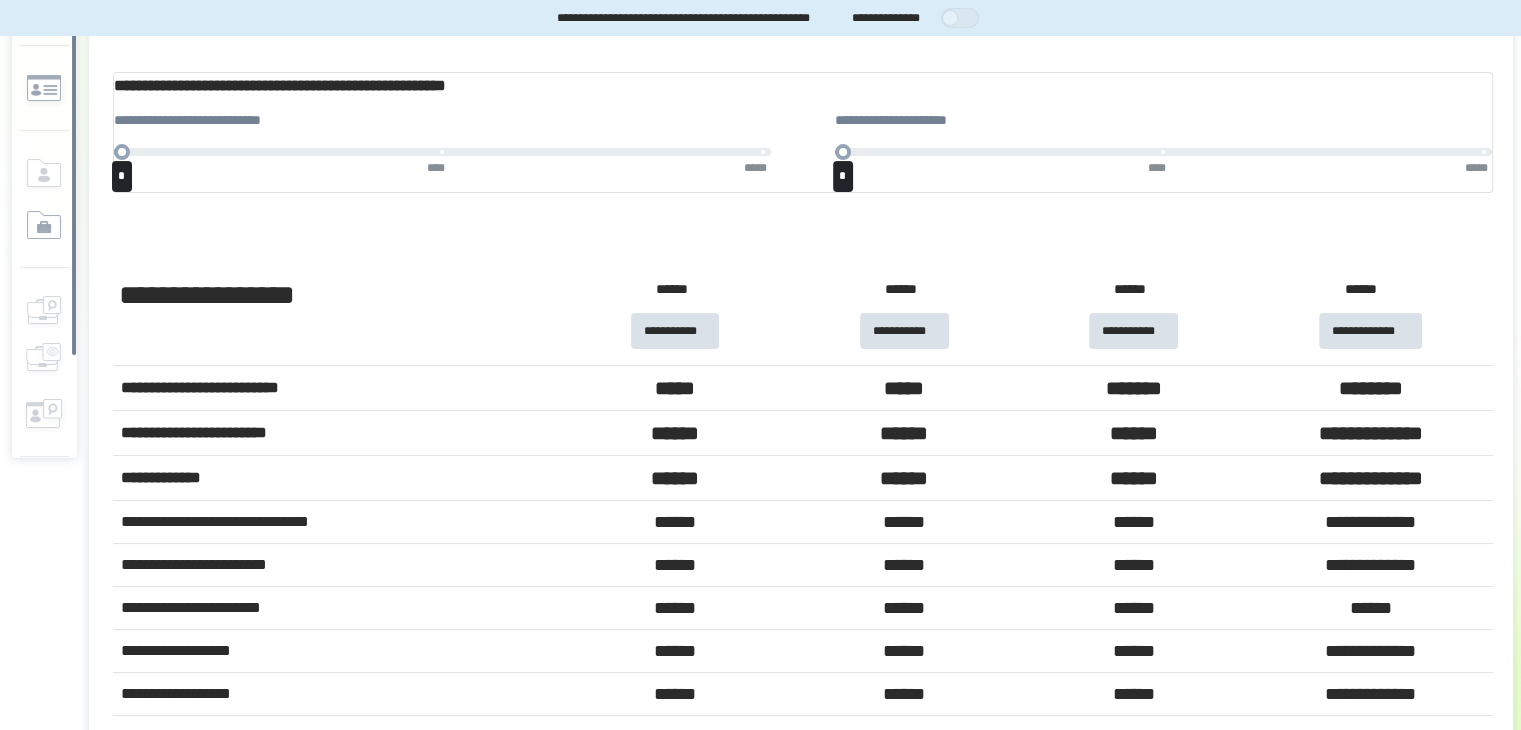 scroll, scrollTop: 263, scrollLeft: 0, axis: vertical 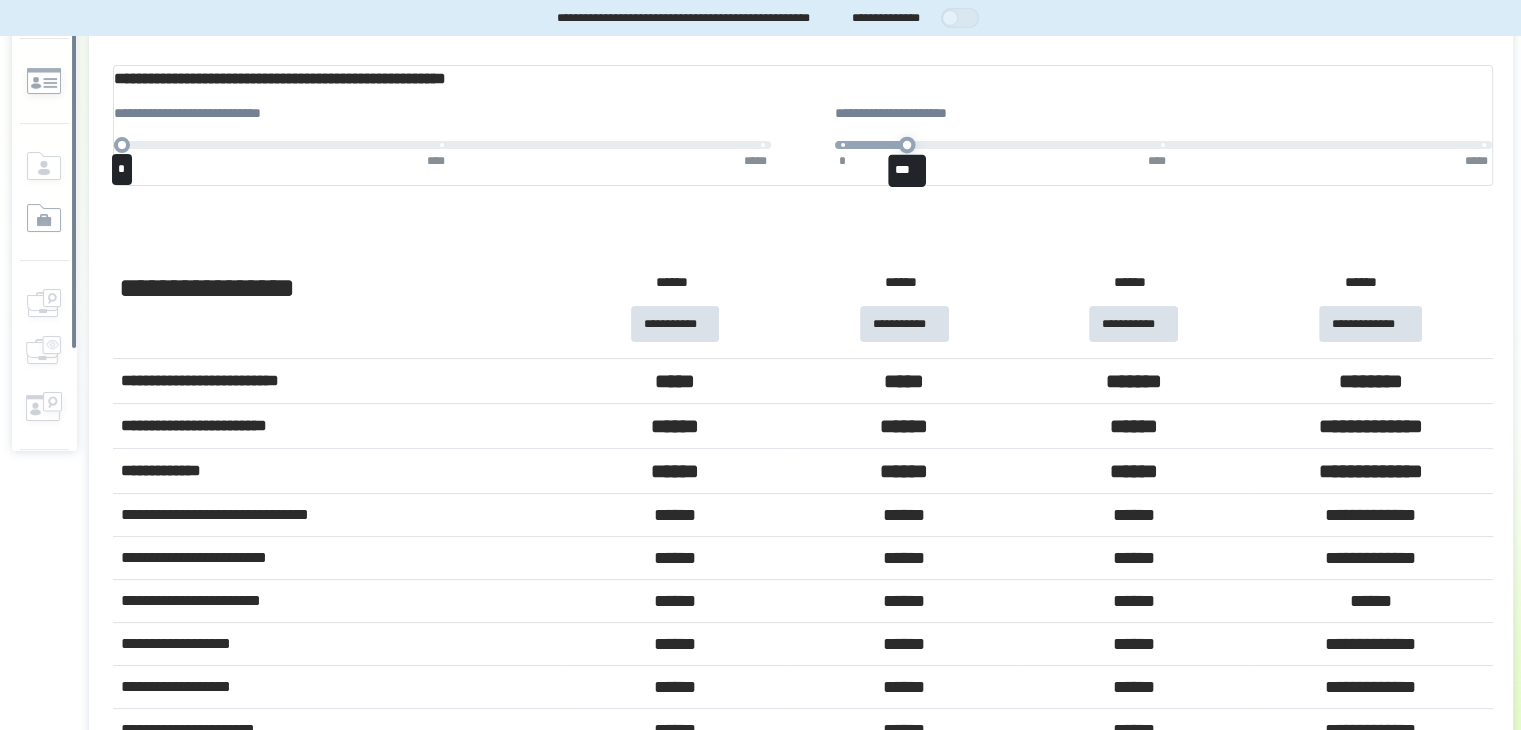 drag, startPoint x: 845, startPoint y: 159, endPoint x: 900, endPoint y: 164, distance: 55.226807 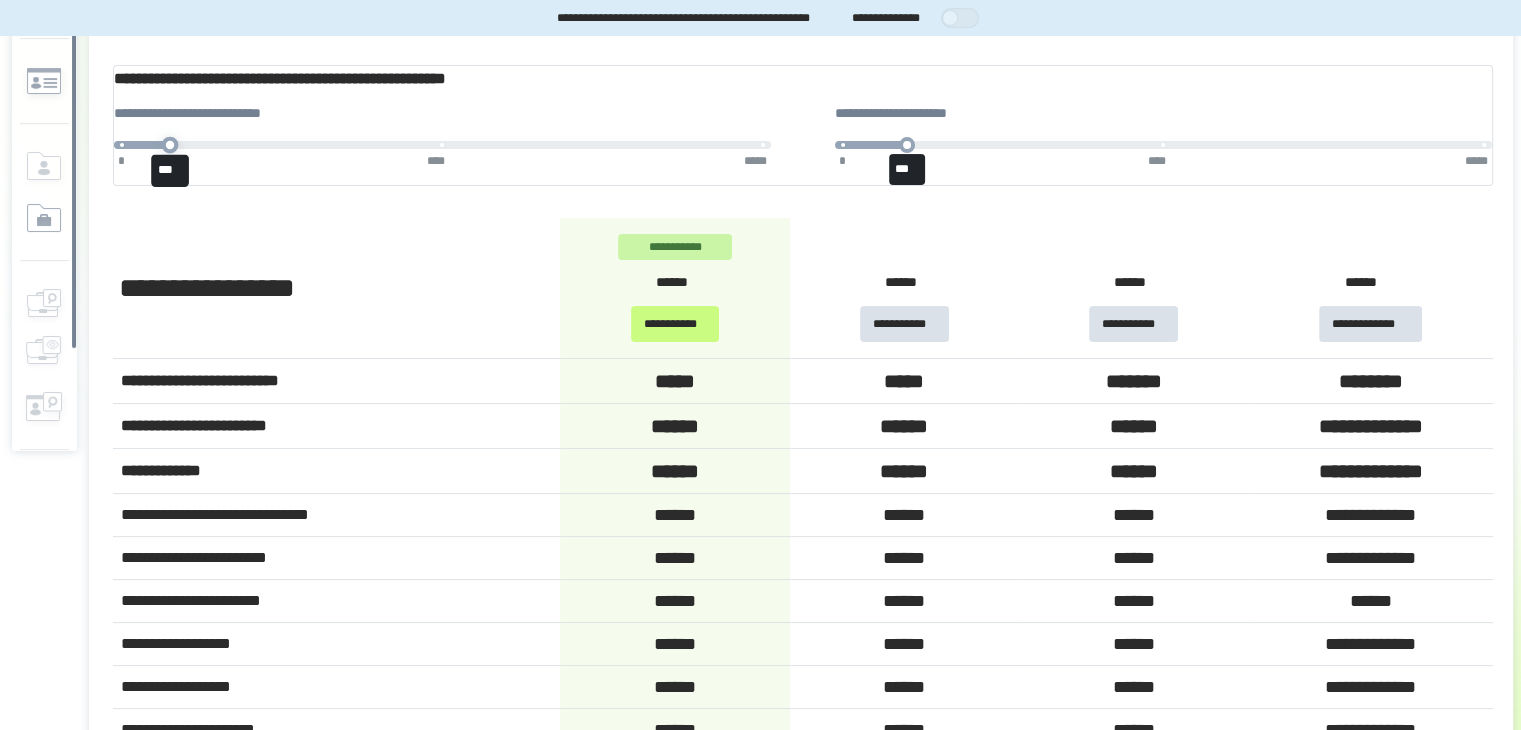 drag, startPoint x: 137, startPoint y: 166, endPoint x: 183, endPoint y: 161, distance: 46.270943 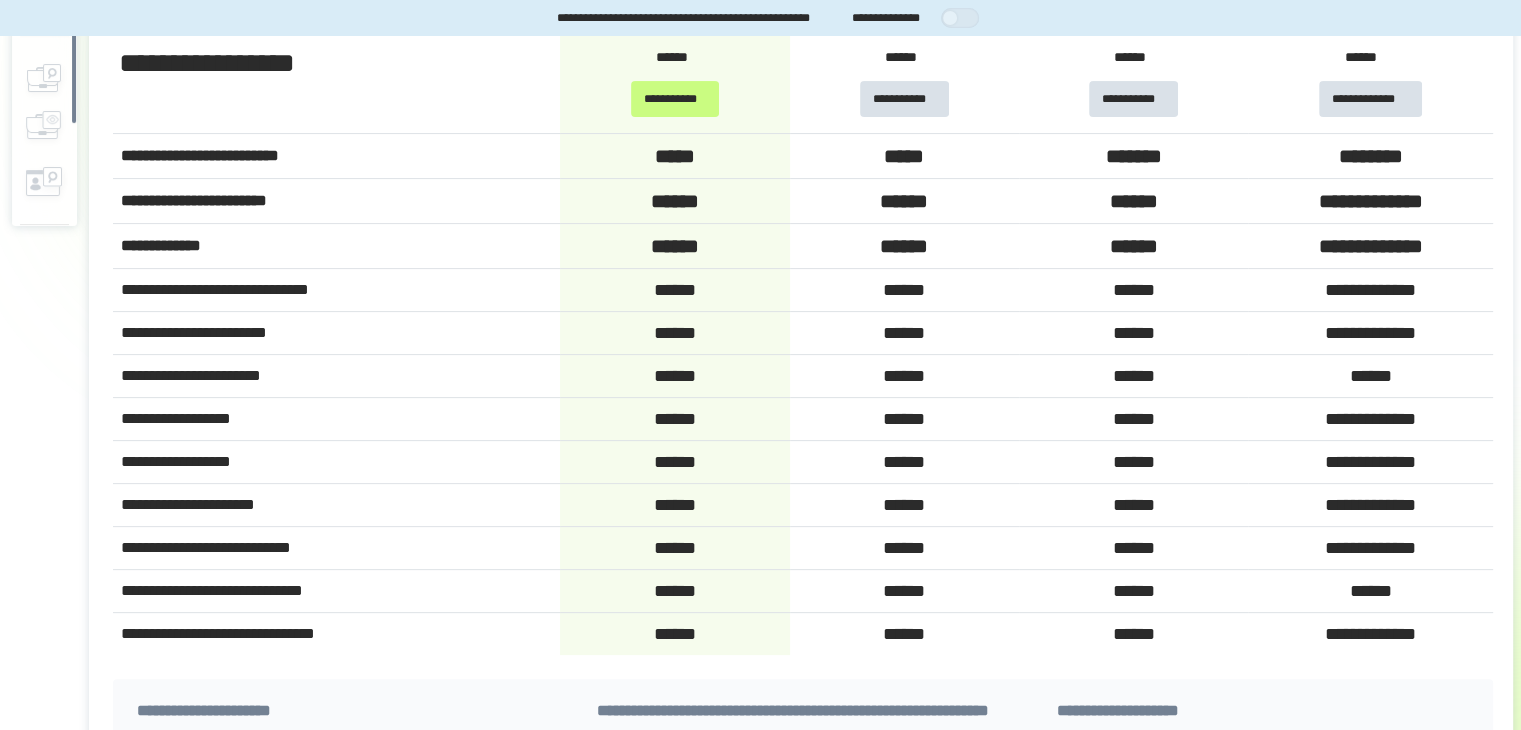 scroll, scrollTop: 488, scrollLeft: 0, axis: vertical 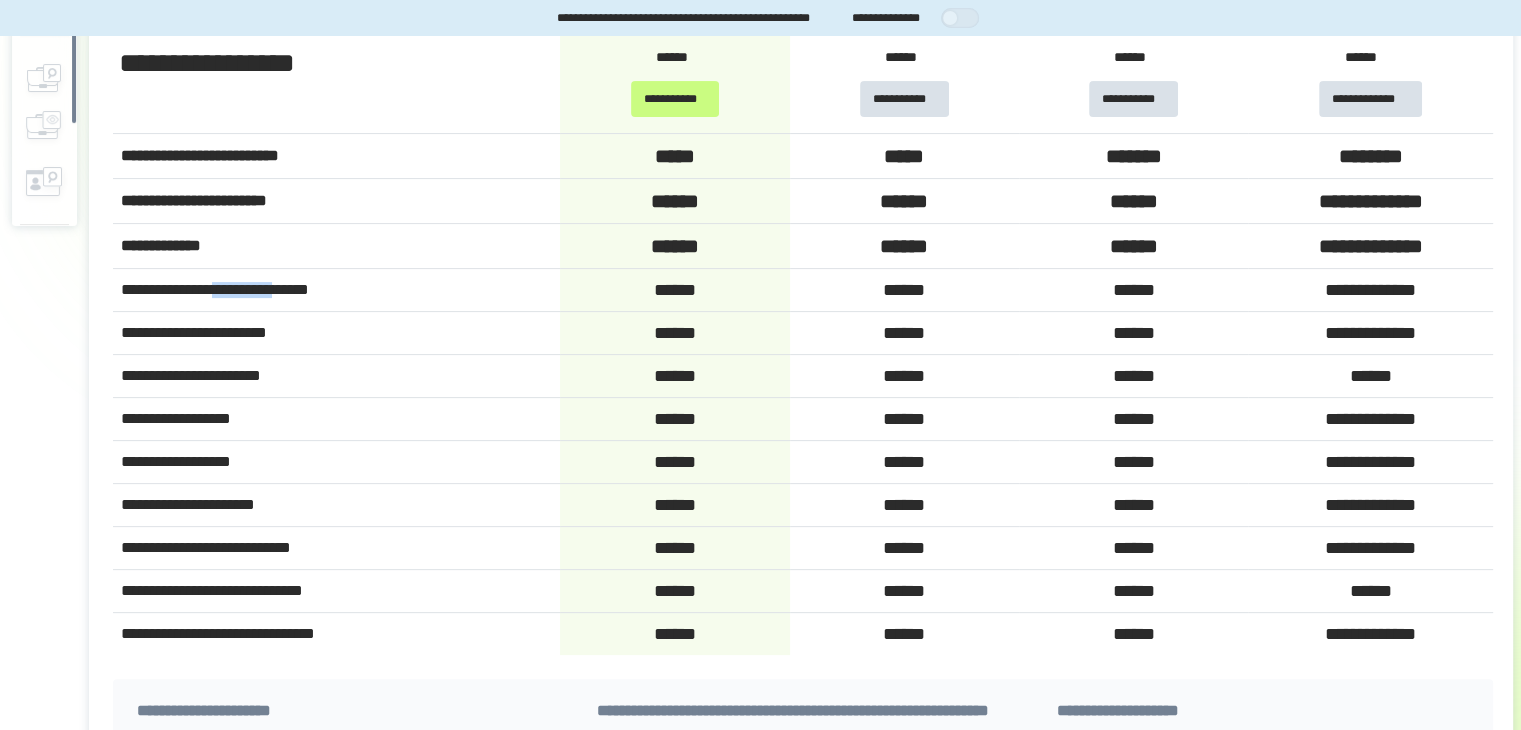 drag, startPoint x: 316, startPoint y: 301, endPoint x: 246, endPoint y: 301, distance: 70 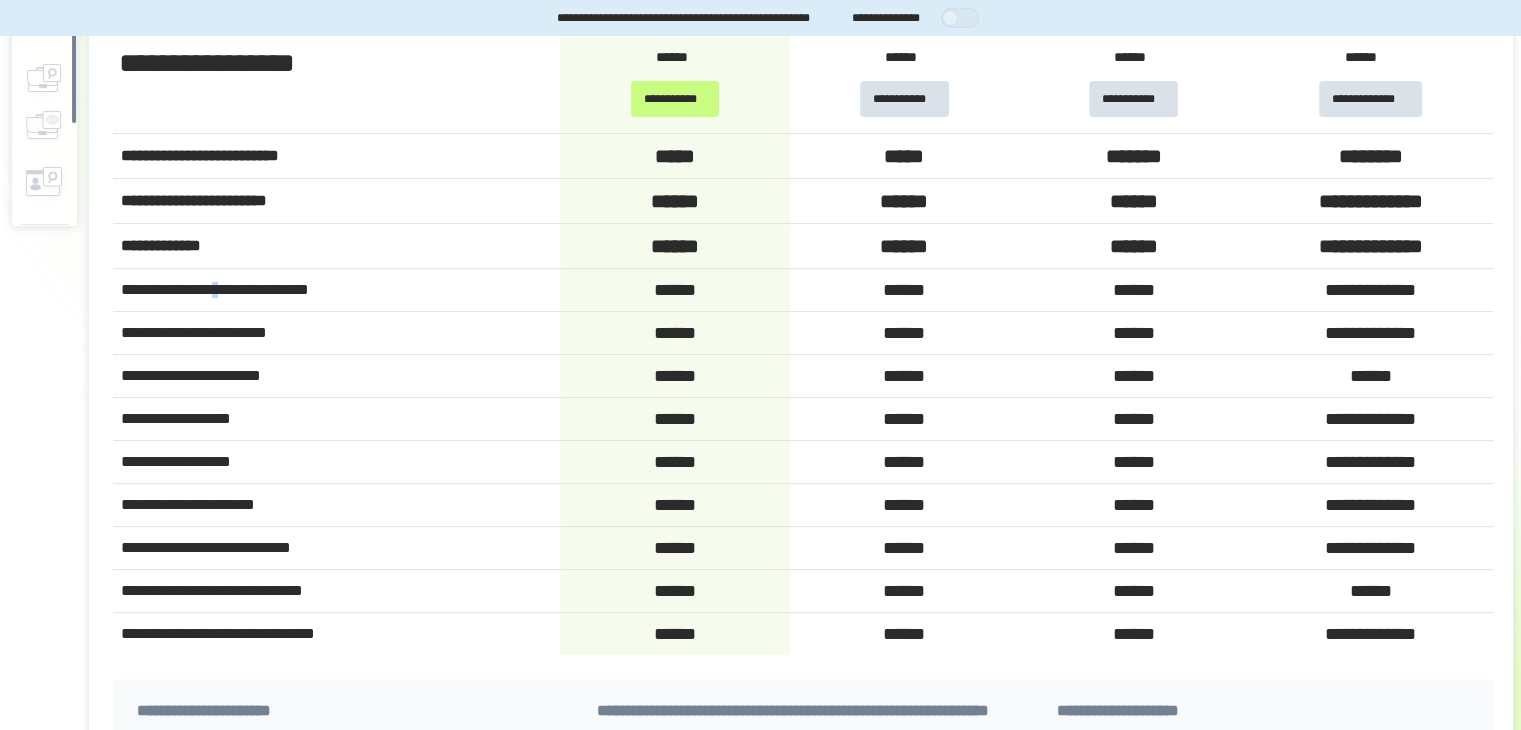 click on "**********" at bounding box center [336, 290] 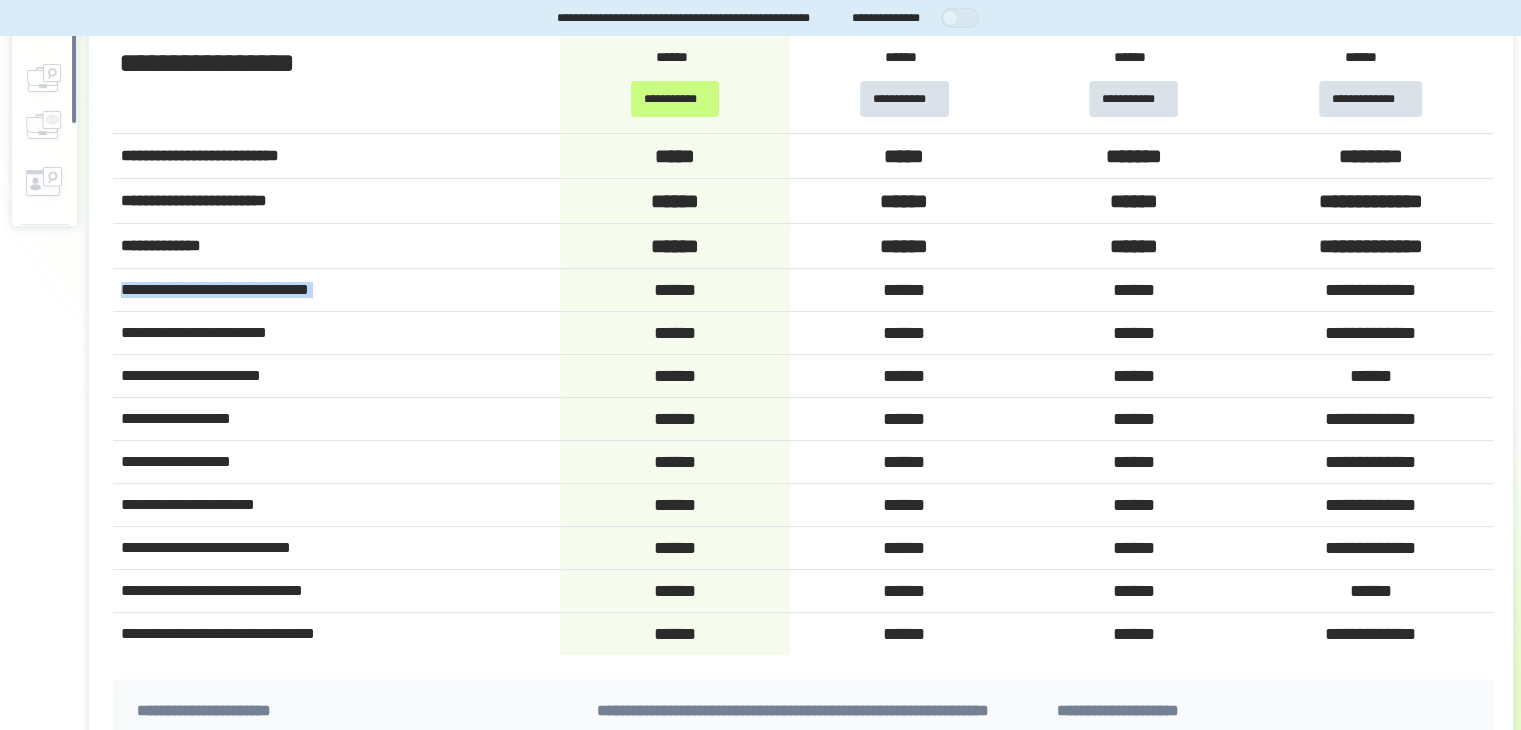 click on "**********" at bounding box center [336, 290] 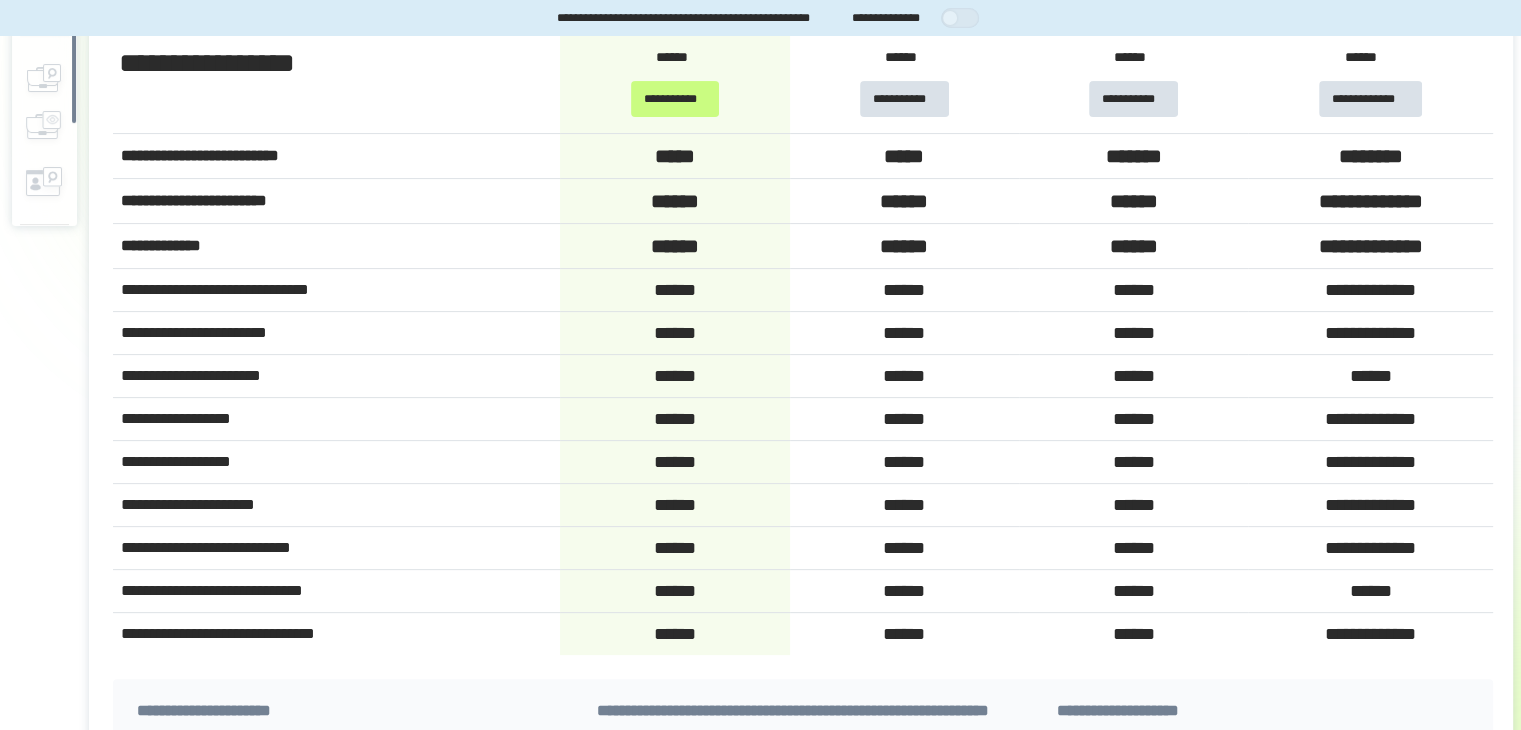 click on "**********" at bounding box center (336, 333) 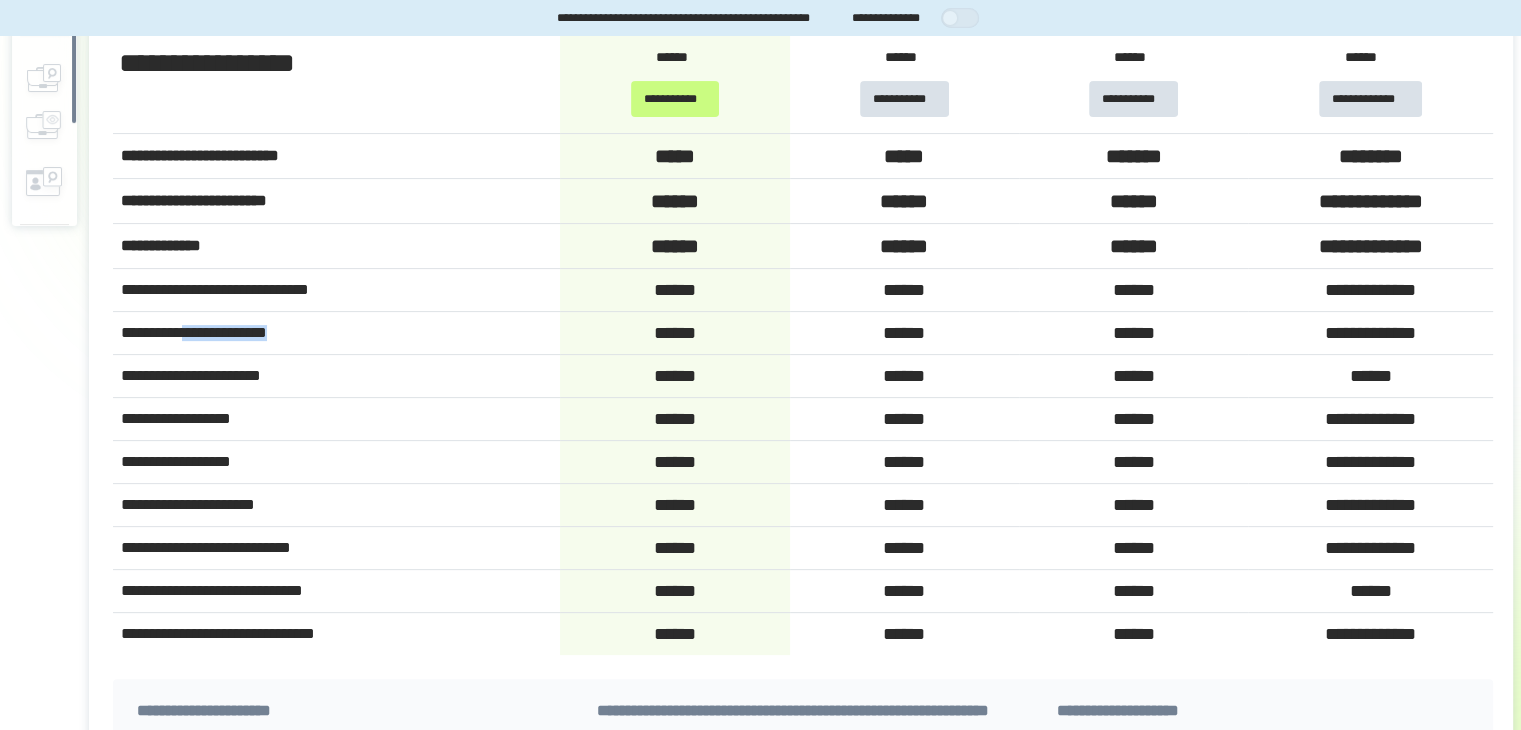 click on "**********" at bounding box center [336, 333] 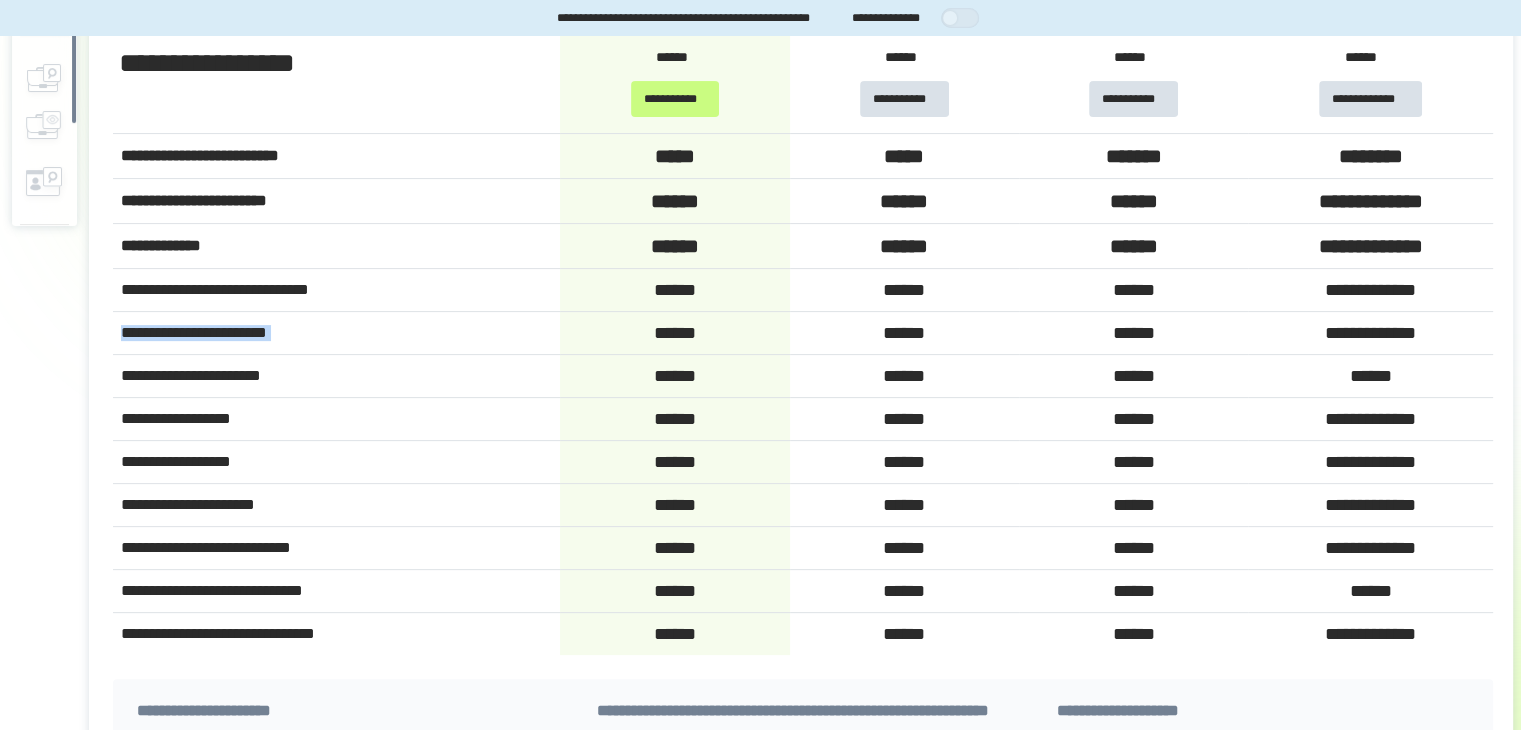 click on "**********" at bounding box center (336, 333) 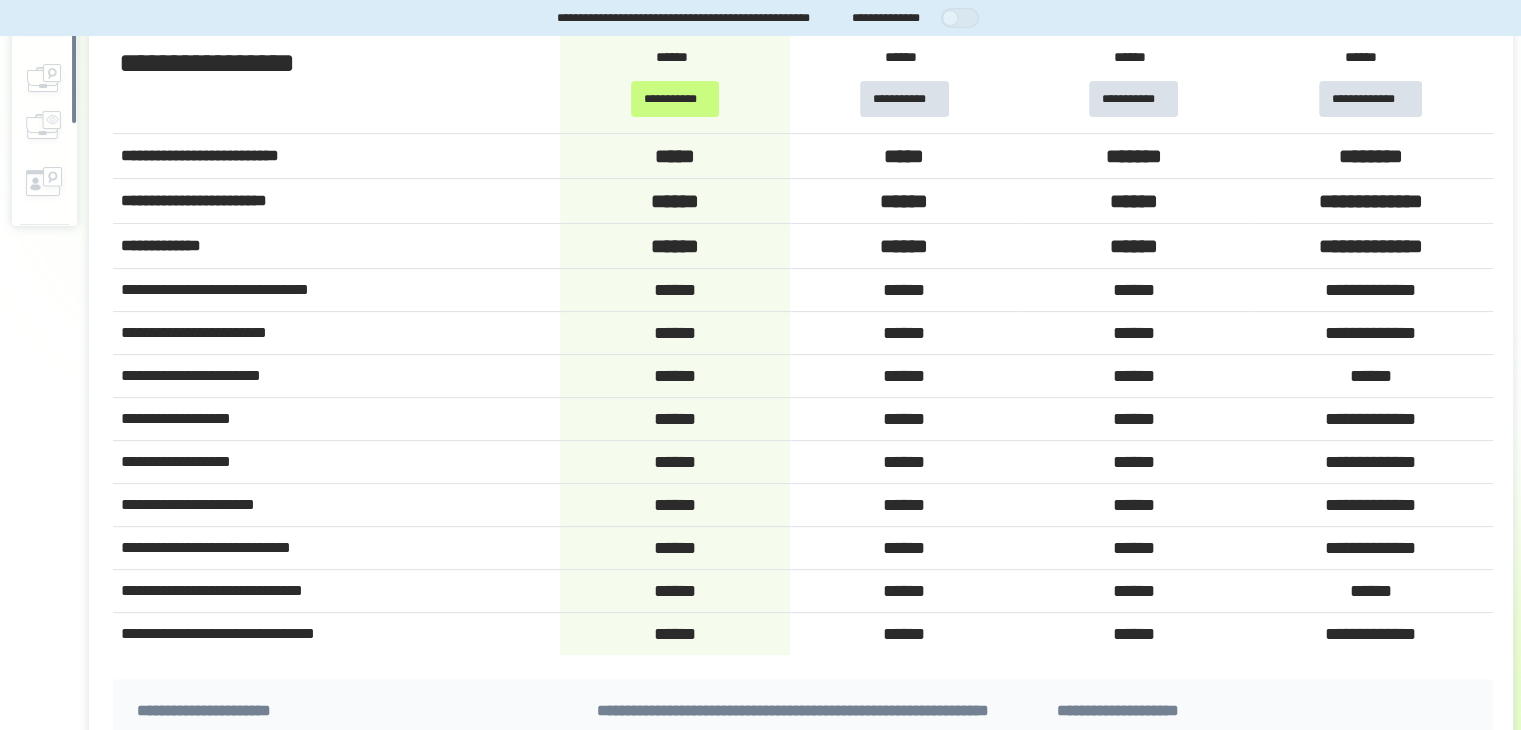 click on "**********" at bounding box center (336, 376) 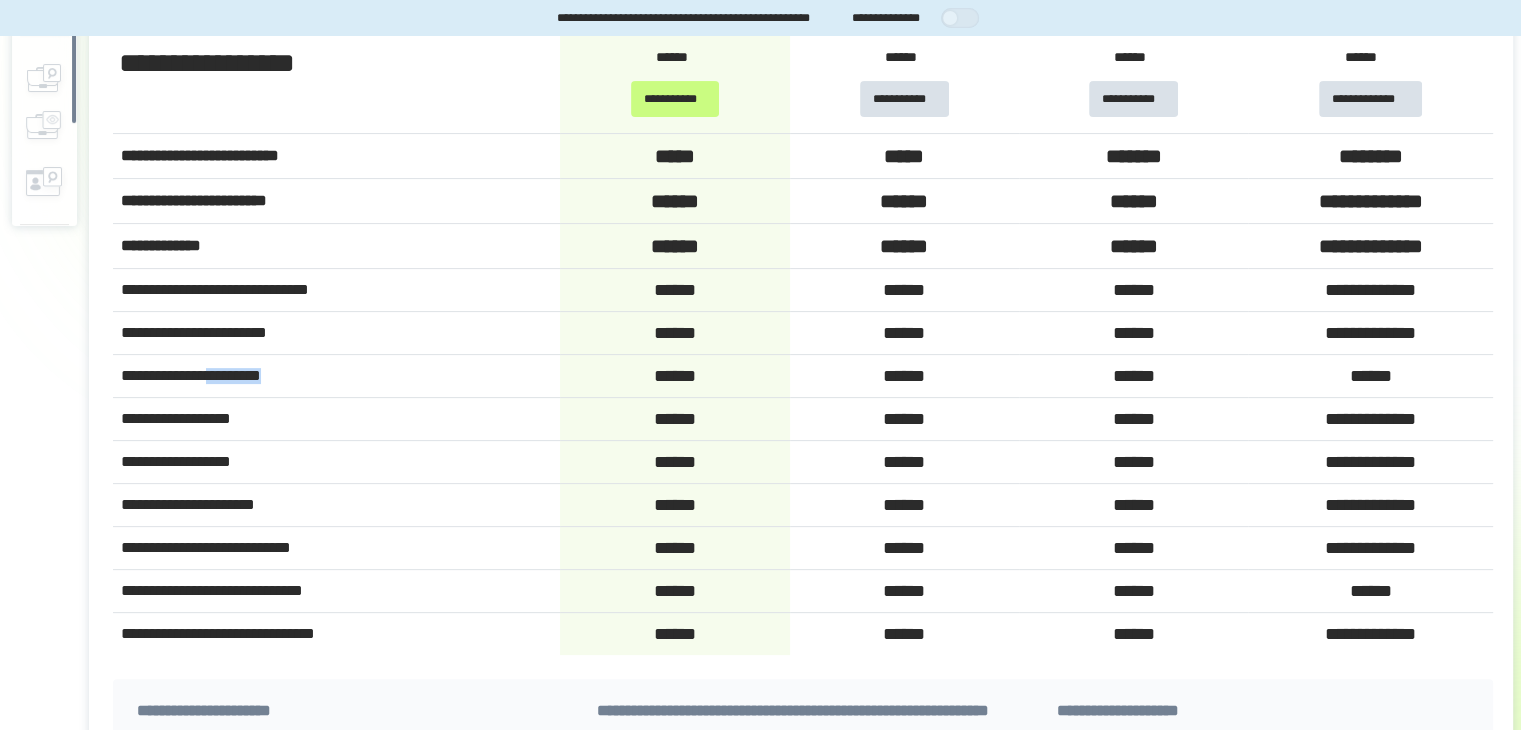 click on "**********" at bounding box center (336, 376) 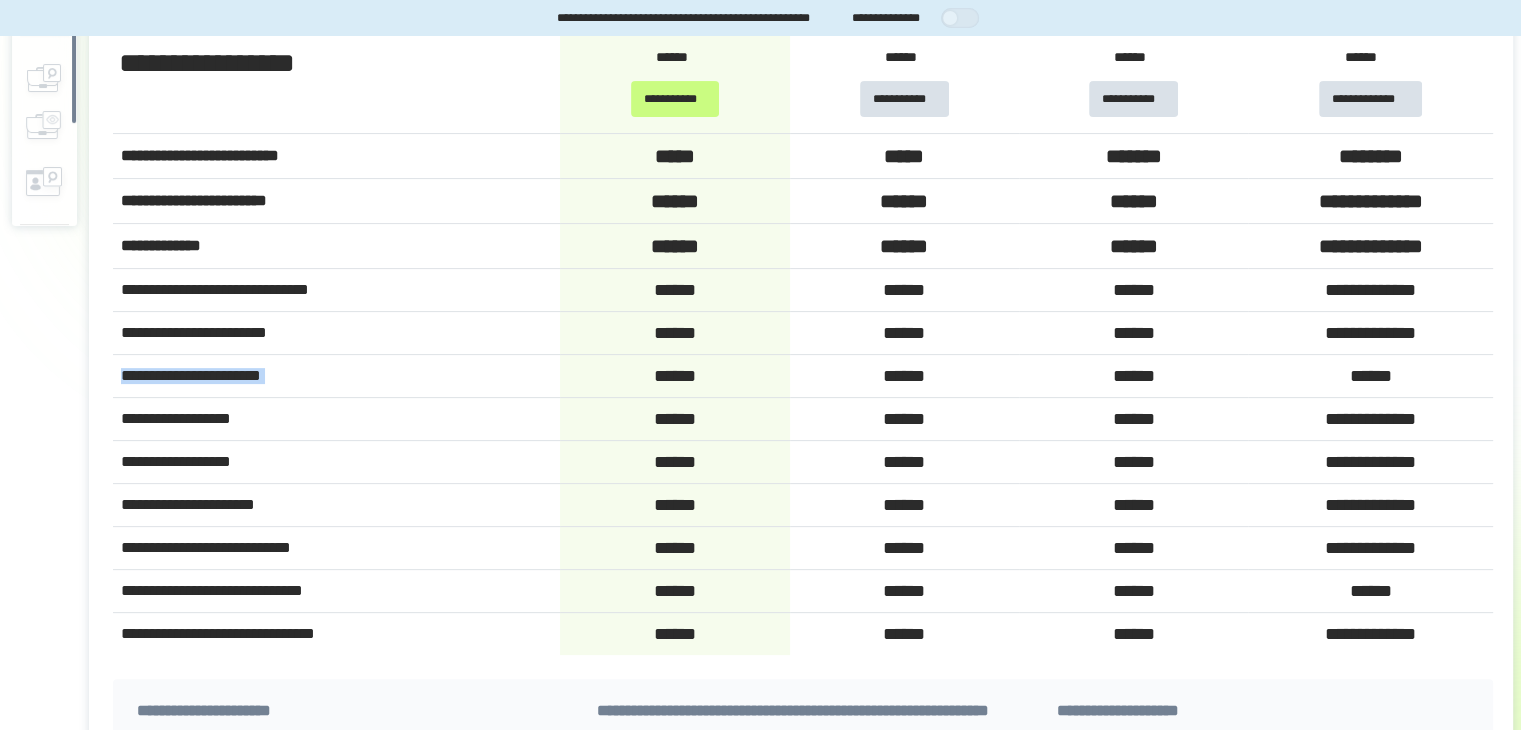 click on "**********" at bounding box center (336, 376) 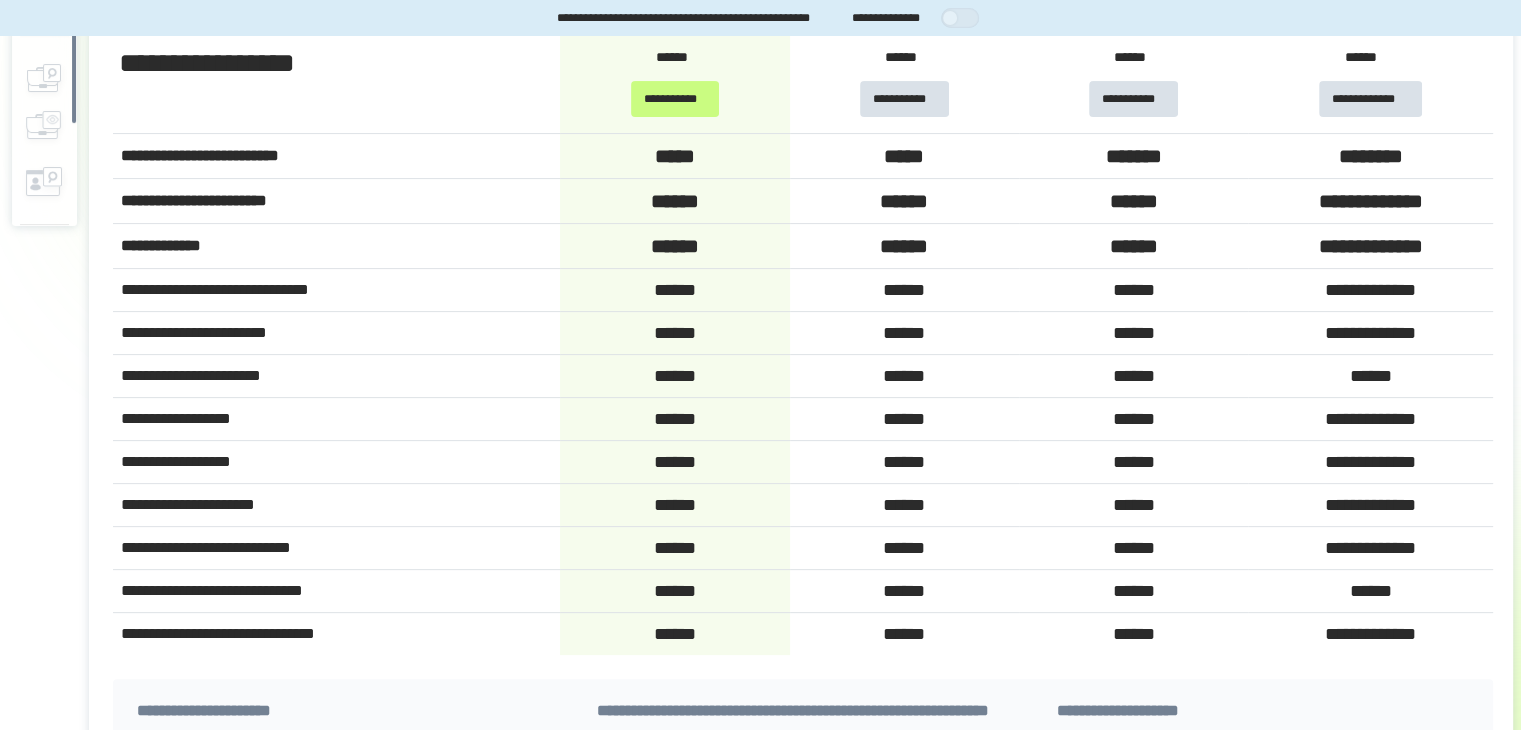 click on "**********" at bounding box center [336, 419] 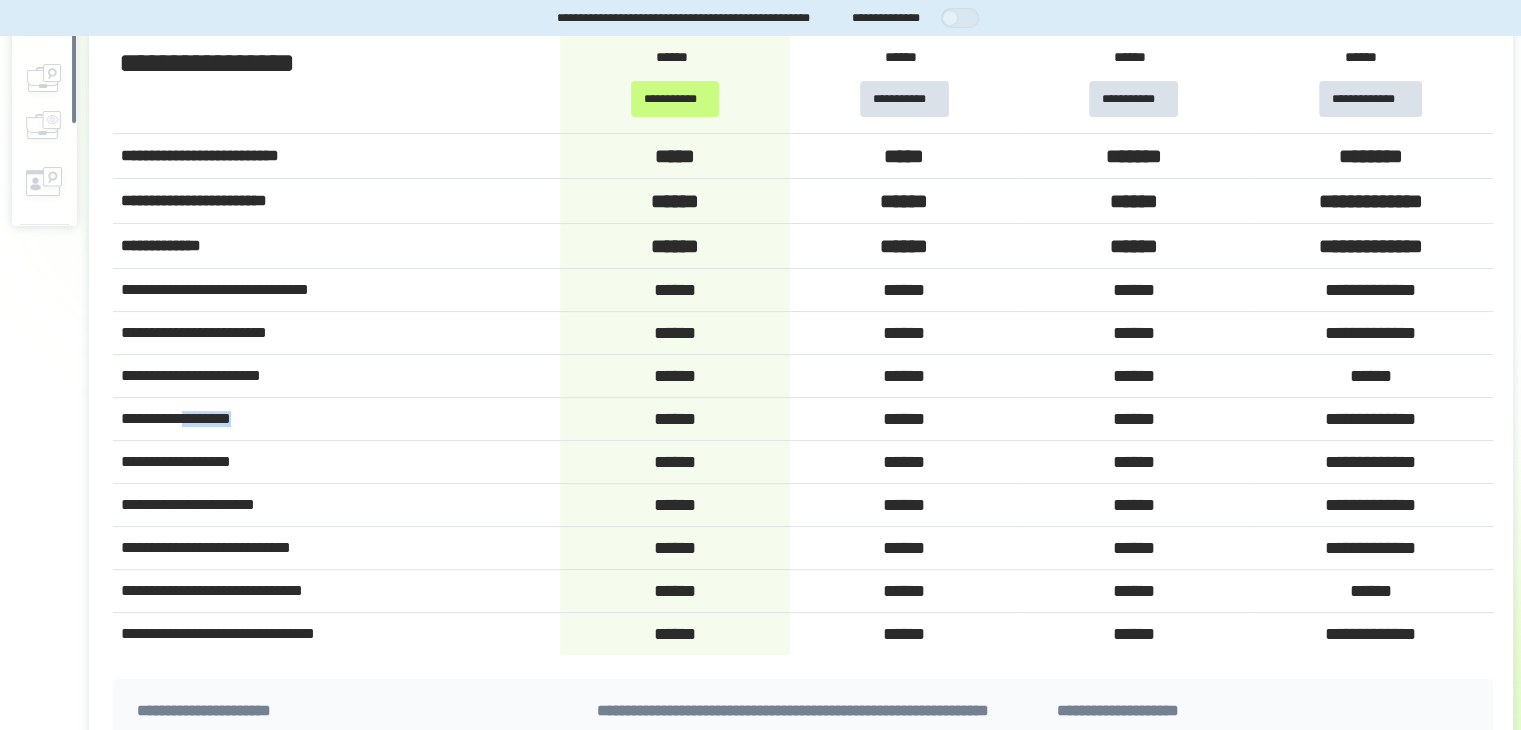 click on "**********" at bounding box center [336, 419] 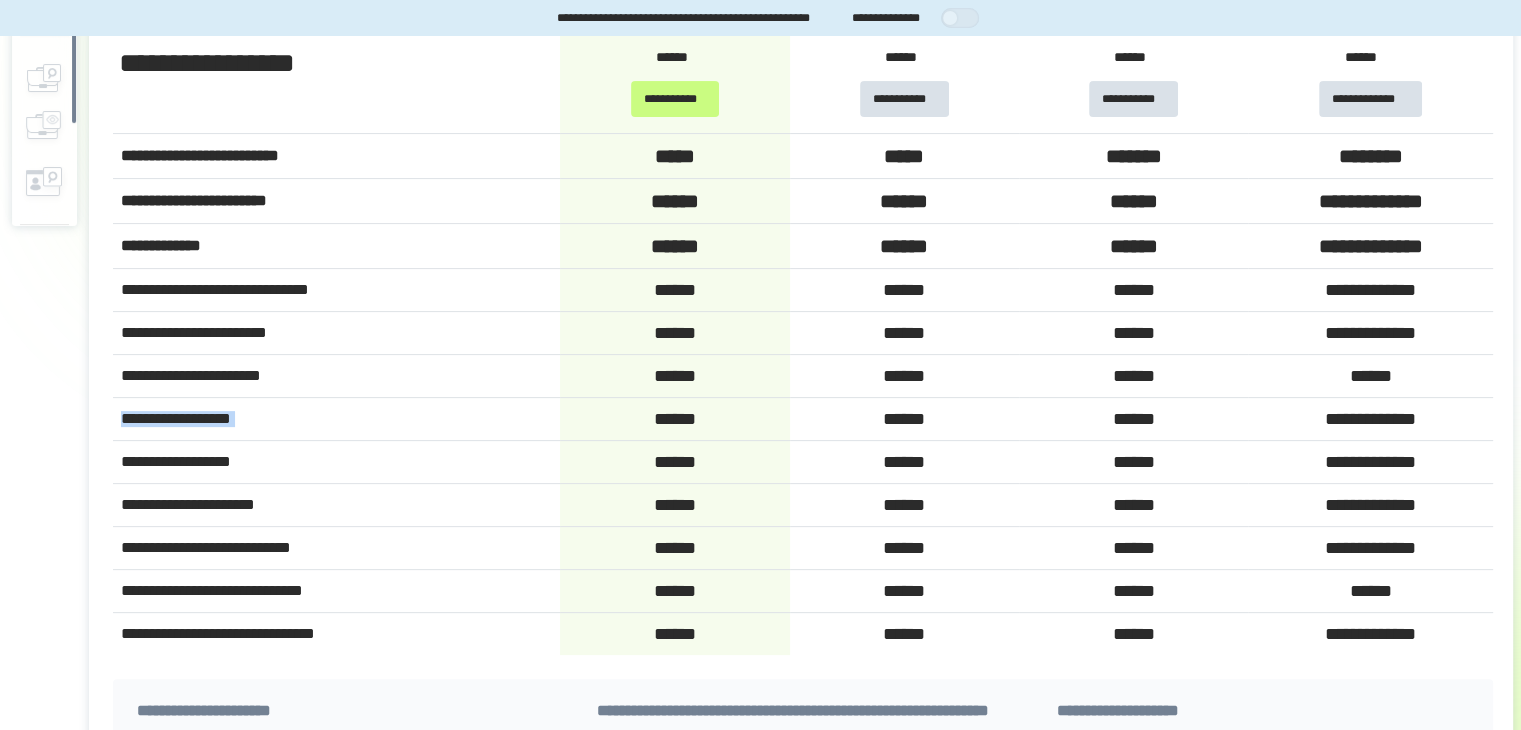 click on "**********" at bounding box center [336, 419] 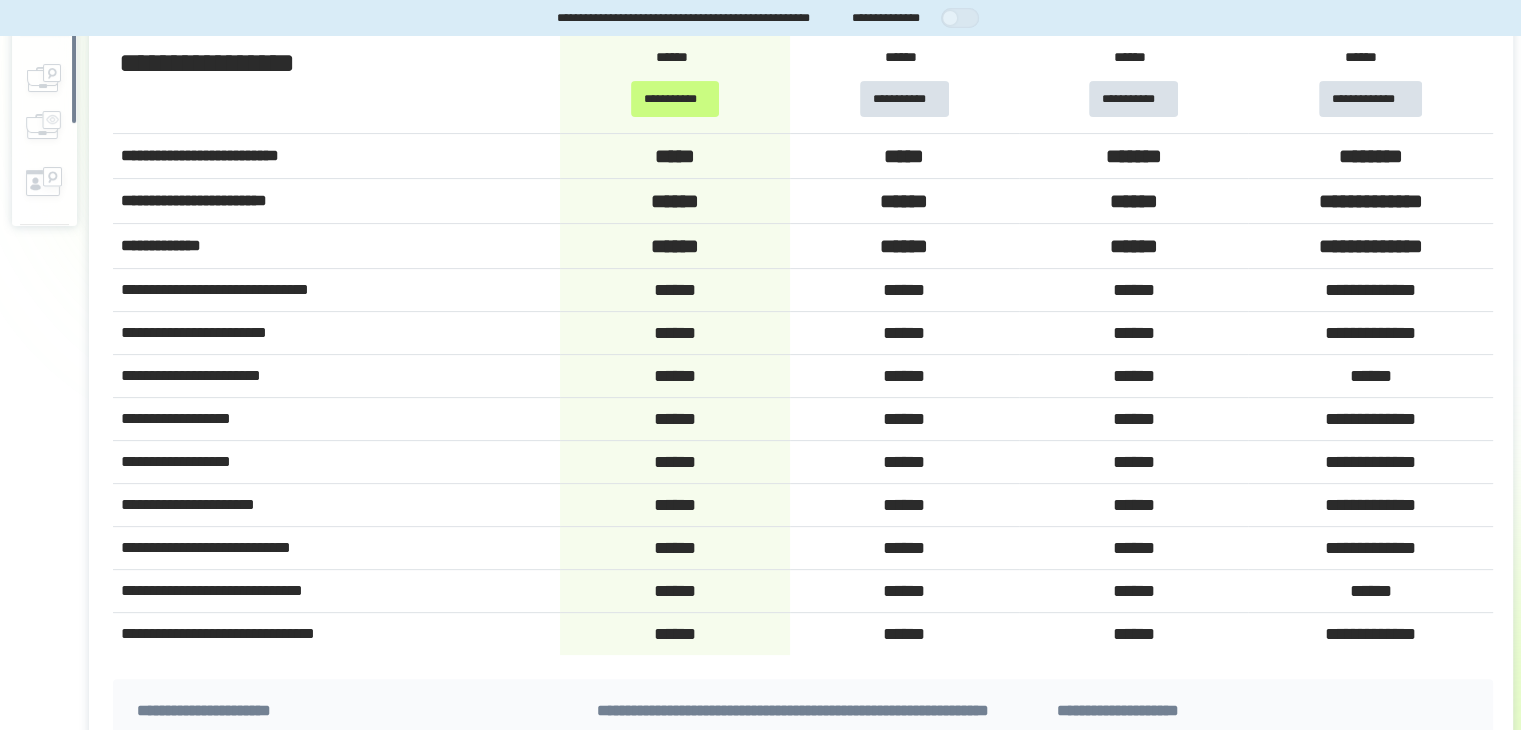 click on "**********" at bounding box center (336, 462) 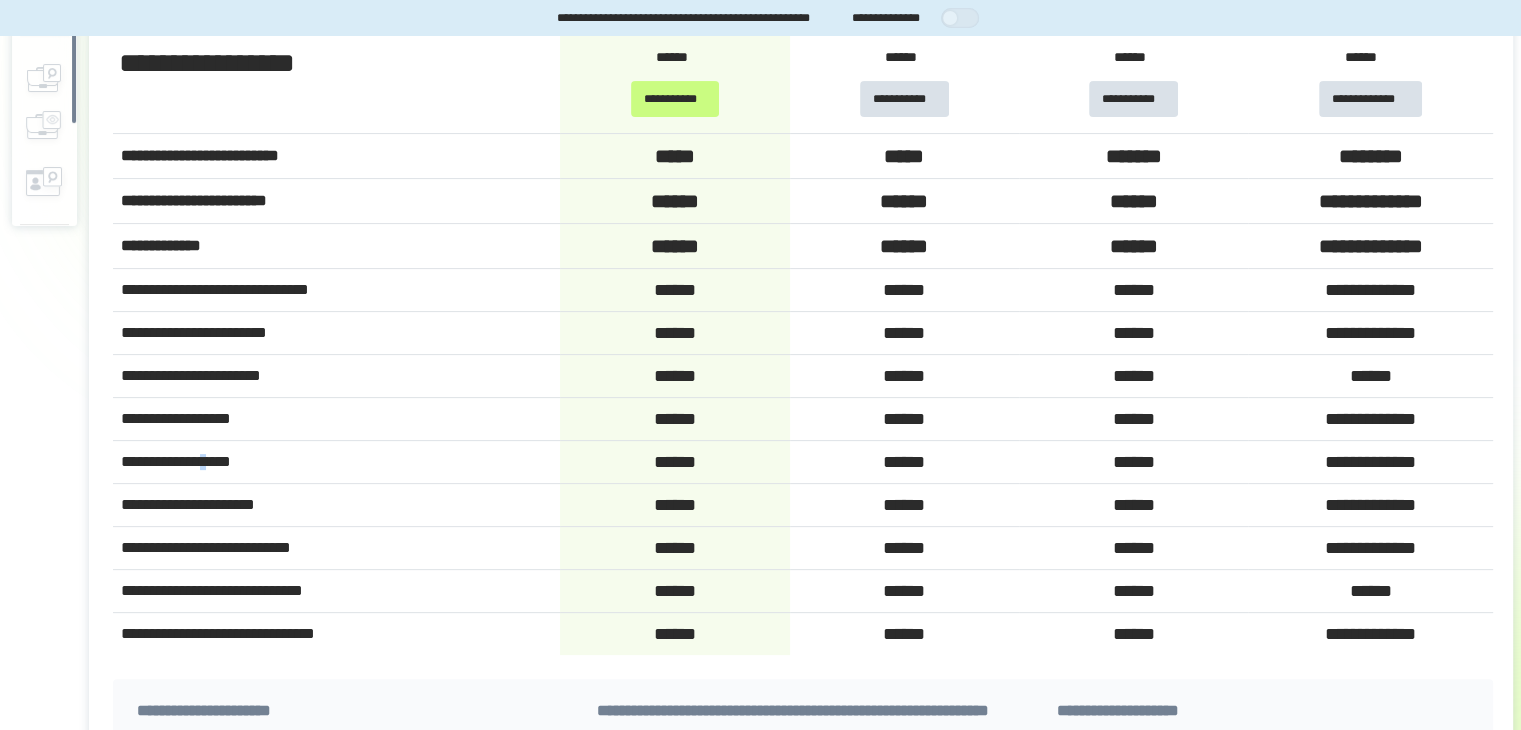 click on "**********" at bounding box center (336, 462) 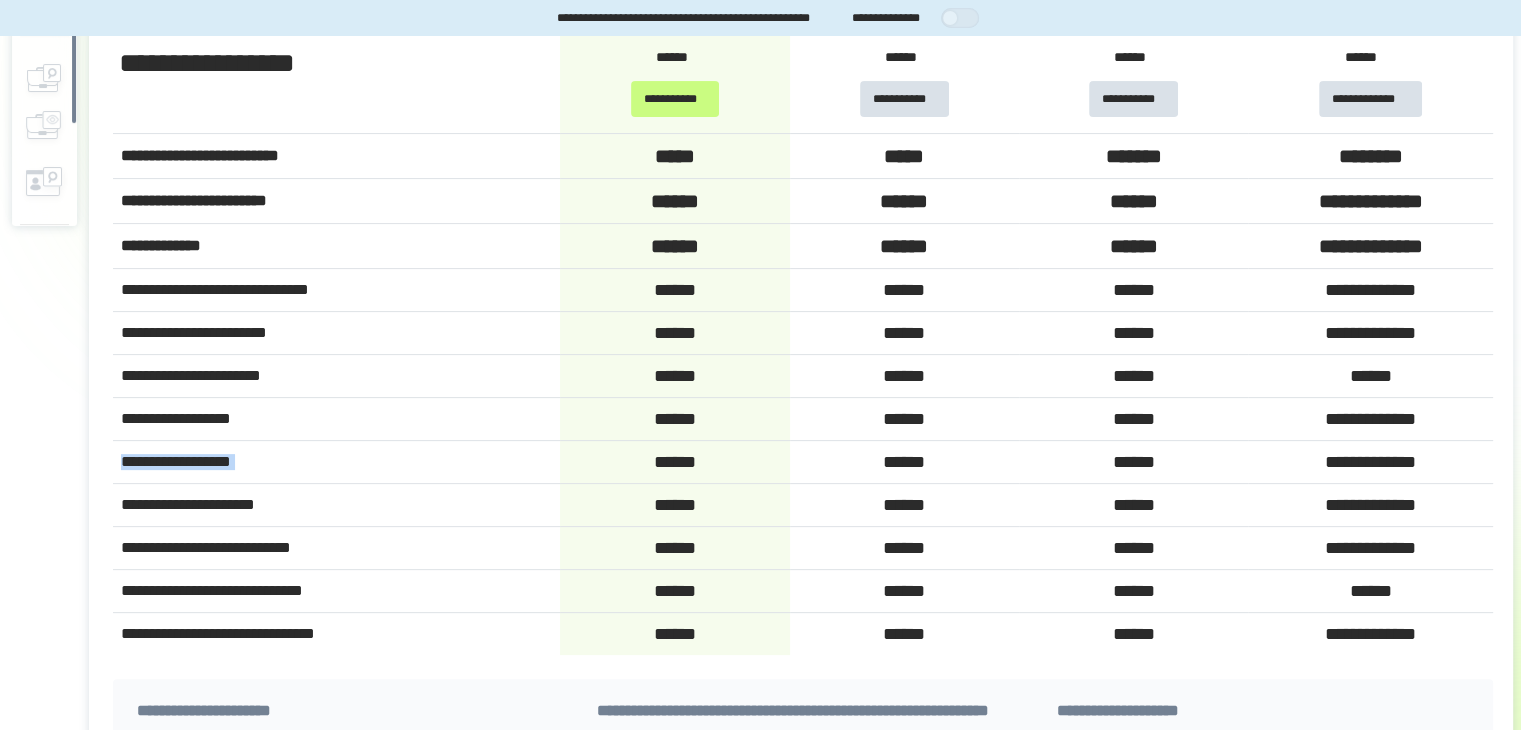 click on "**********" at bounding box center [336, 462] 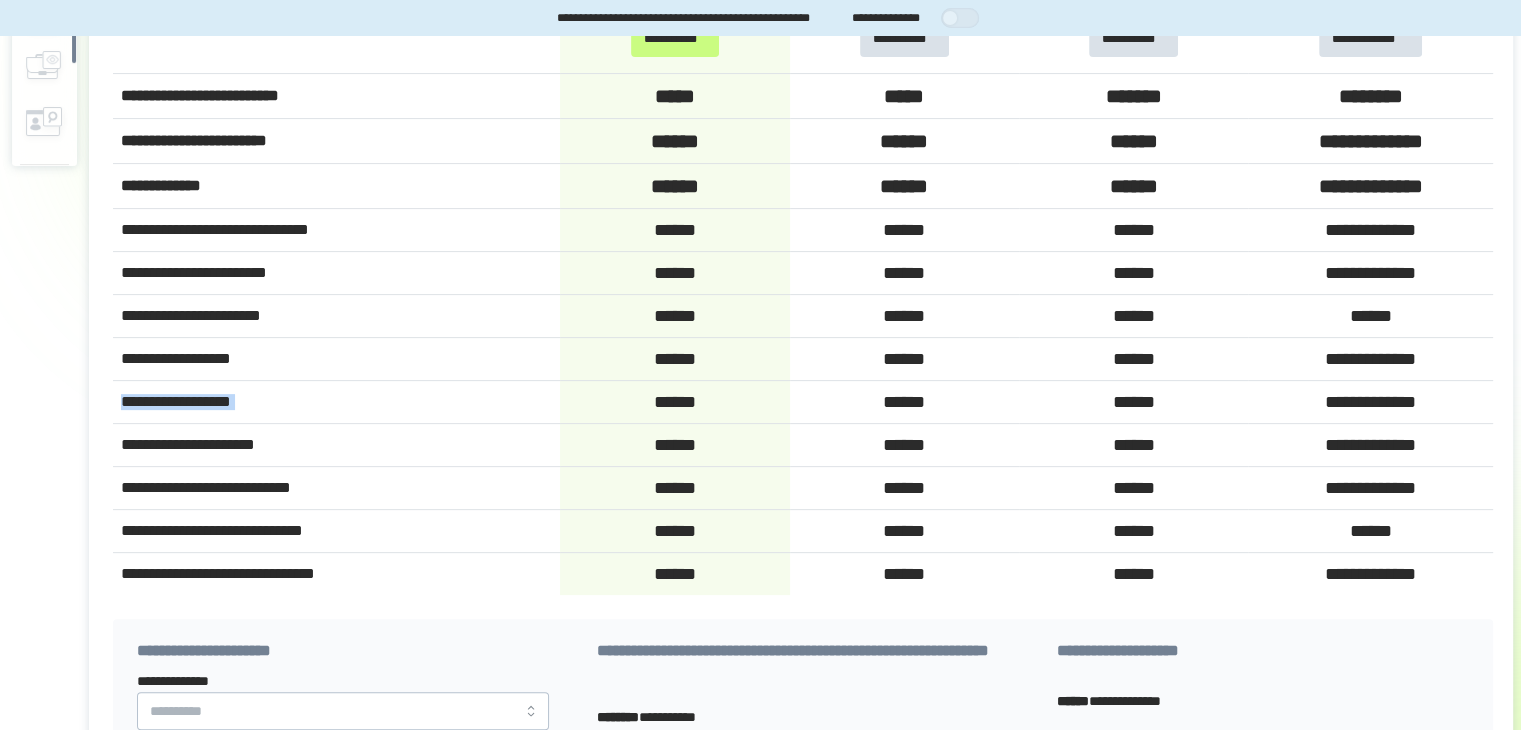 scroll, scrollTop: 558, scrollLeft: 0, axis: vertical 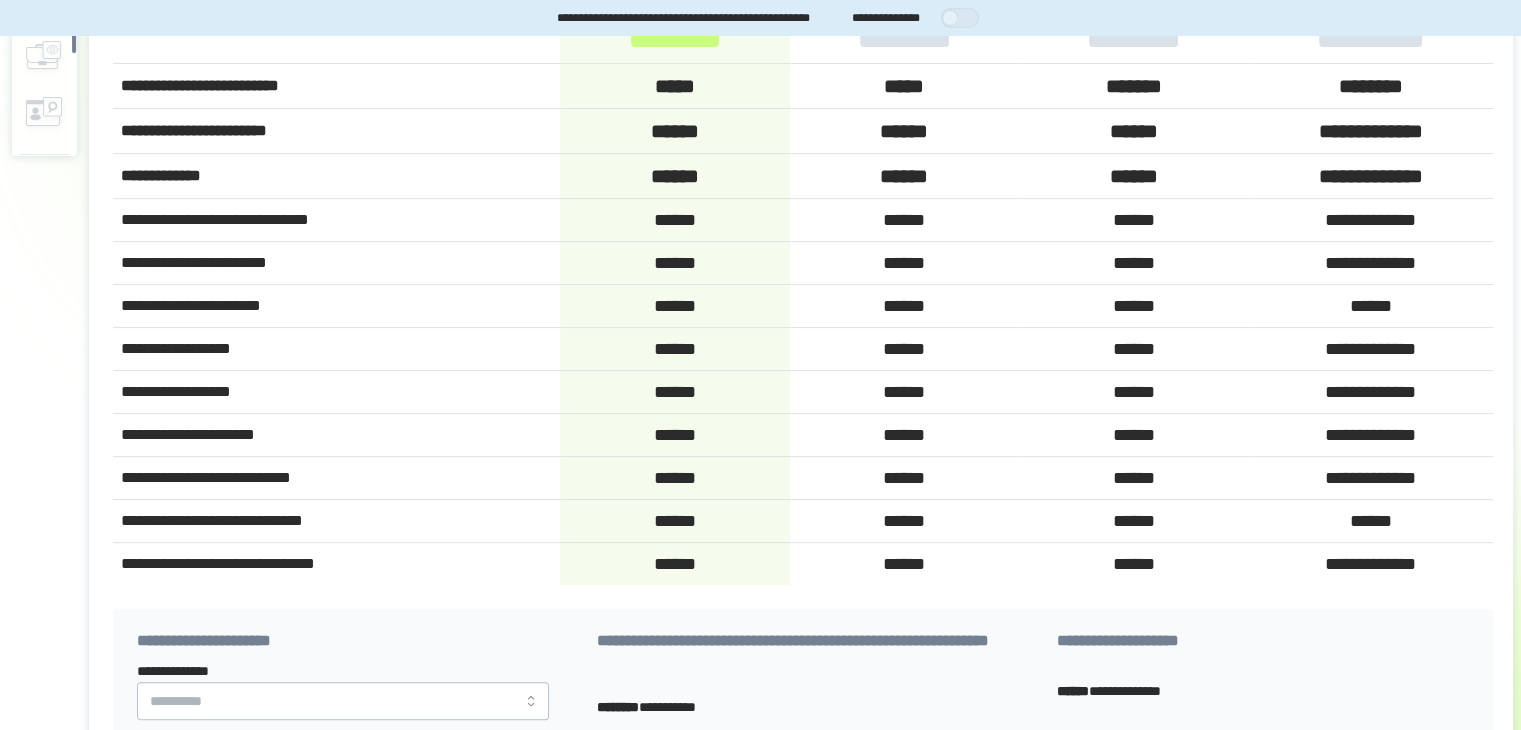 click on "**********" at bounding box center [336, 520] 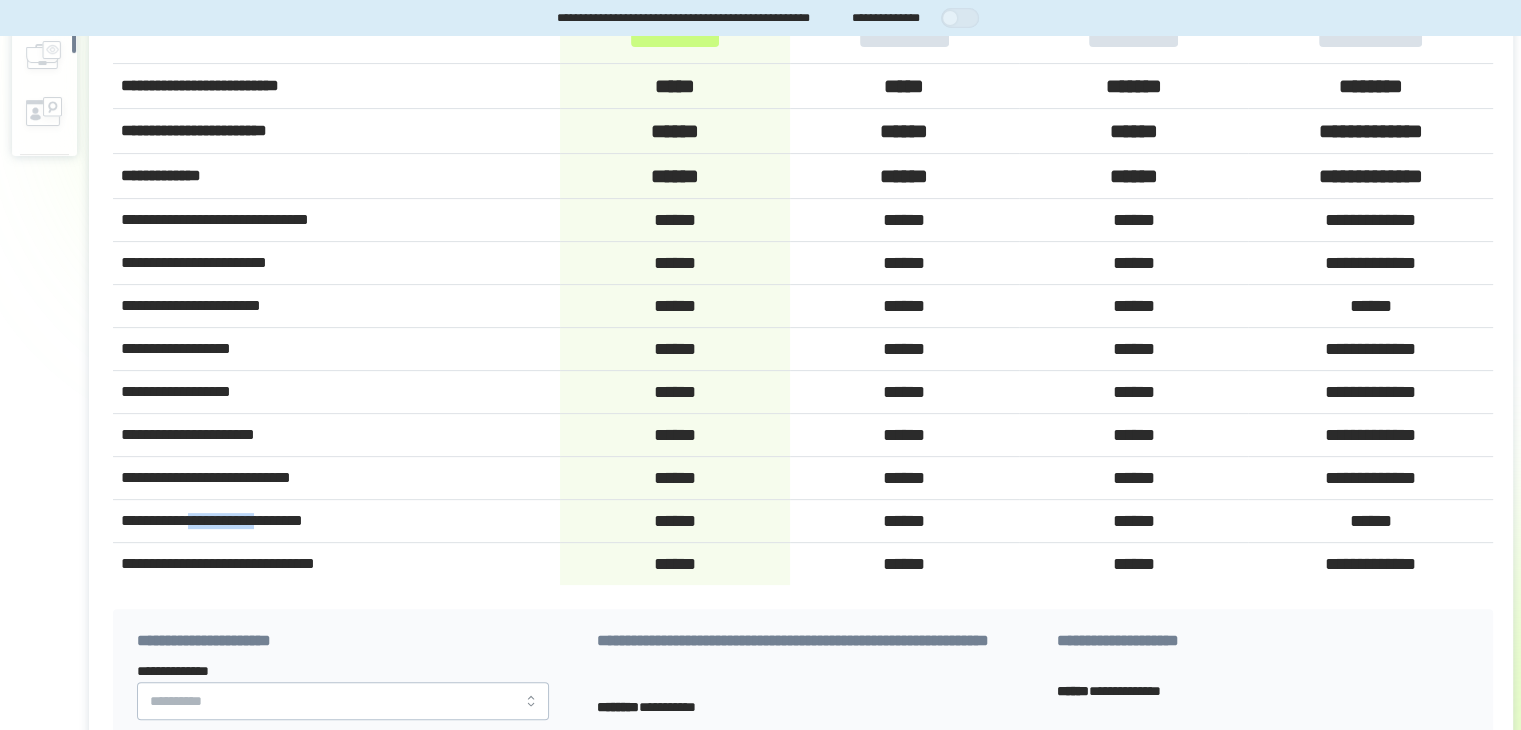 click on "**********" at bounding box center [336, 520] 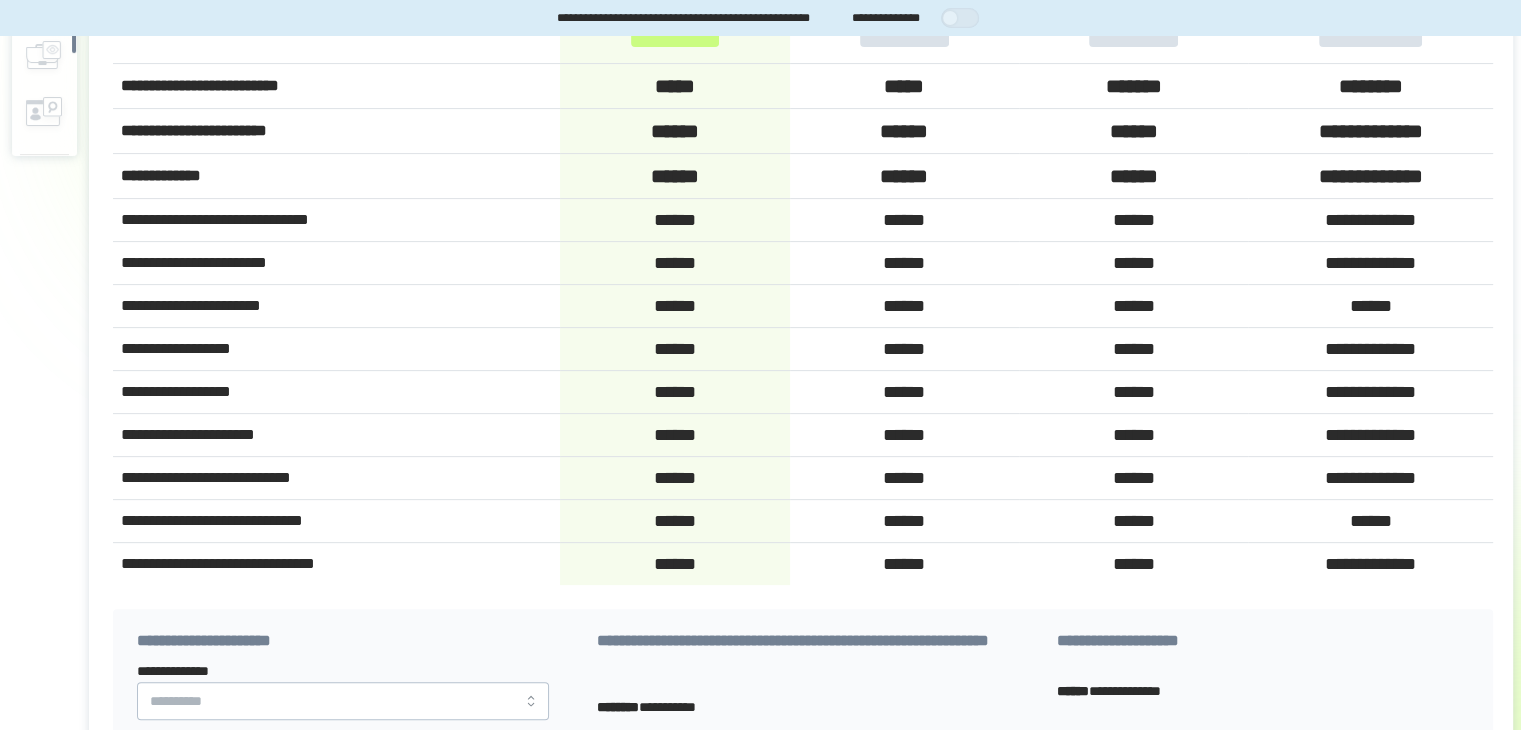 click on "**********" at bounding box center [336, 478] 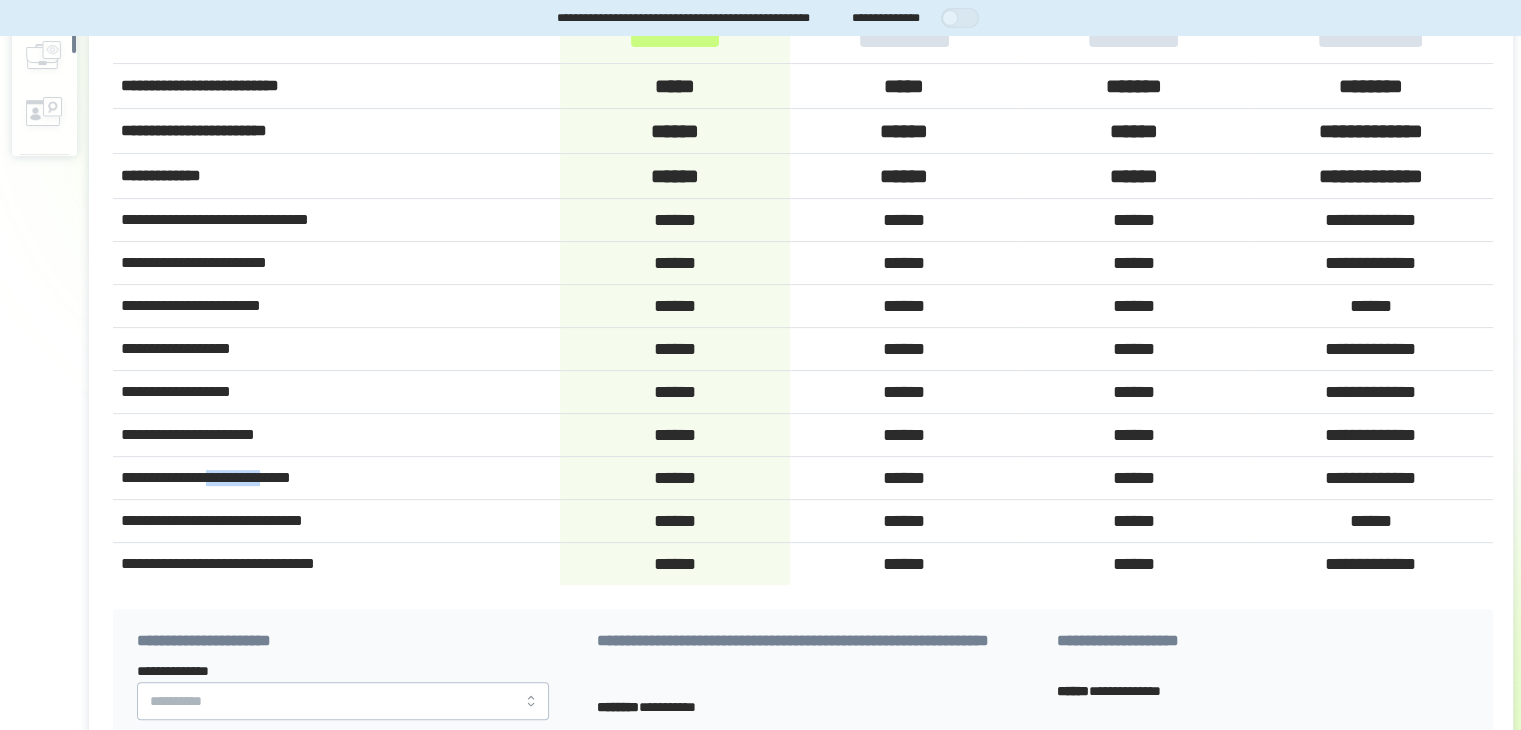 click on "**********" at bounding box center [336, 478] 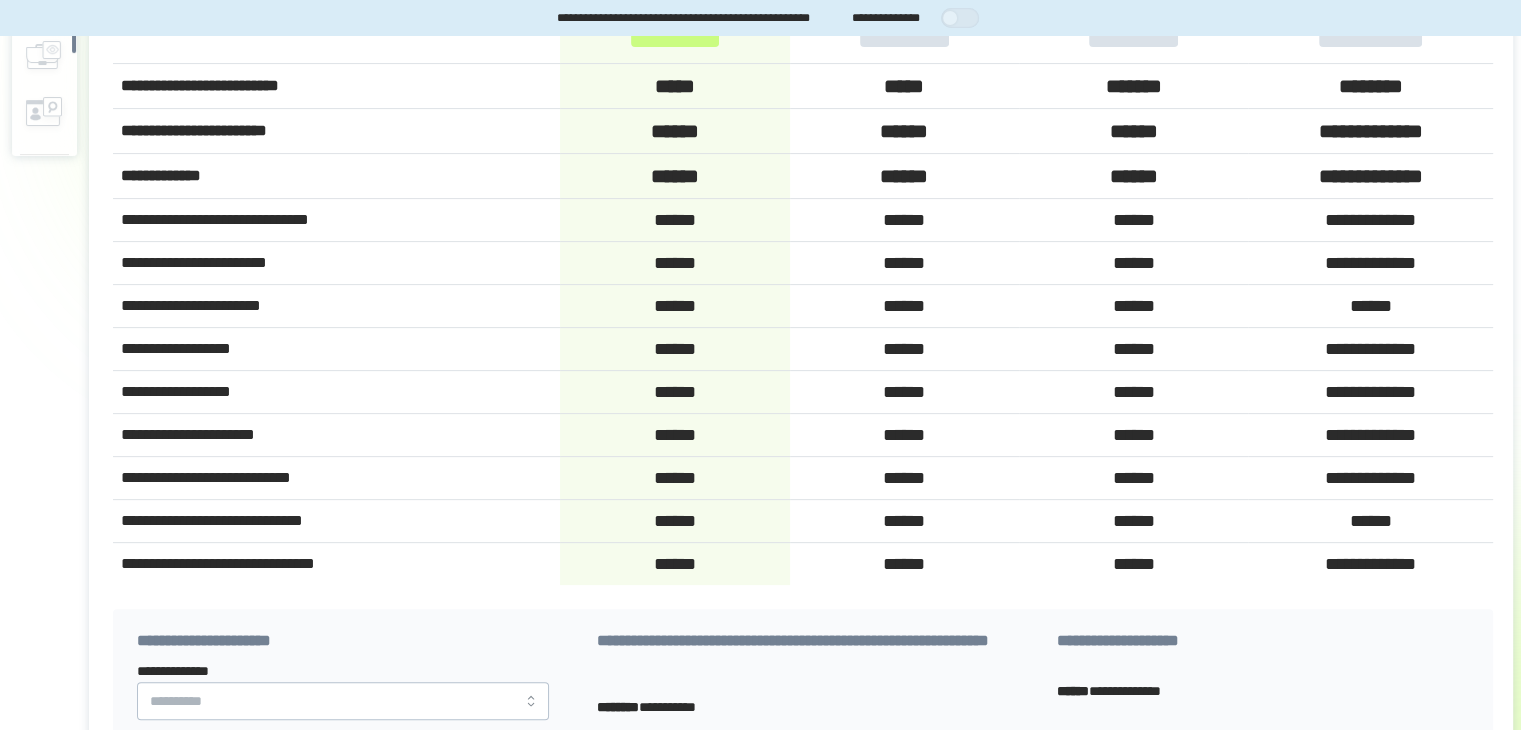 click on "**********" at bounding box center [336, 564] 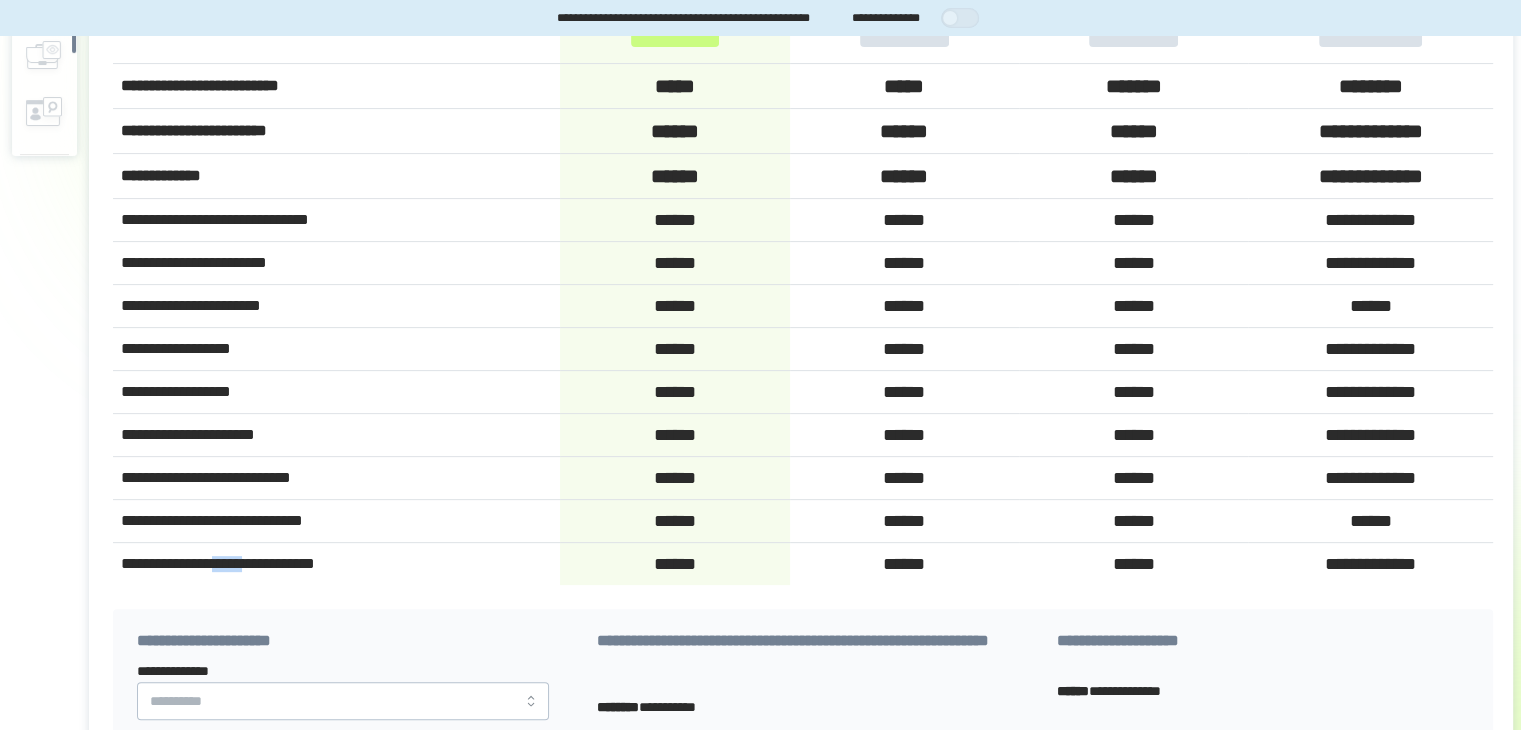click on "**********" at bounding box center [336, 564] 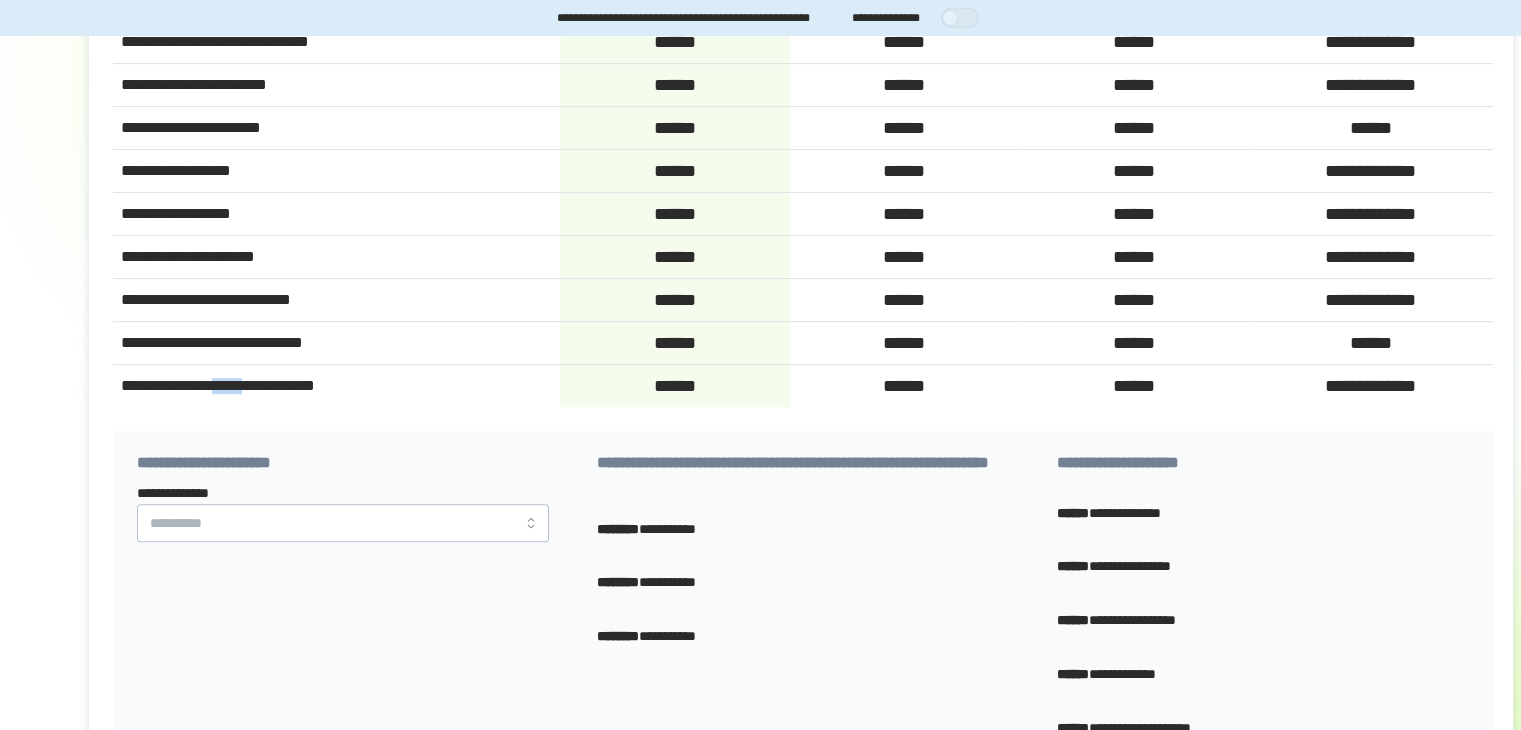 scroll, scrollTop: 824, scrollLeft: 0, axis: vertical 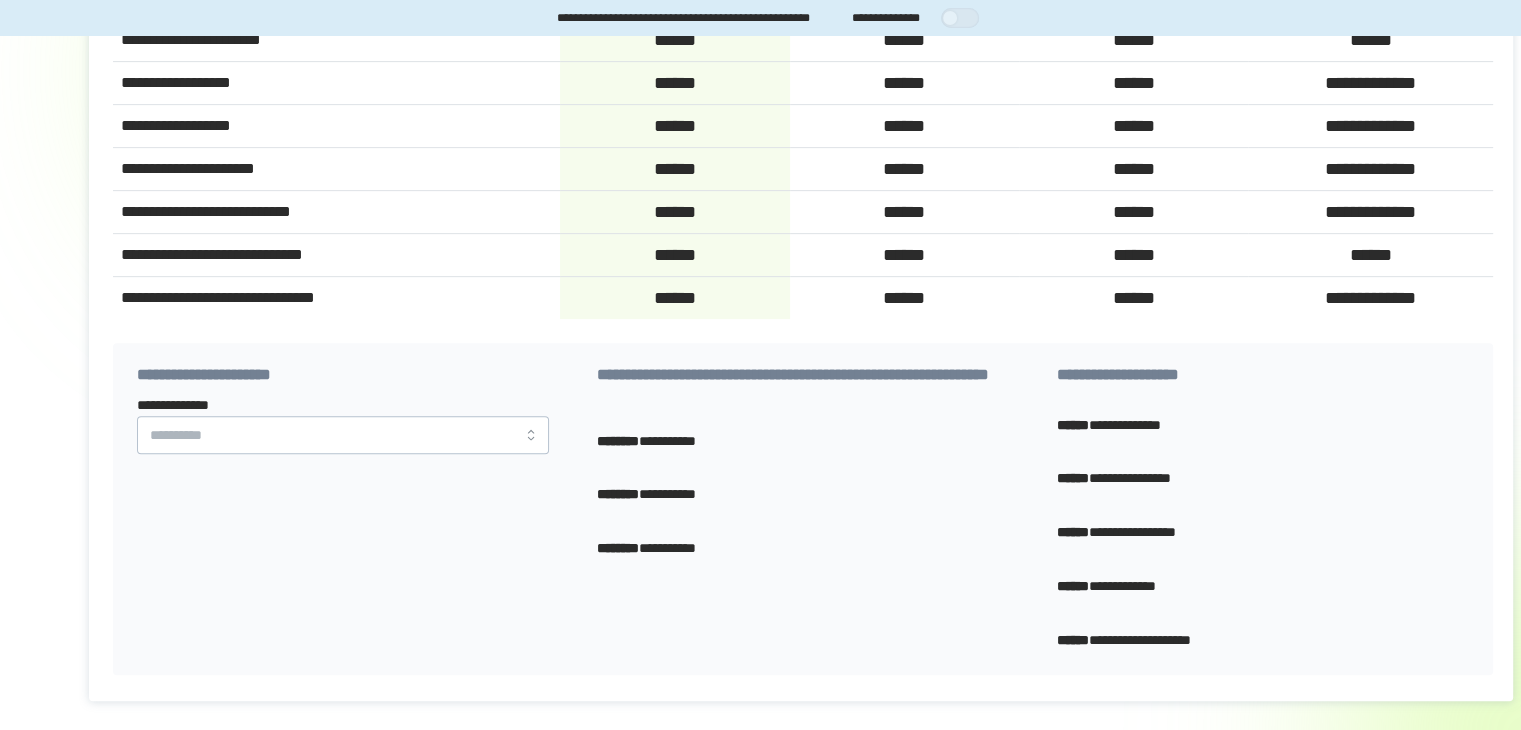 click on "**********" at bounding box center (803, 442) 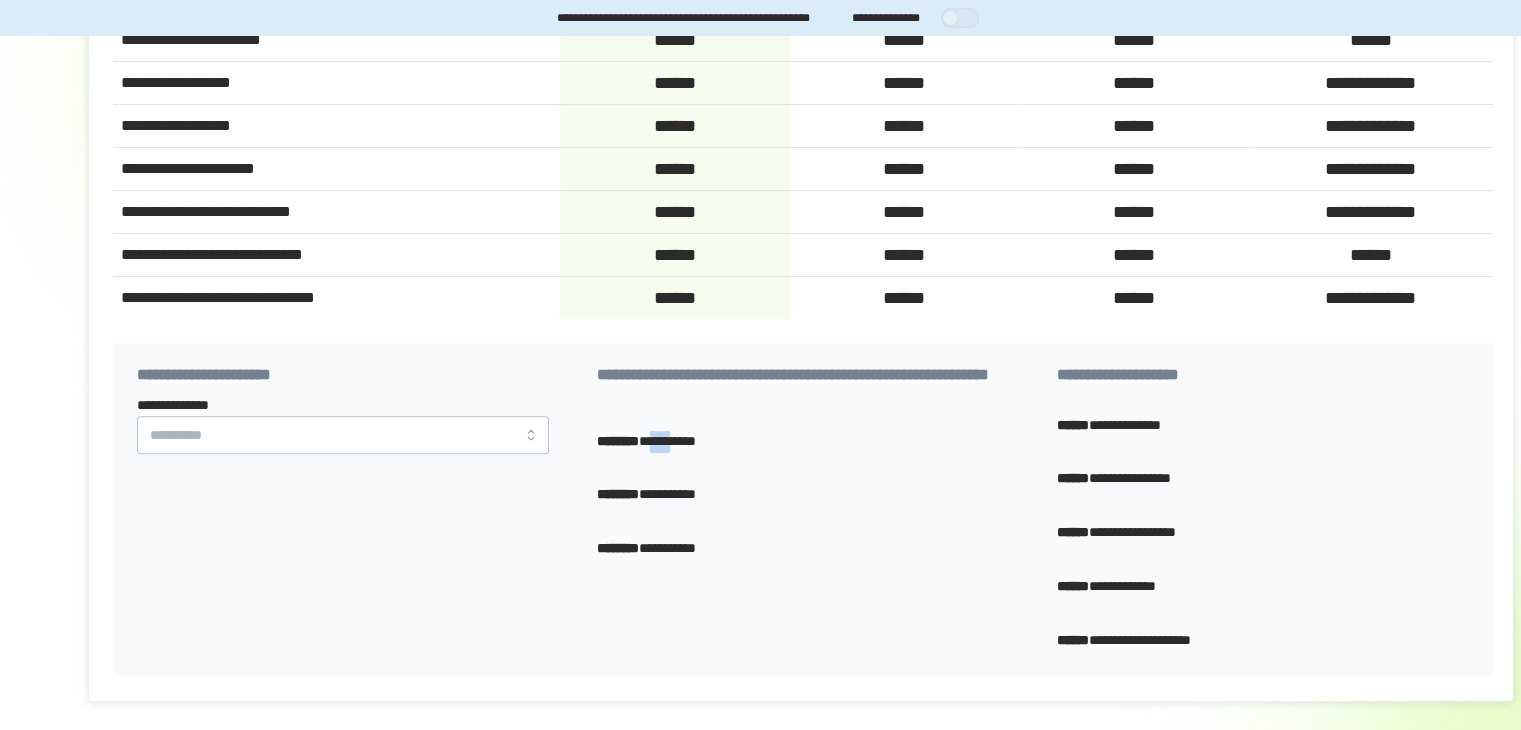 click on "**********" at bounding box center (803, 442) 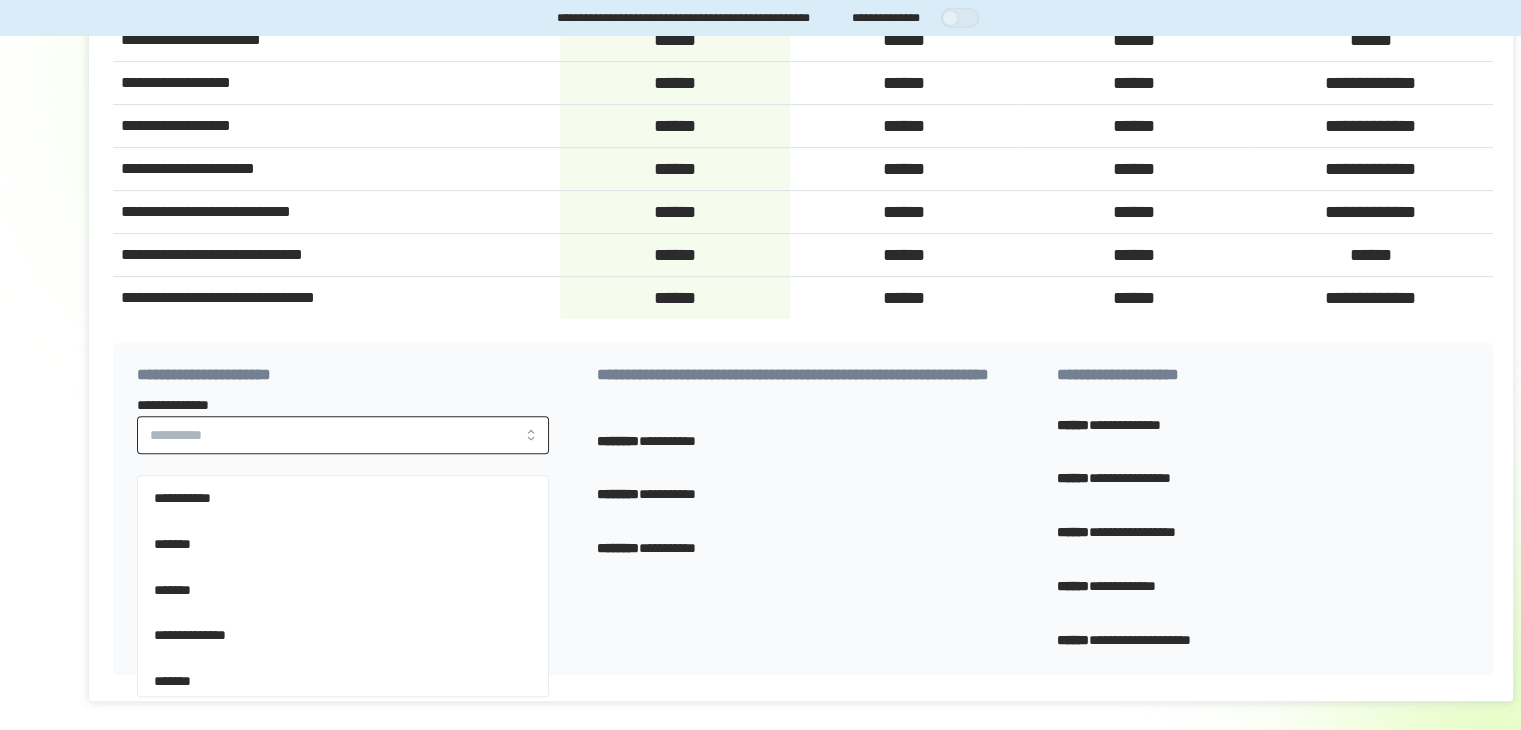 click on "**********" at bounding box center [343, 435] 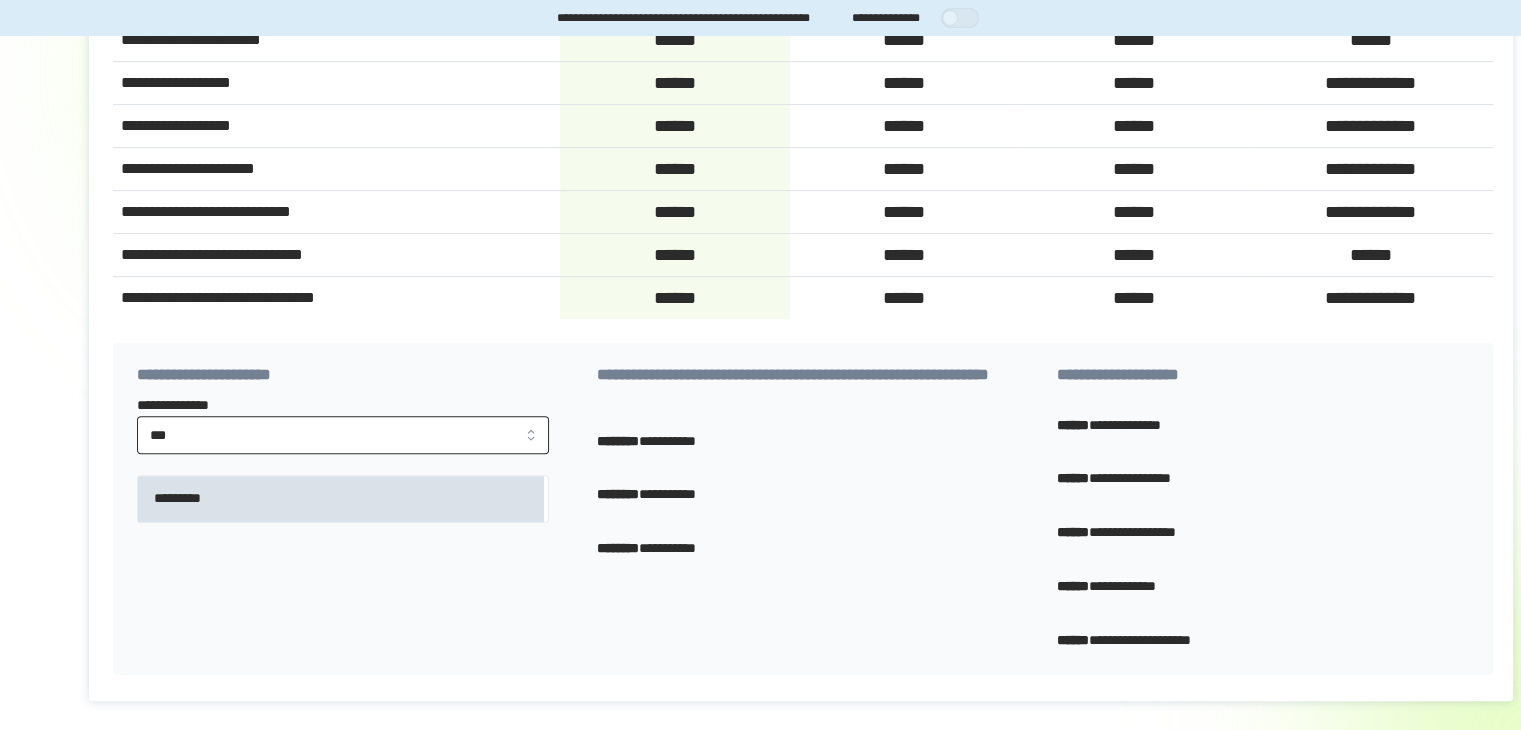click on "*********" at bounding box center (341, 499) 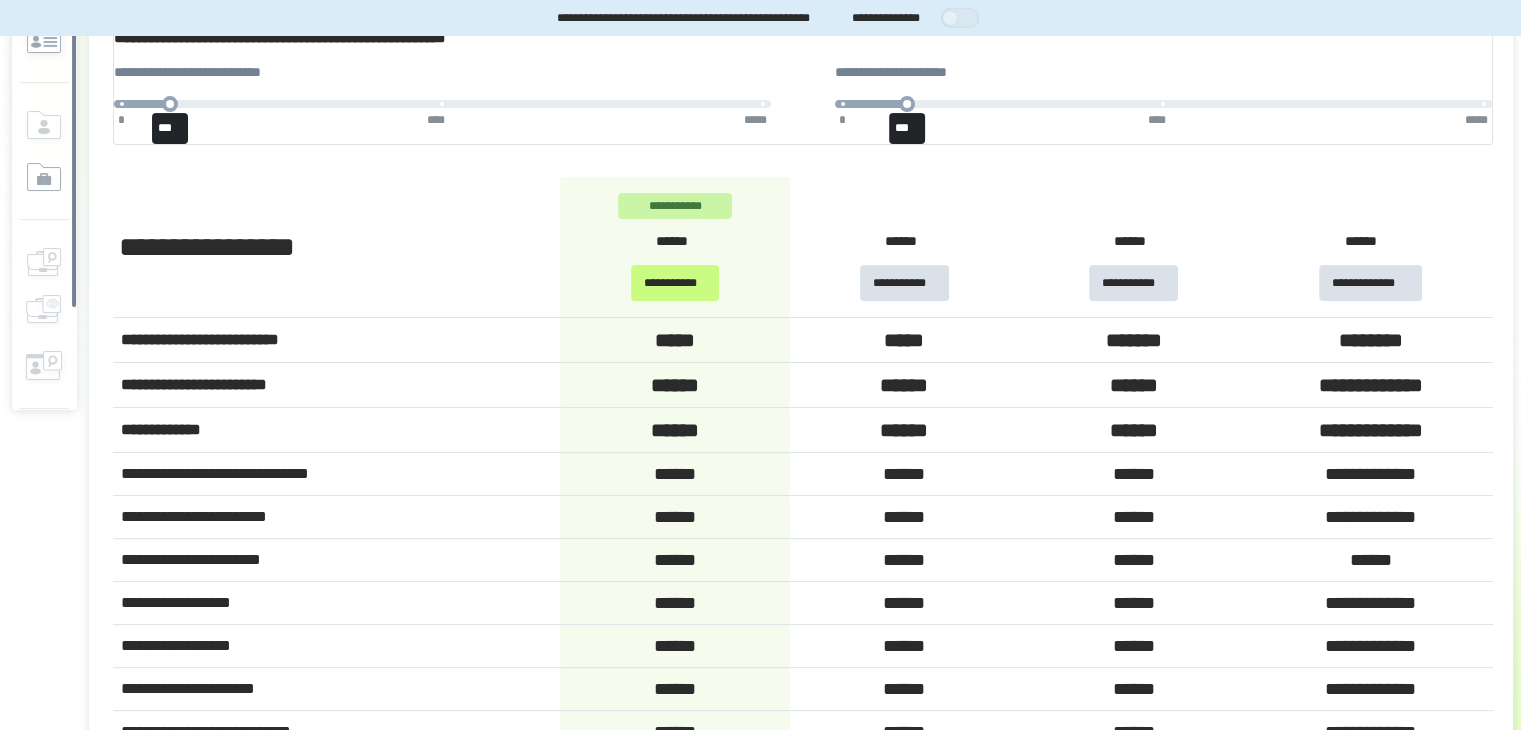 scroll, scrollTop: 0, scrollLeft: 0, axis: both 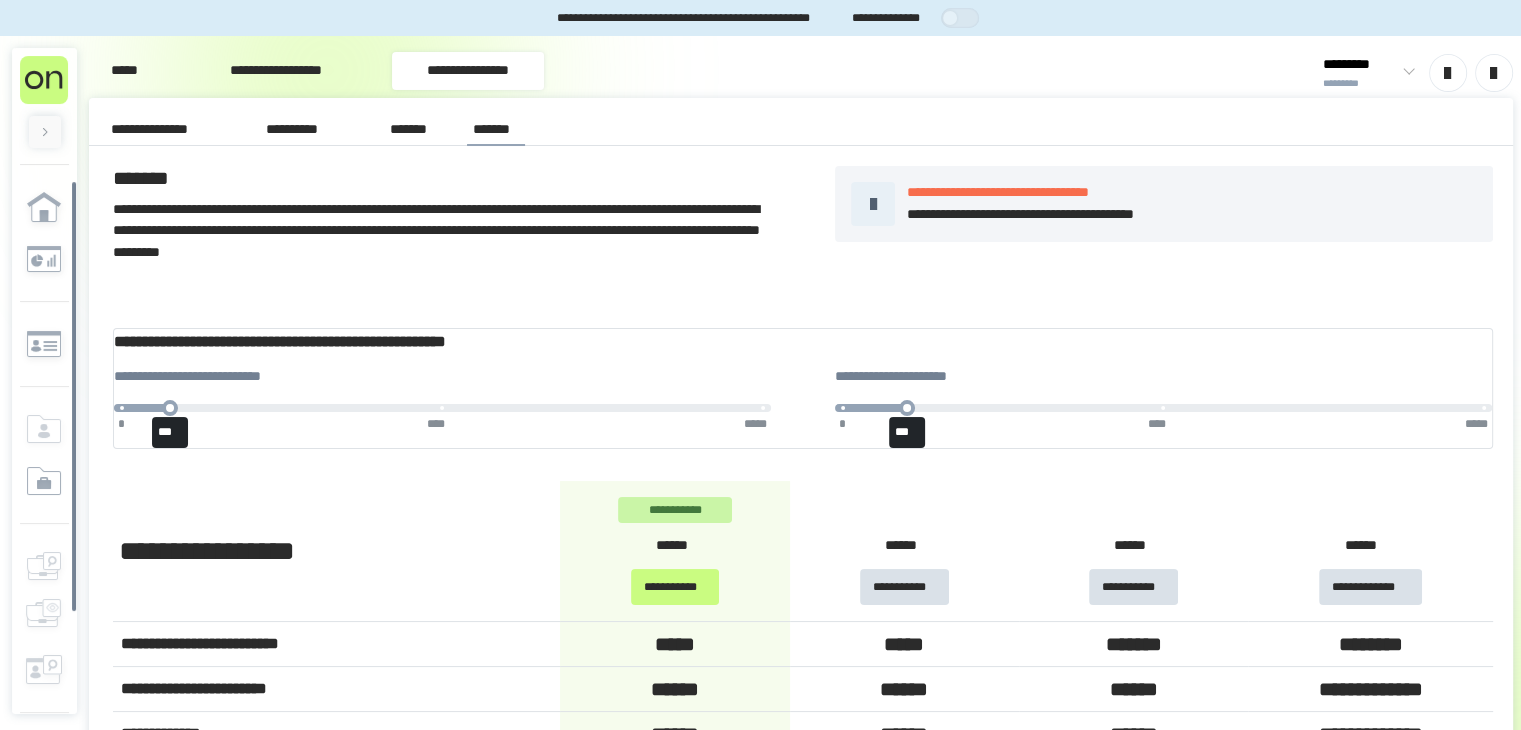 type on "*********" 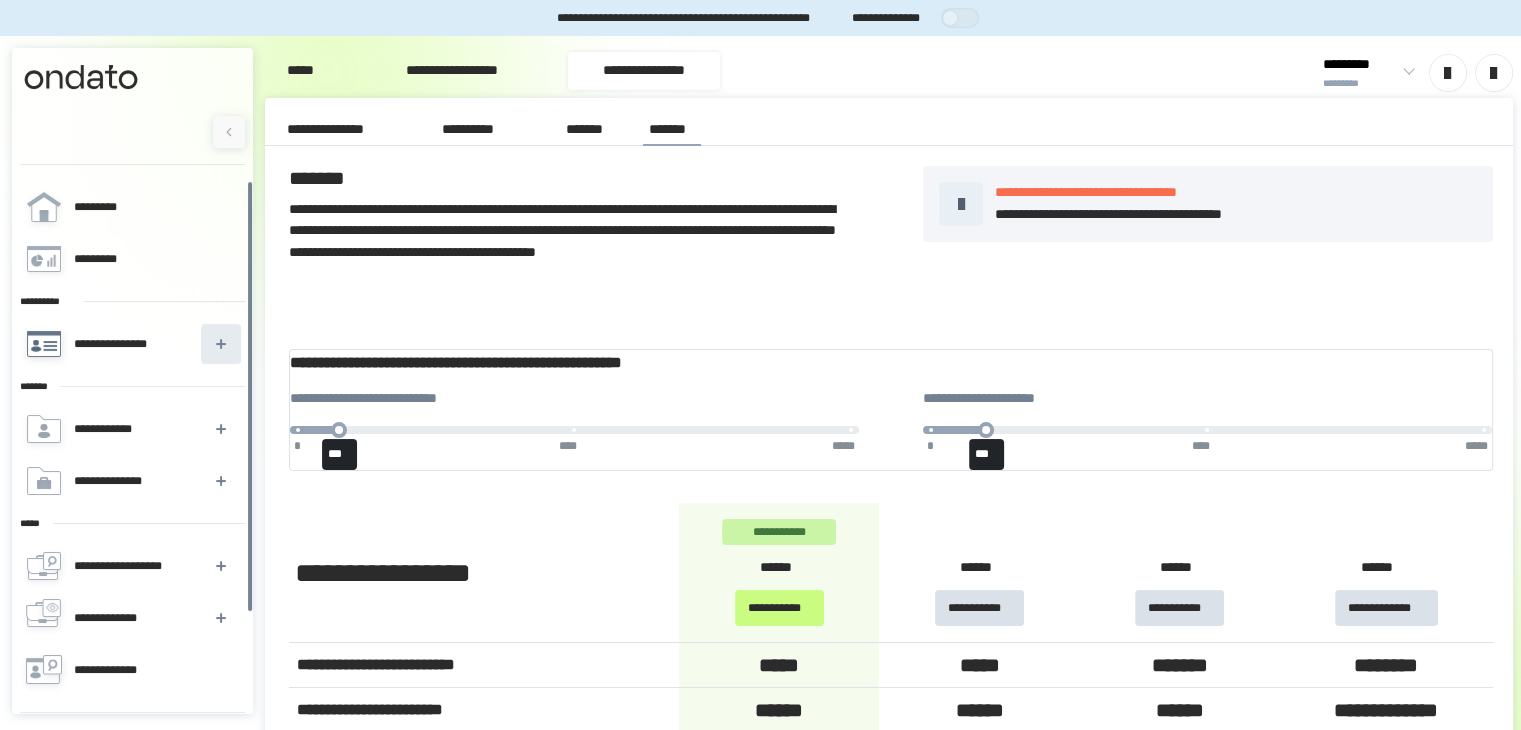 scroll, scrollTop: 119, scrollLeft: 0, axis: vertical 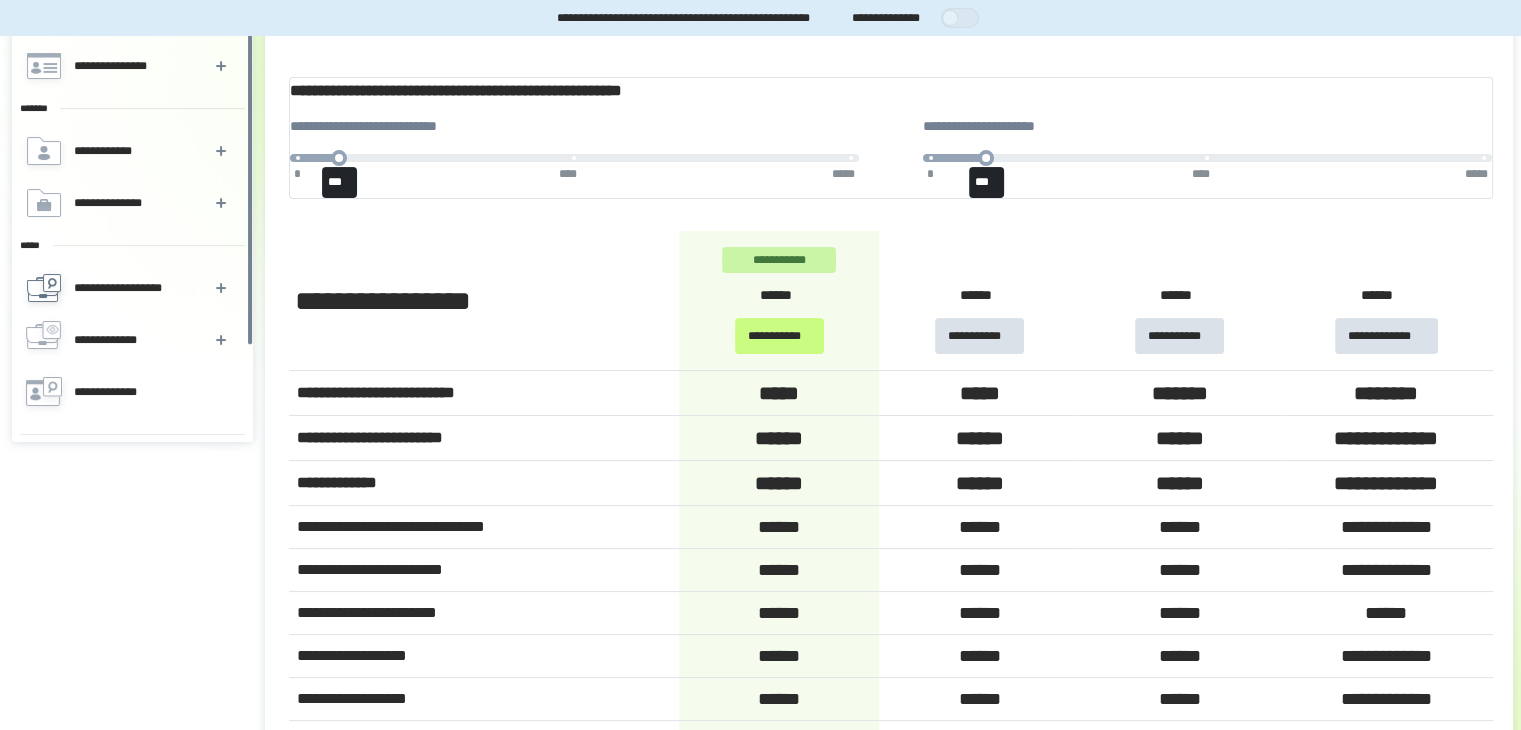click on "**********" at bounding box center (129, 288) 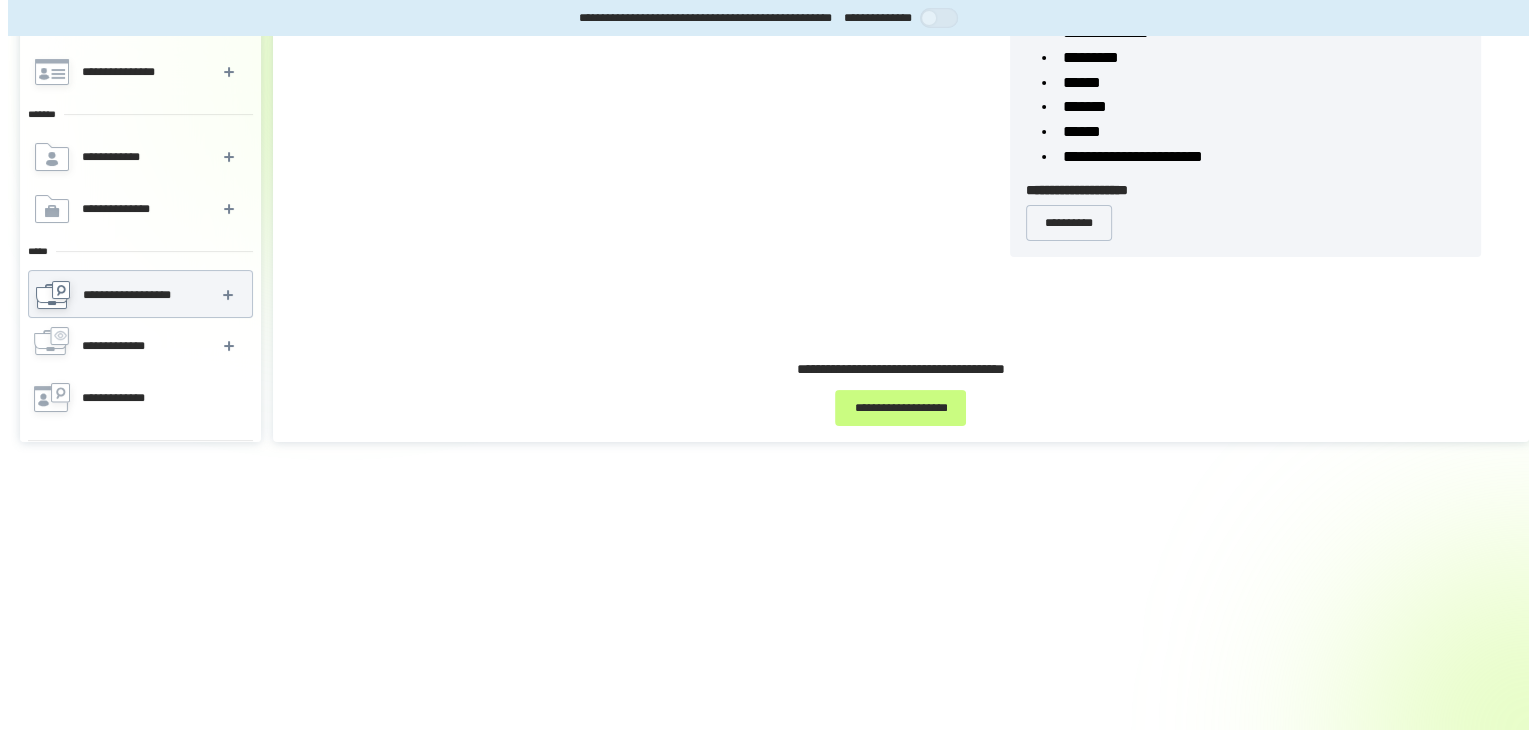 scroll, scrollTop: 0, scrollLeft: 0, axis: both 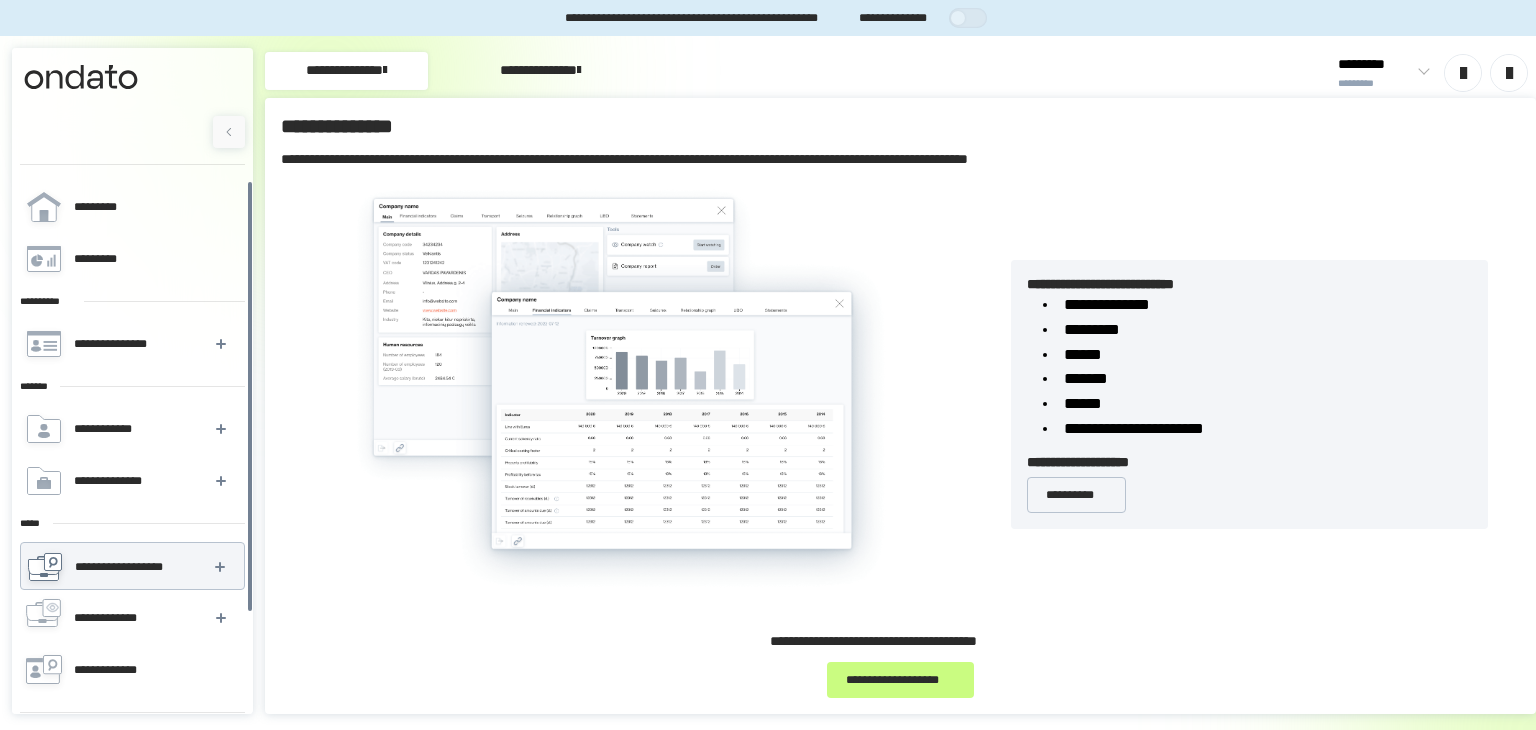 click on "**********" at bounding box center [540, 71] 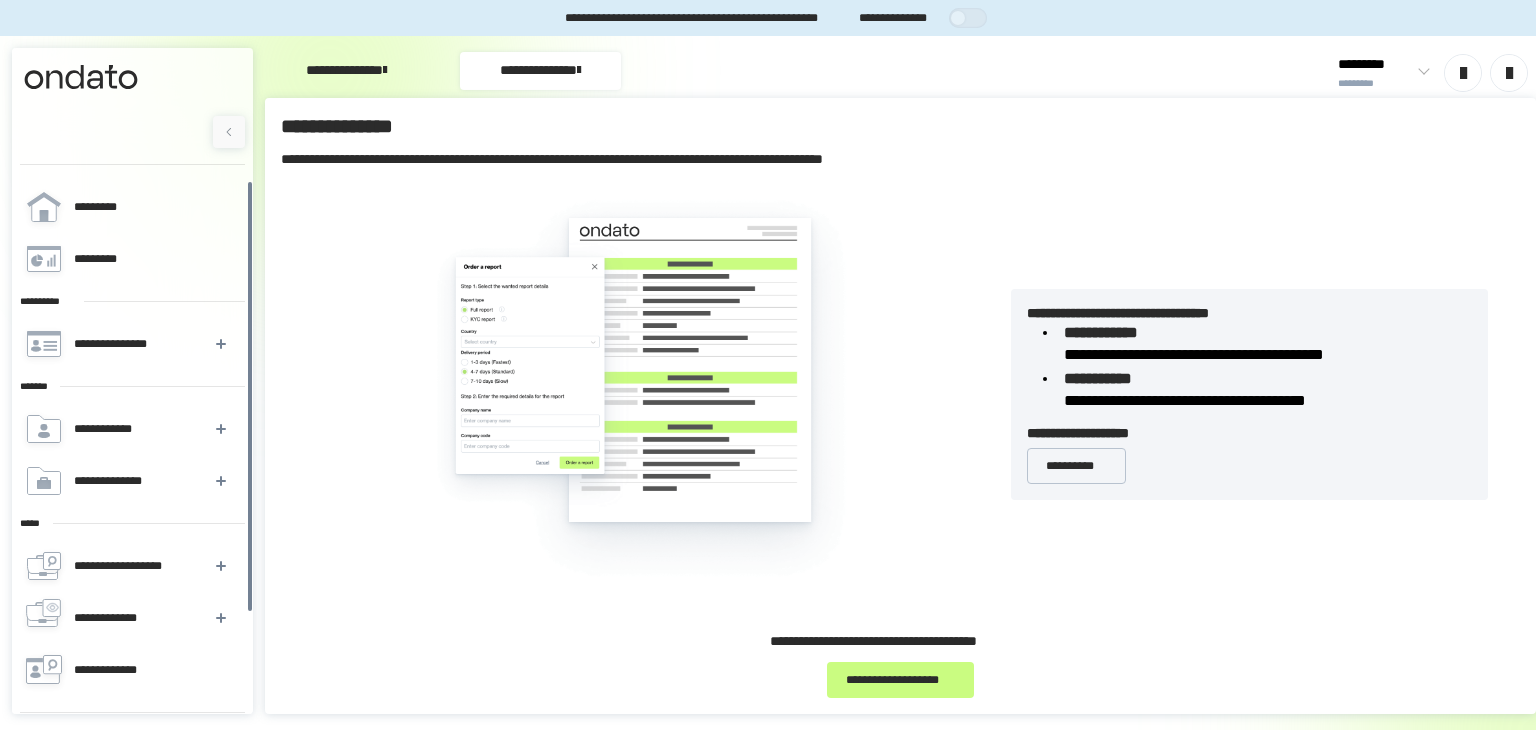 click on "**********" at bounding box center [346, 71] 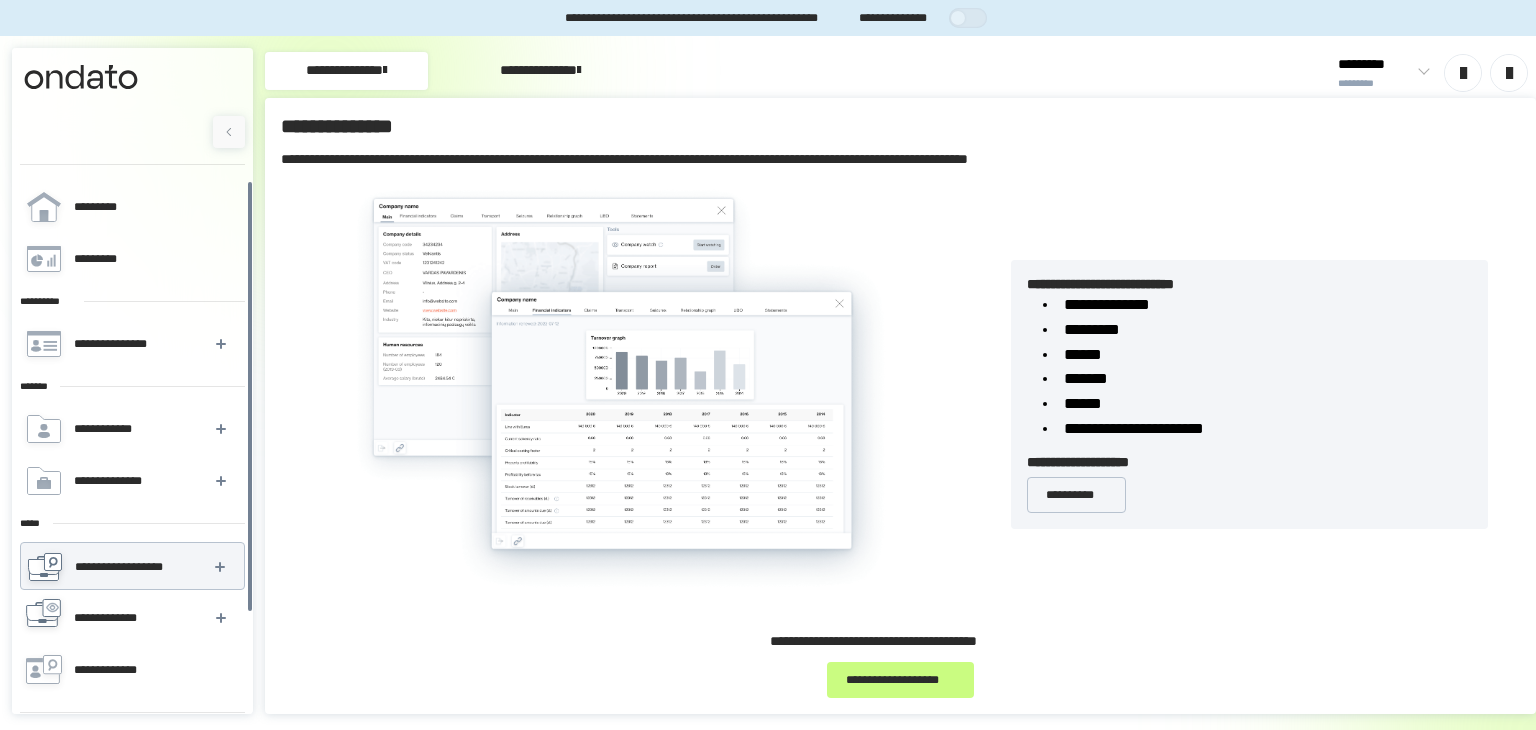 click on "**********" at bounding box center (120, 618) 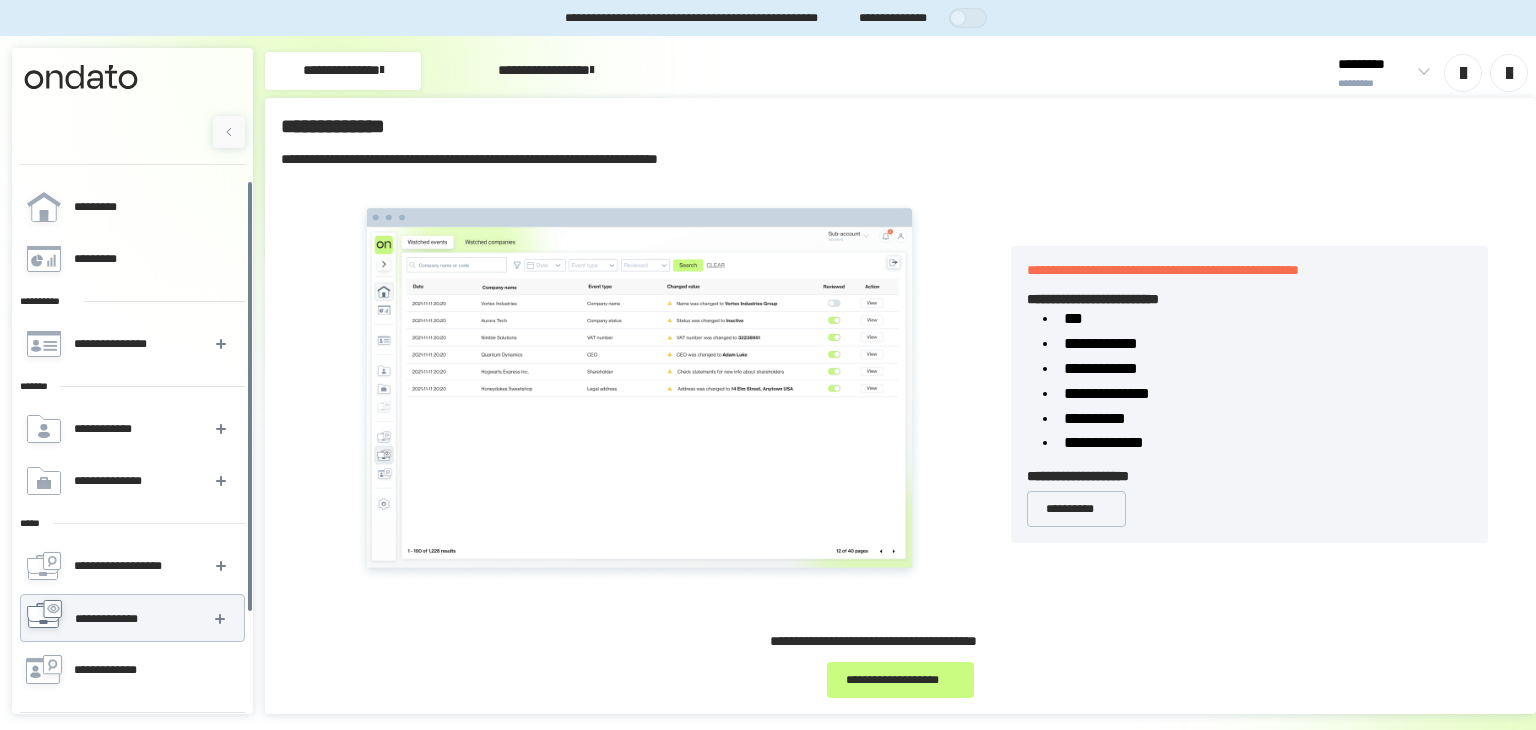 click on "**********" at bounding box center [546, 71] 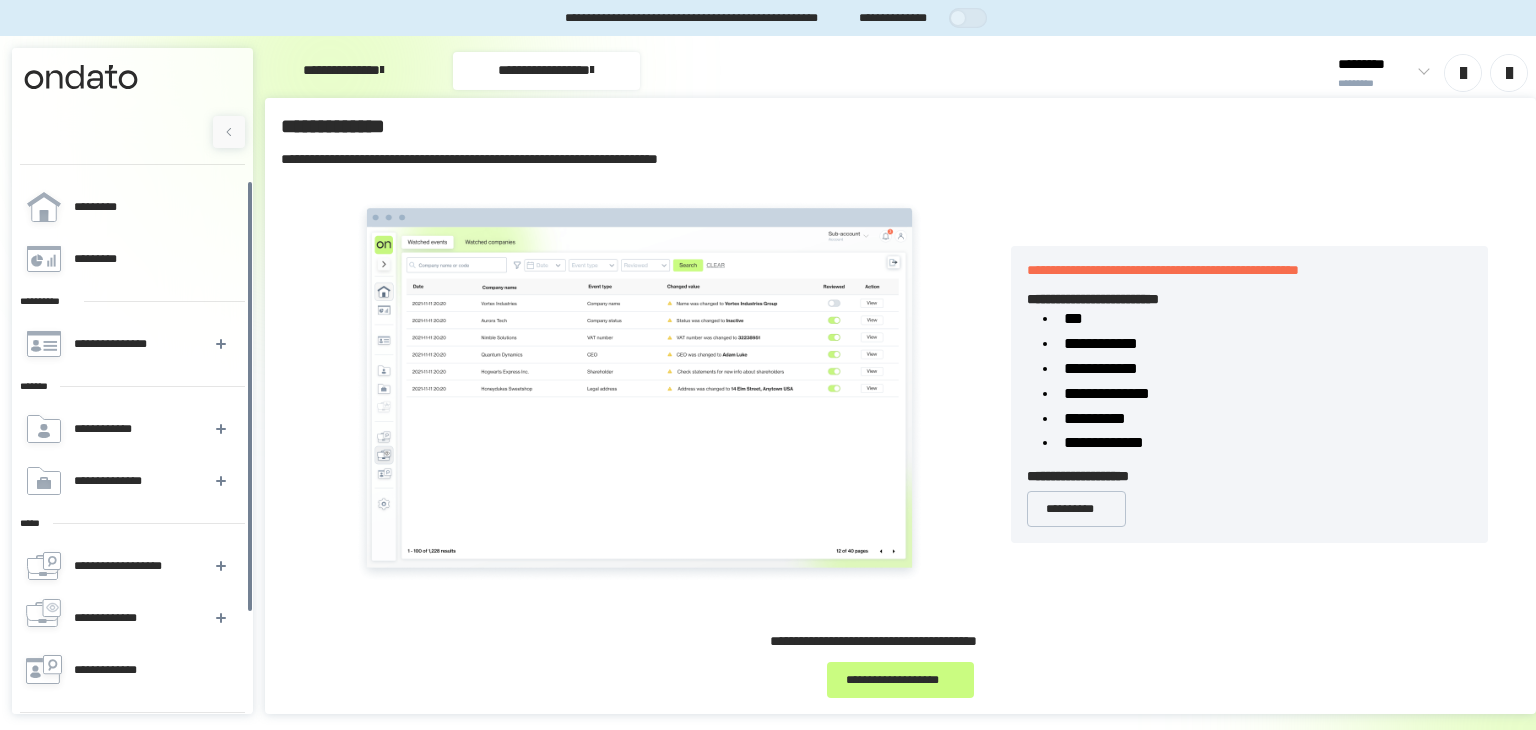 click at bounding box center (382, 70) 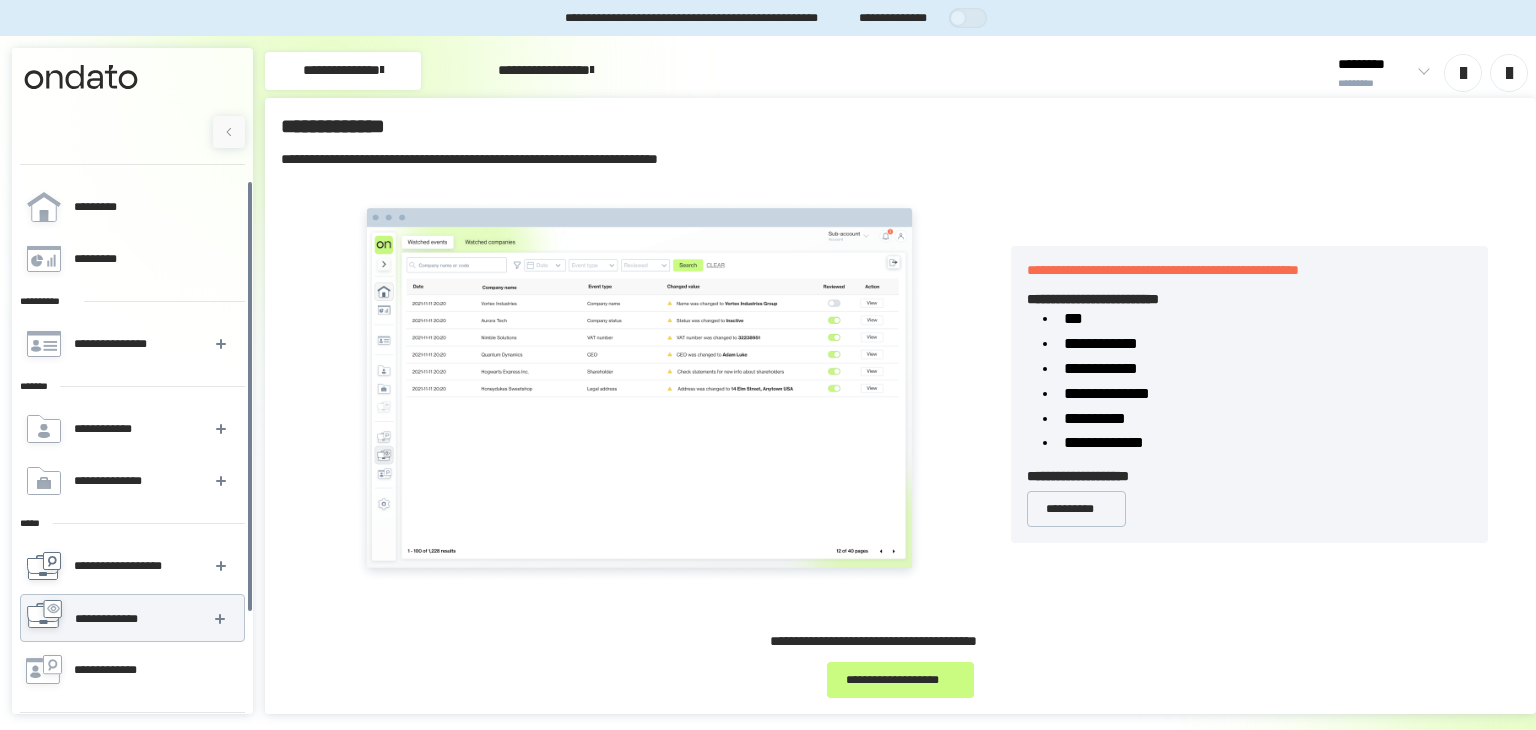 click on "**********" at bounding box center [131, 566] 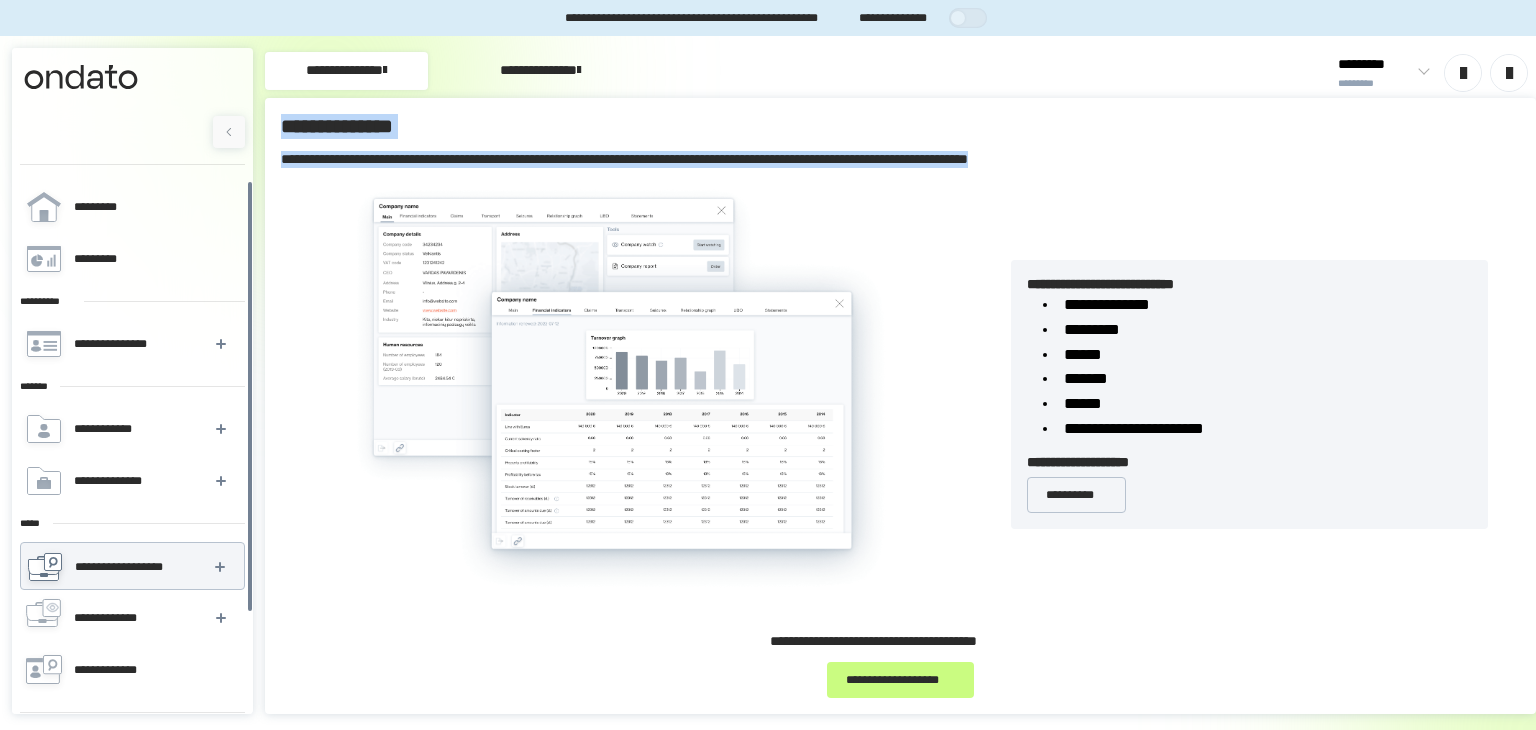 drag, startPoint x: 281, startPoint y: 129, endPoint x: 388, endPoint y: 497, distance: 383.24014 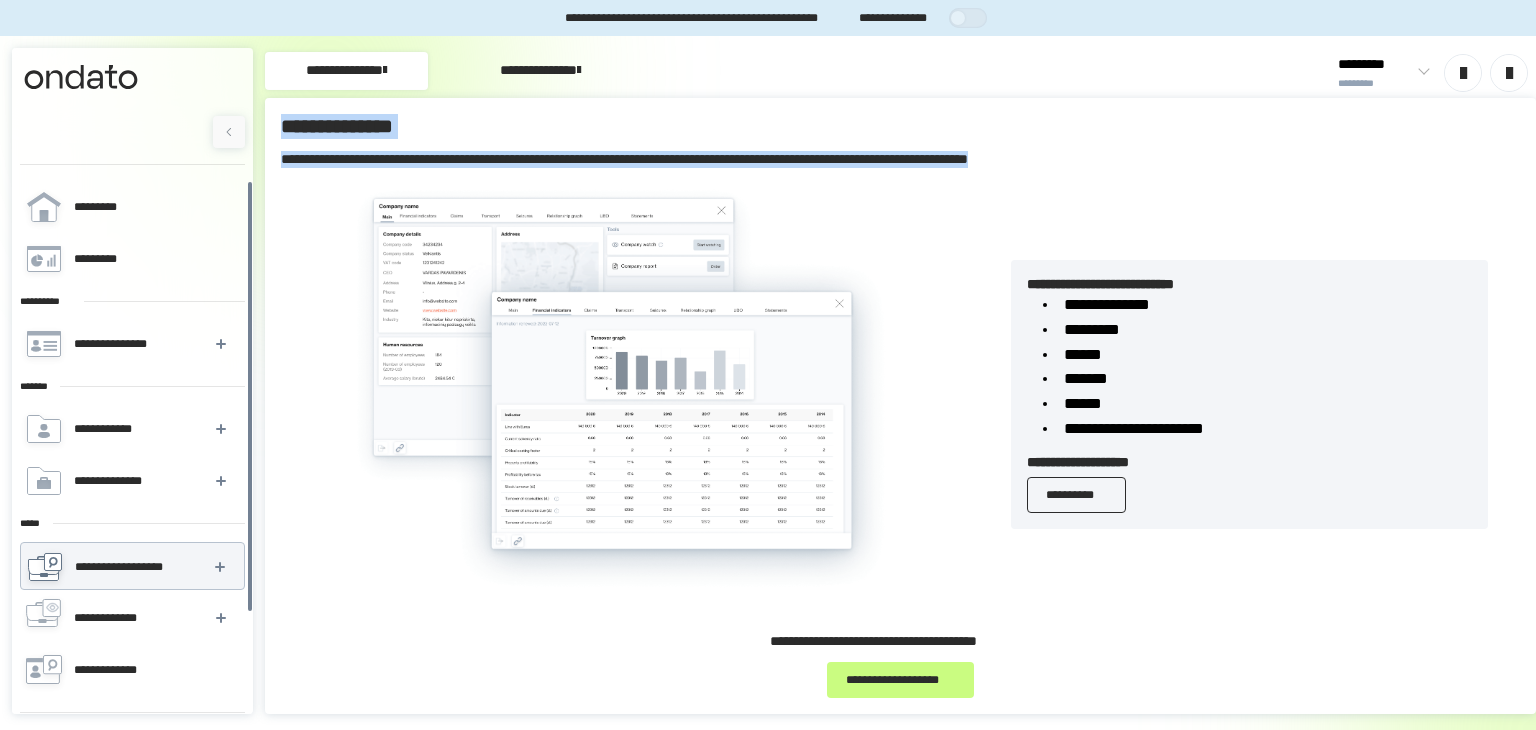 click on "**********" at bounding box center [1077, 494] 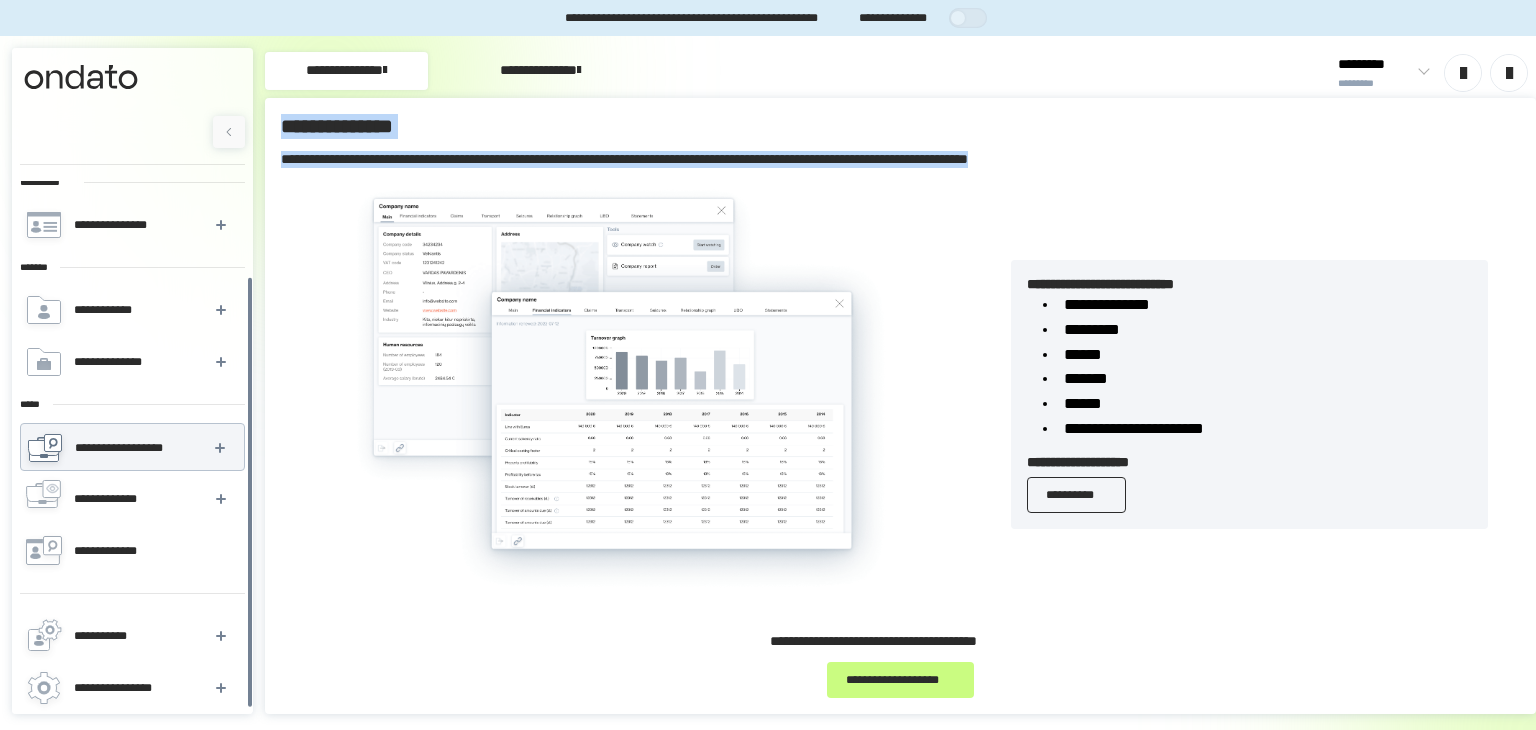 scroll, scrollTop: 0, scrollLeft: 0, axis: both 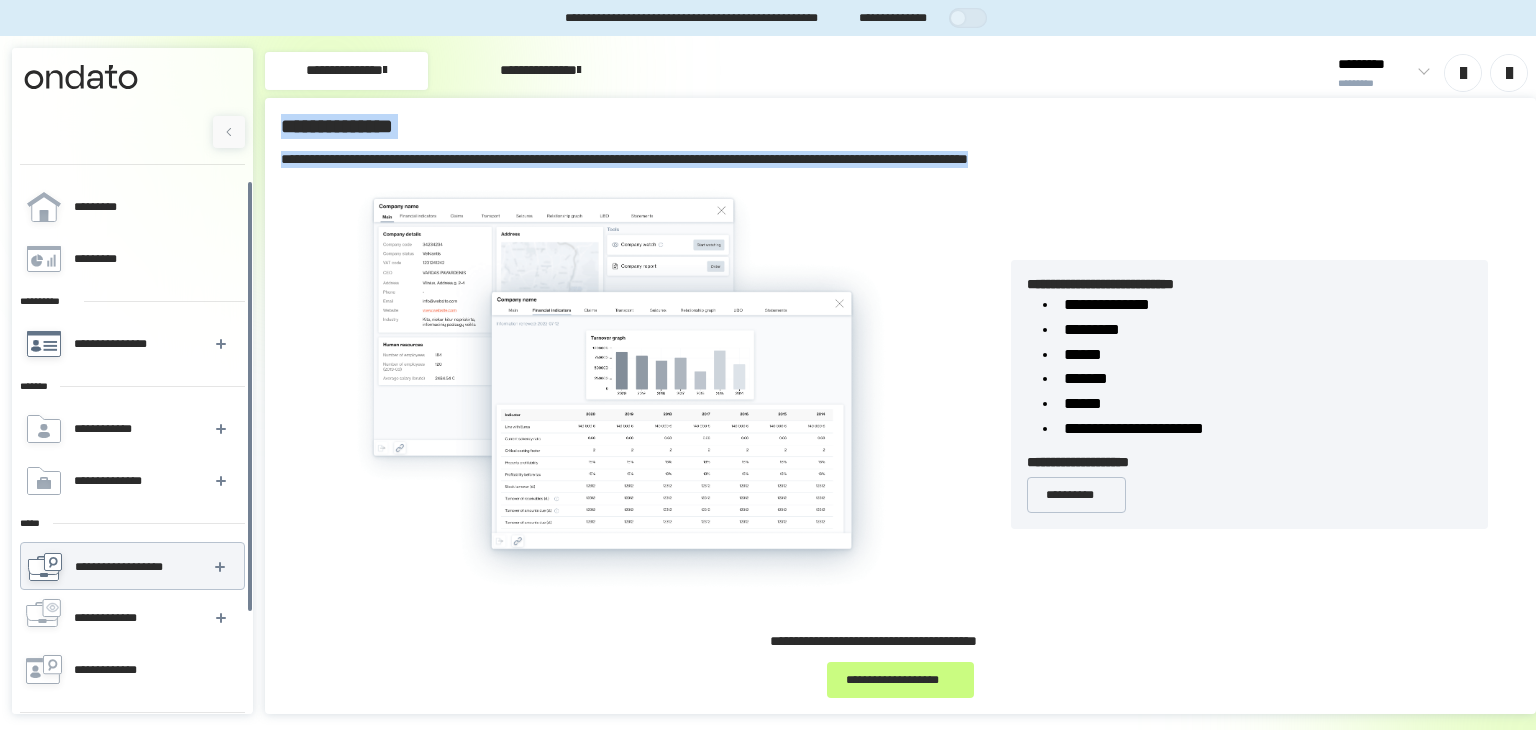 click on "**********" at bounding box center (114, 344) 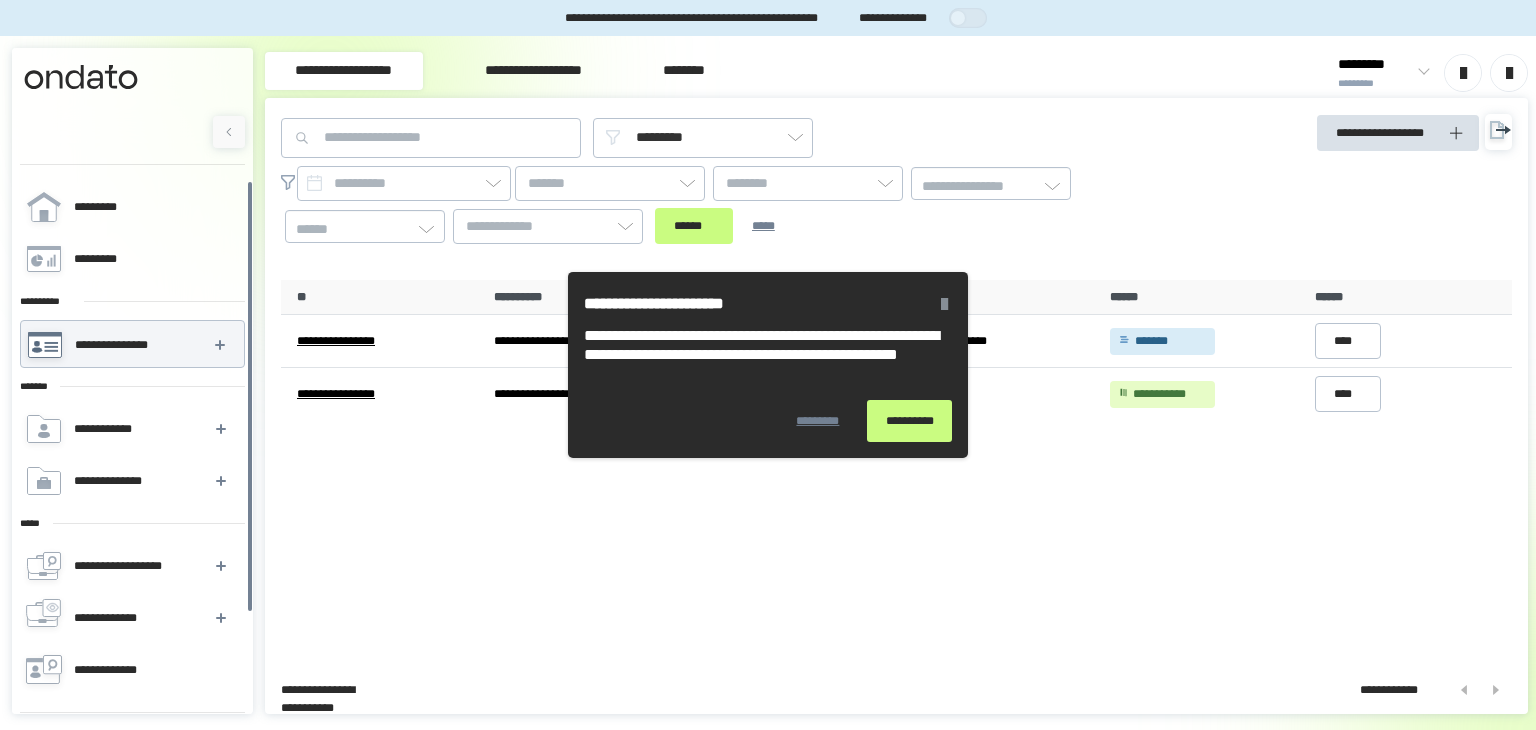 click on "*********" at bounding box center (818, 421) 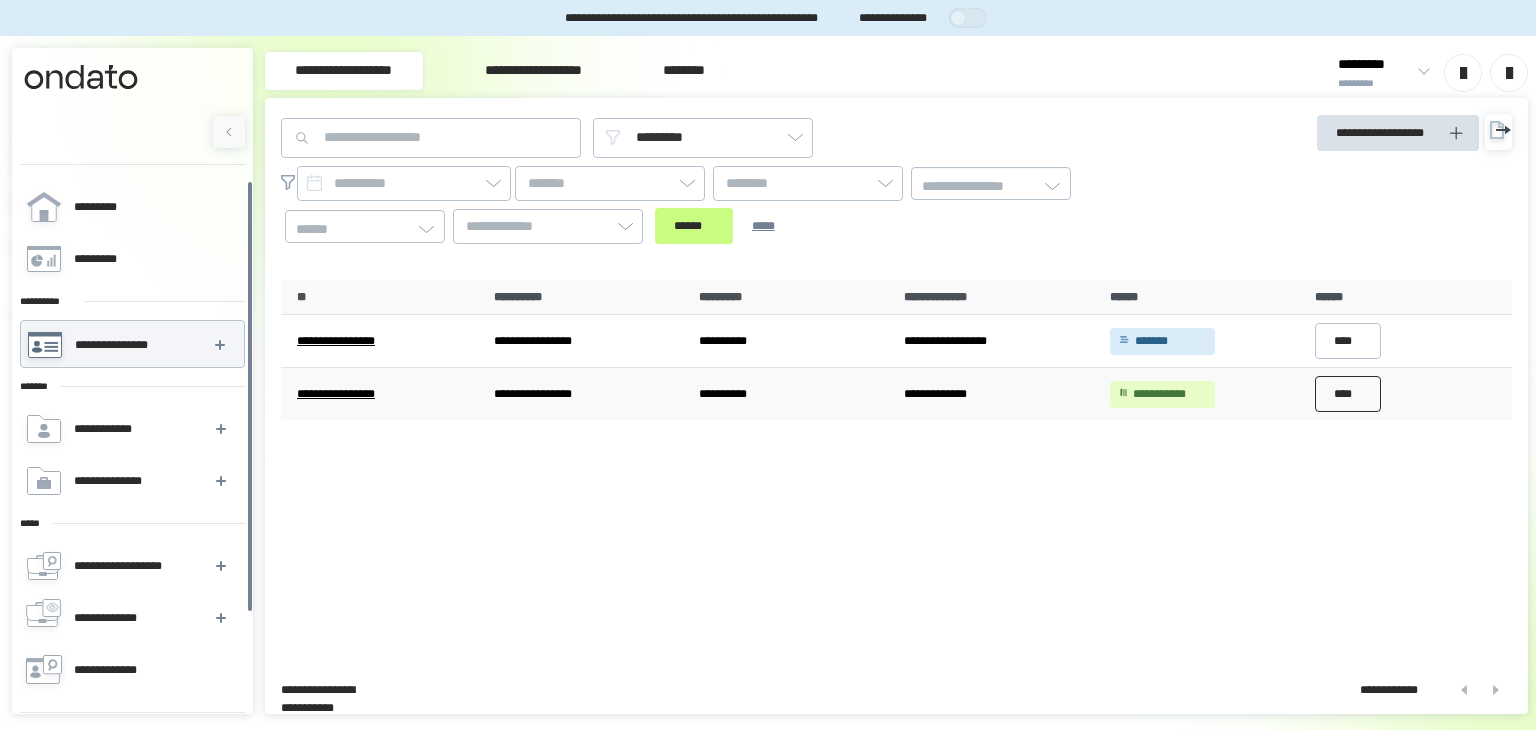 click on "****" at bounding box center [1348, 394] 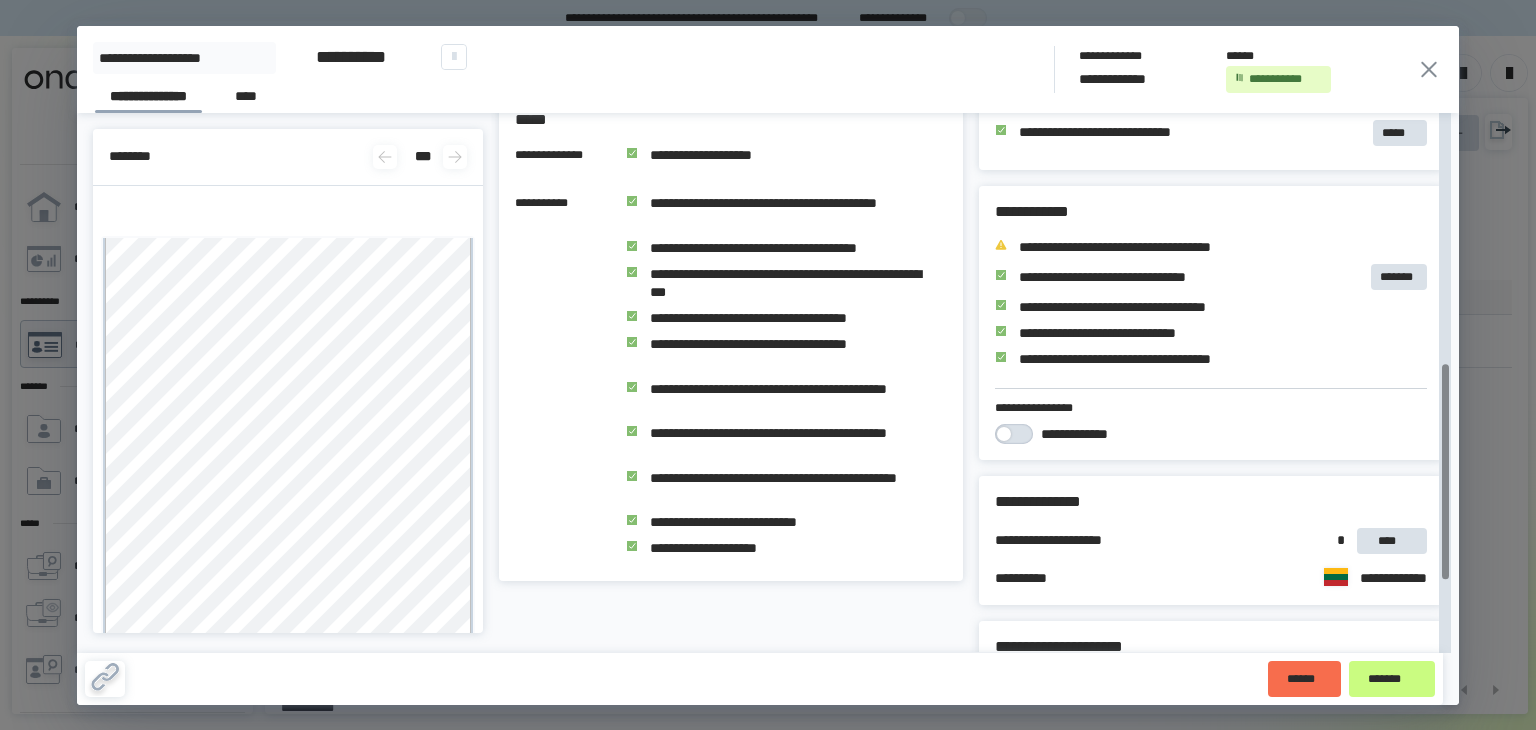 scroll, scrollTop: 807, scrollLeft: 0, axis: vertical 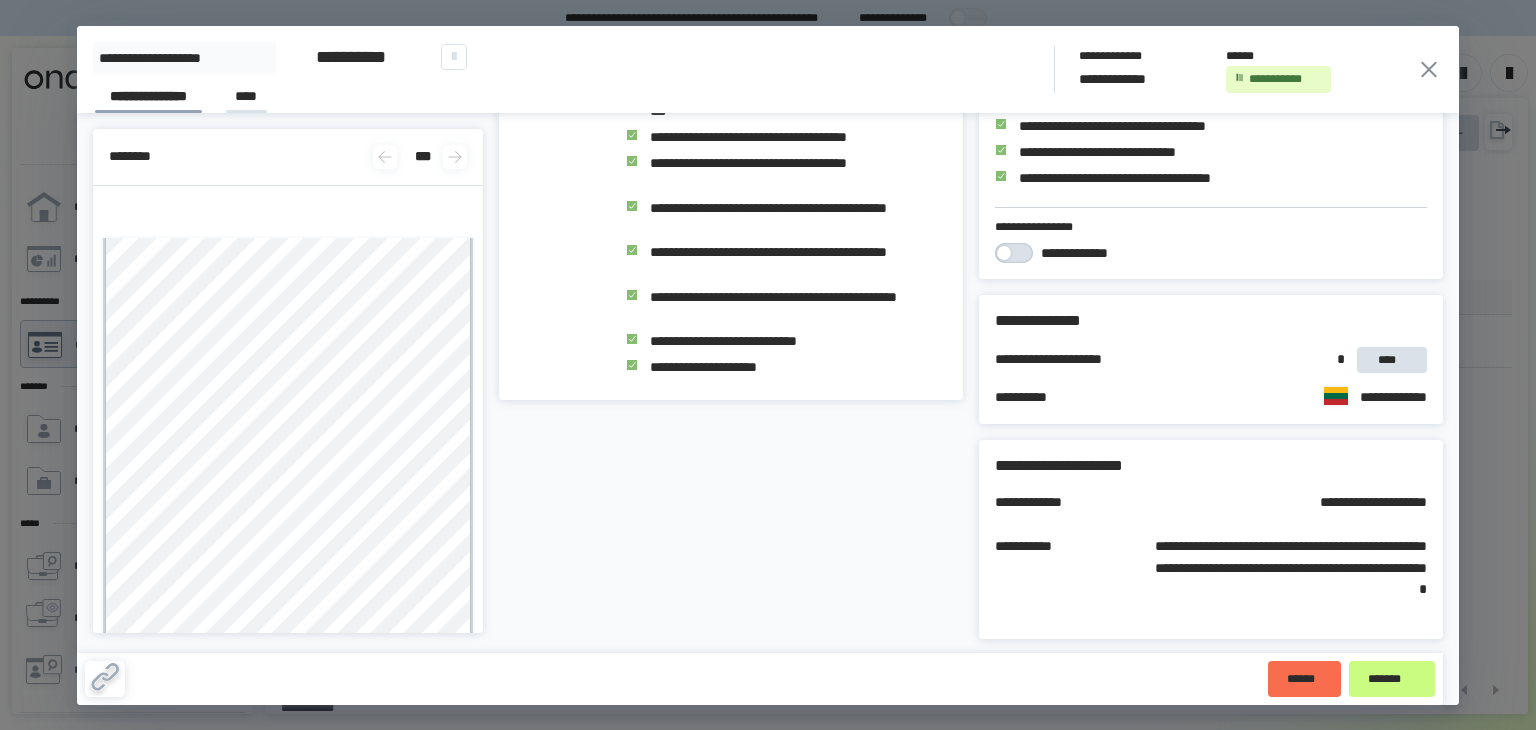 click on "****" at bounding box center [246, 99] 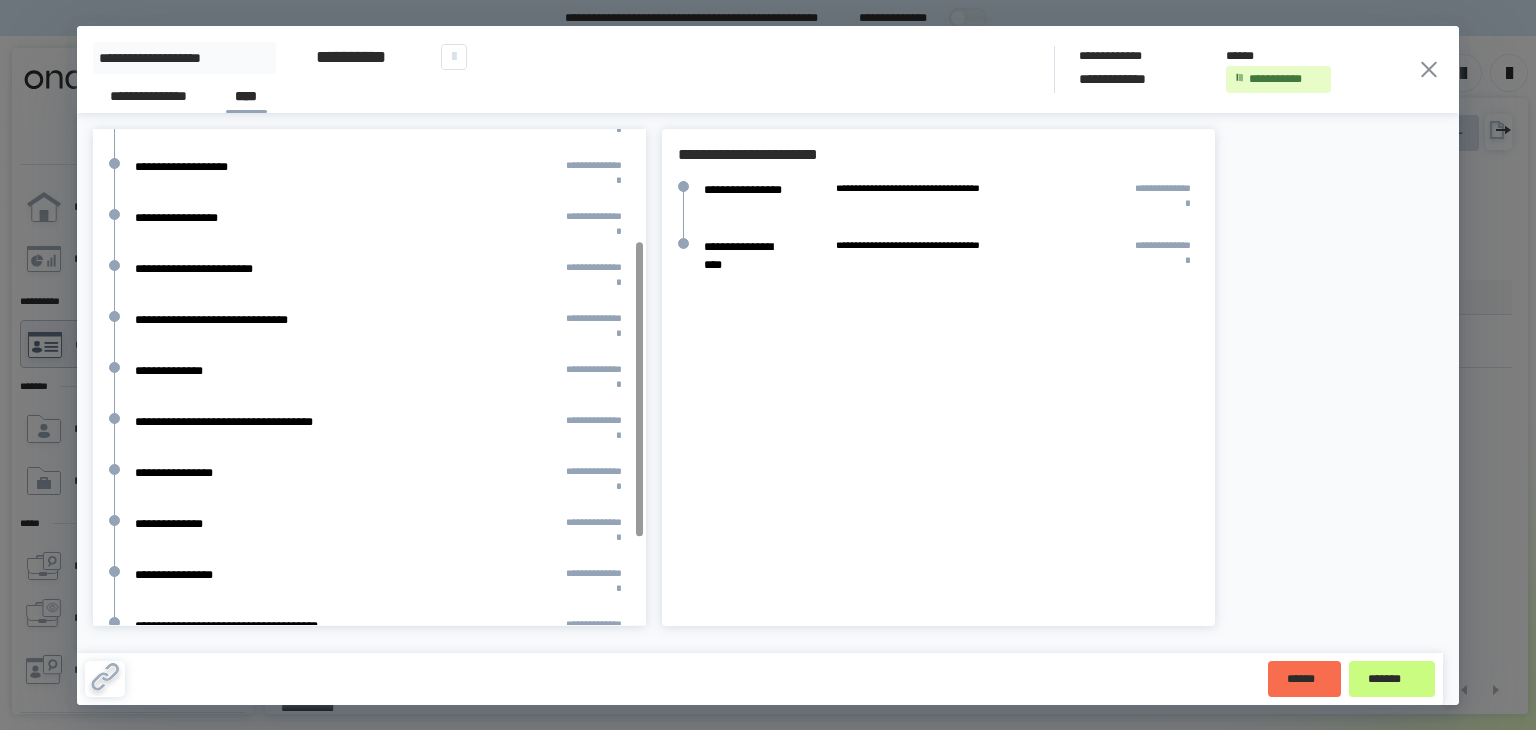 scroll, scrollTop: 316, scrollLeft: 0, axis: vertical 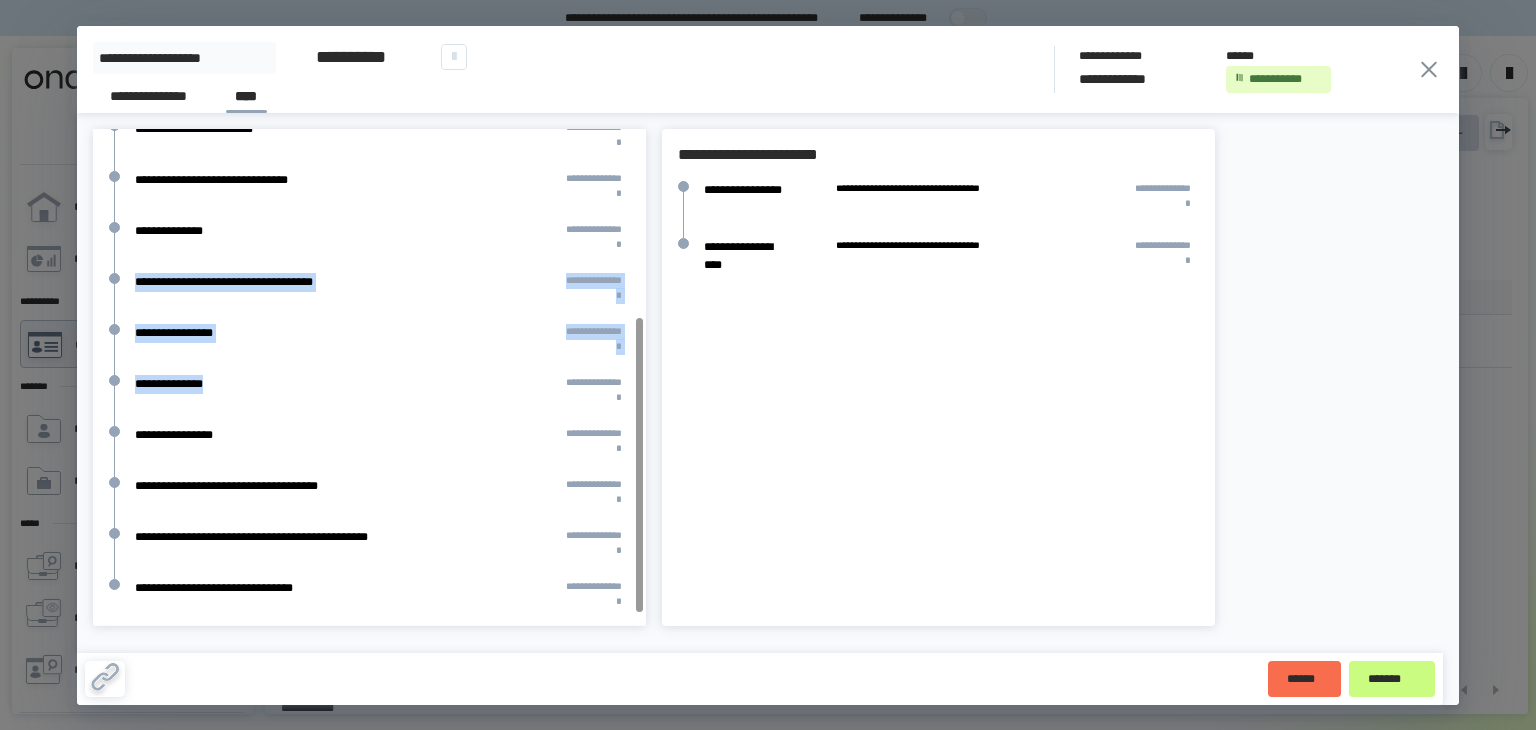 drag, startPoint x: 236, startPoint y: 375, endPoint x: 128, endPoint y: 303, distance: 129.79985 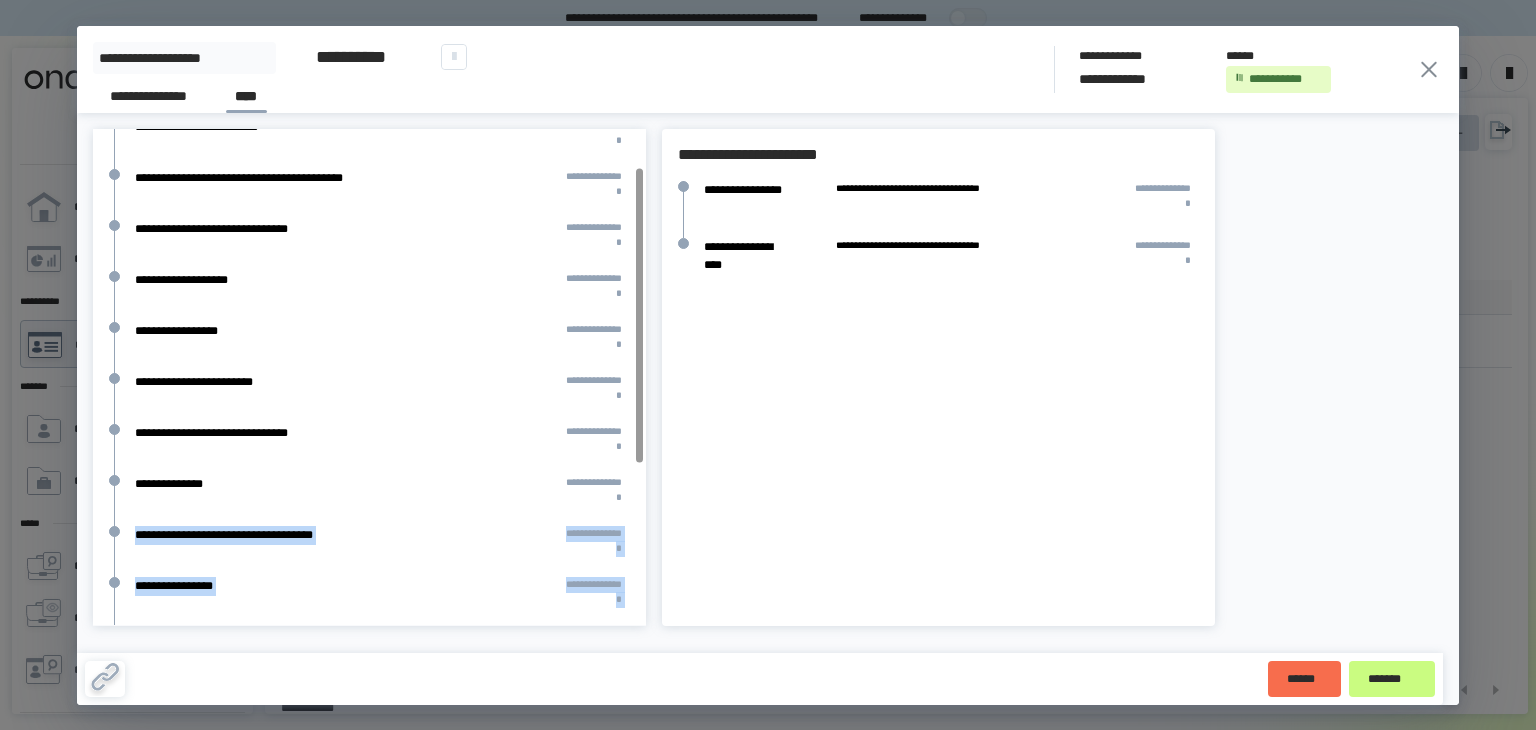 scroll, scrollTop: 0, scrollLeft: 0, axis: both 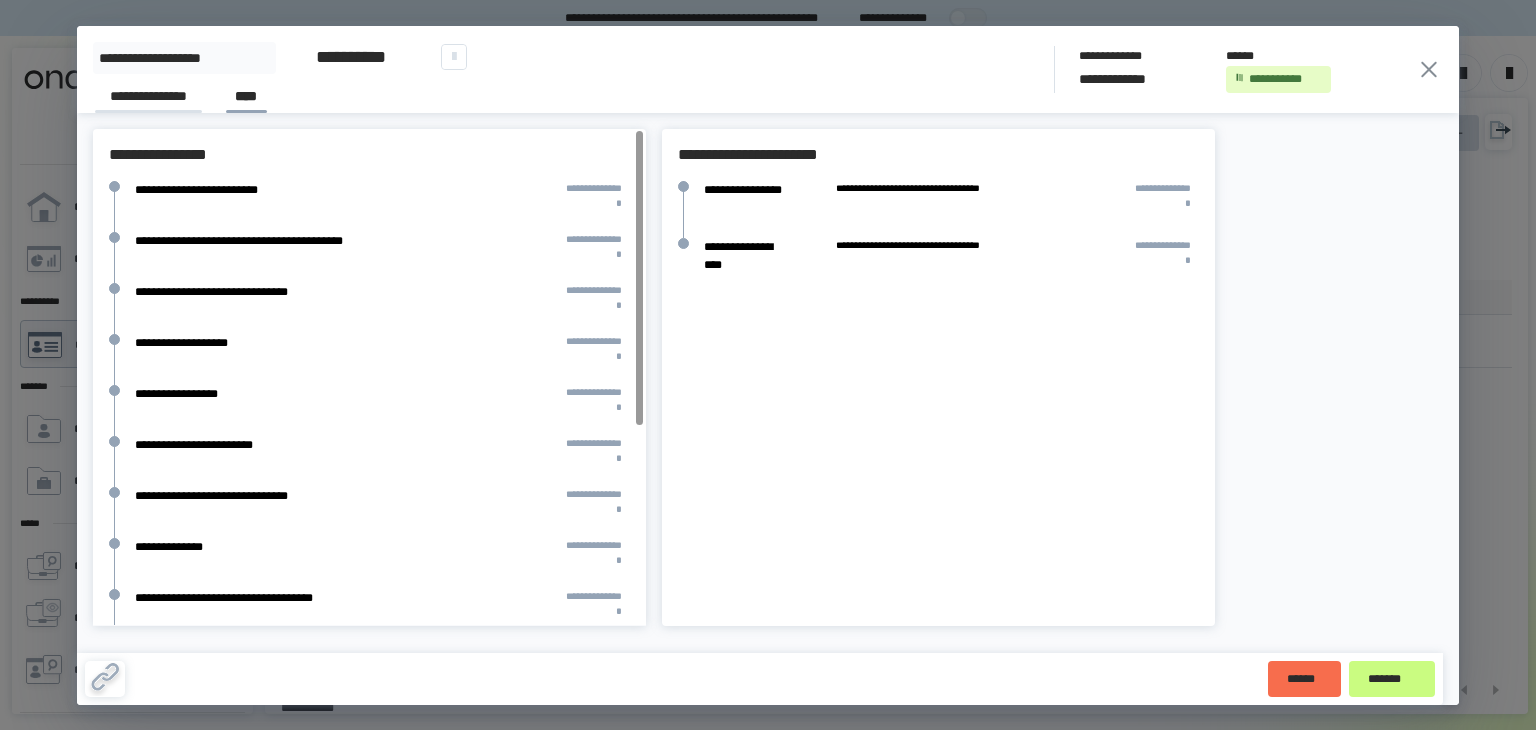 click on "**********" at bounding box center (148, 99) 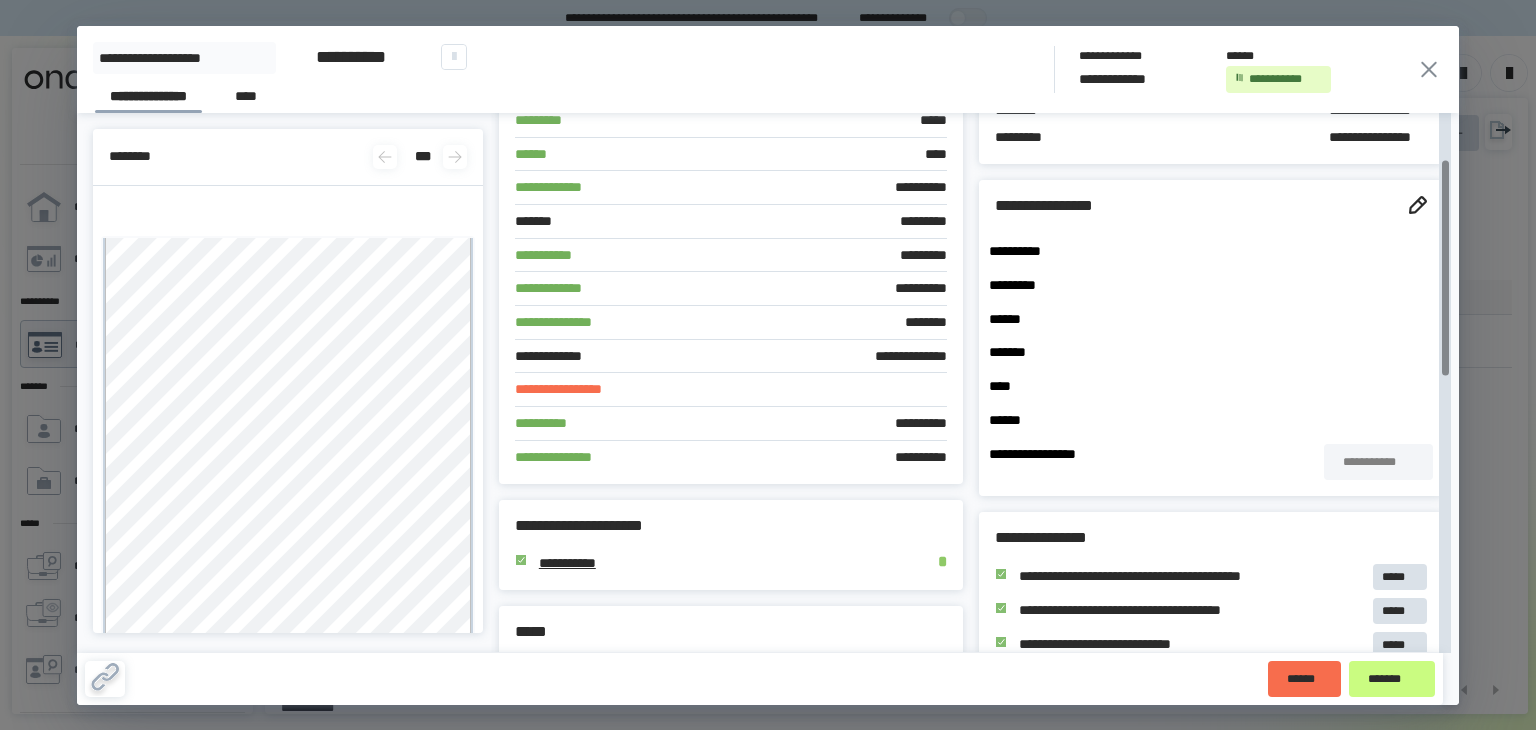 scroll, scrollTop: 0, scrollLeft: 0, axis: both 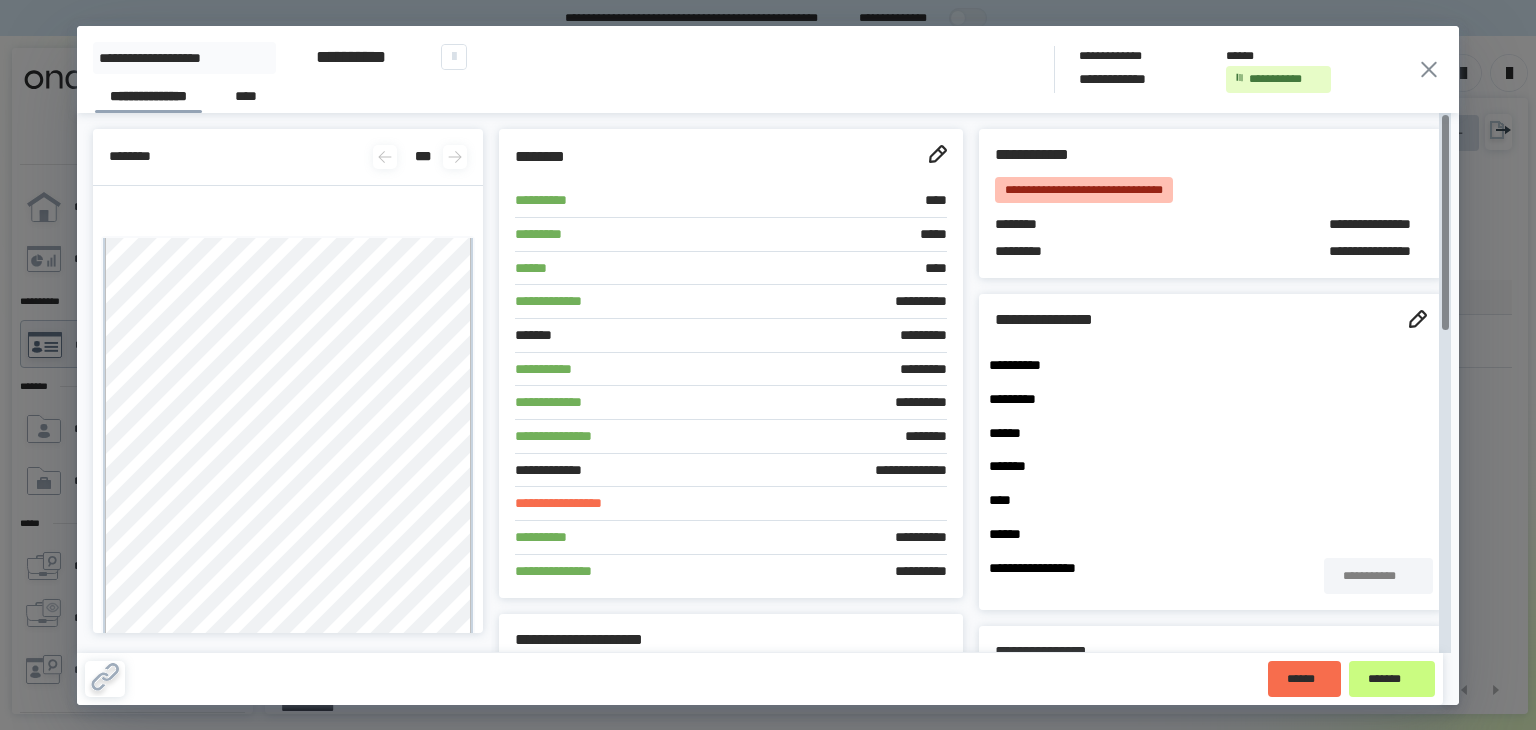 click 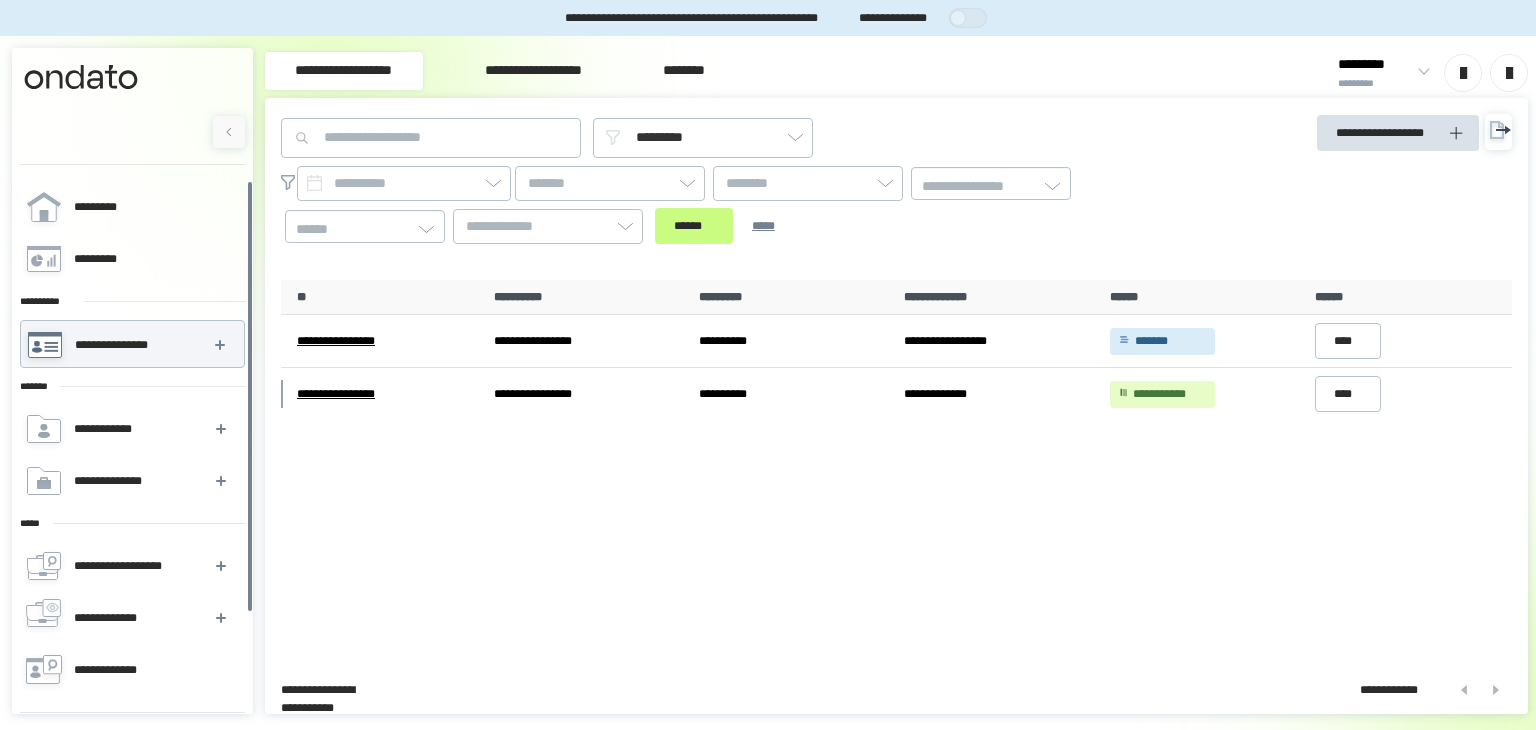 click at bounding box center (1509, 73) 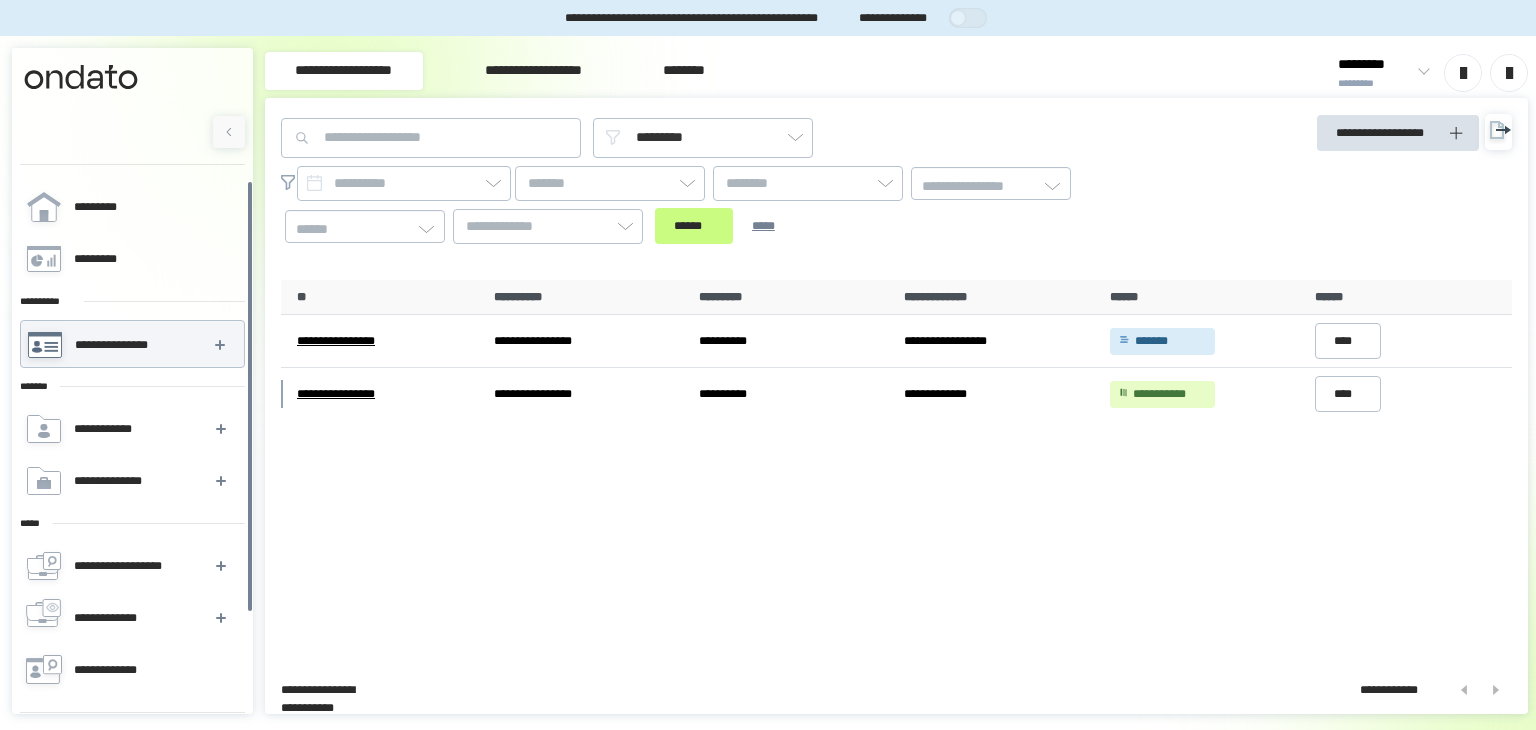 click at bounding box center (1463, 73) 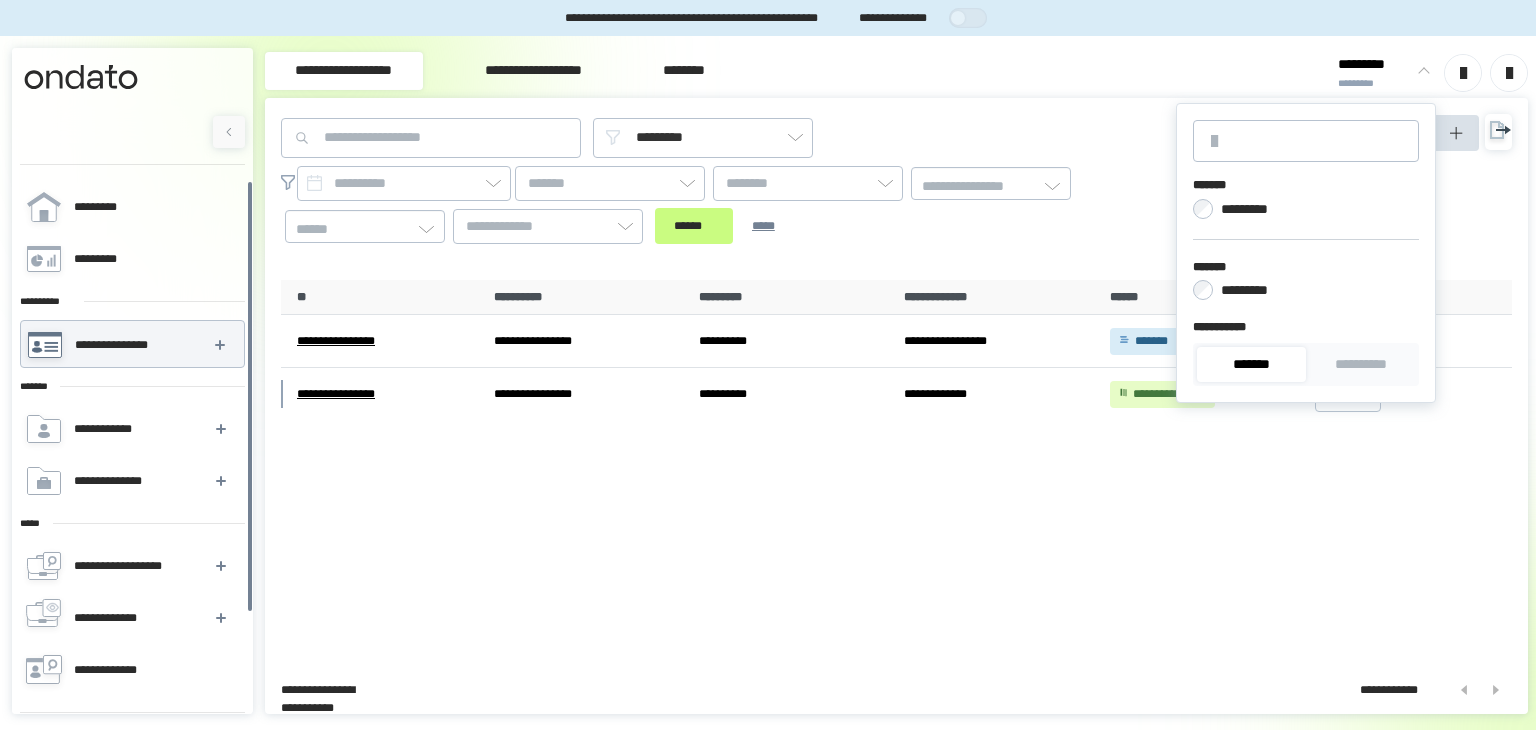 click on "**********" at bounding box center (1361, 365) 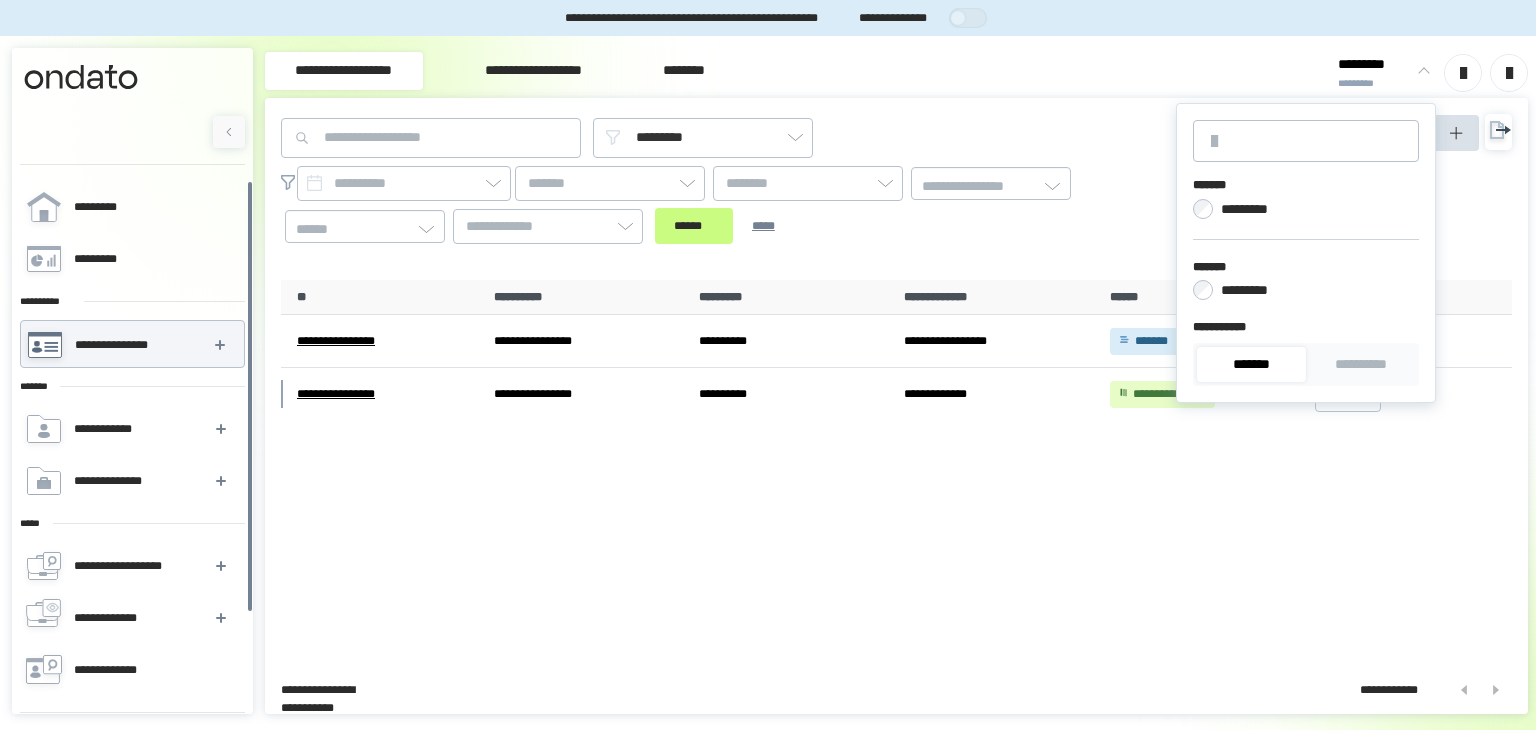 click on "*******" at bounding box center [1251, 365] 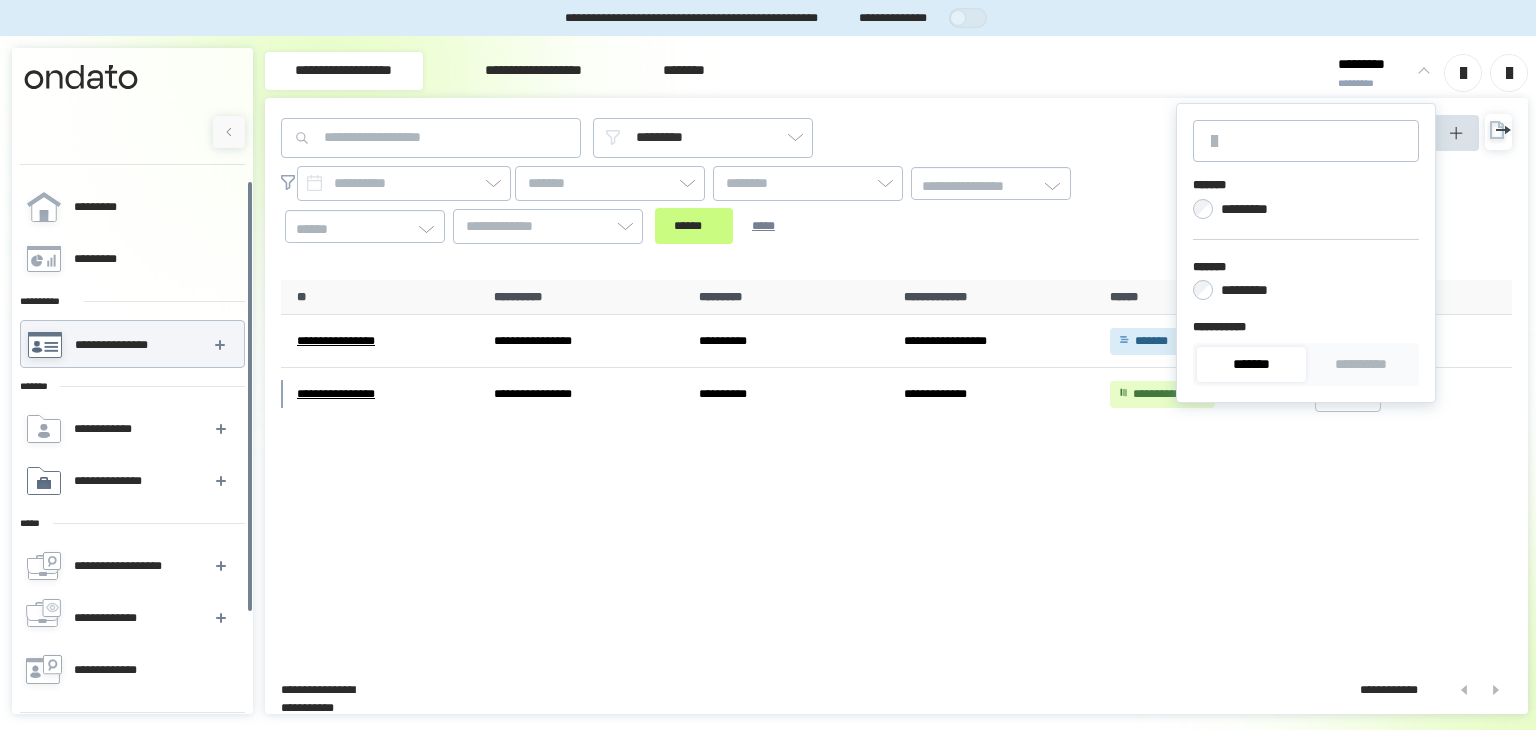 scroll, scrollTop: 119, scrollLeft: 0, axis: vertical 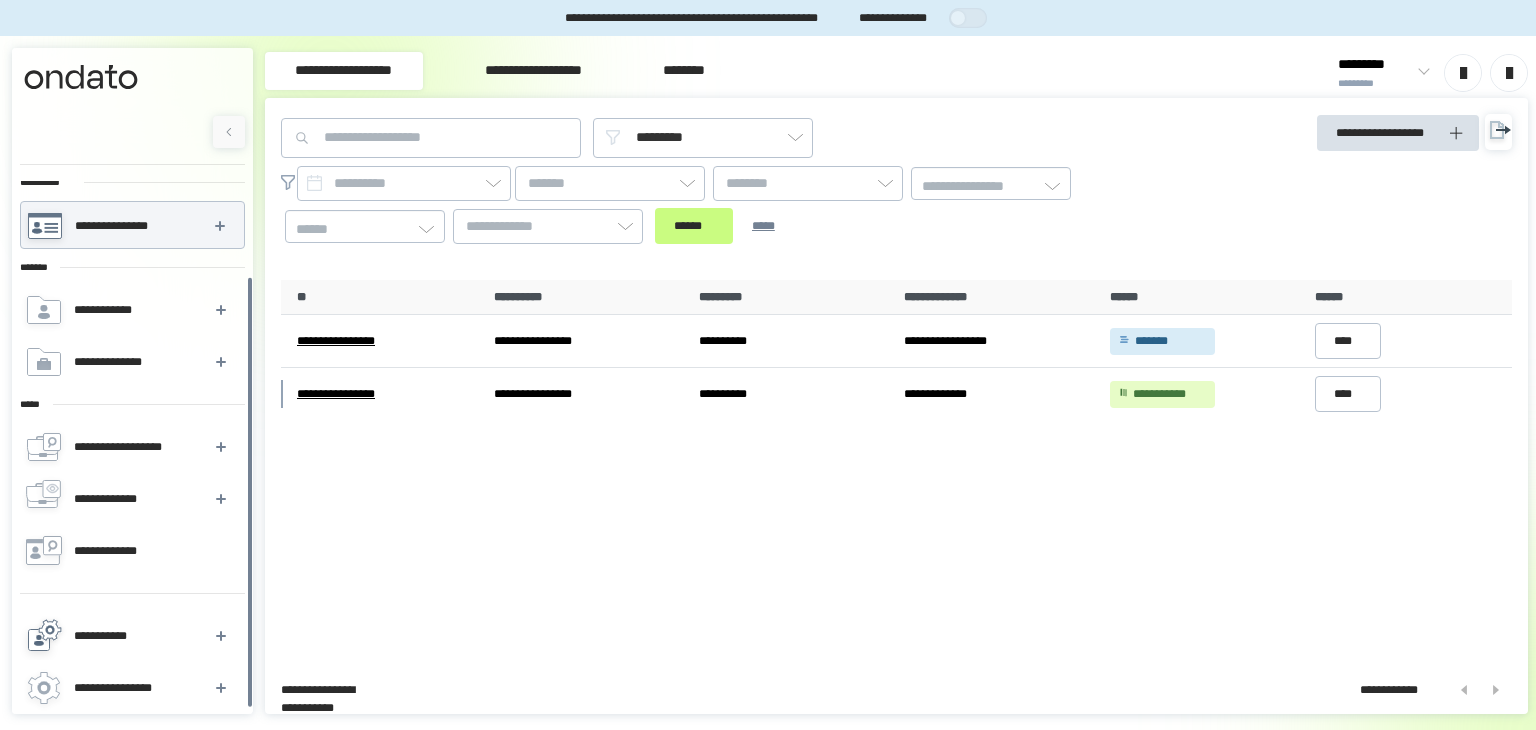 click on "**********" at bounding box center [131, 636] 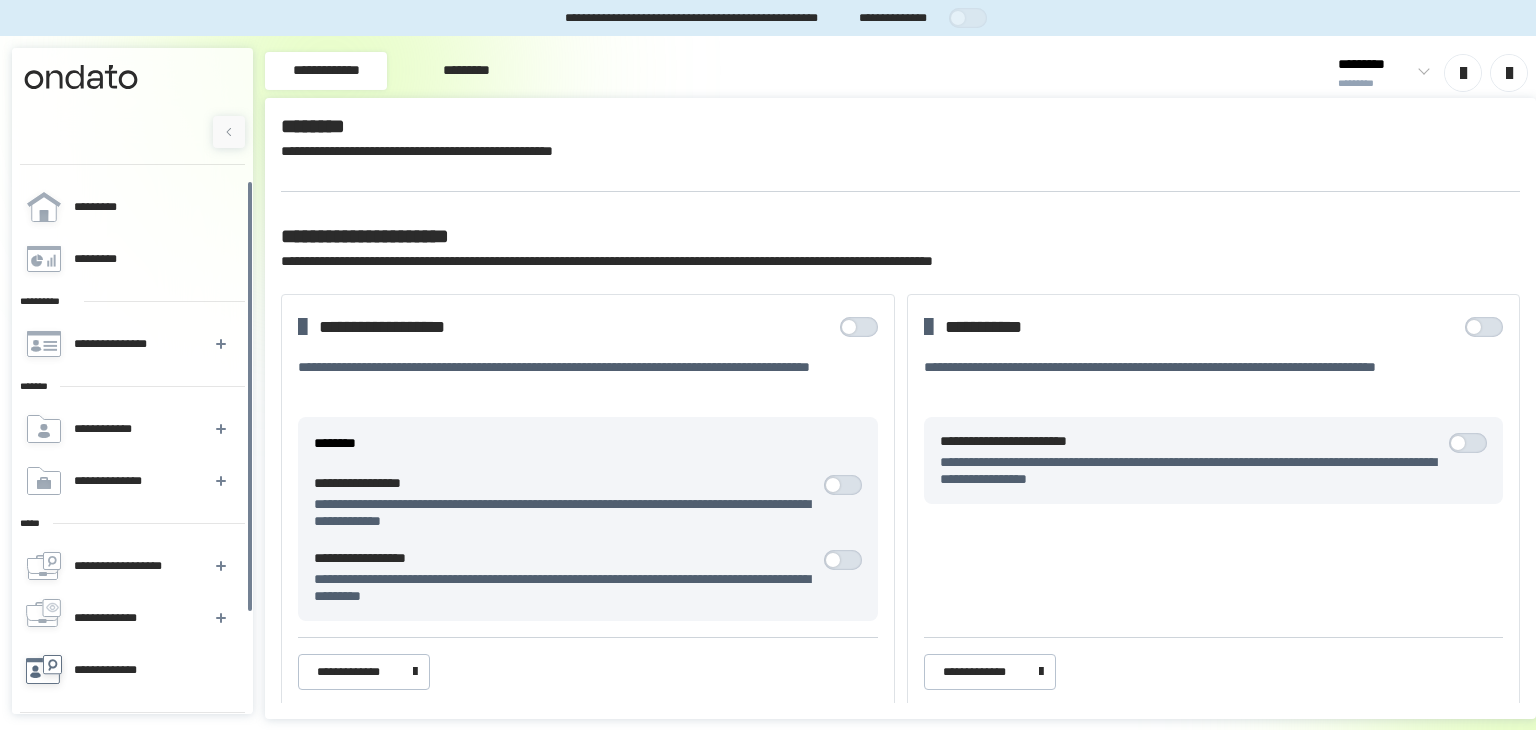 click on "**********" at bounding box center [131, 670] 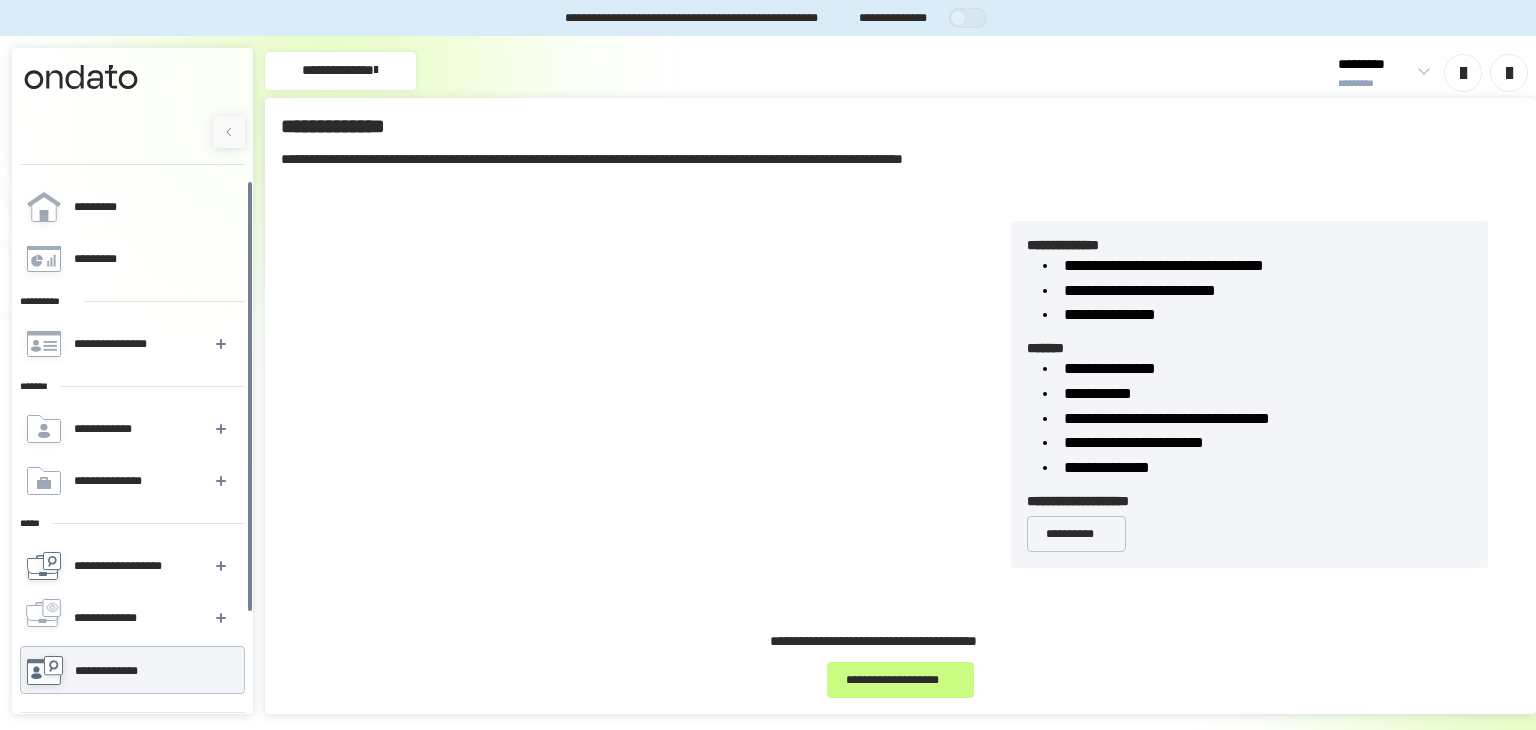 scroll, scrollTop: 119, scrollLeft: 0, axis: vertical 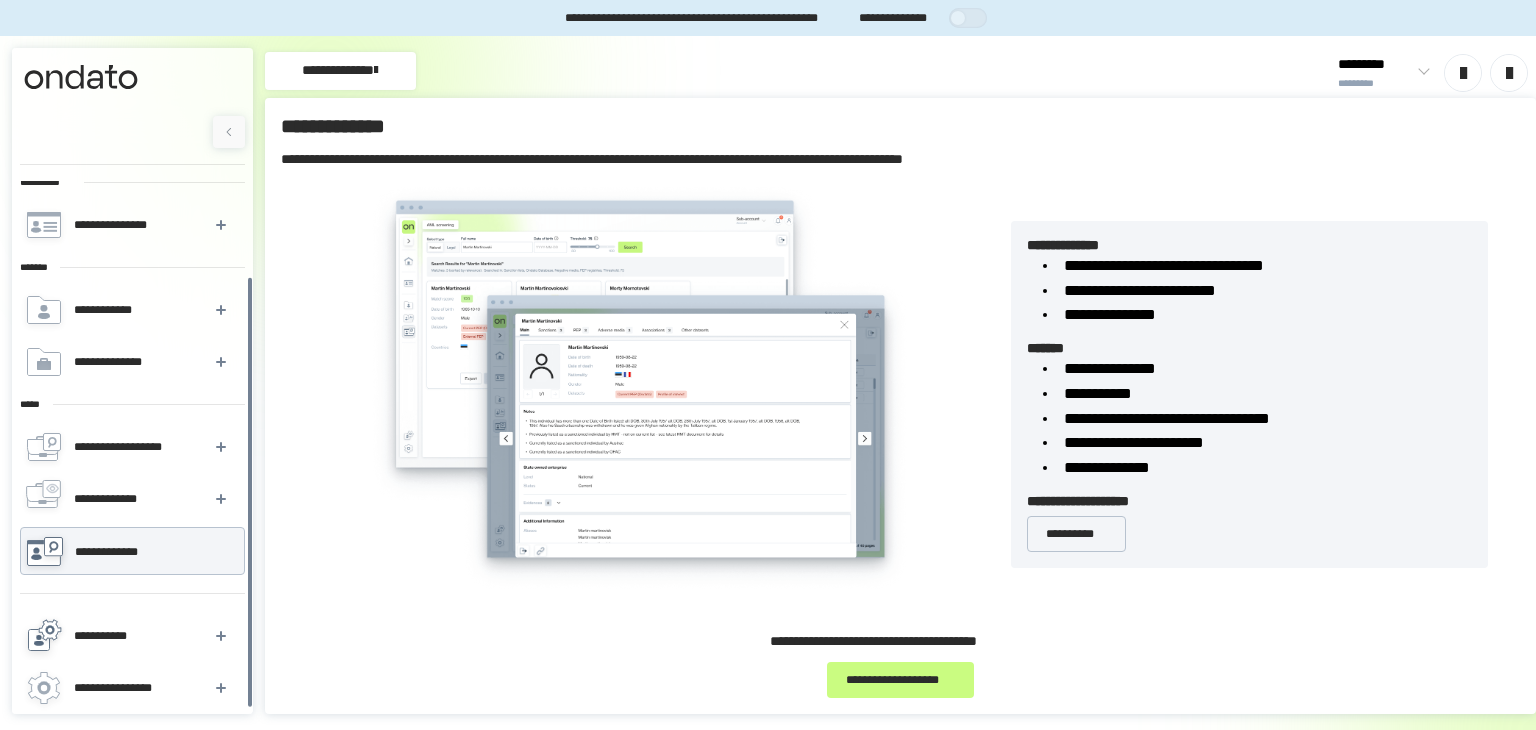 click on "**********" at bounding box center (131, 636) 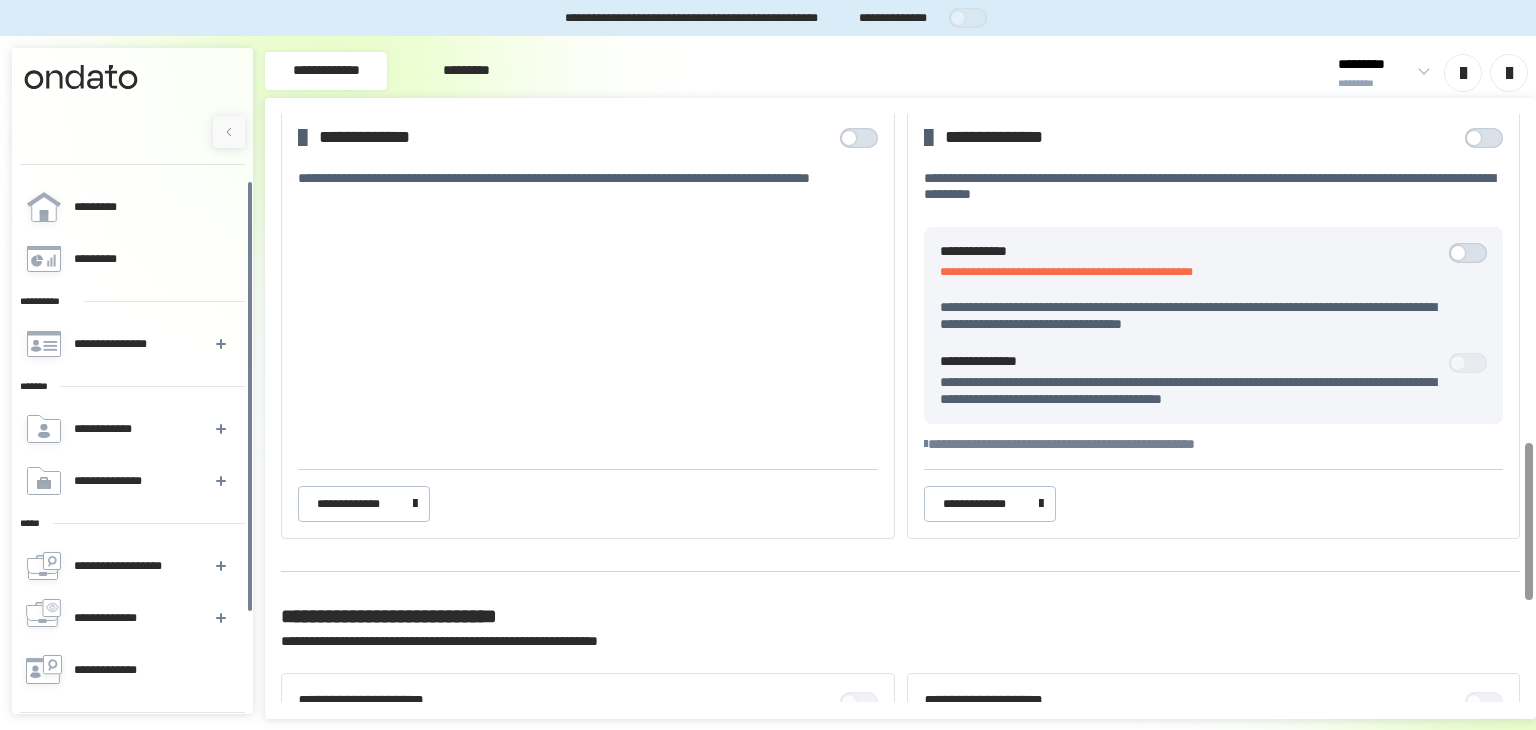scroll, scrollTop: 1228, scrollLeft: 0, axis: vertical 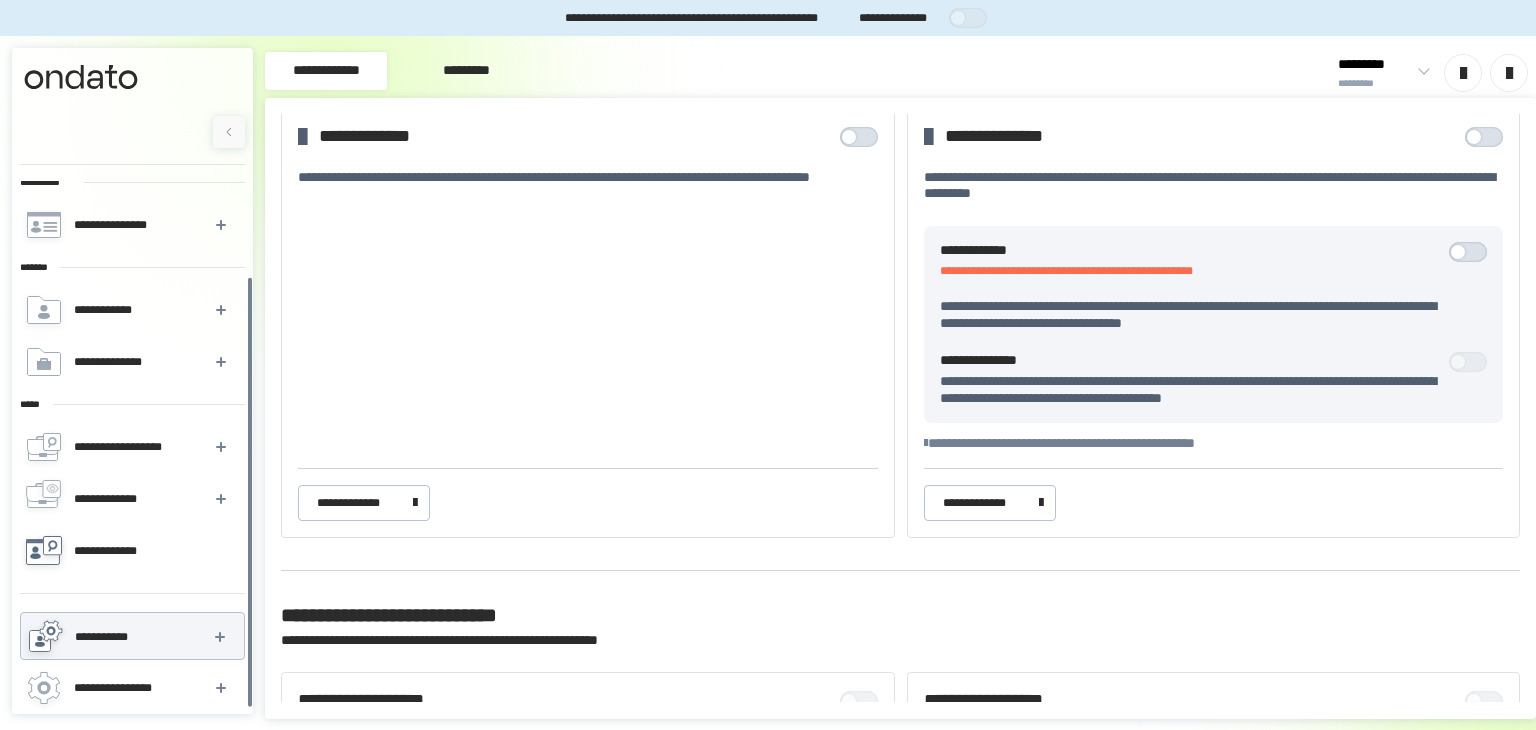 click on "**********" at bounding box center [131, 688] 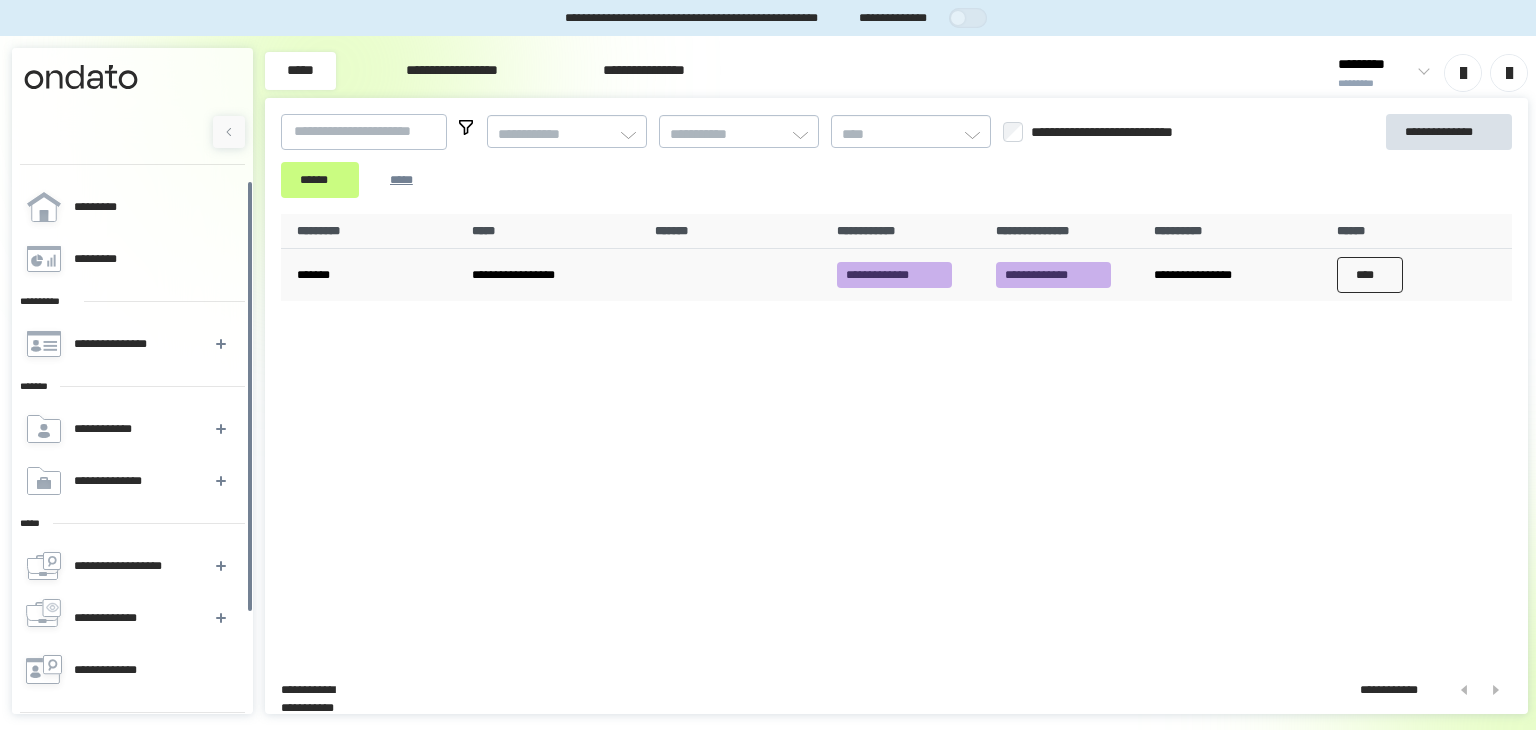 click on "****" at bounding box center [1370, 275] 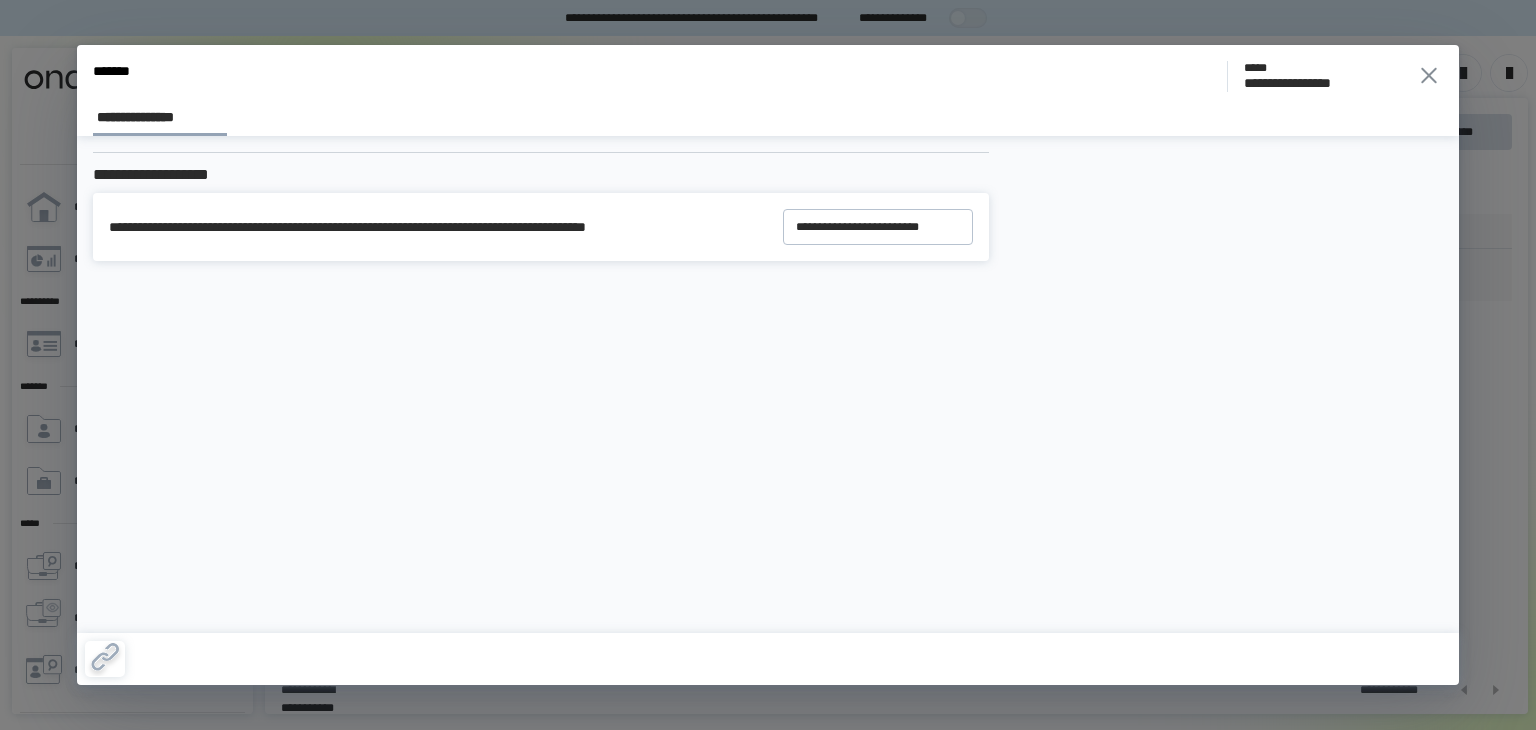 click 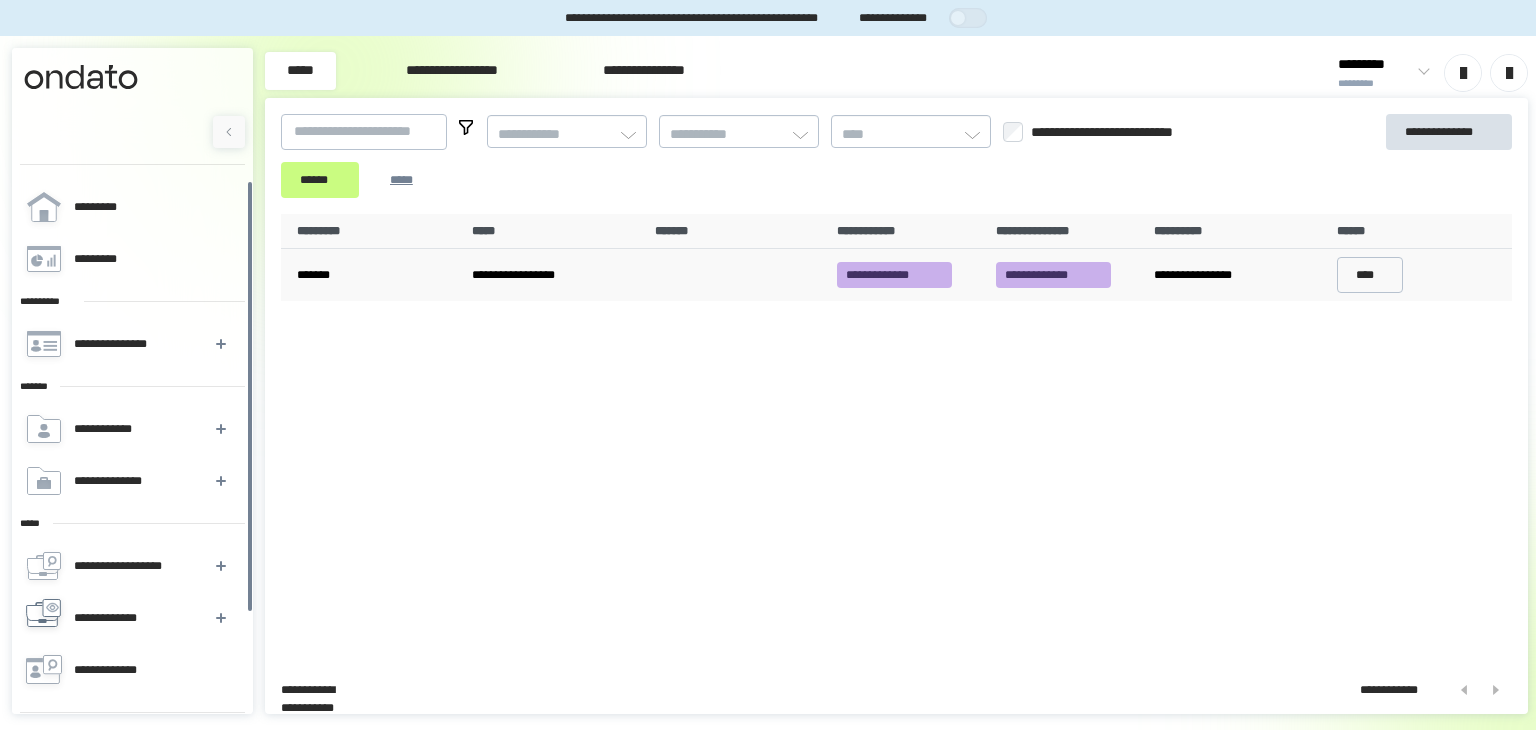 click on "**********" at bounding box center (120, 618) 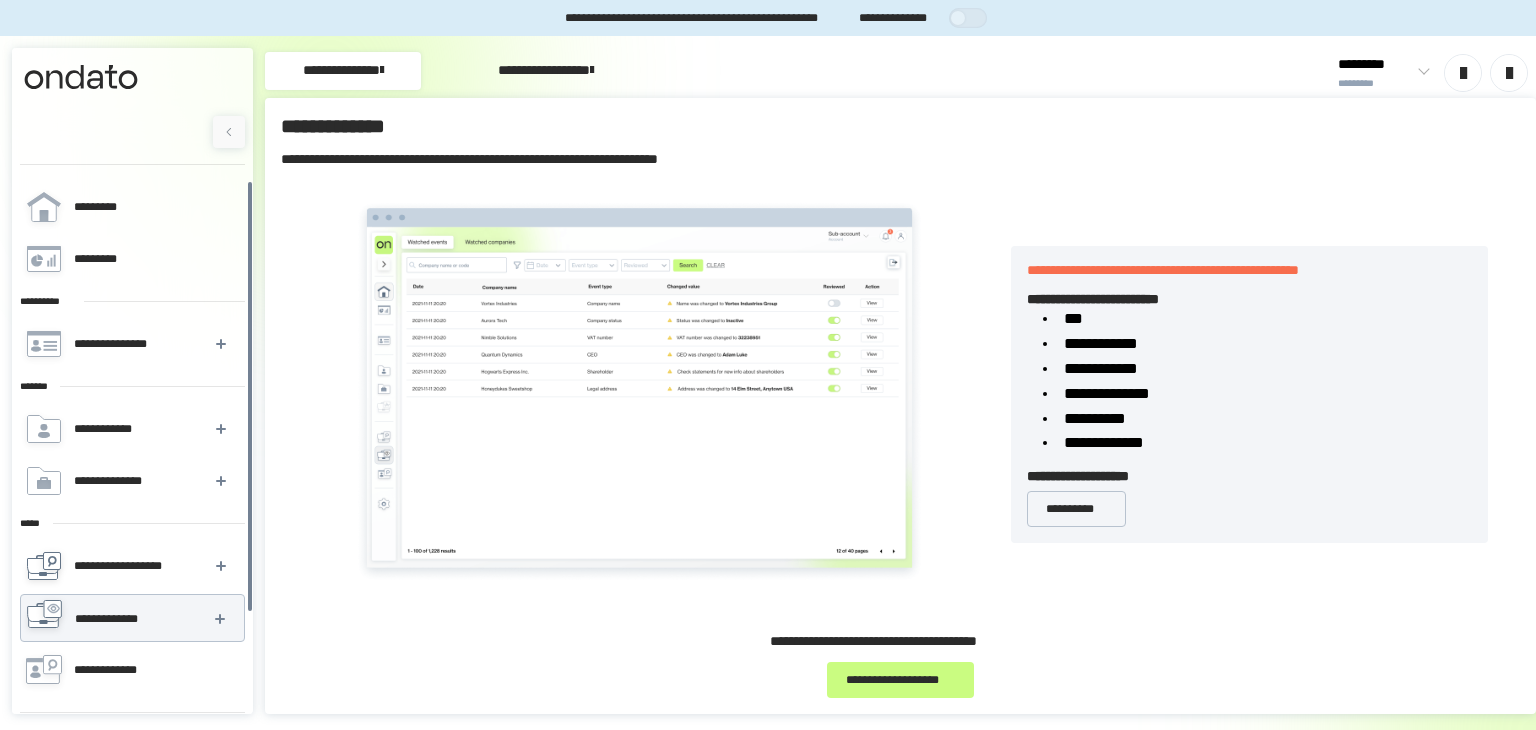 click on "**********" at bounding box center [131, 566] 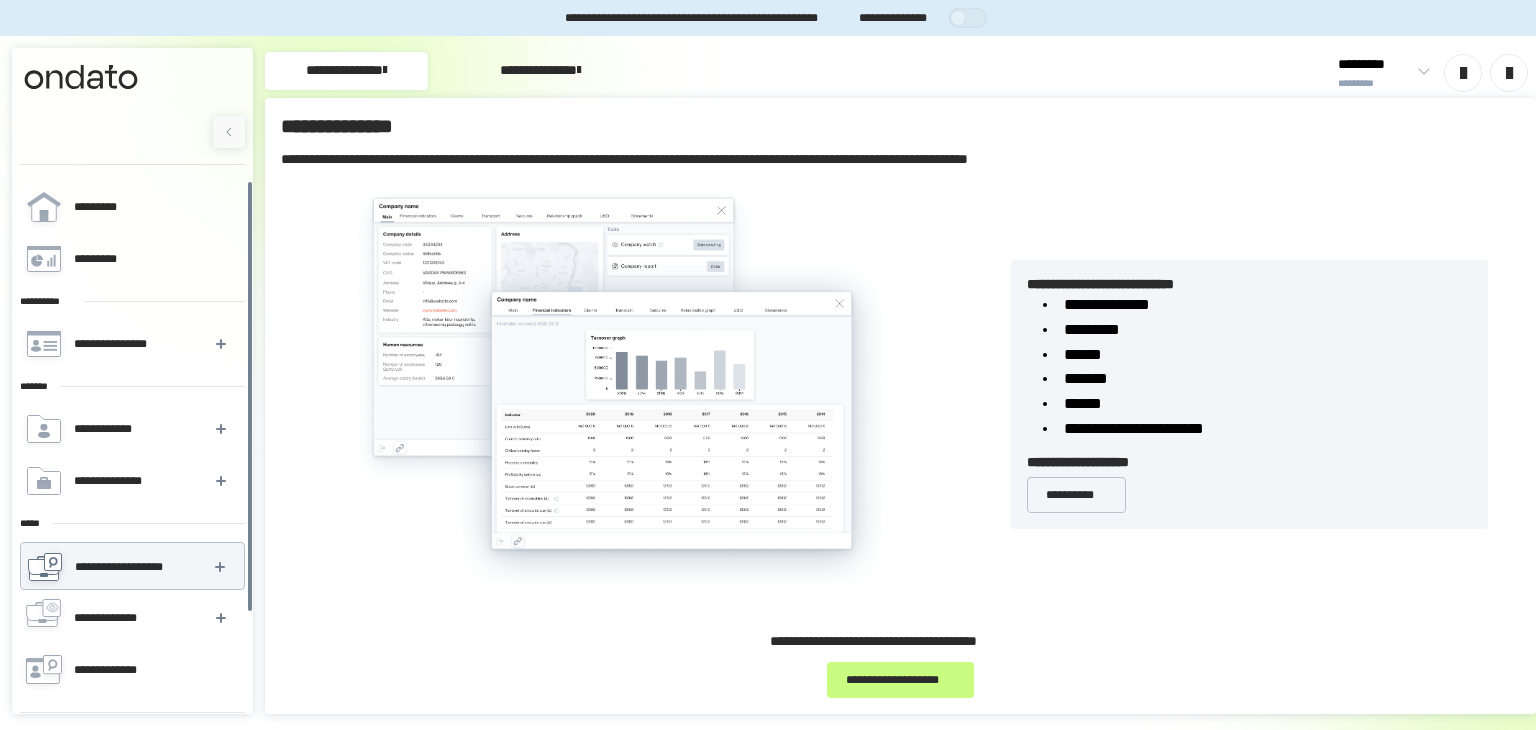 scroll, scrollTop: 119, scrollLeft: 0, axis: vertical 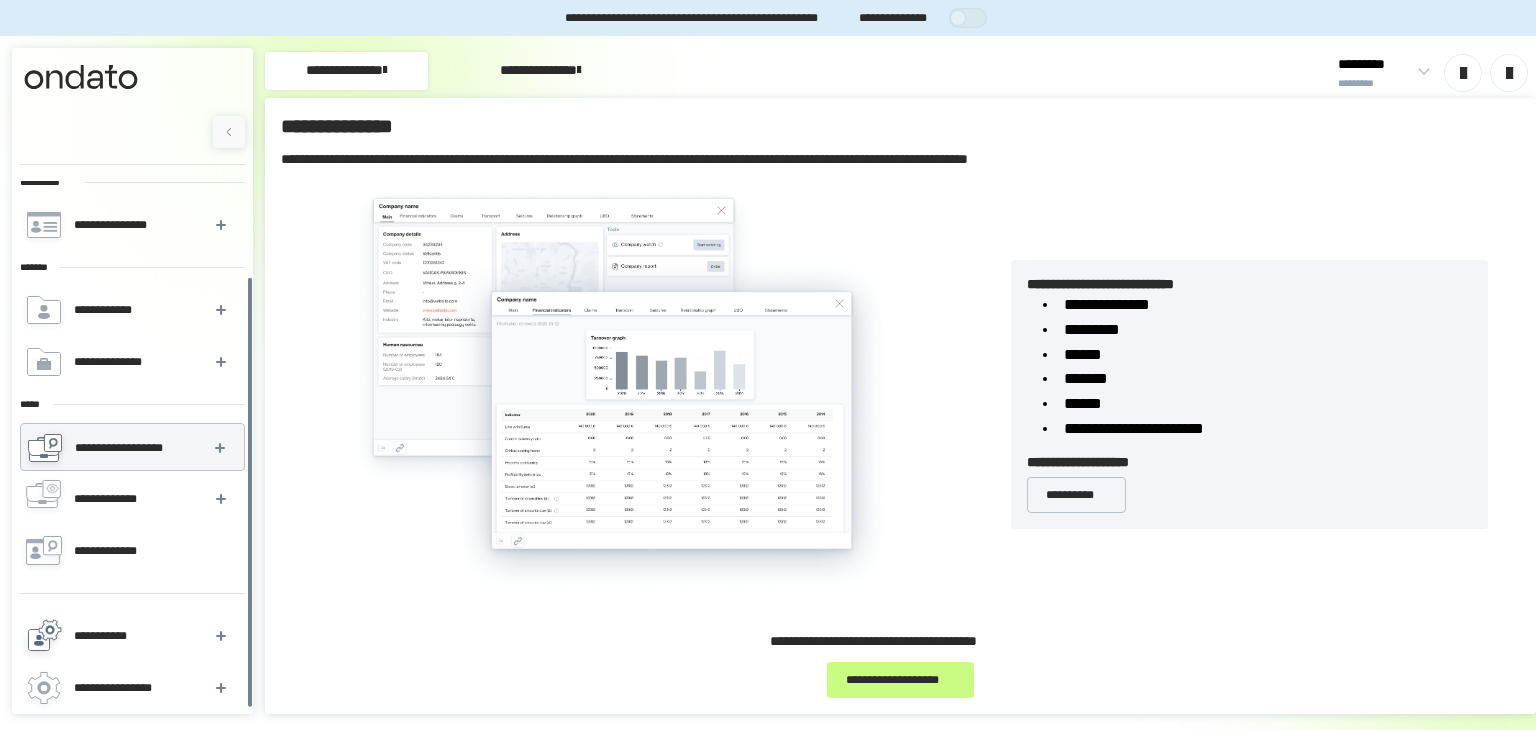 click on "**********" at bounding box center [109, 636] 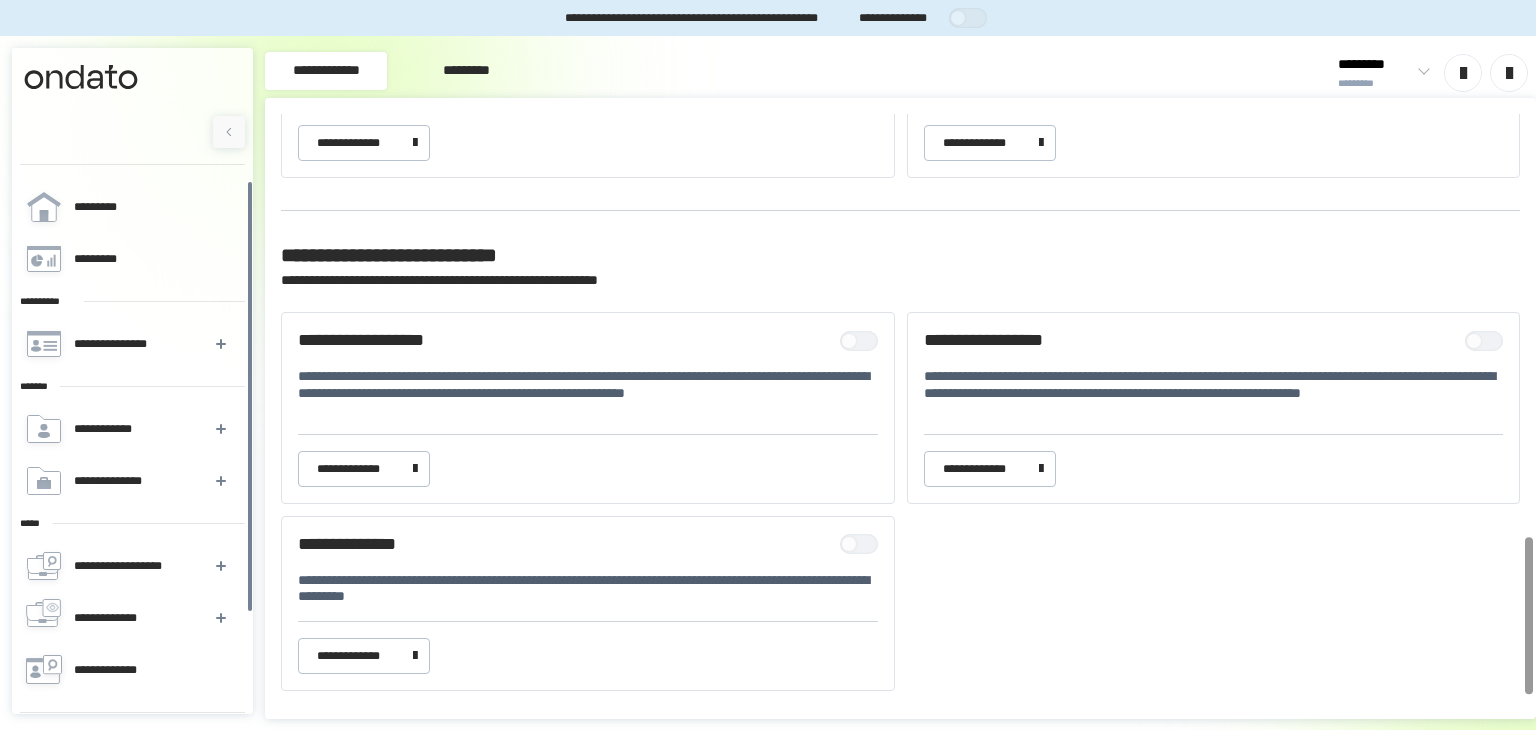 scroll, scrollTop: 1605, scrollLeft: 0, axis: vertical 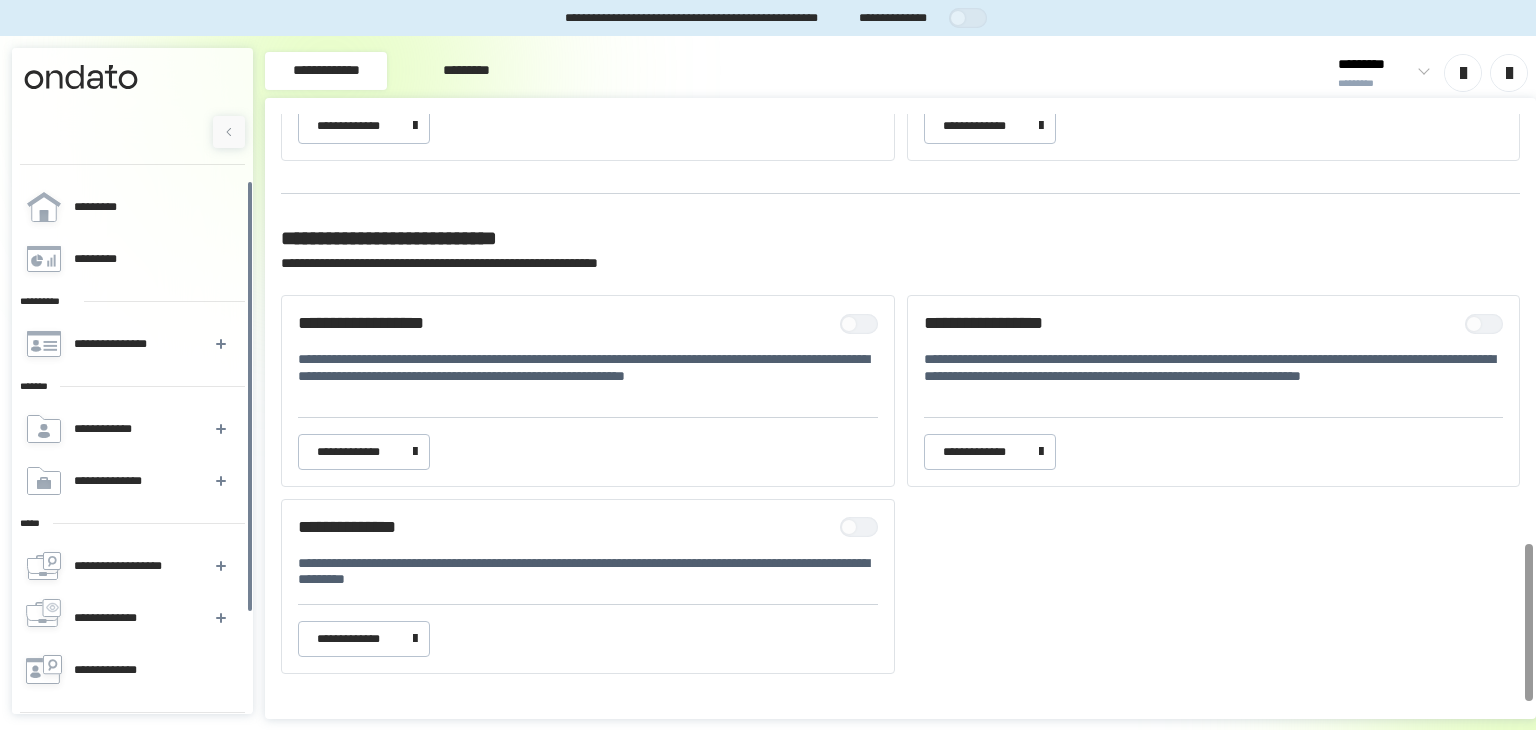 click at bounding box center [1474, 324] 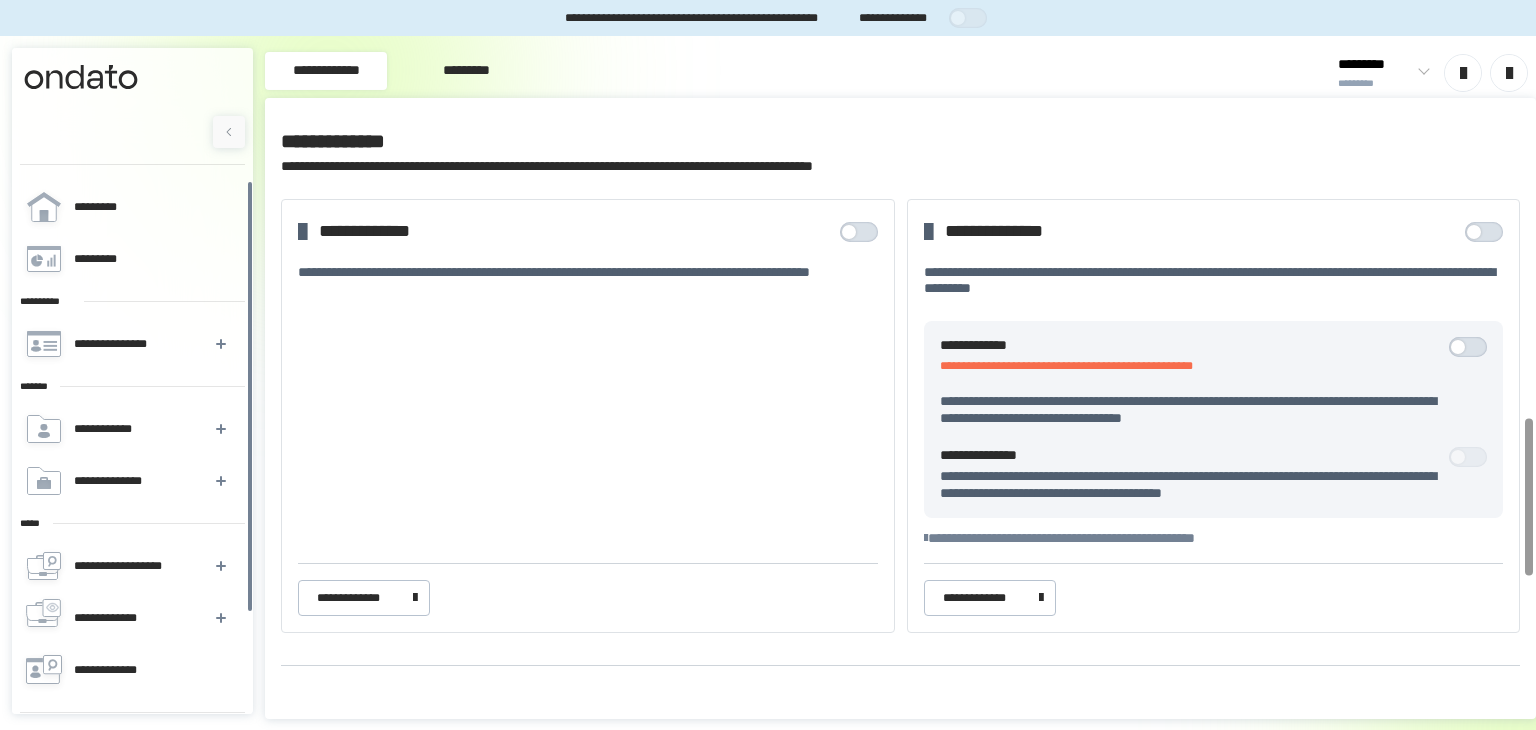 scroll, scrollTop: 1129, scrollLeft: 0, axis: vertical 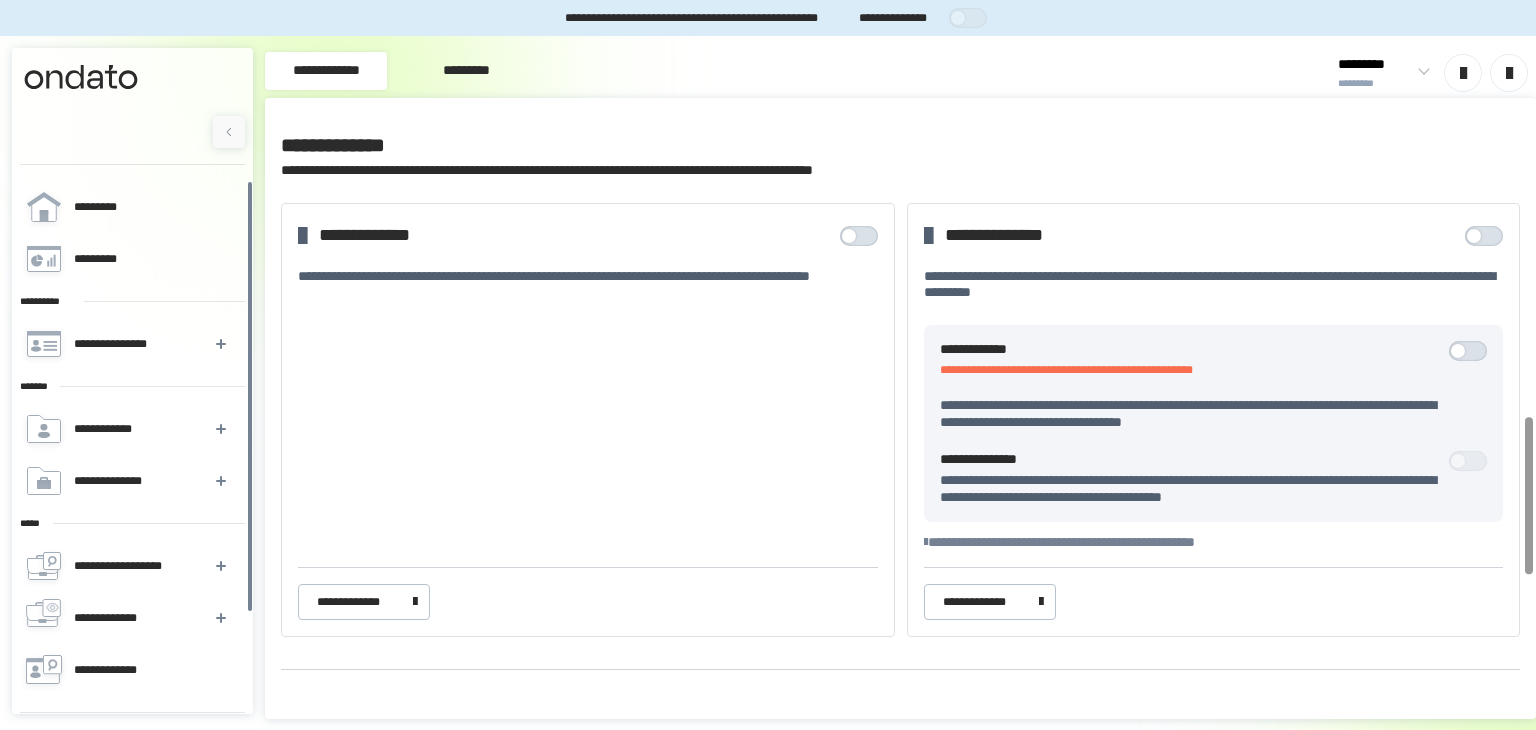 click at bounding box center [849, 236] 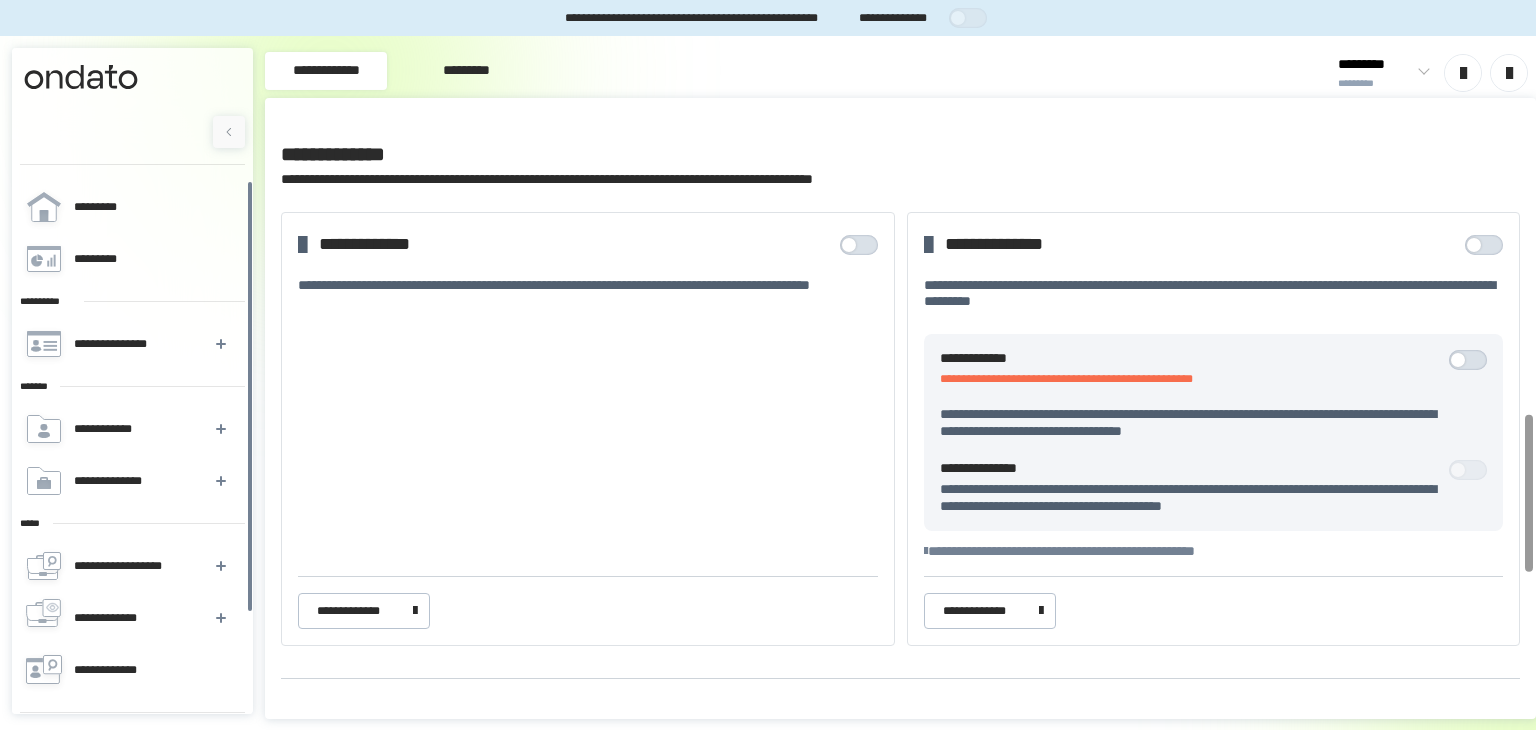 scroll, scrollTop: 1121, scrollLeft: 0, axis: vertical 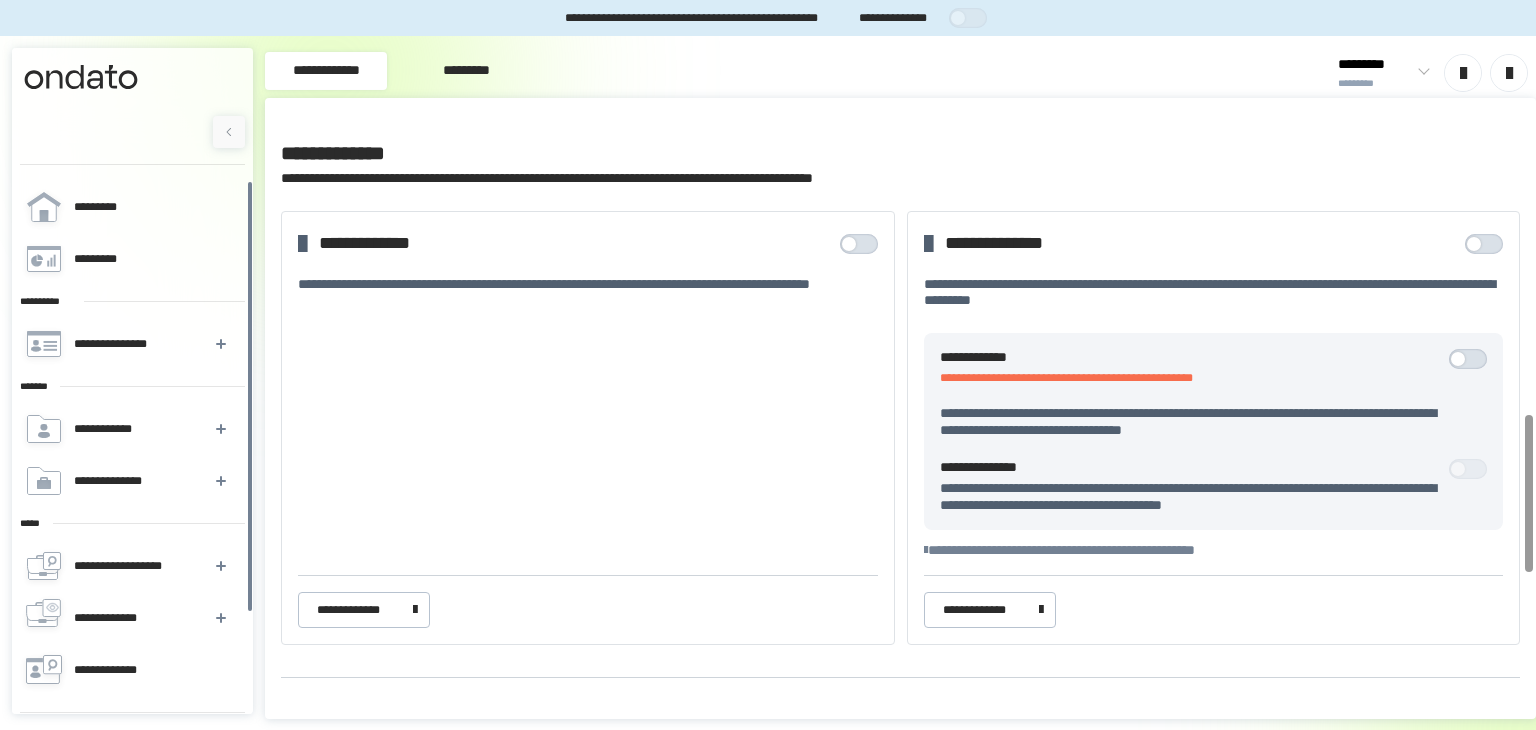 click on "**********" at bounding box center (1189, 497) 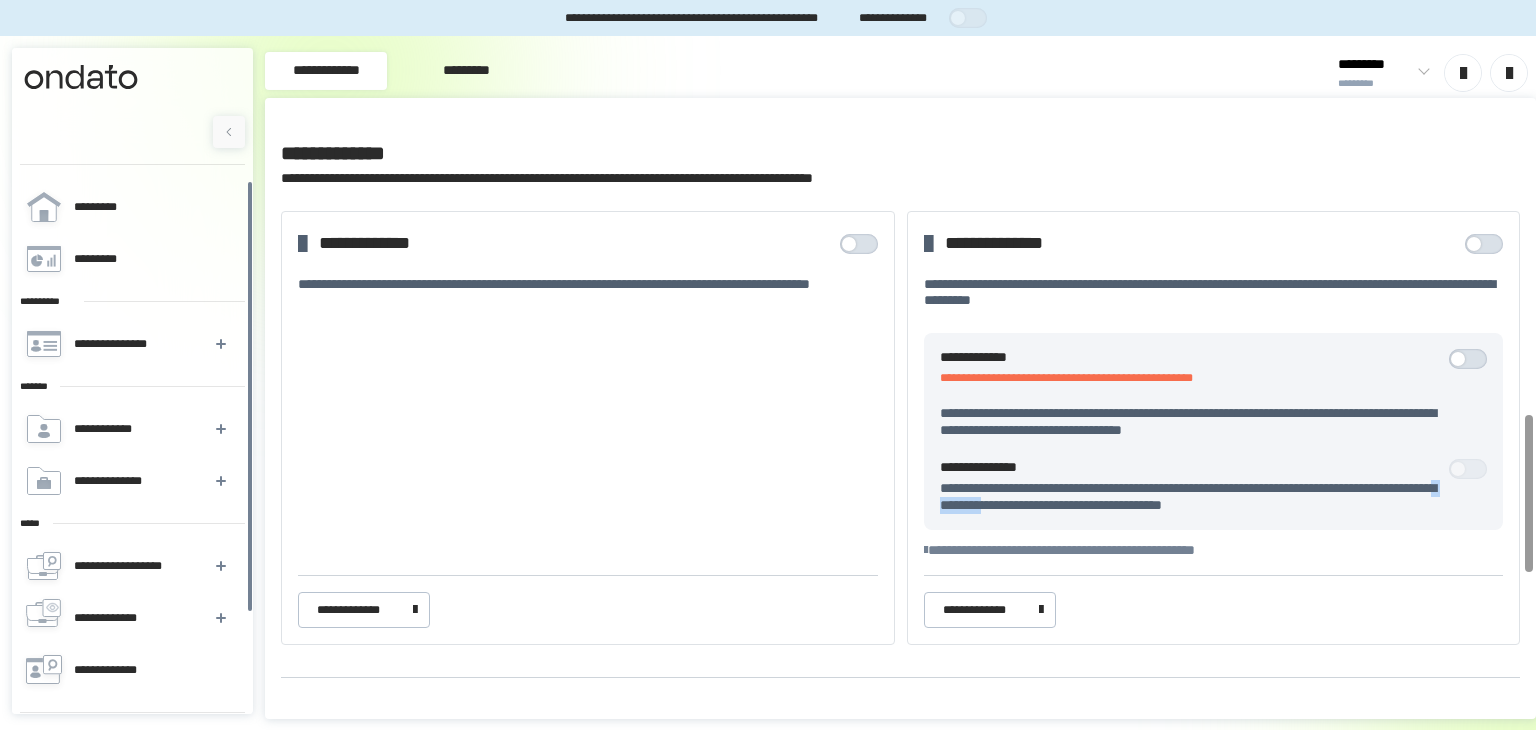 click on "**********" at bounding box center [1189, 497] 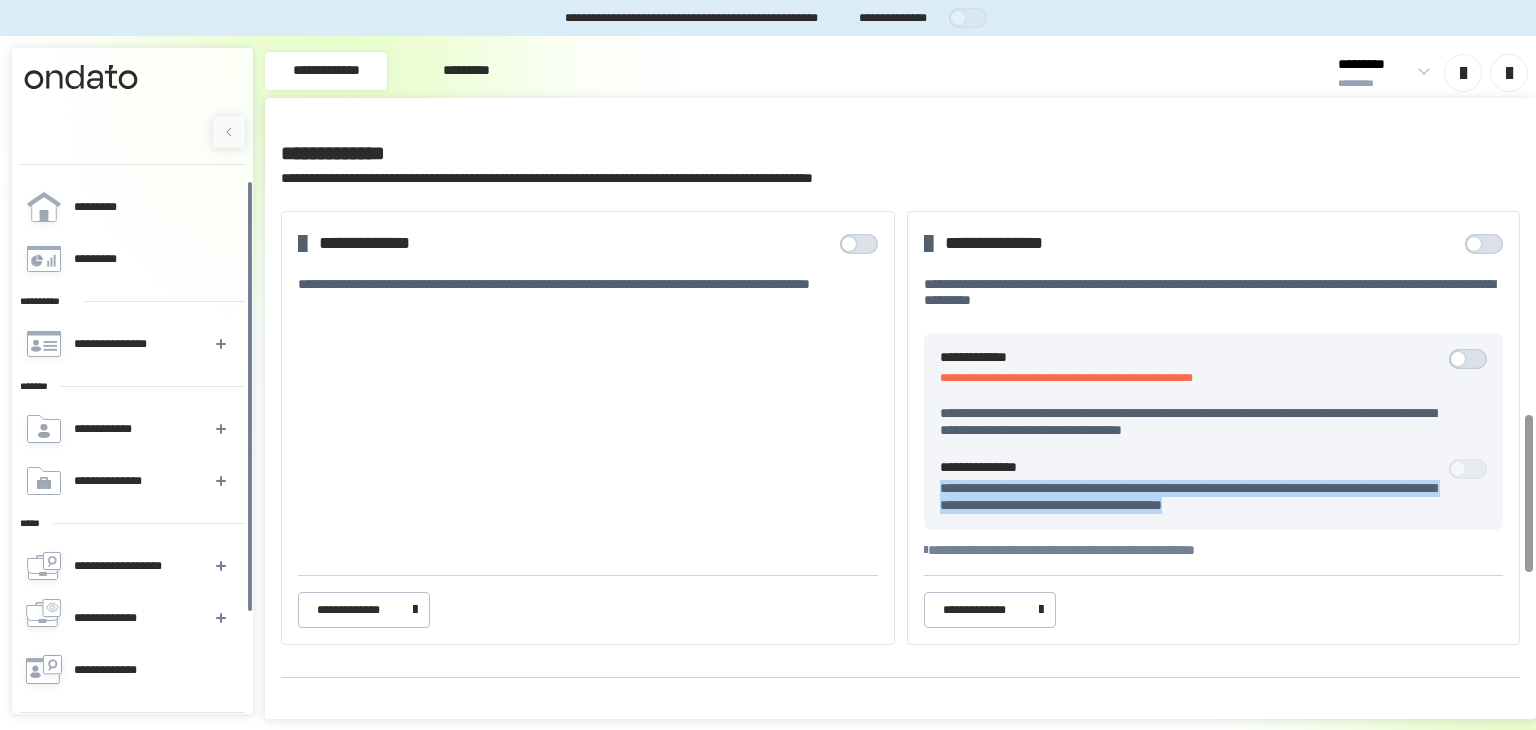 click on "**********" at bounding box center (1189, 497) 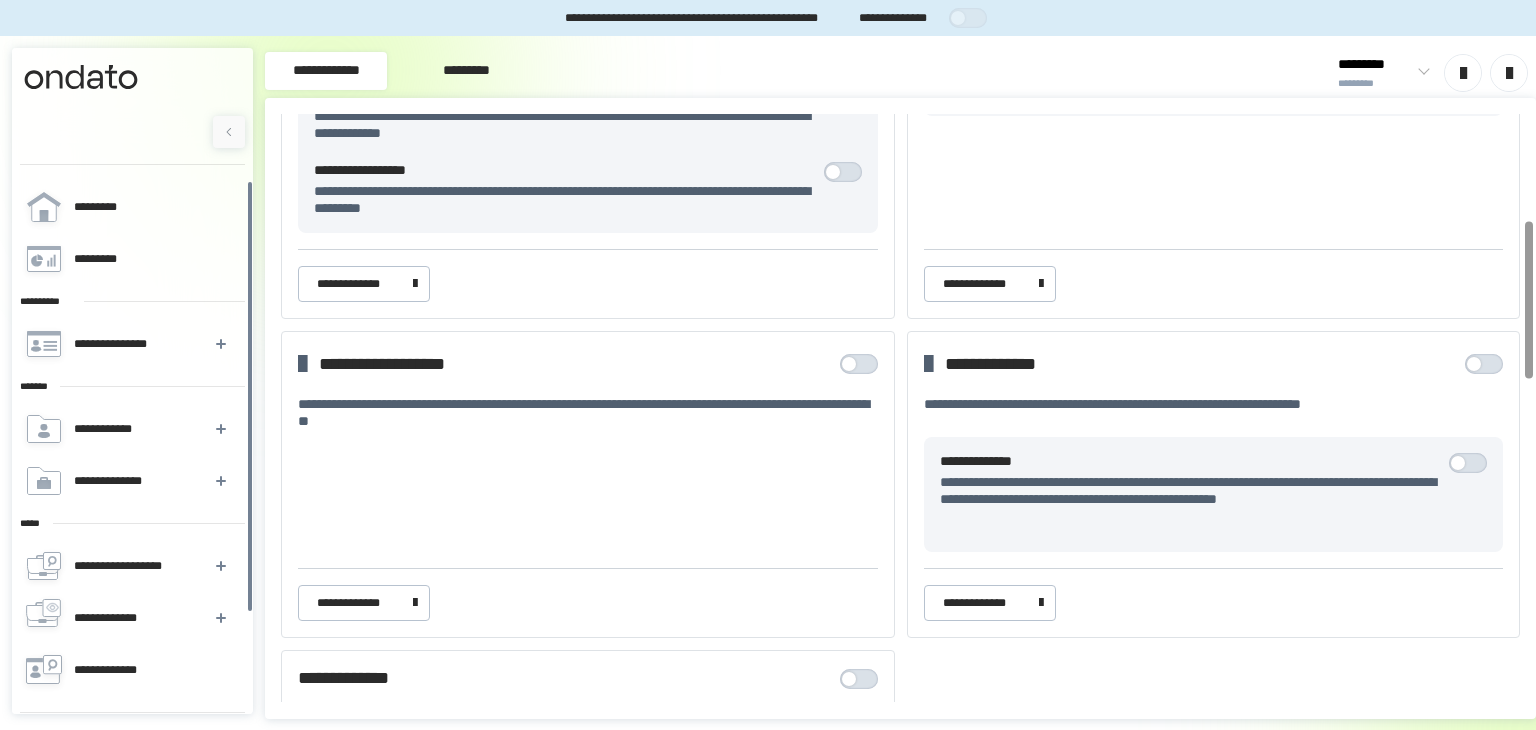 scroll, scrollTop: 374, scrollLeft: 0, axis: vertical 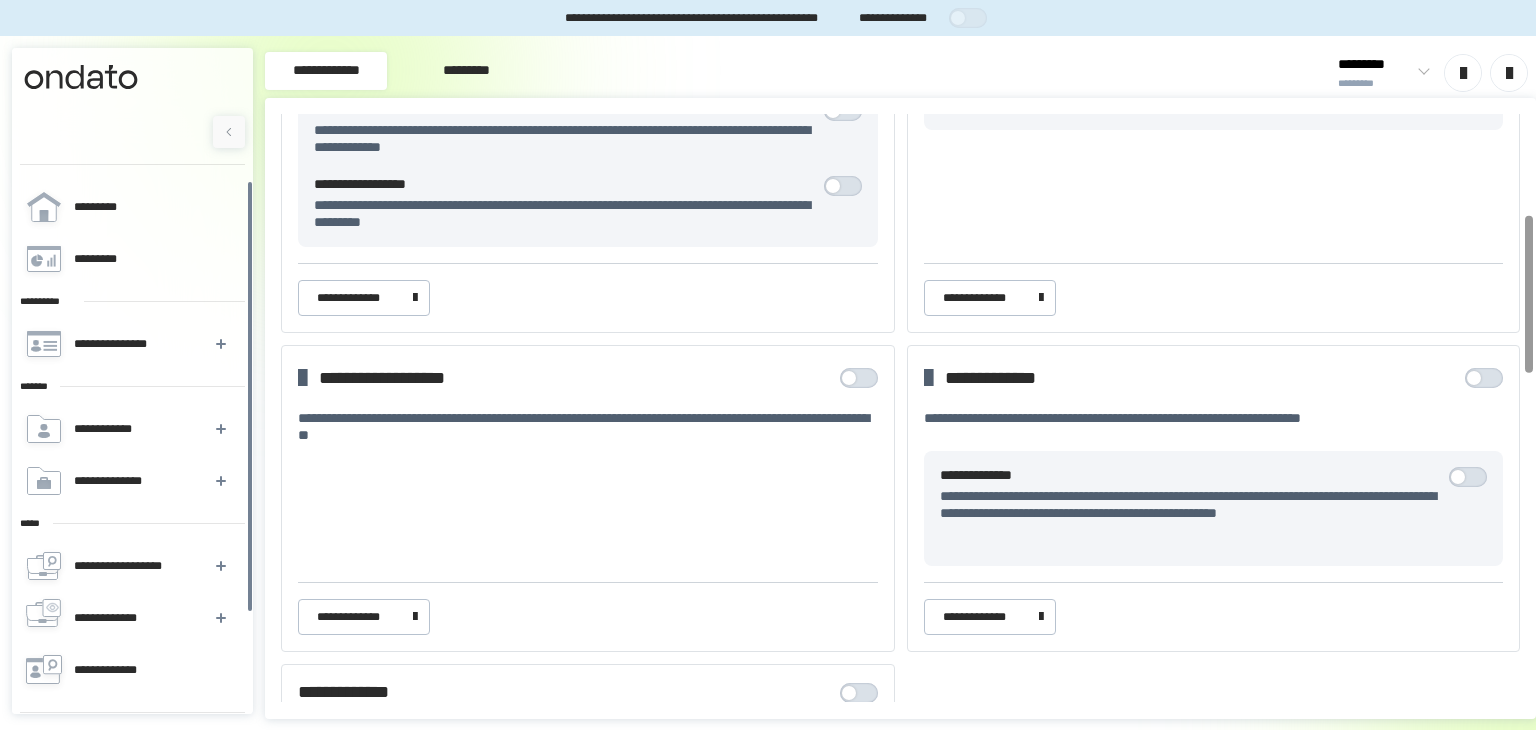 click at bounding box center (1458, 477) 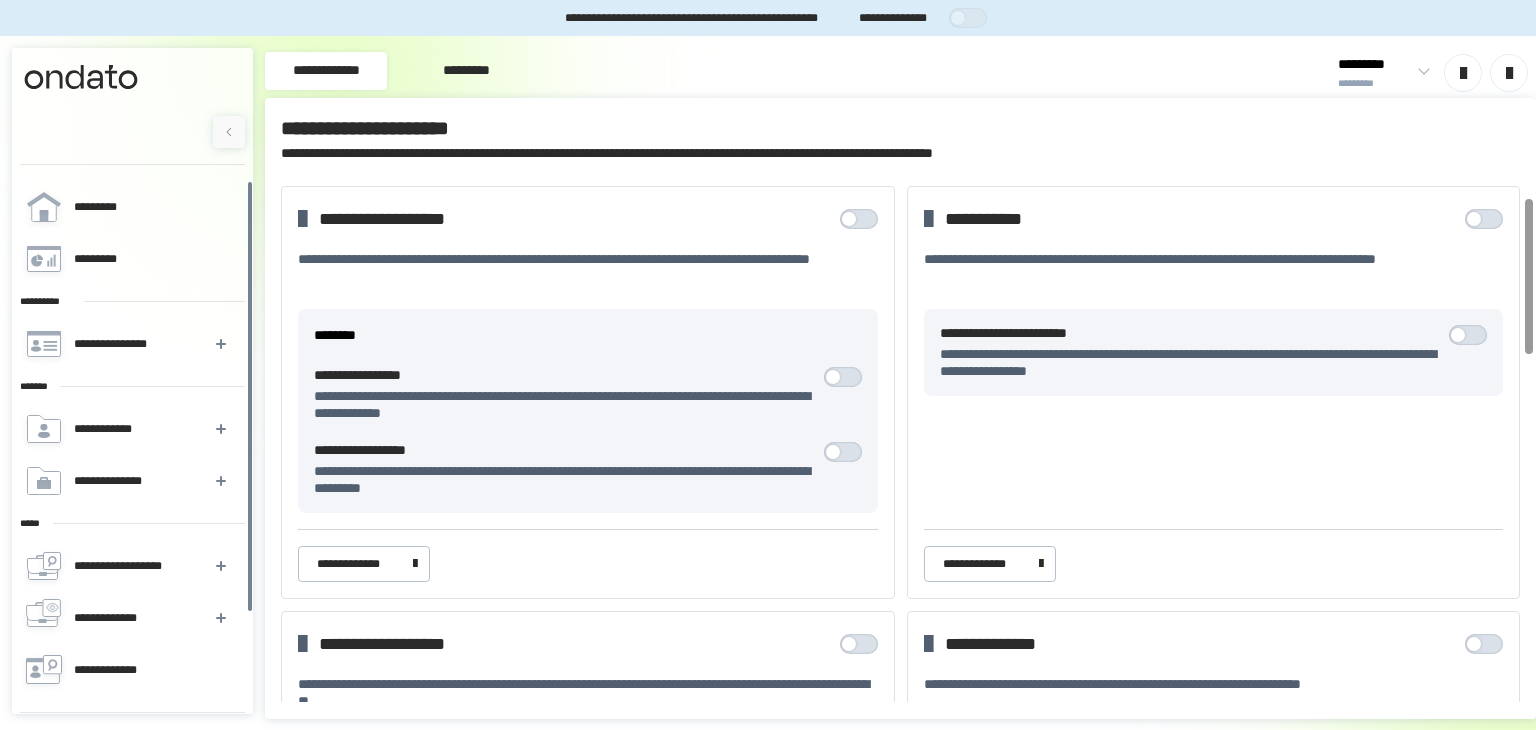 scroll, scrollTop: 101, scrollLeft: 0, axis: vertical 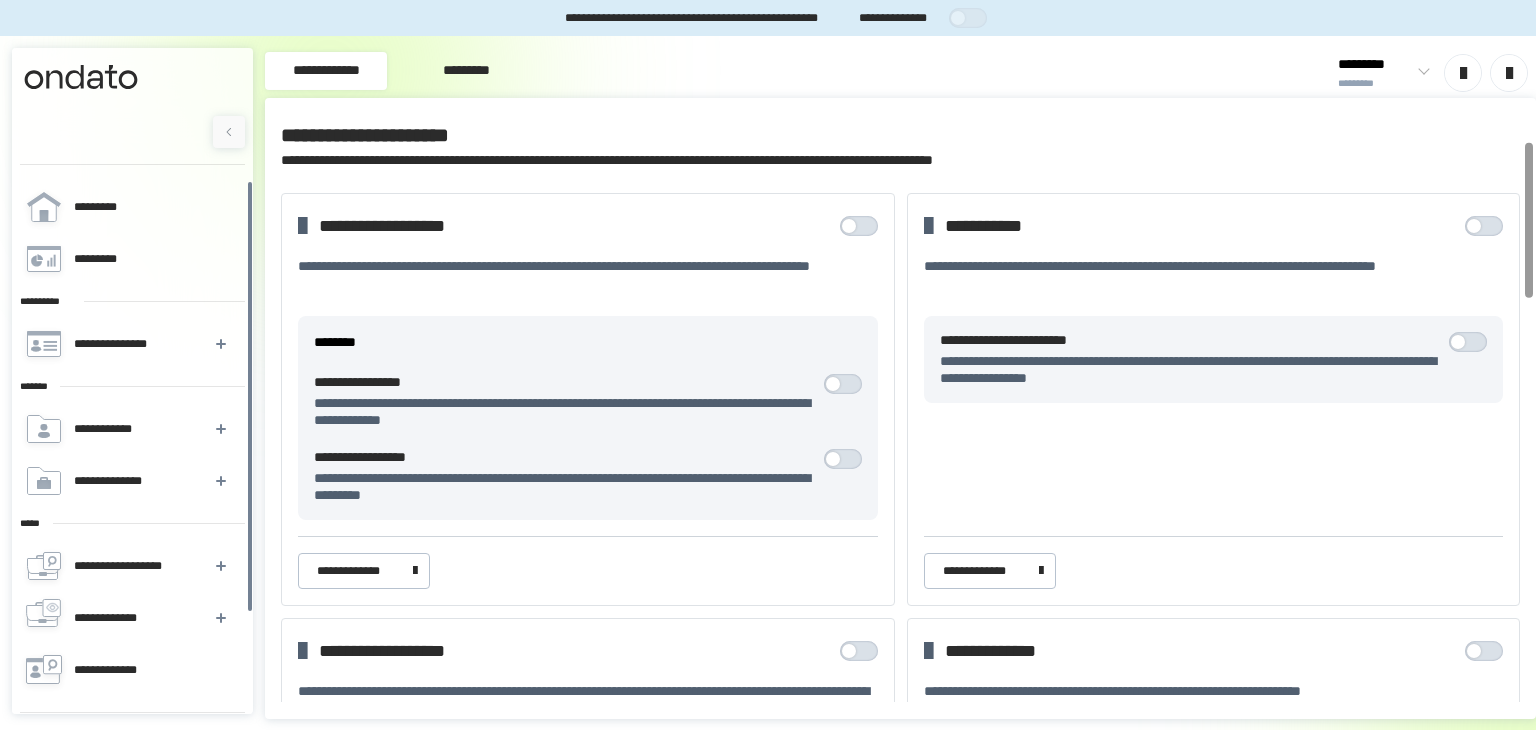 click at bounding box center [1489, 226] 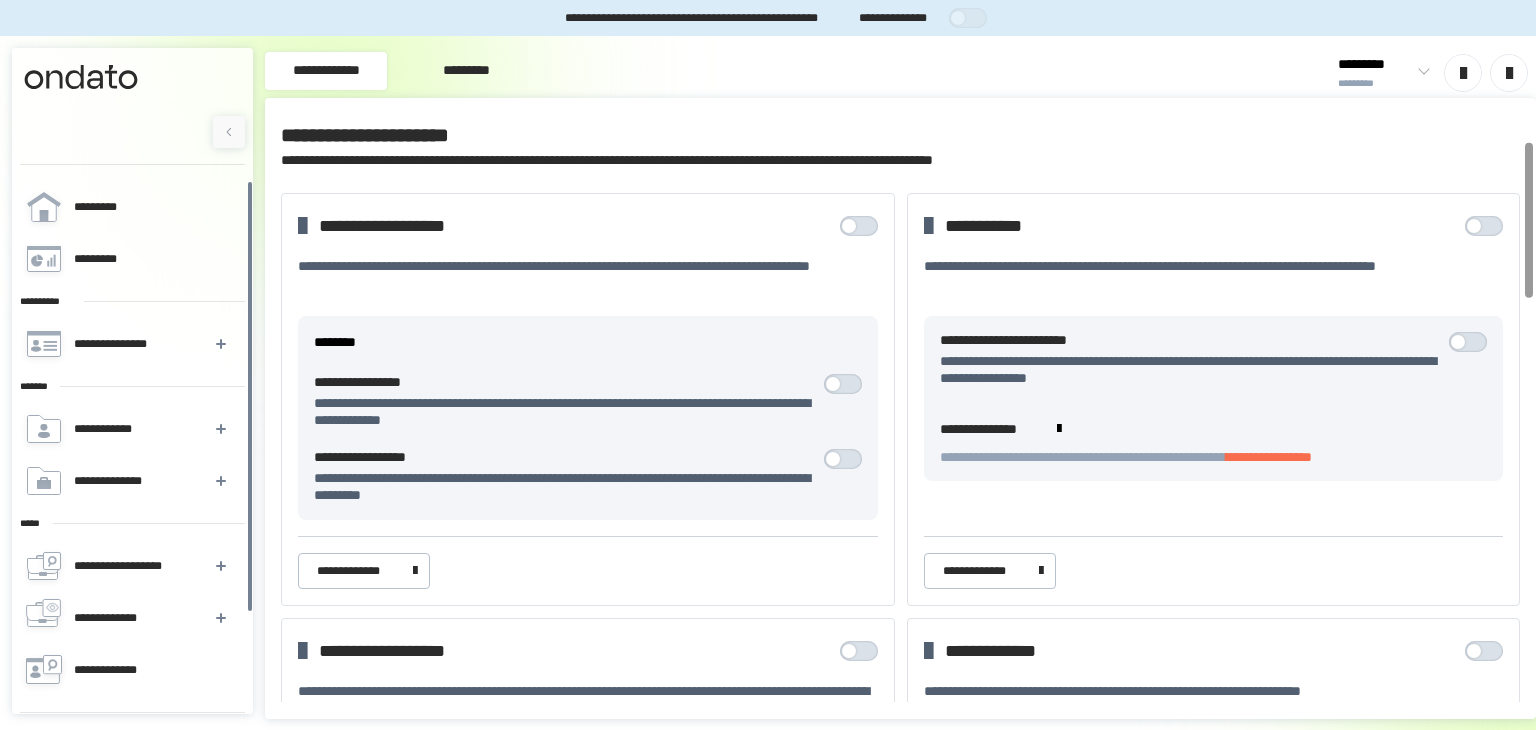 click at bounding box center [833, 459] 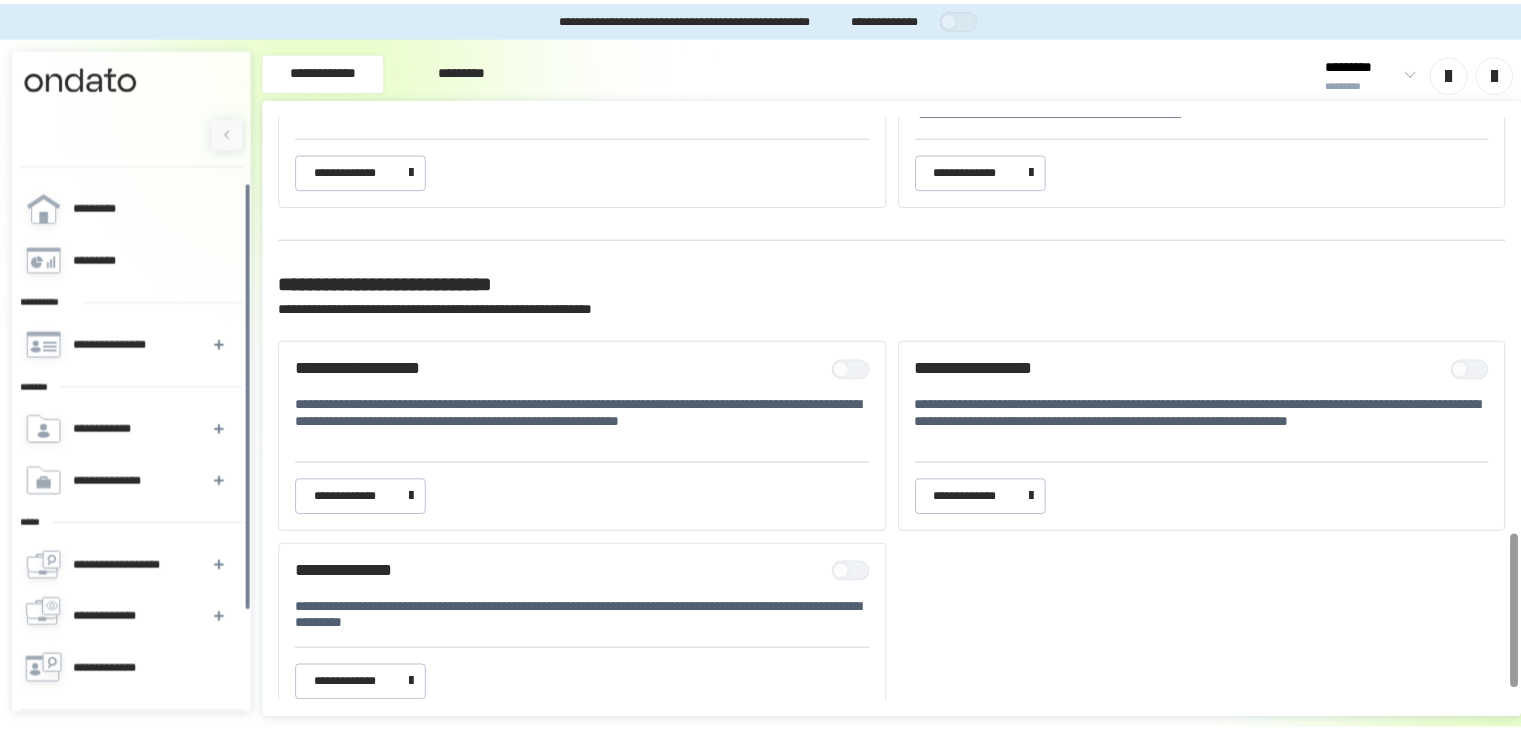 scroll, scrollTop: 1641, scrollLeft: 0, axis: vertical 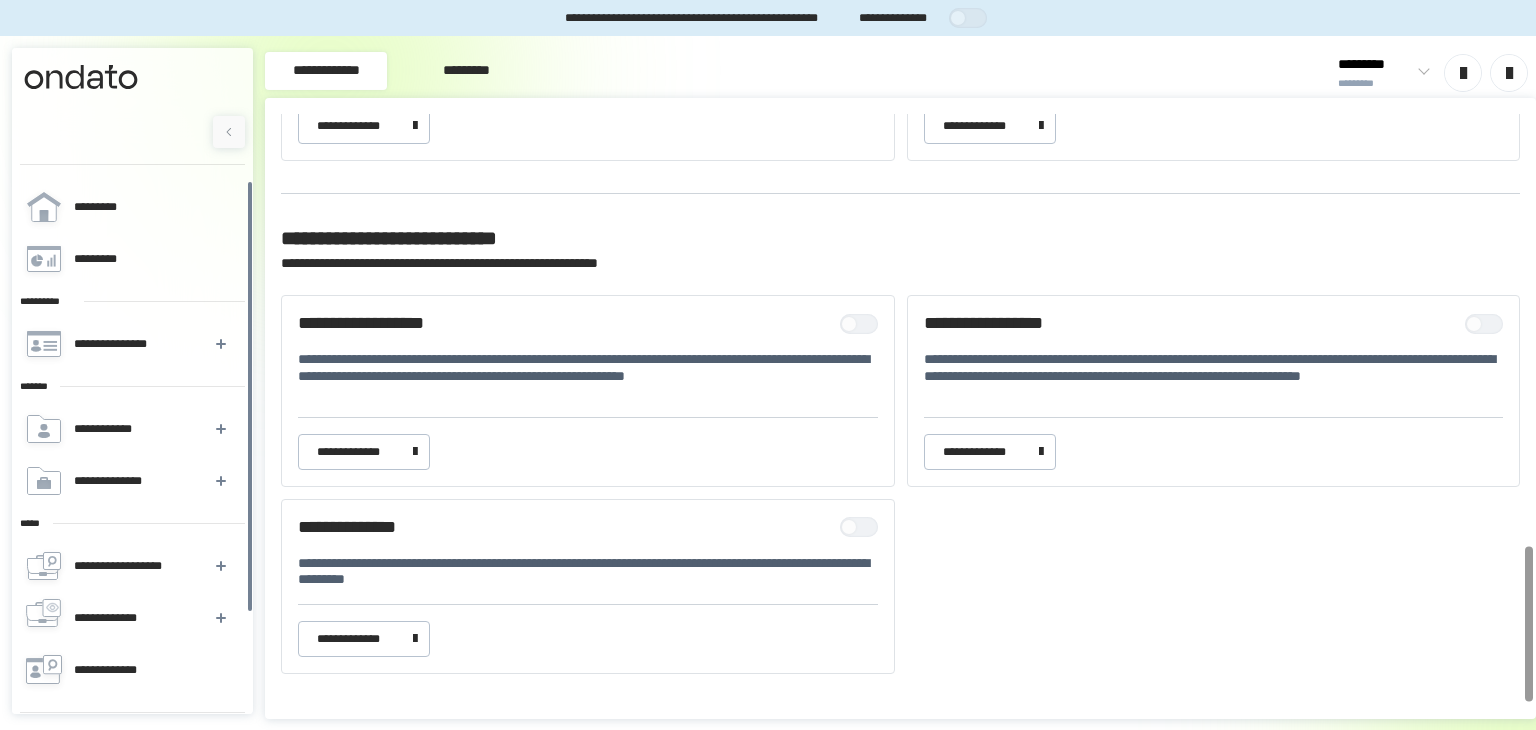click at bounding box center (1474, 324) 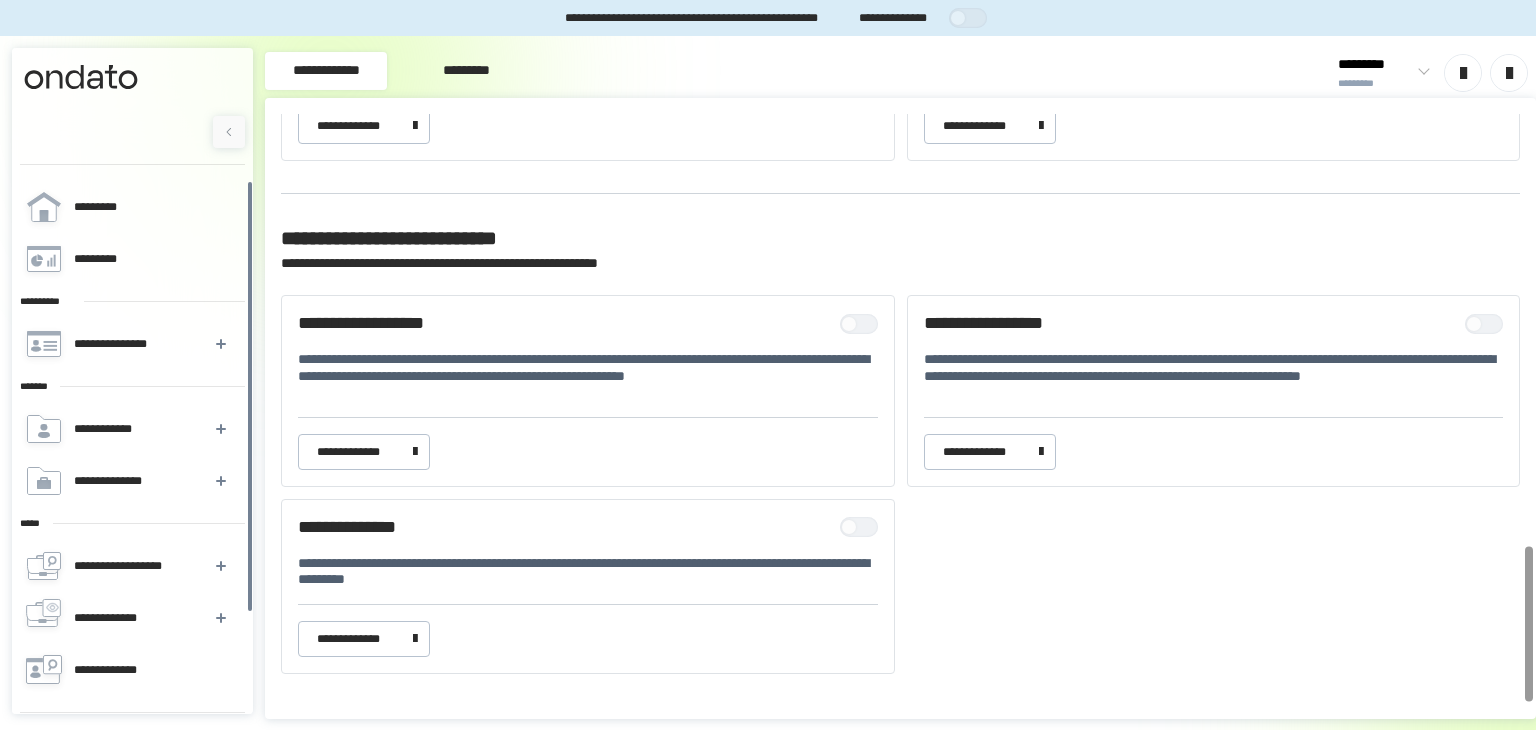 click at bounding box center [864, 527] 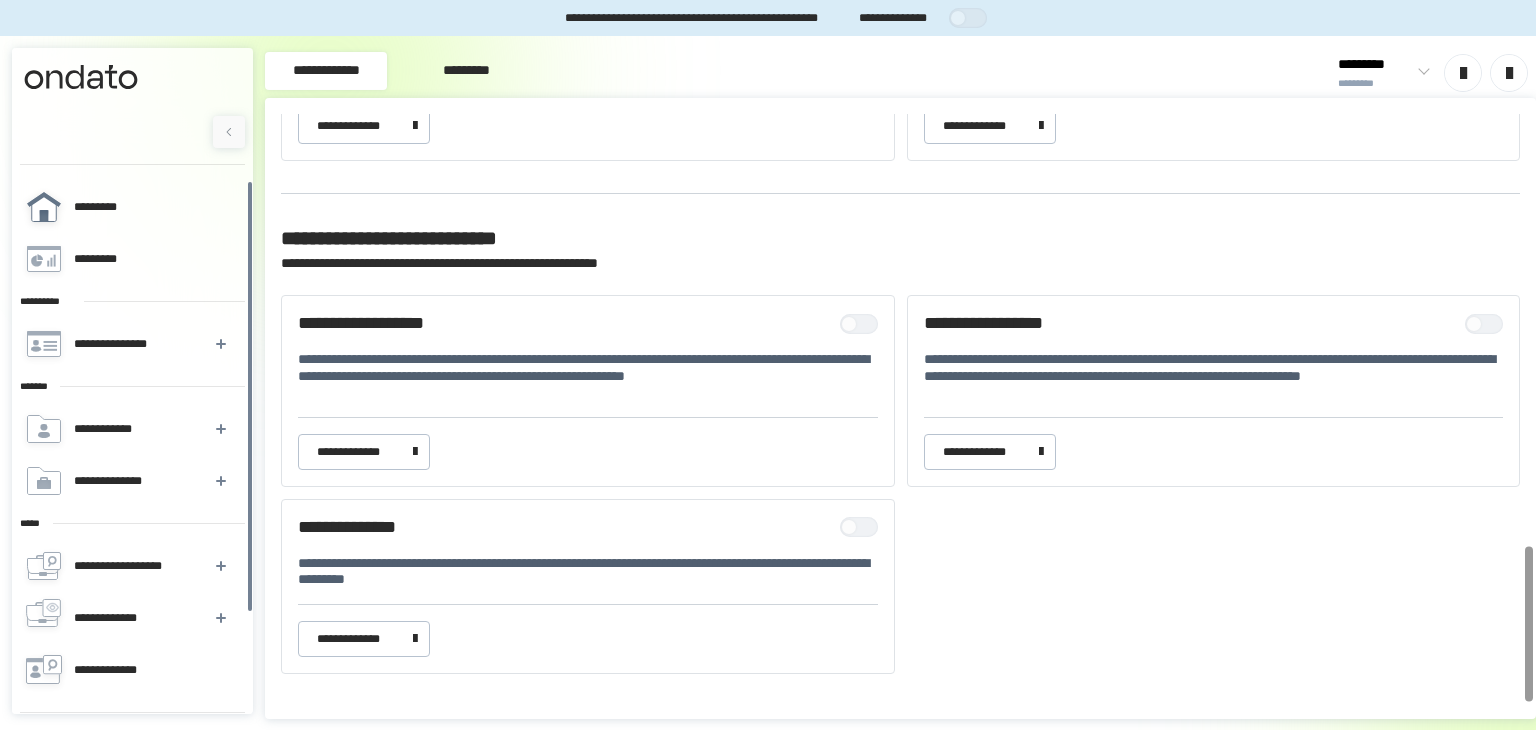 click on "*********" at bounding box center (131, 207) 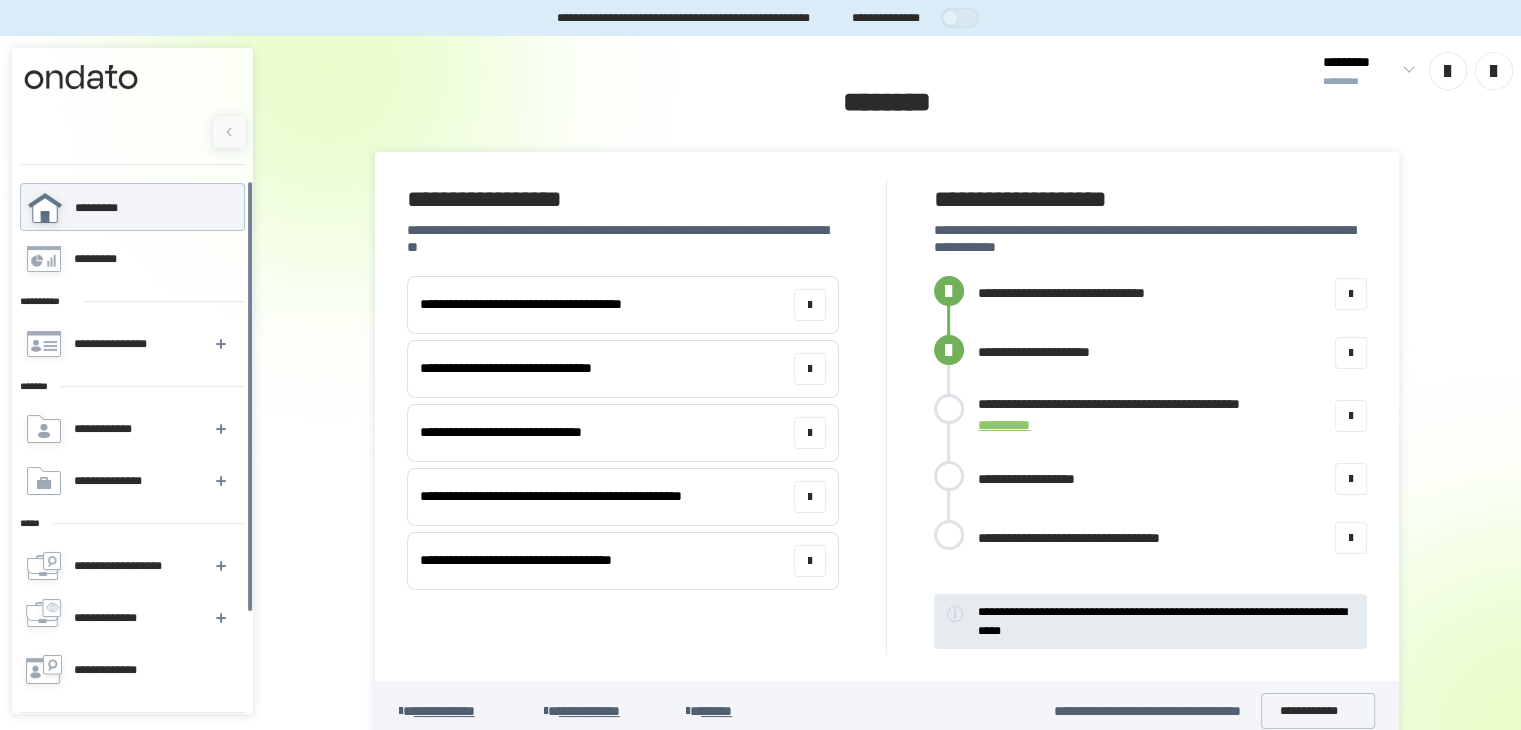 click at bounding box center (949, 409) 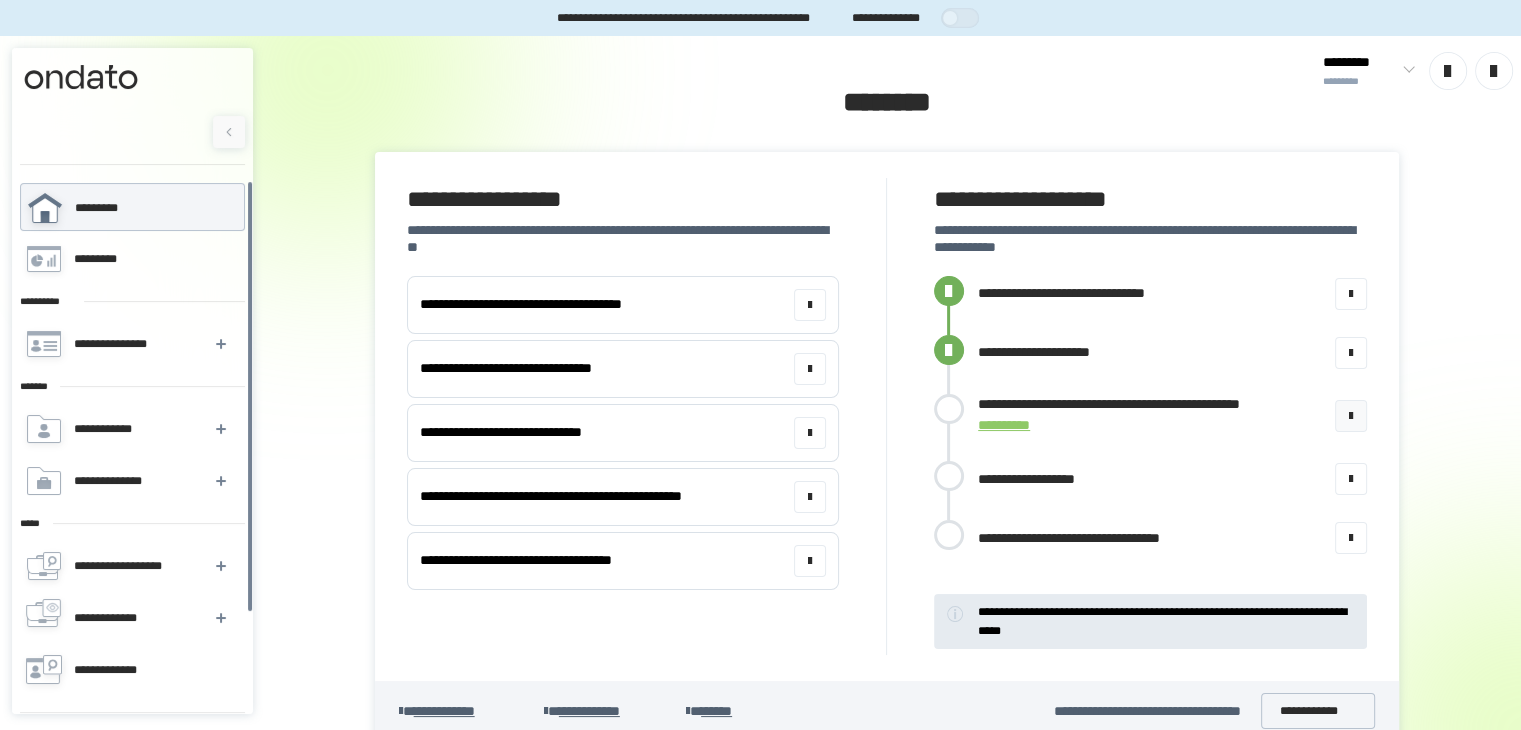 click on "**********" at bounding box center (1172, 416) 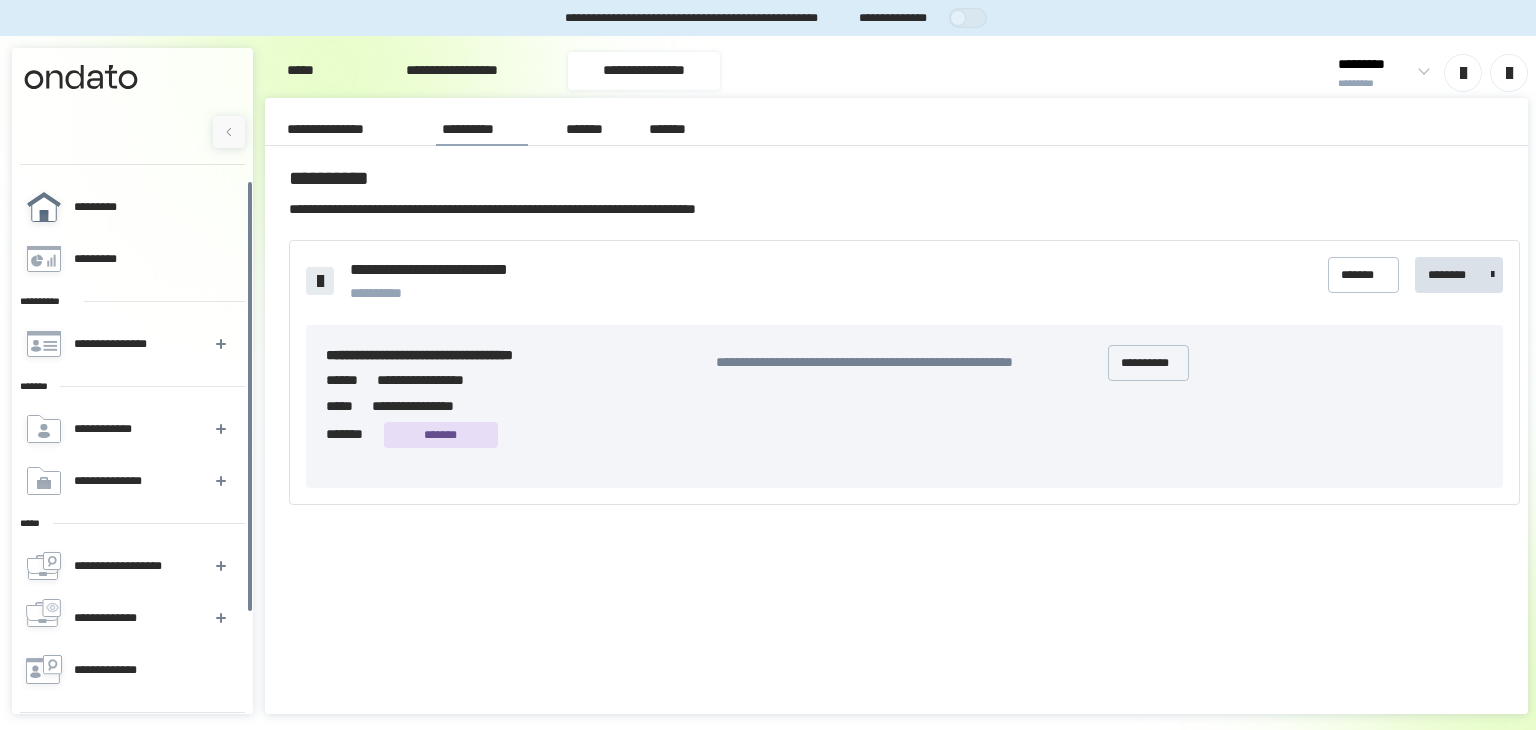 click on "*********" at bounding box center [131, 207] 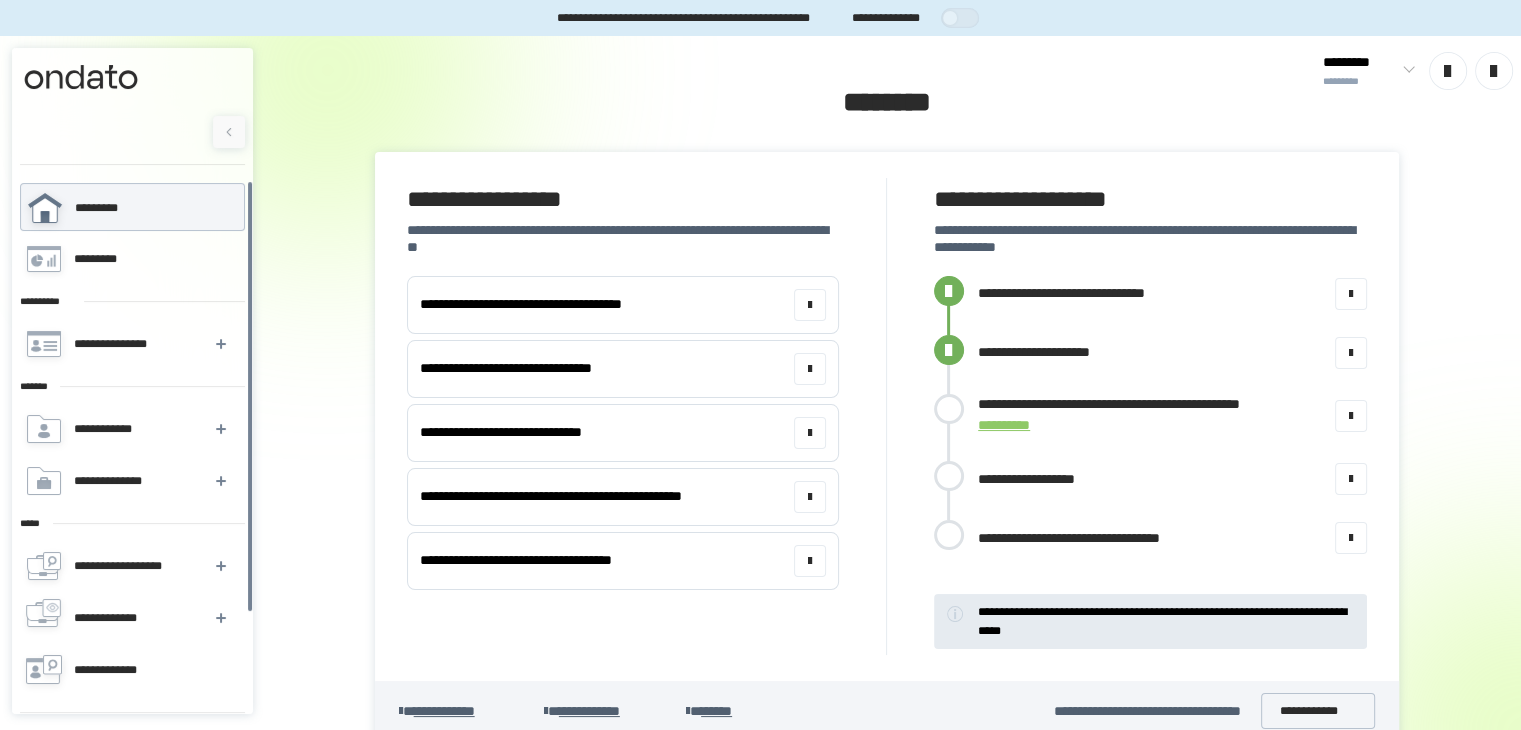 scroll, scrollTop: 19, scrollLeft: 0, axis: vertical 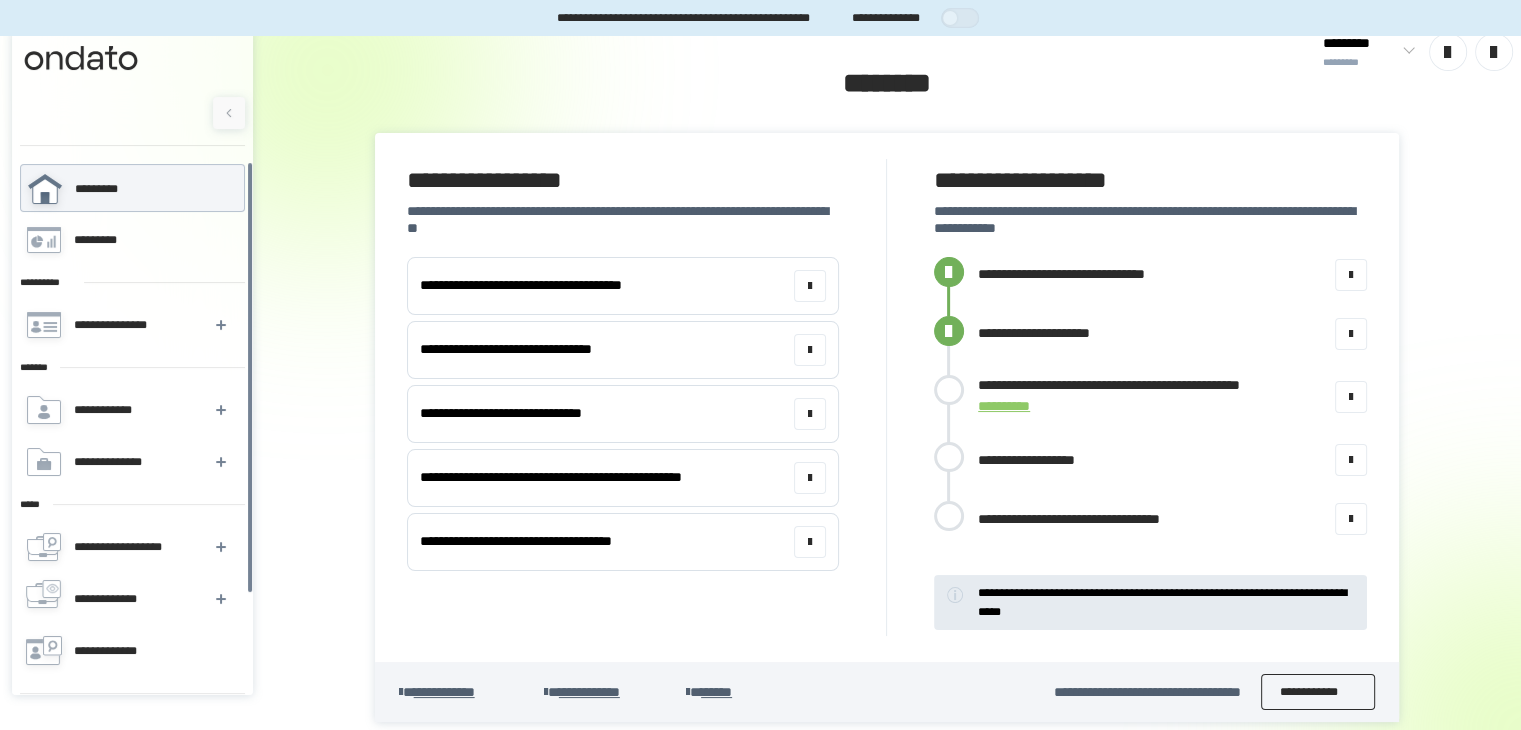 click on "**********" at bounding box center (1318, 692) 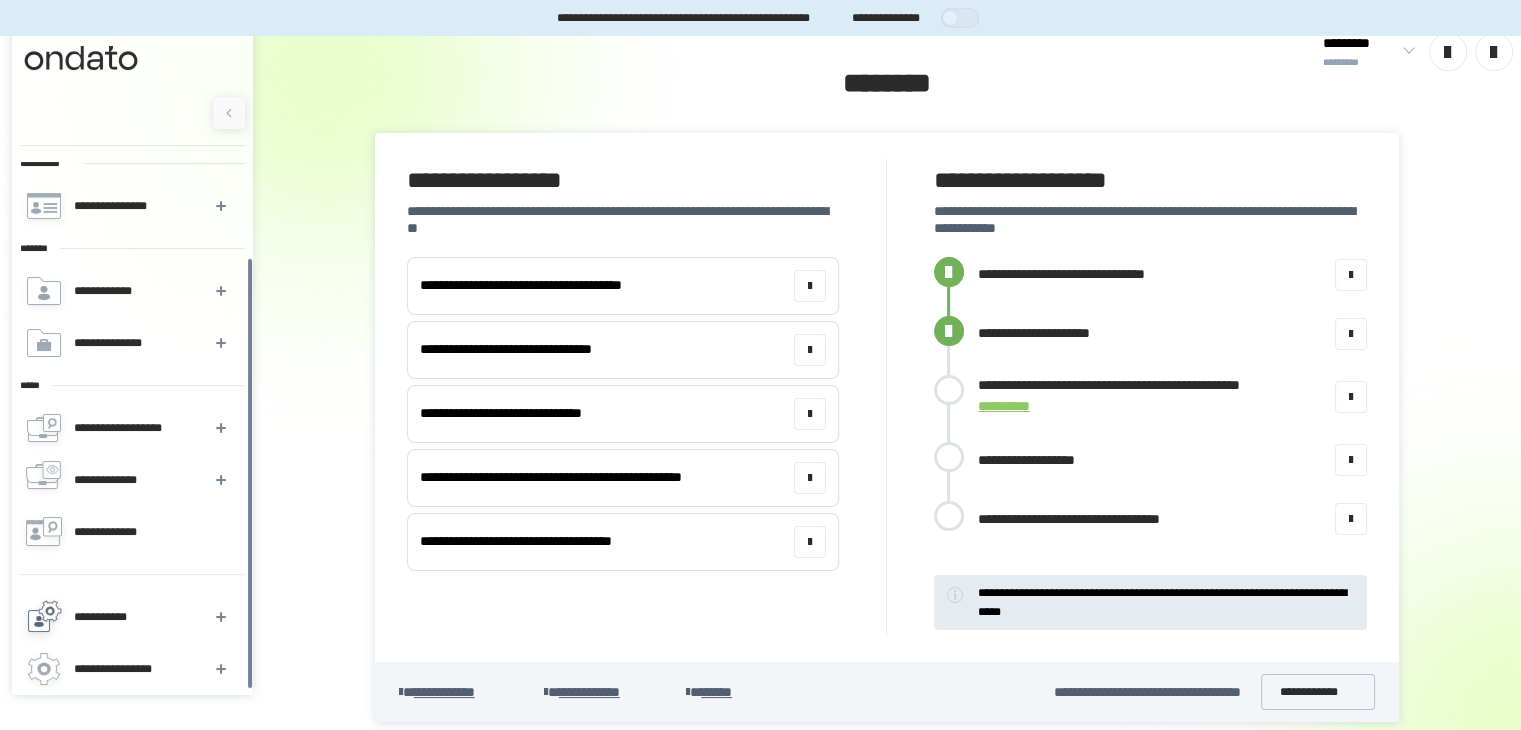 click on "**********" at bounding box center [109, 617] 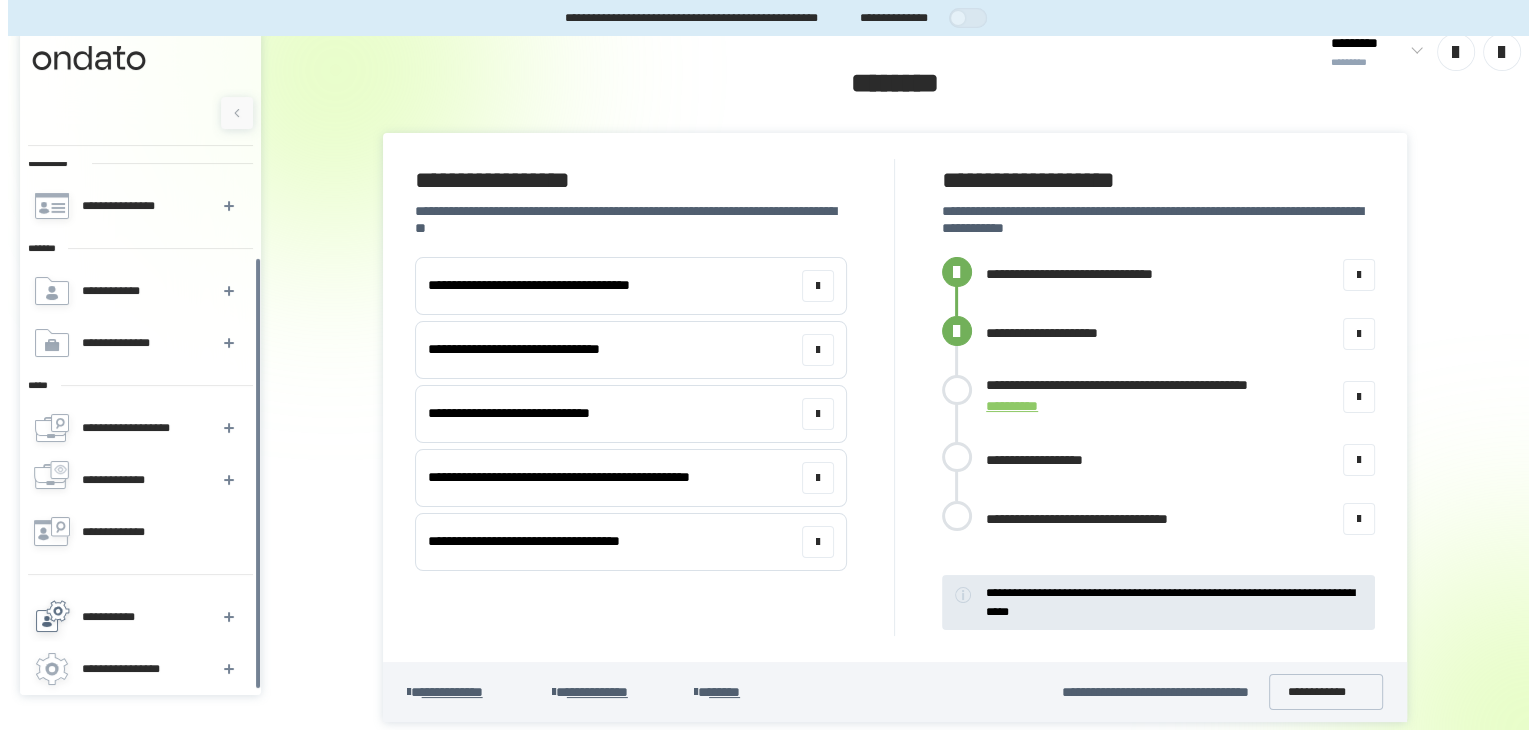 scroll, scrollTop: 0, scrollLeft: 0, axis: both 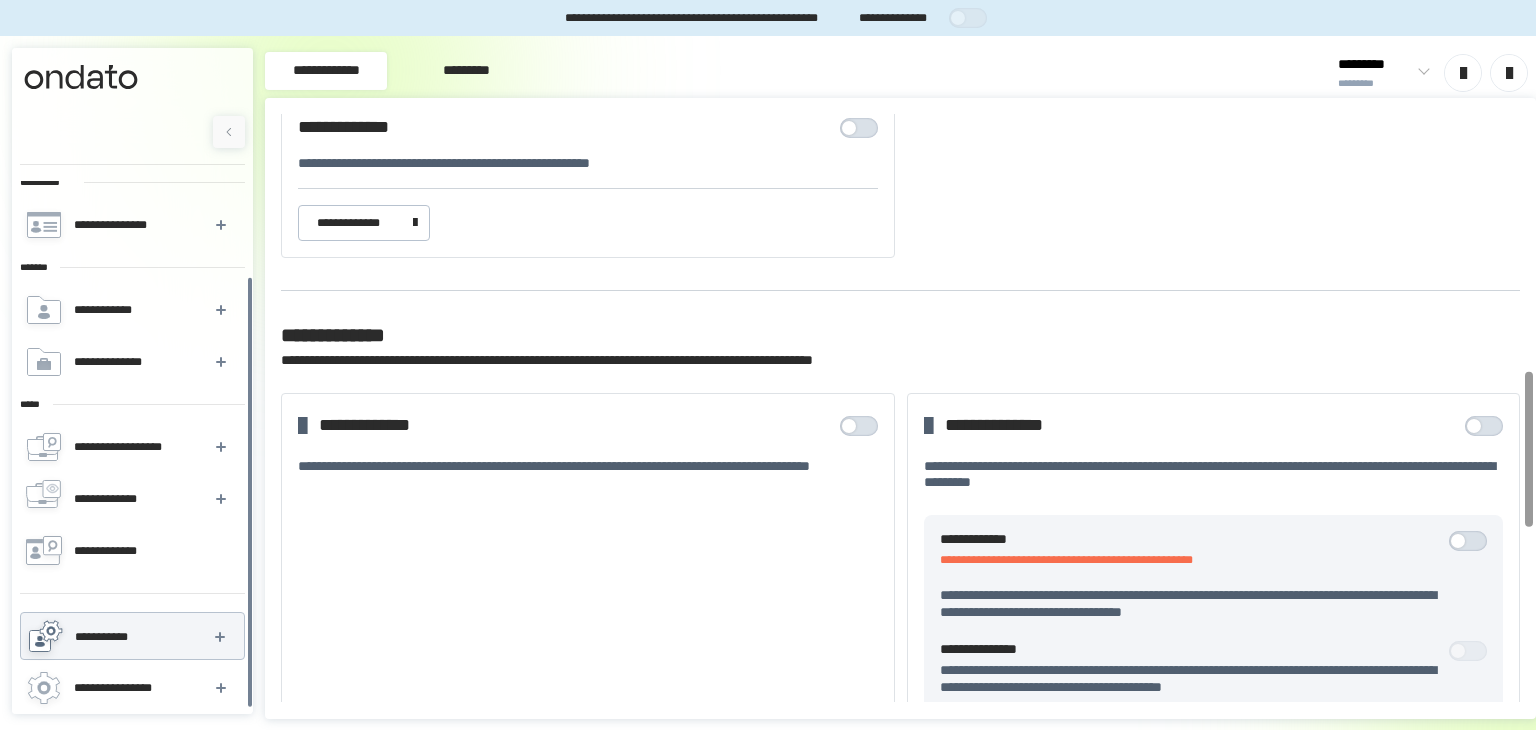 click at bounding box center (1489, 426) 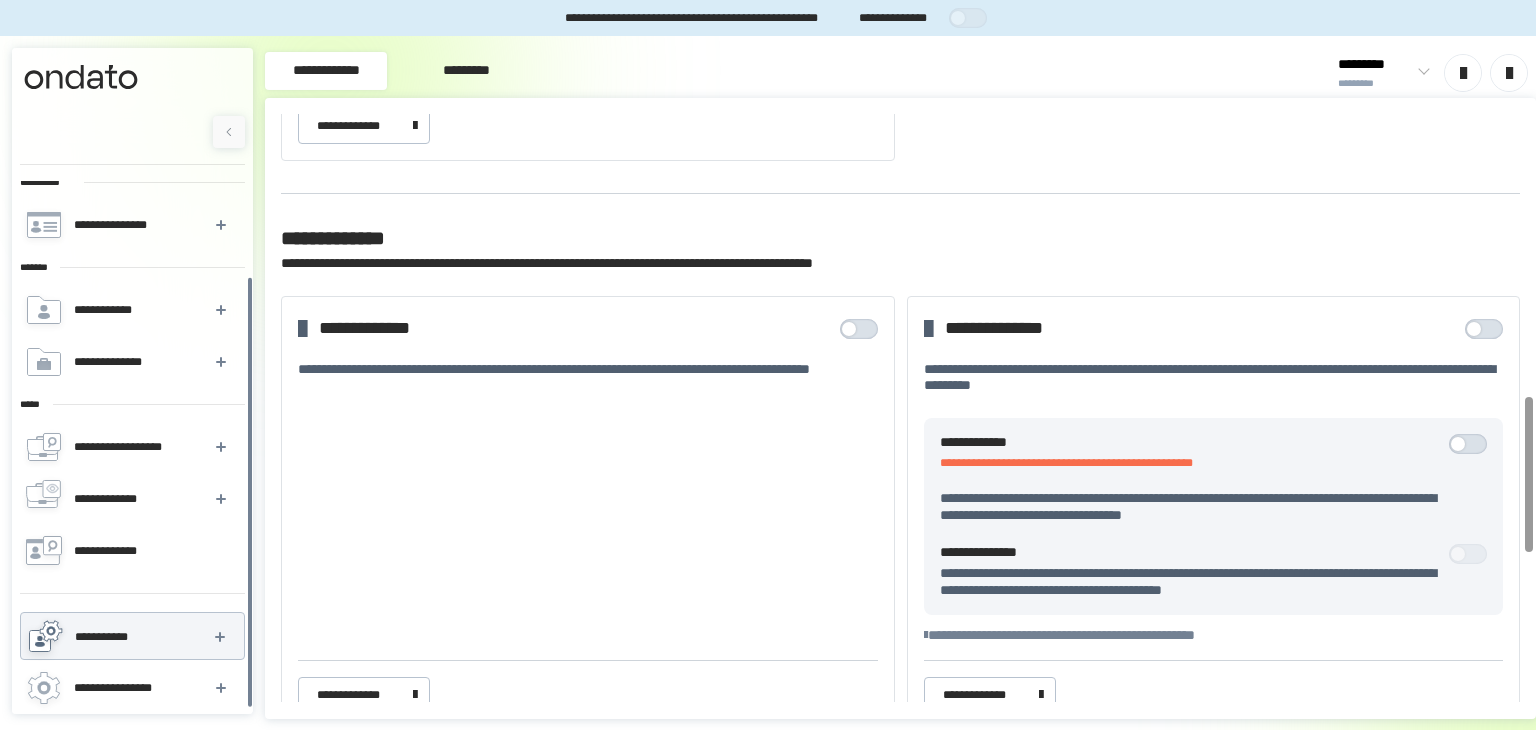 scroll, scrollTop: 1079, scrollLeft: 0, axis: vertical 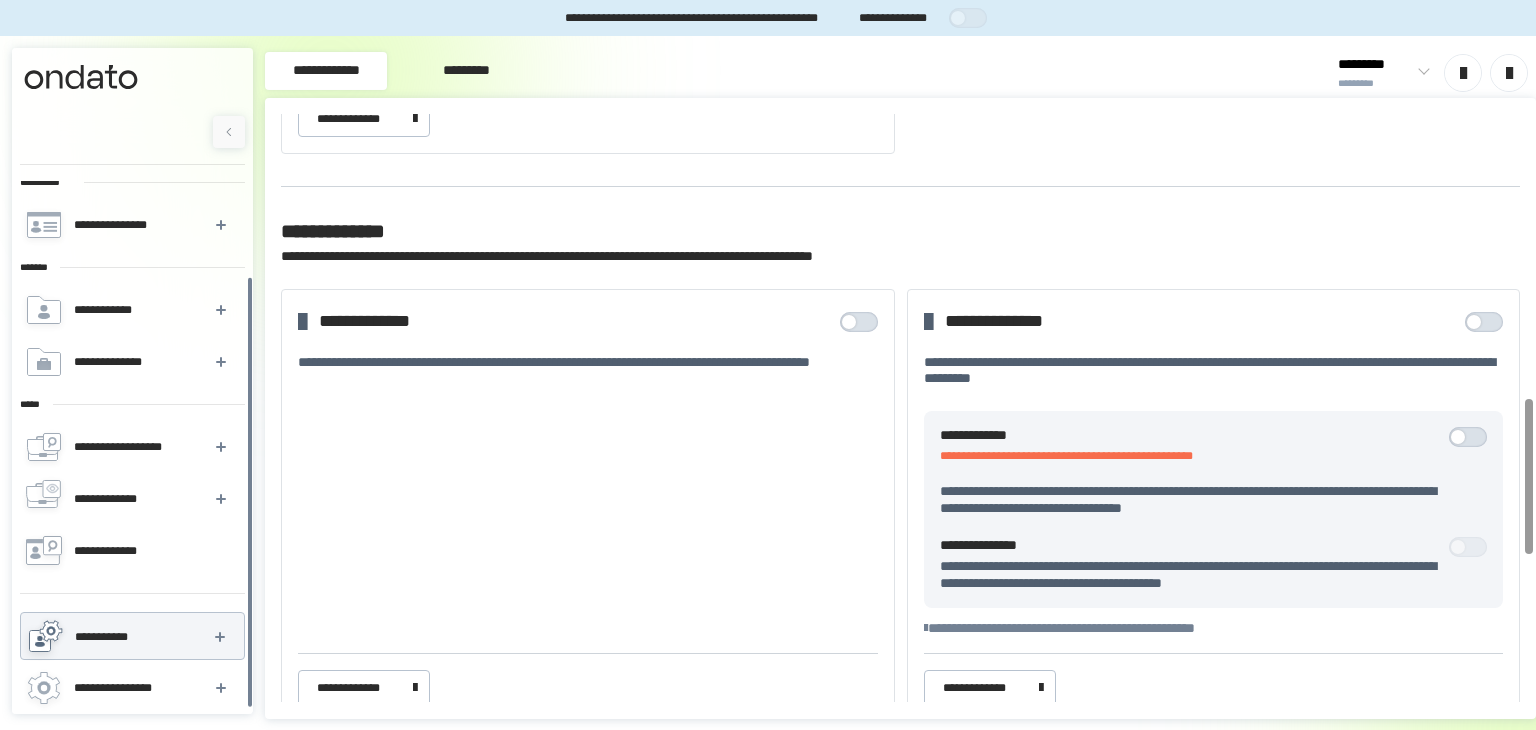 click at bounding box center [1473, 437] 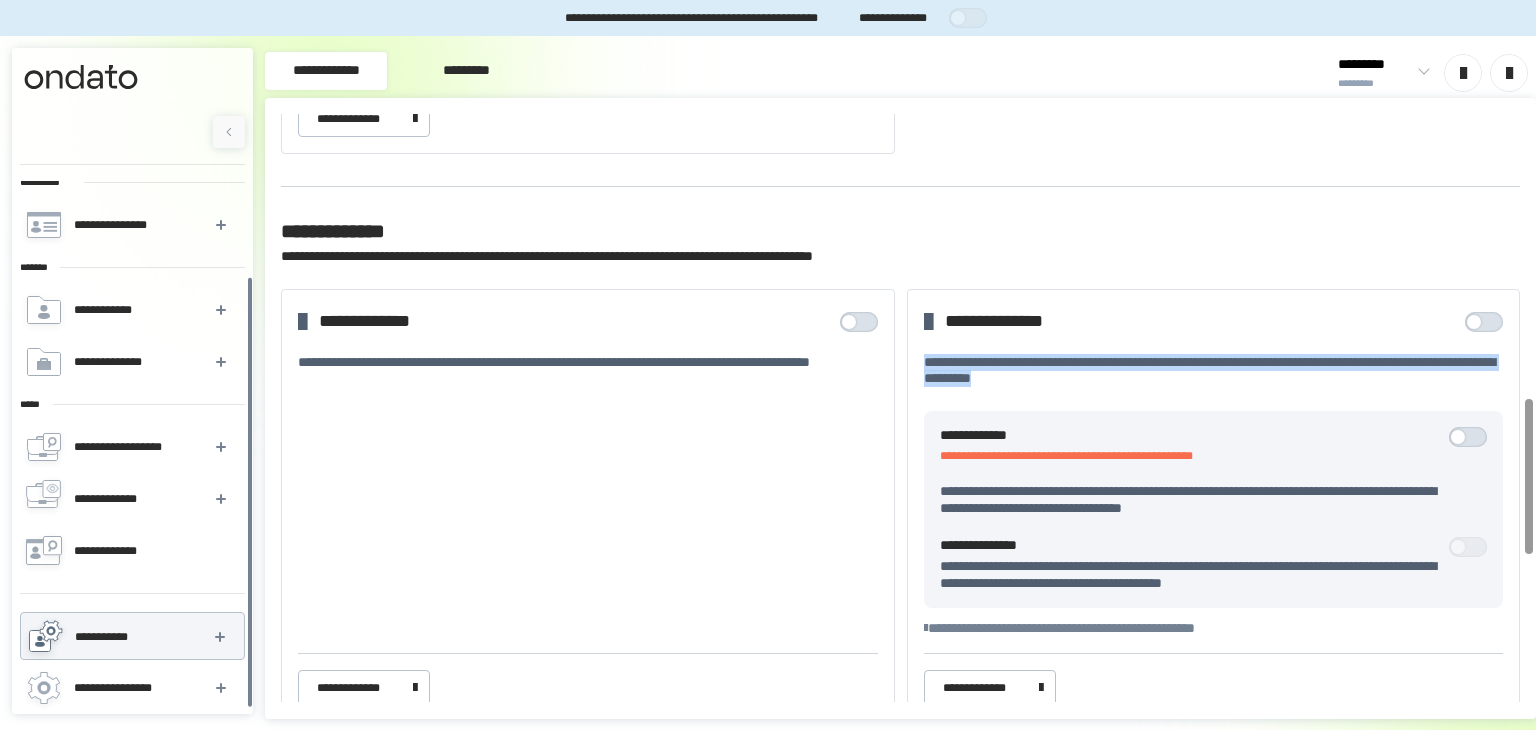 drag, startPoint x: 1388, startPoint y: 375, endPoint x: 1280, endPoint y: 335, distance: 115.16944 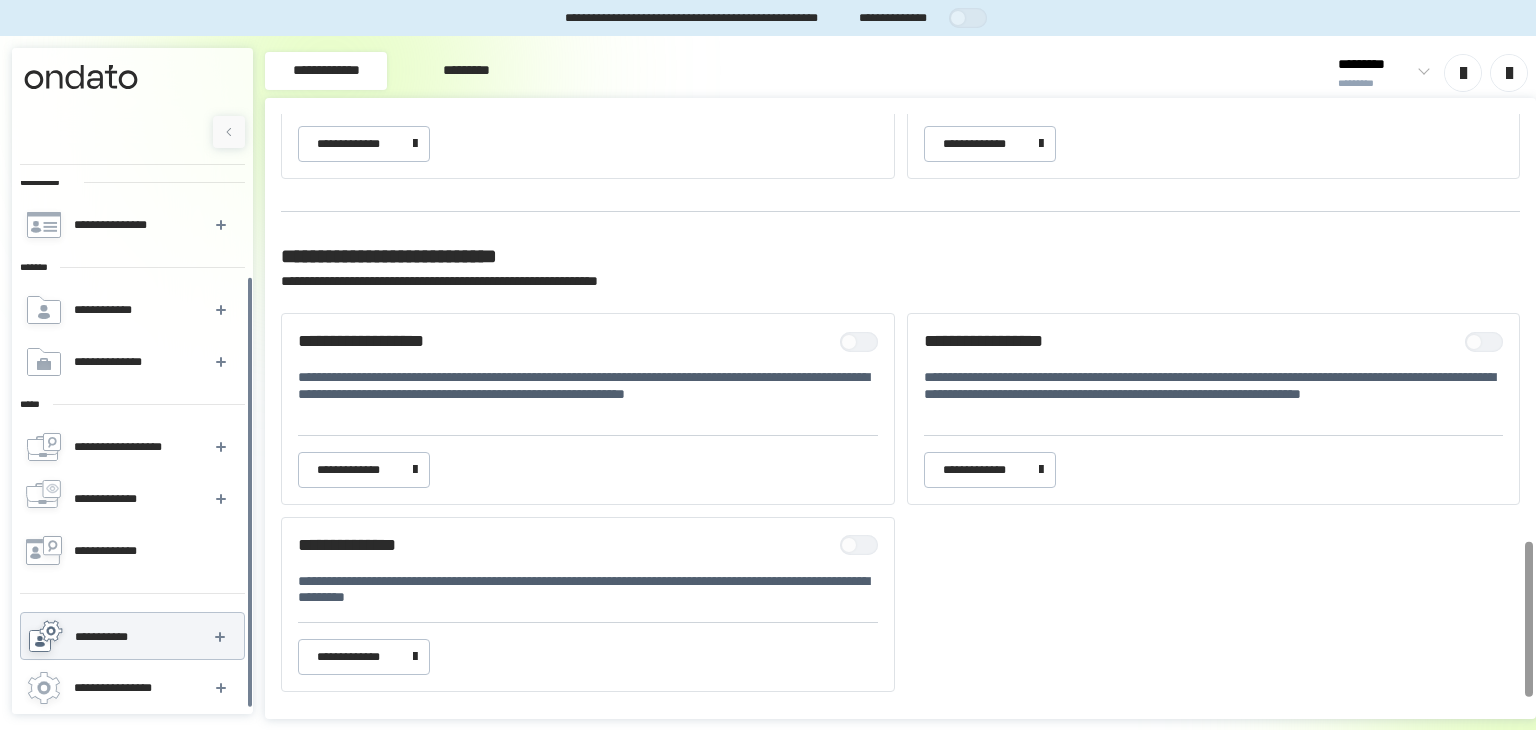 scroll, scrollTop: 1641, scrollLeft: 0, axis: vertical 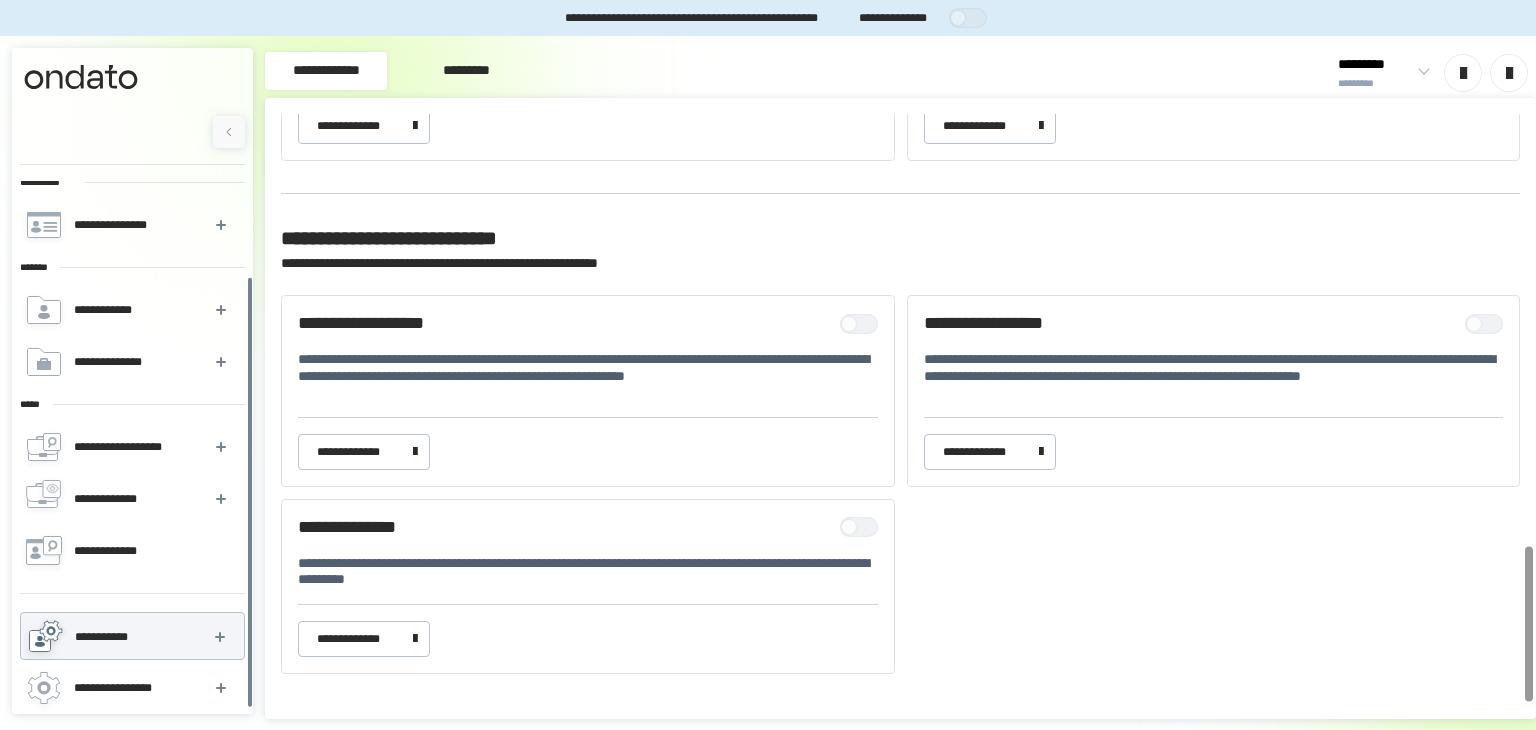 click at bounding box center [864, 324] 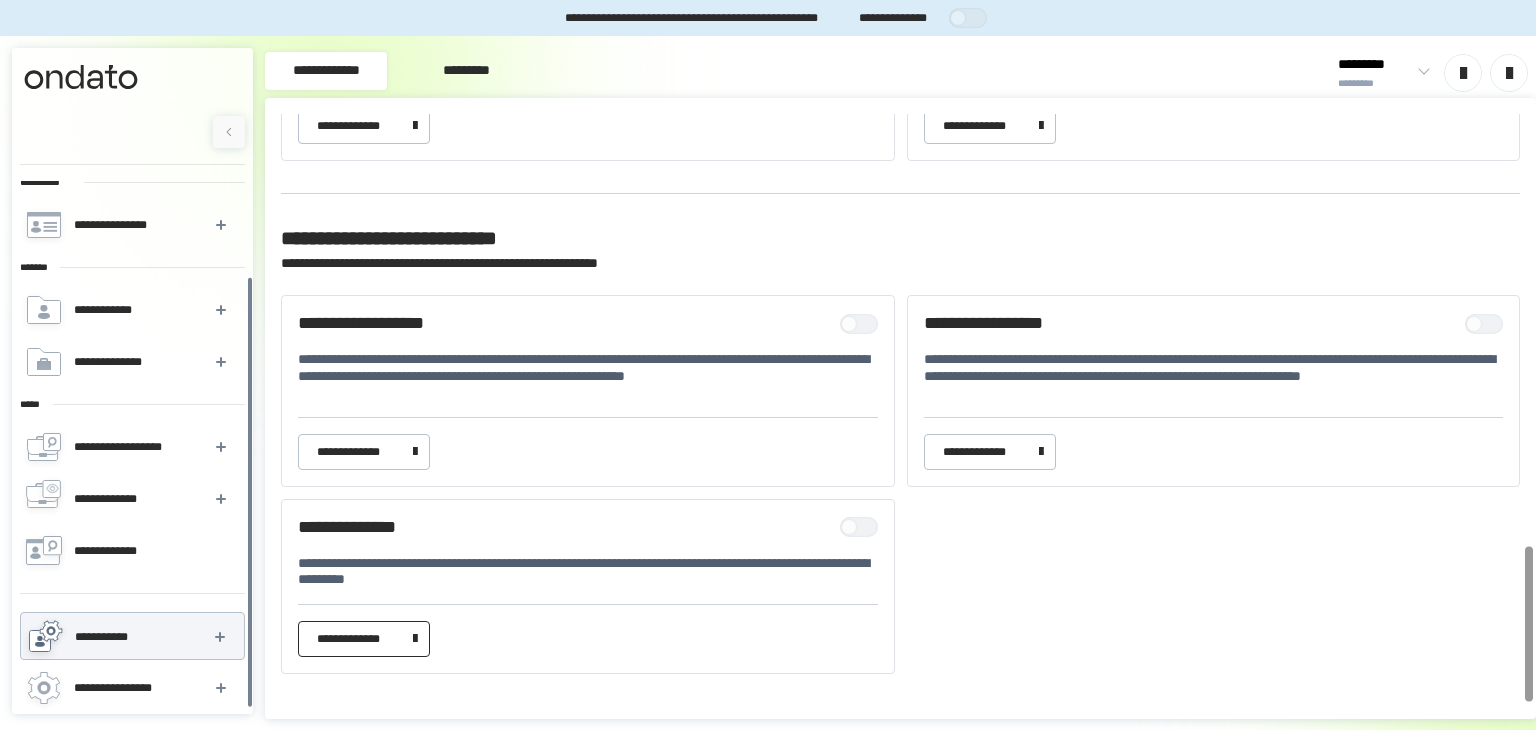 click on "**********" at bounding box center [360, 639] 